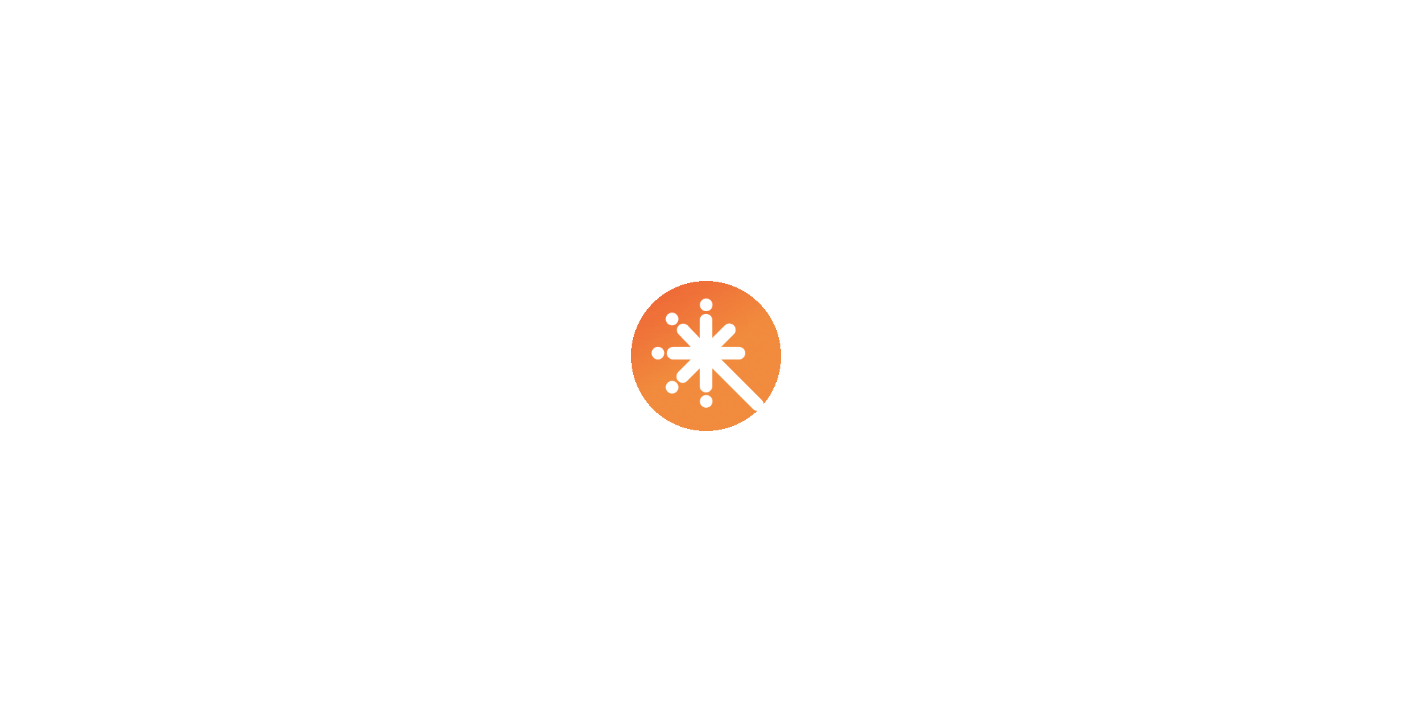 scroll, scrollTop: 0, scrollLeft: 0, axis: both 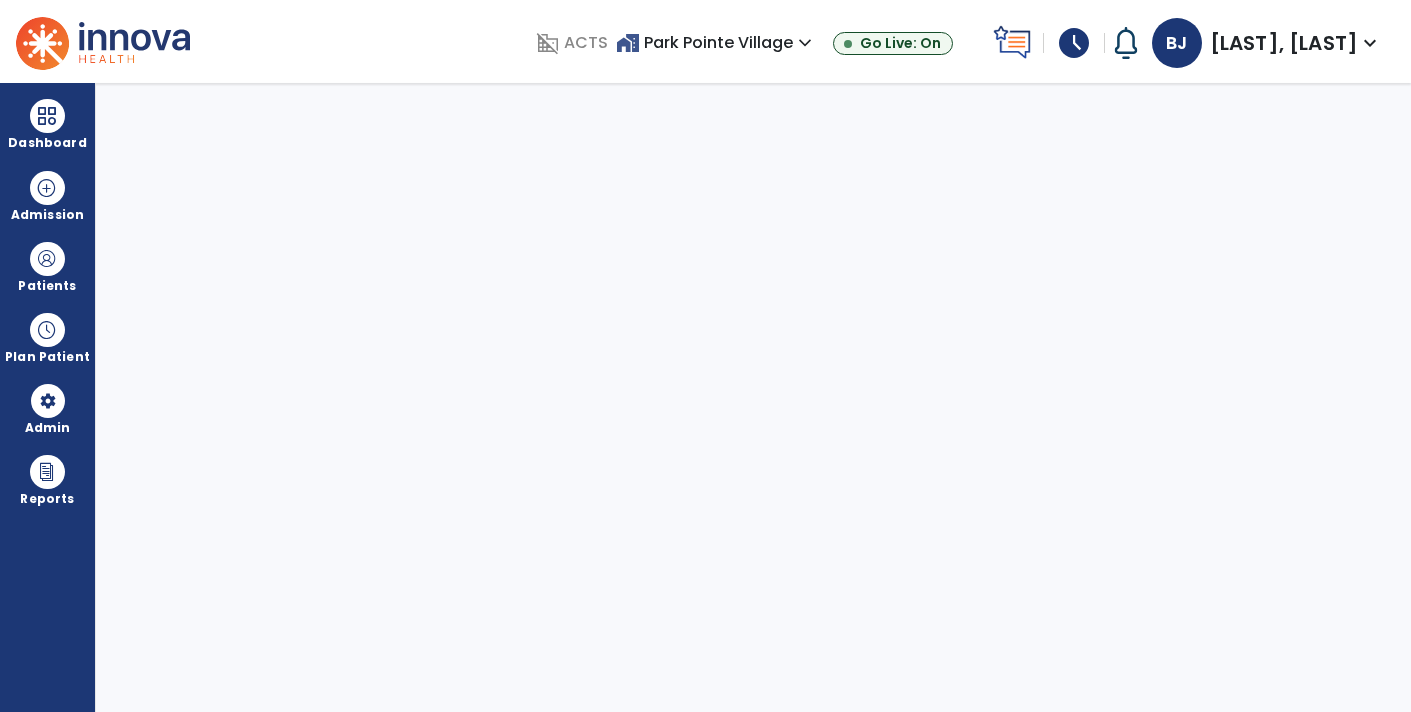 select on "****" 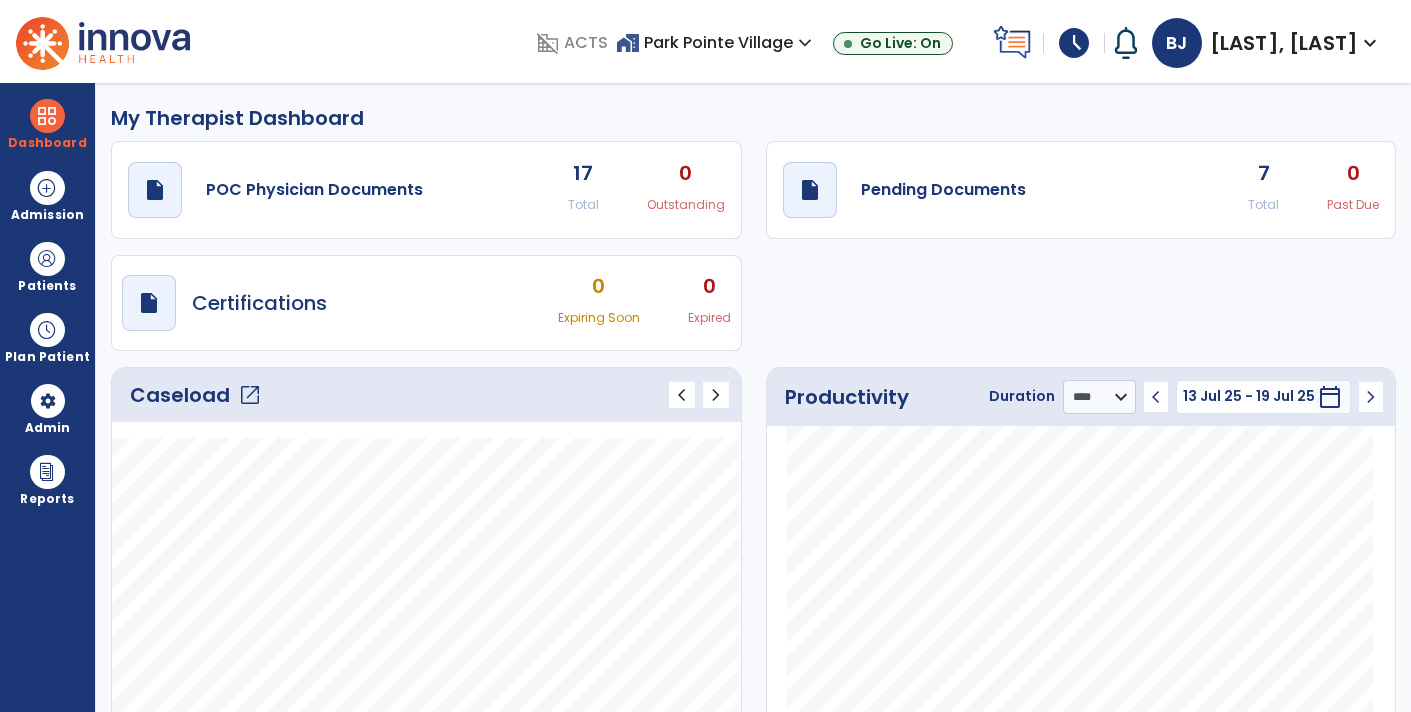 click on "schedule" at bounding box center (1074, 43) 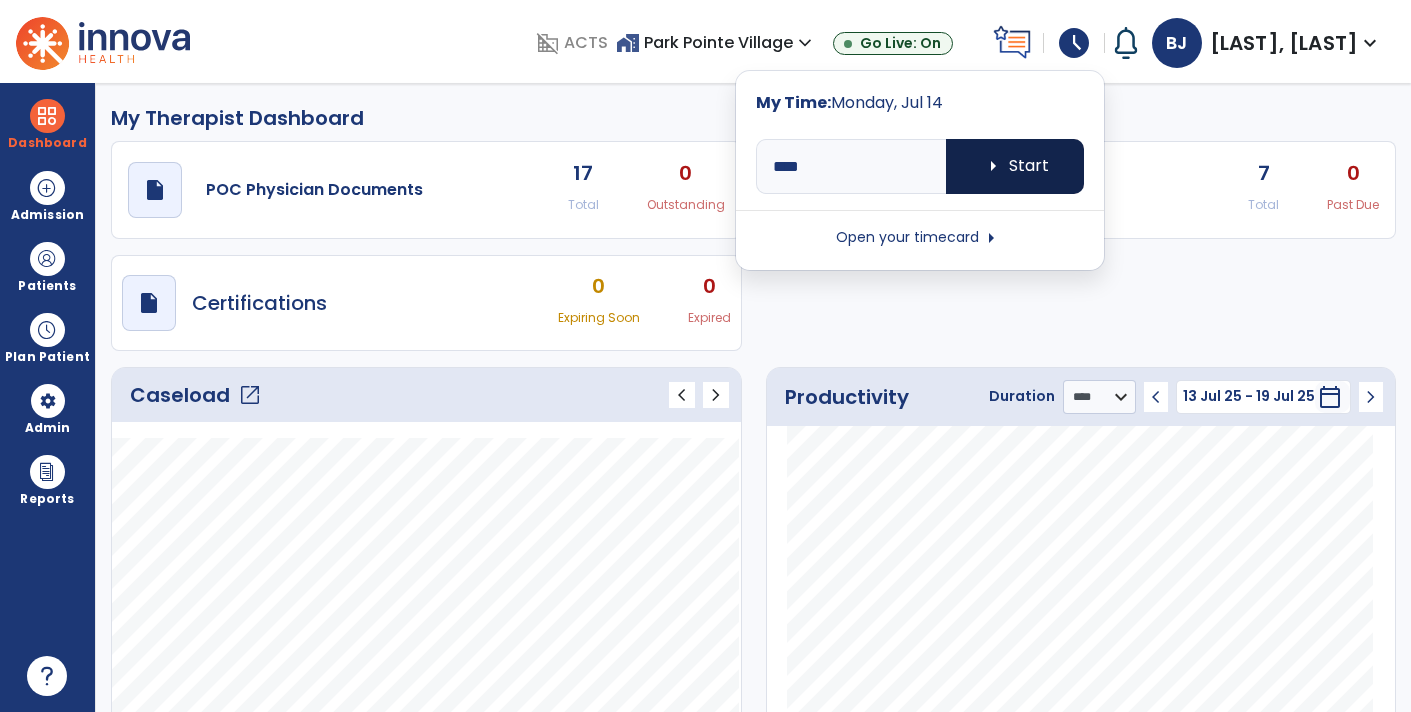 click on "arrow_right  Start" at bounding box center [1015, 166] 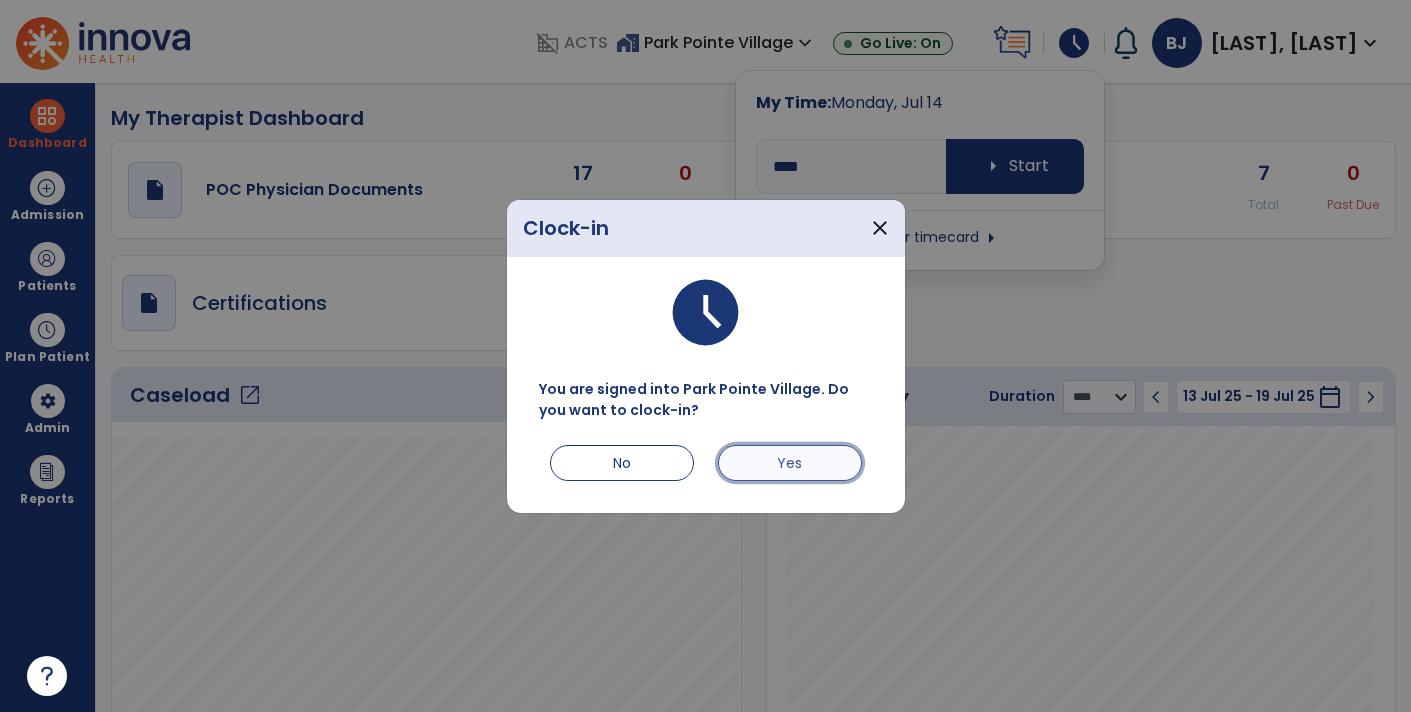 click on "Yes" at bounding box center (790, 463) 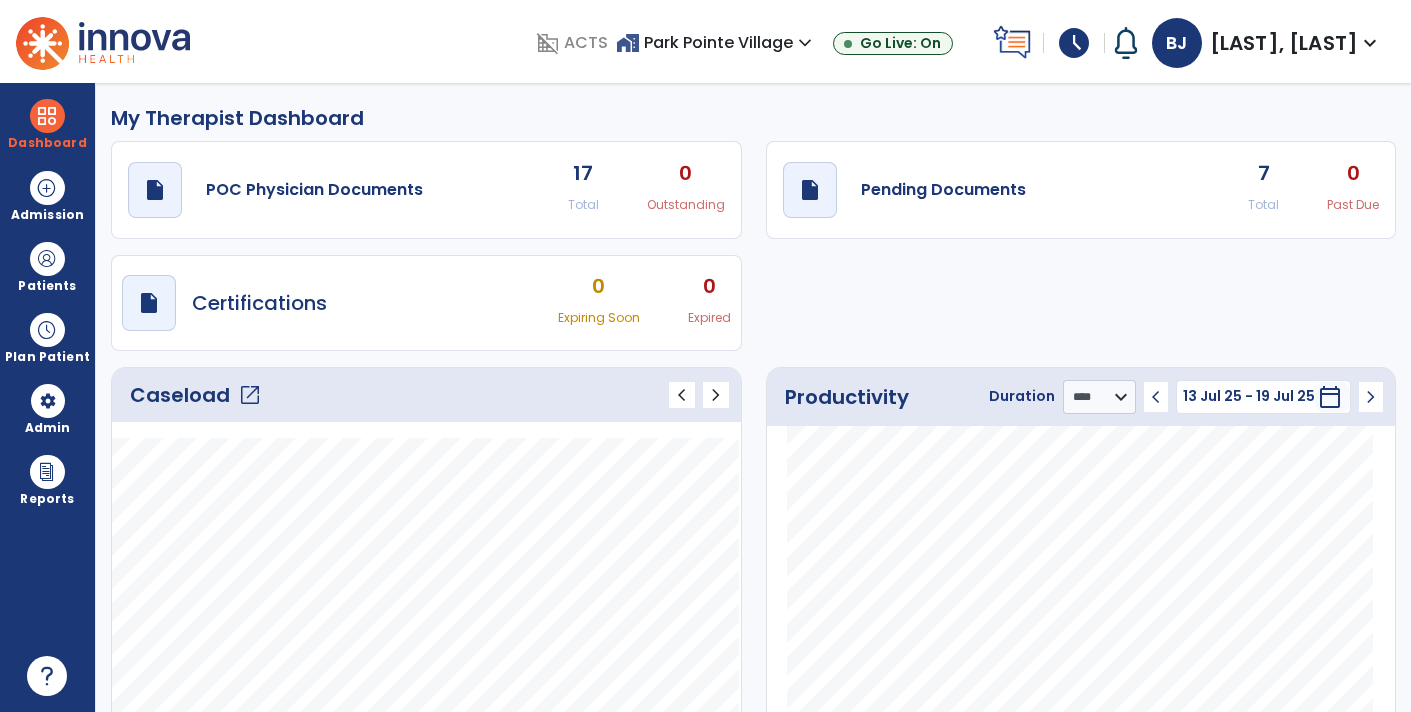 click on "open_in_new" 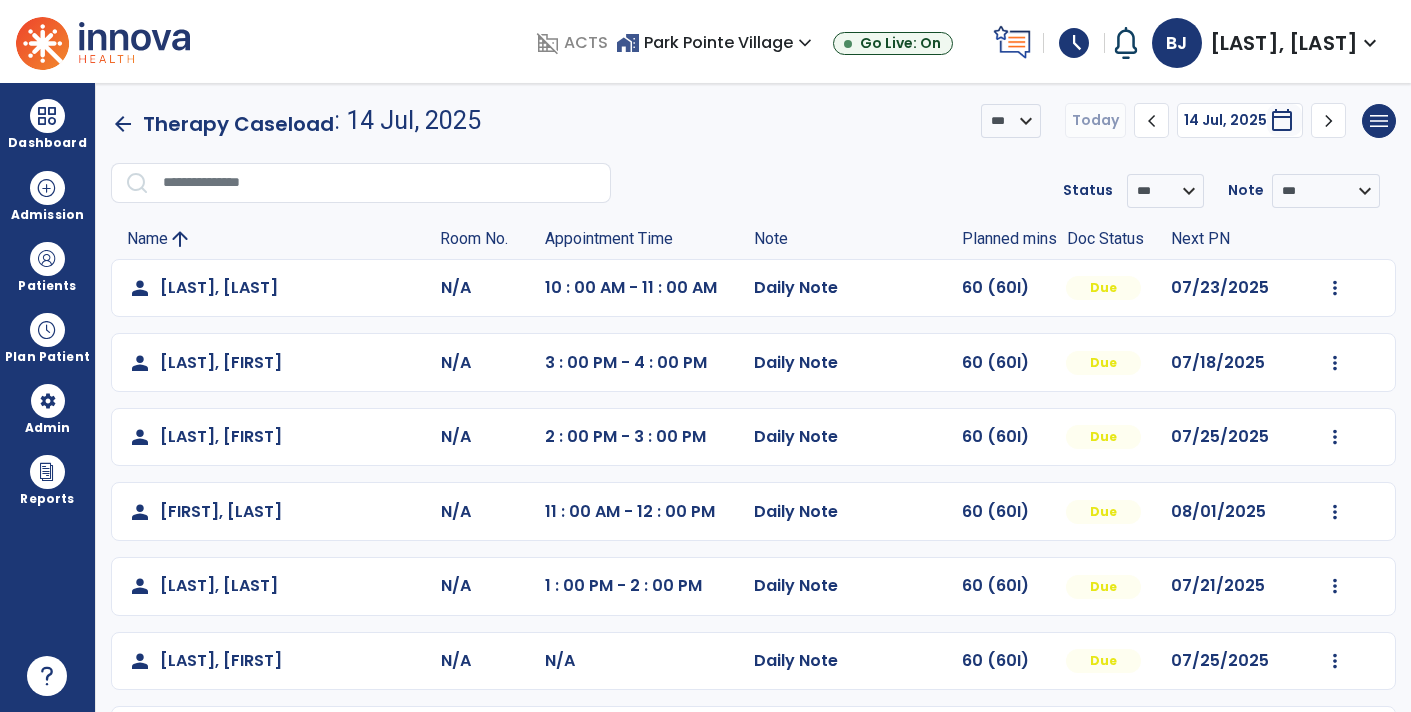scroll, scrollTop: 72, scrollLeft: 0, axis: vertical 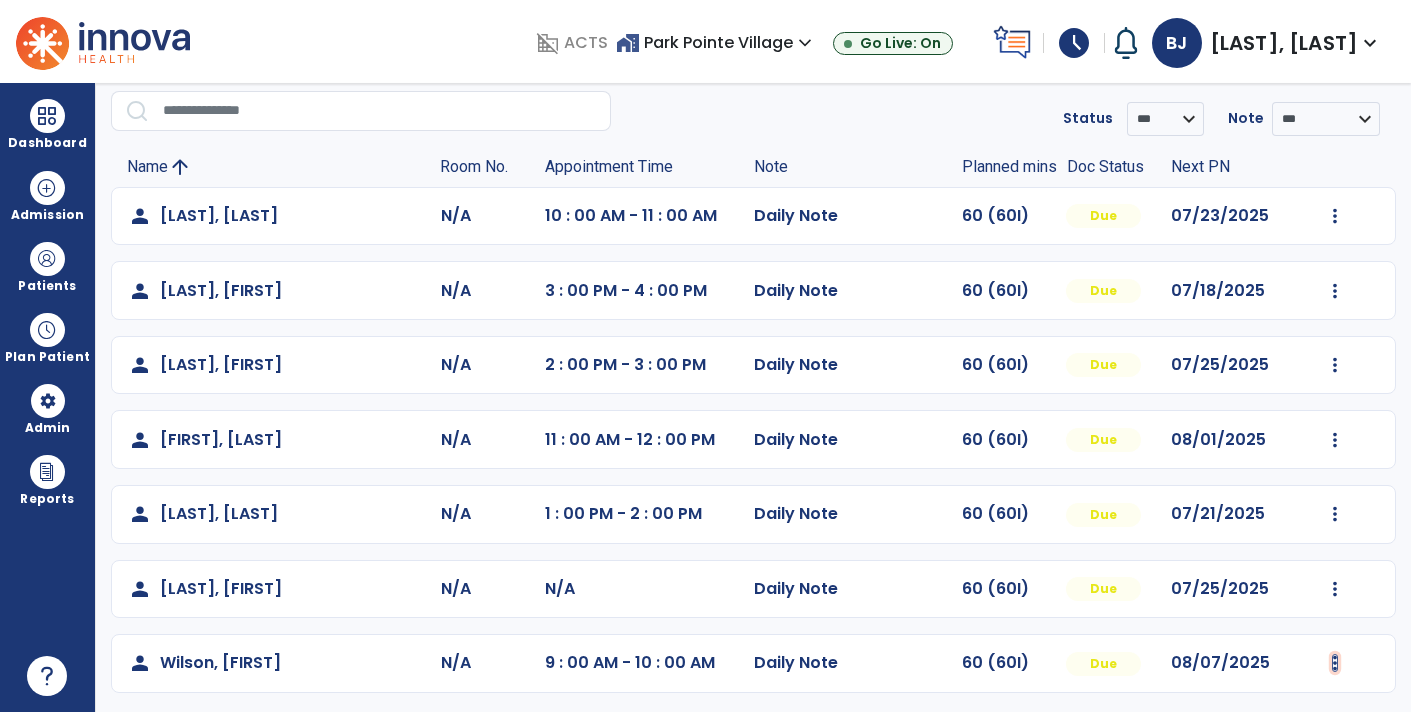 click at bounding box center (1335, 216) 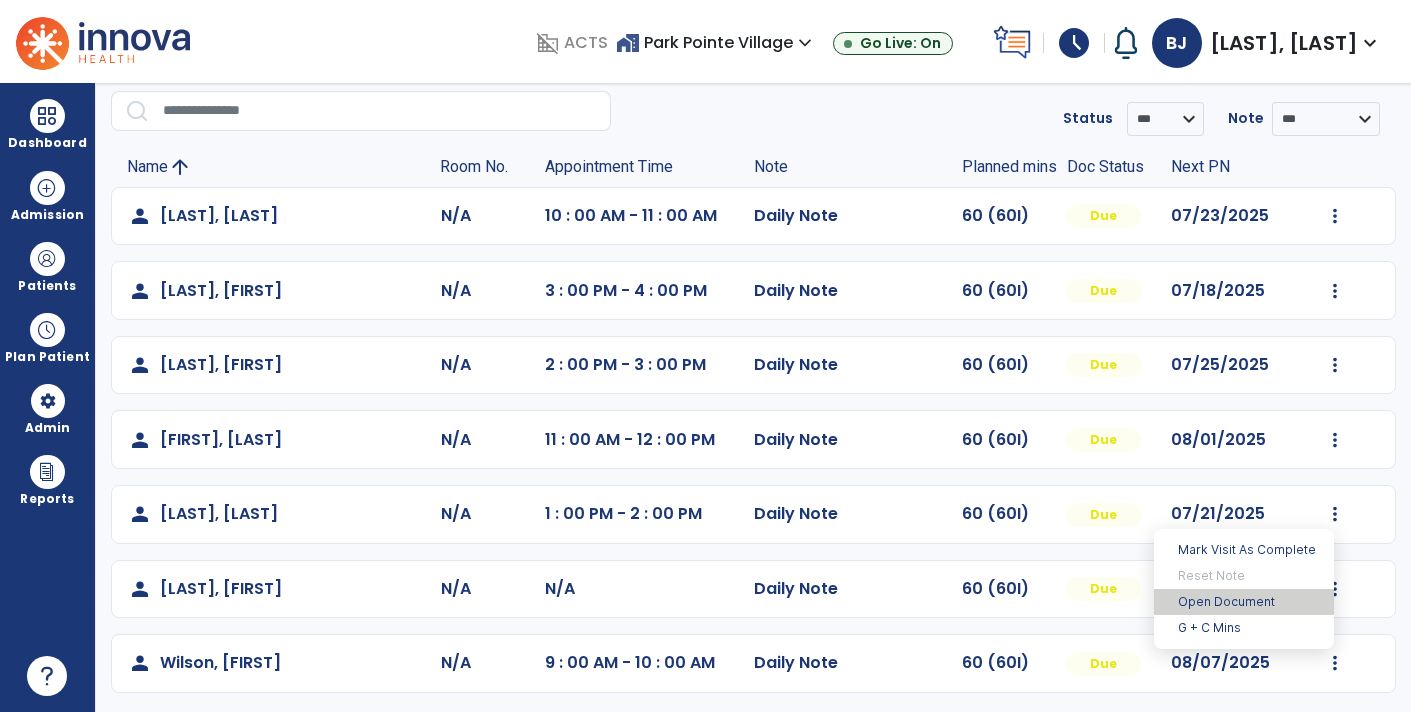 click on "Open Document" at bounding box center (1244, 602) 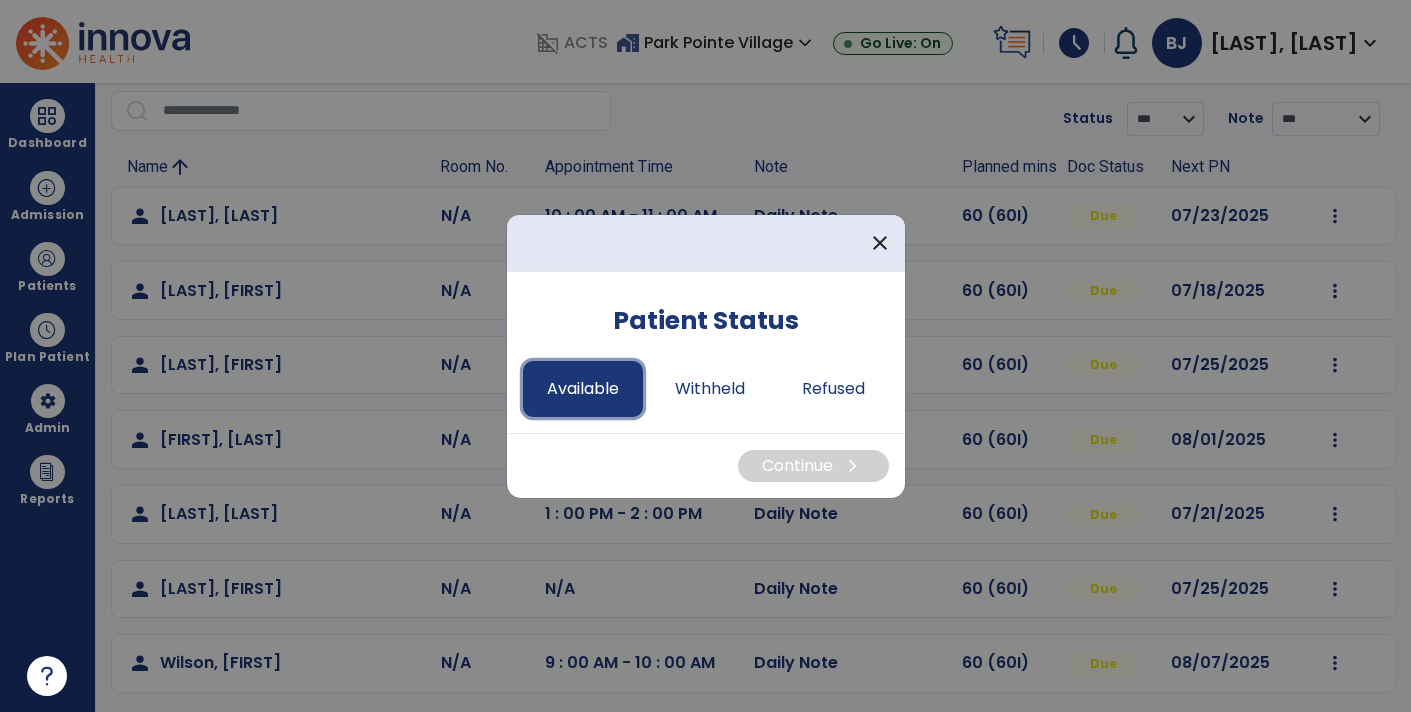 click on "Available" at bounding box center (583, 389) 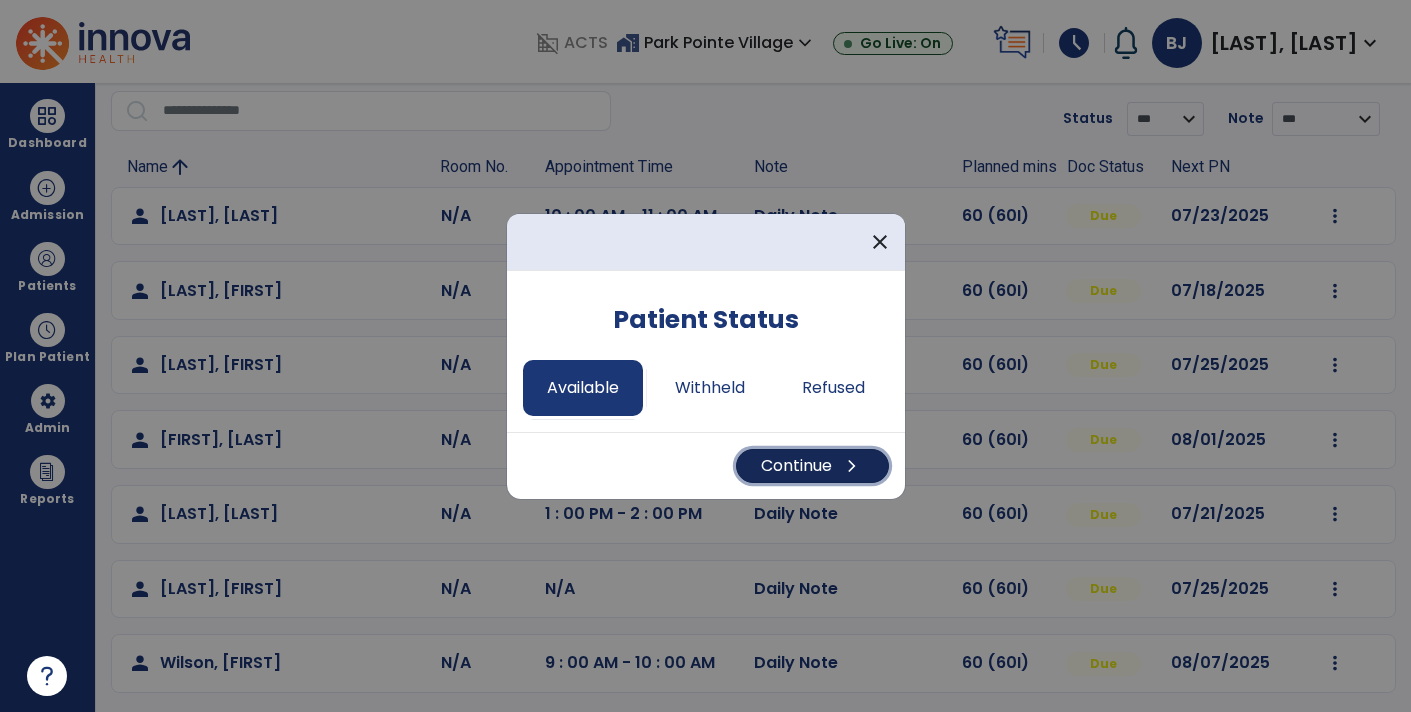 click on "Continue   chevron_right" at bounding box center [812, 466] 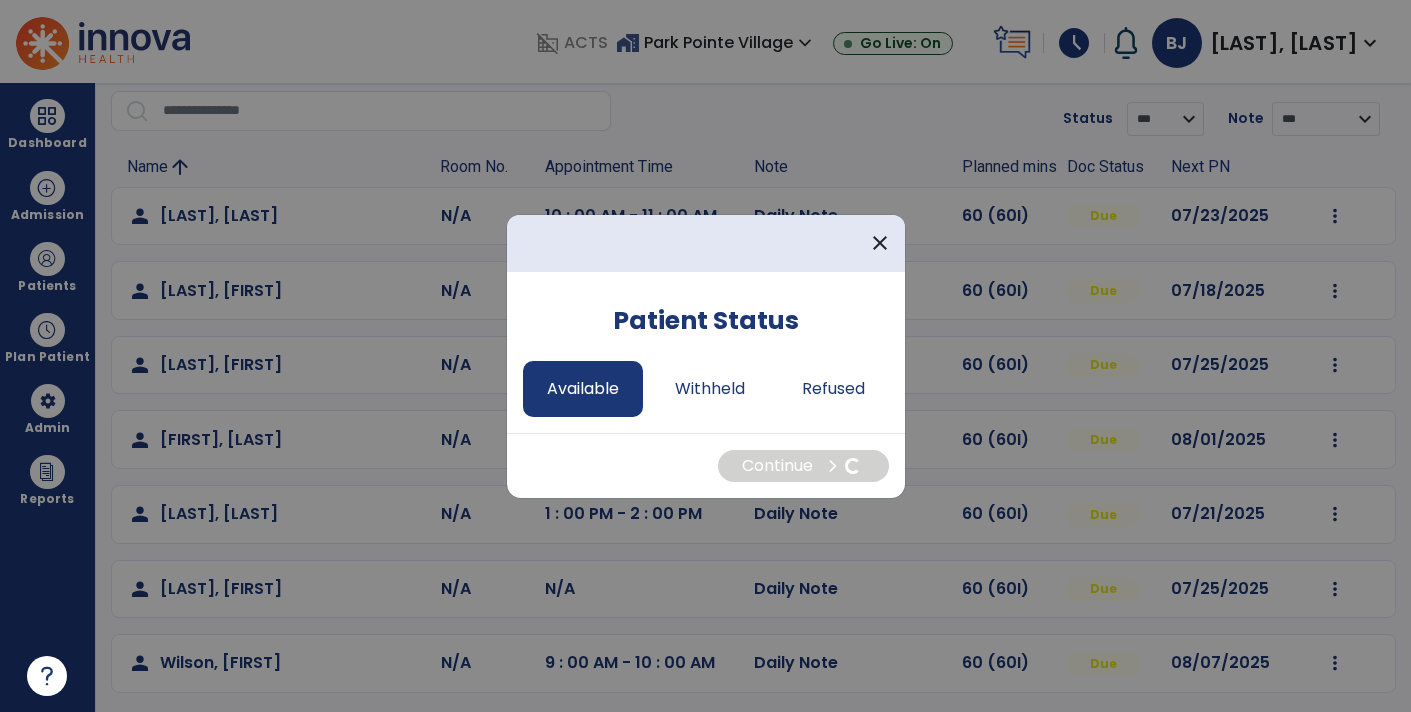 select on "*" 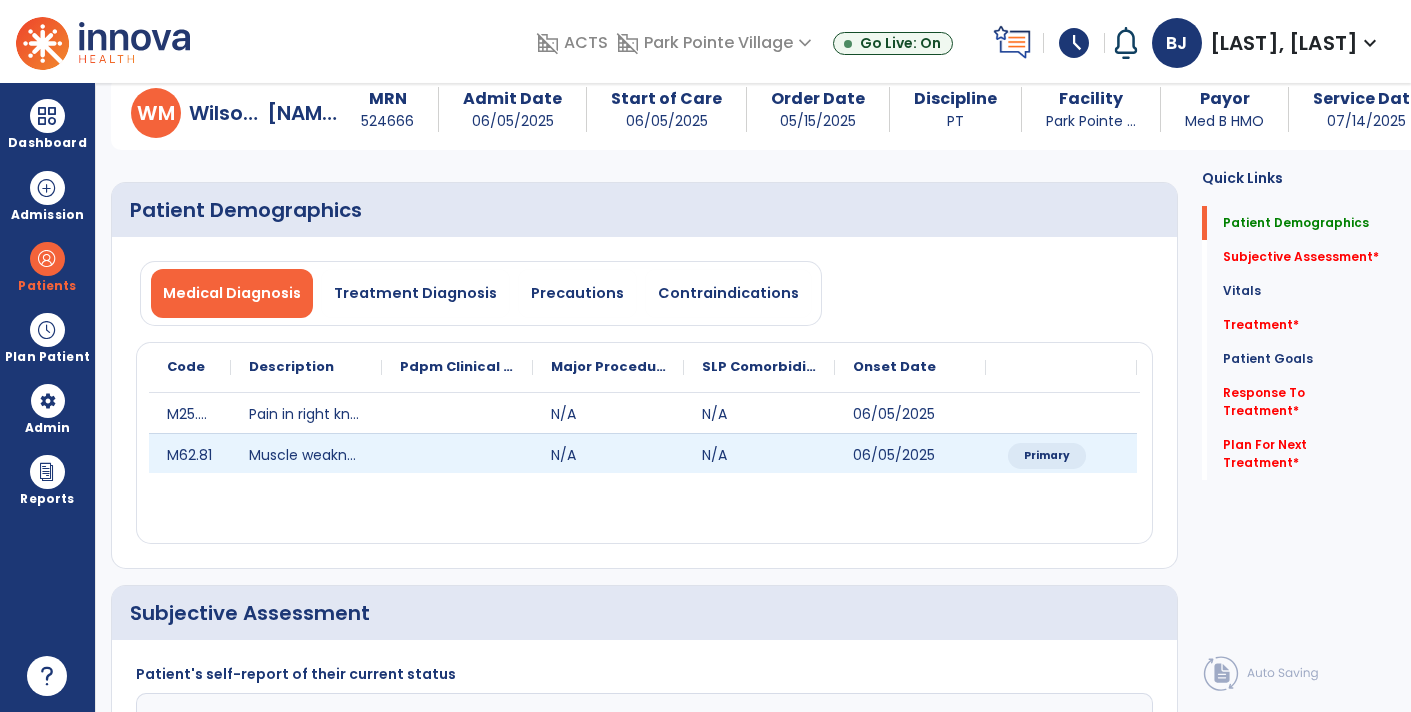 scroll, scrollTop: 425, scrollLeft: 0, axis: vertical 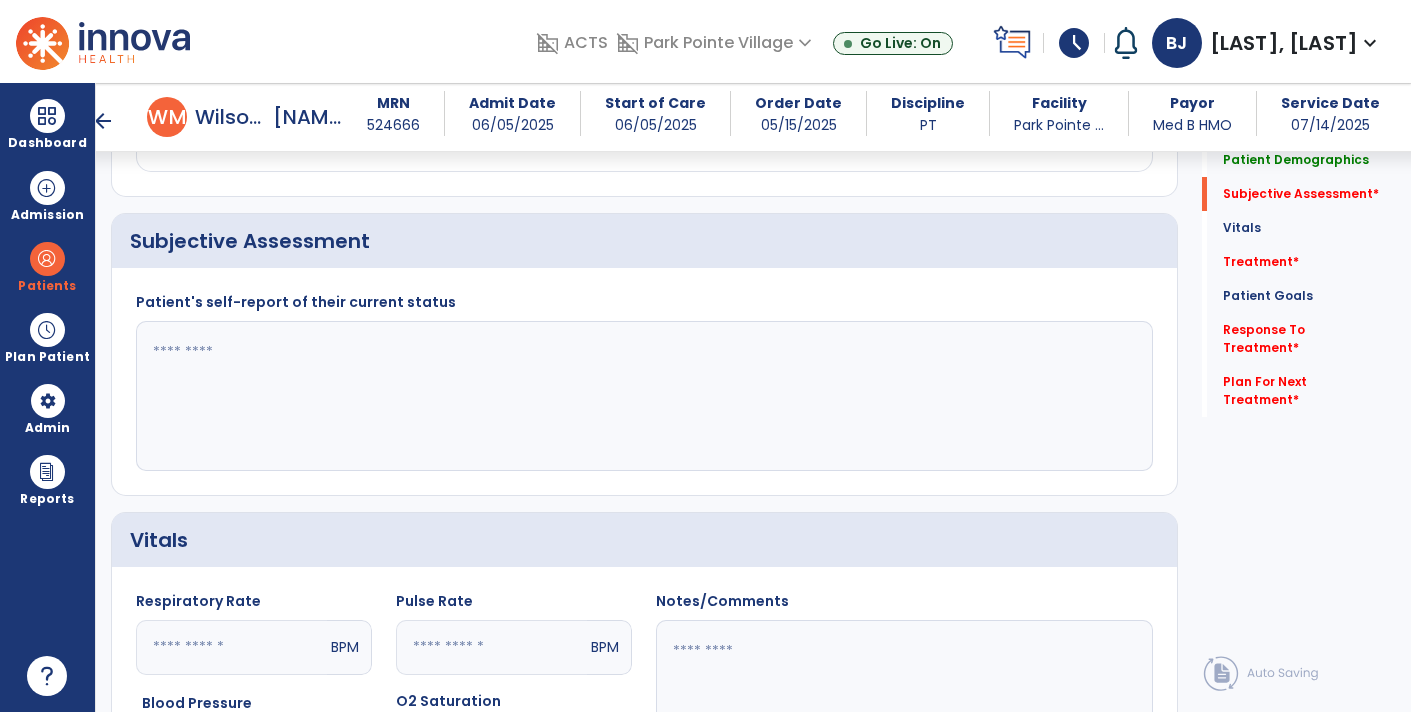 click 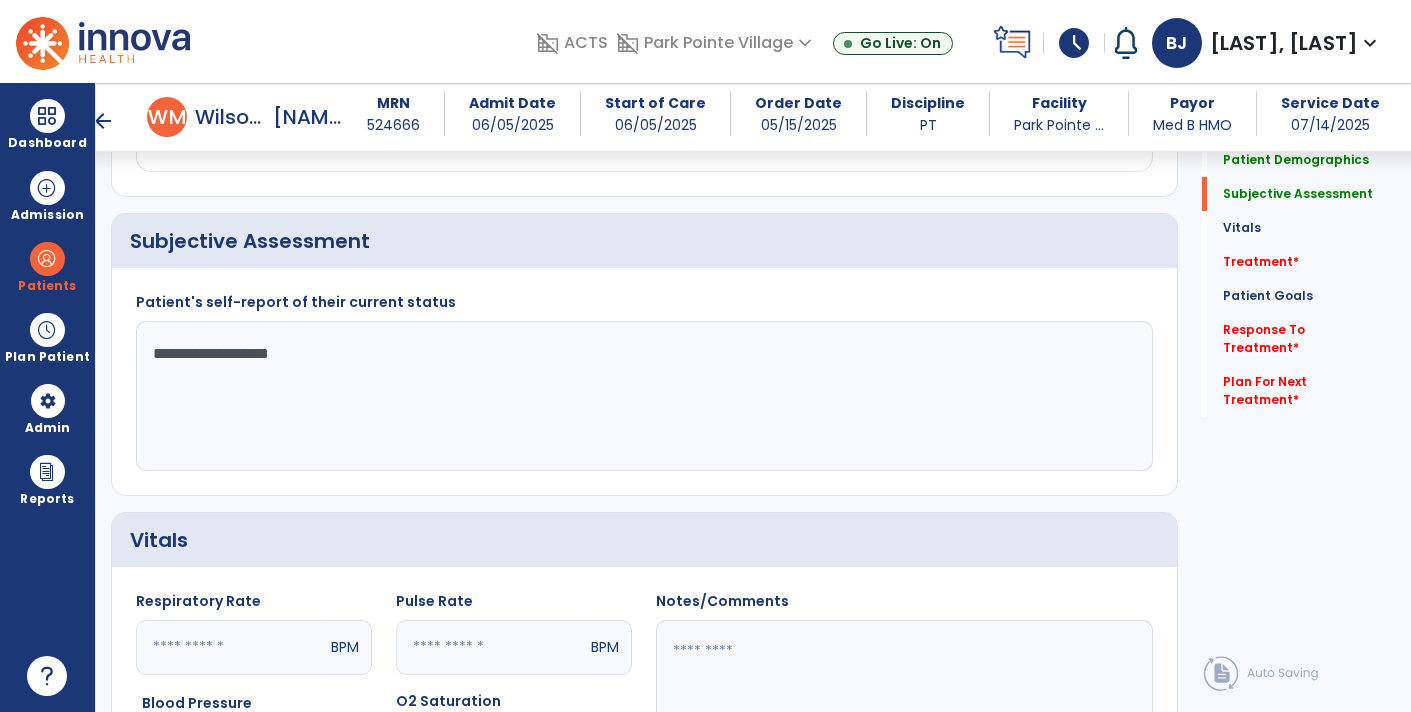 click on "********" 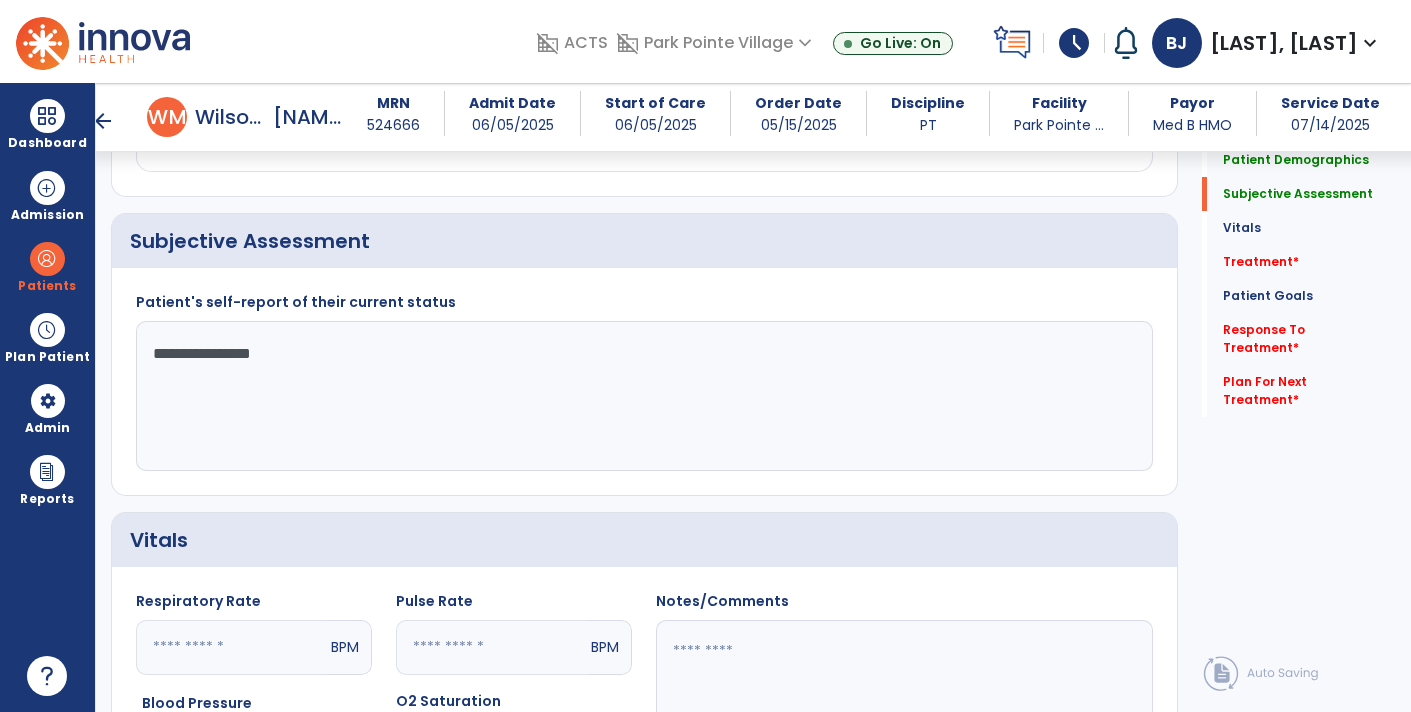 click on "**********" 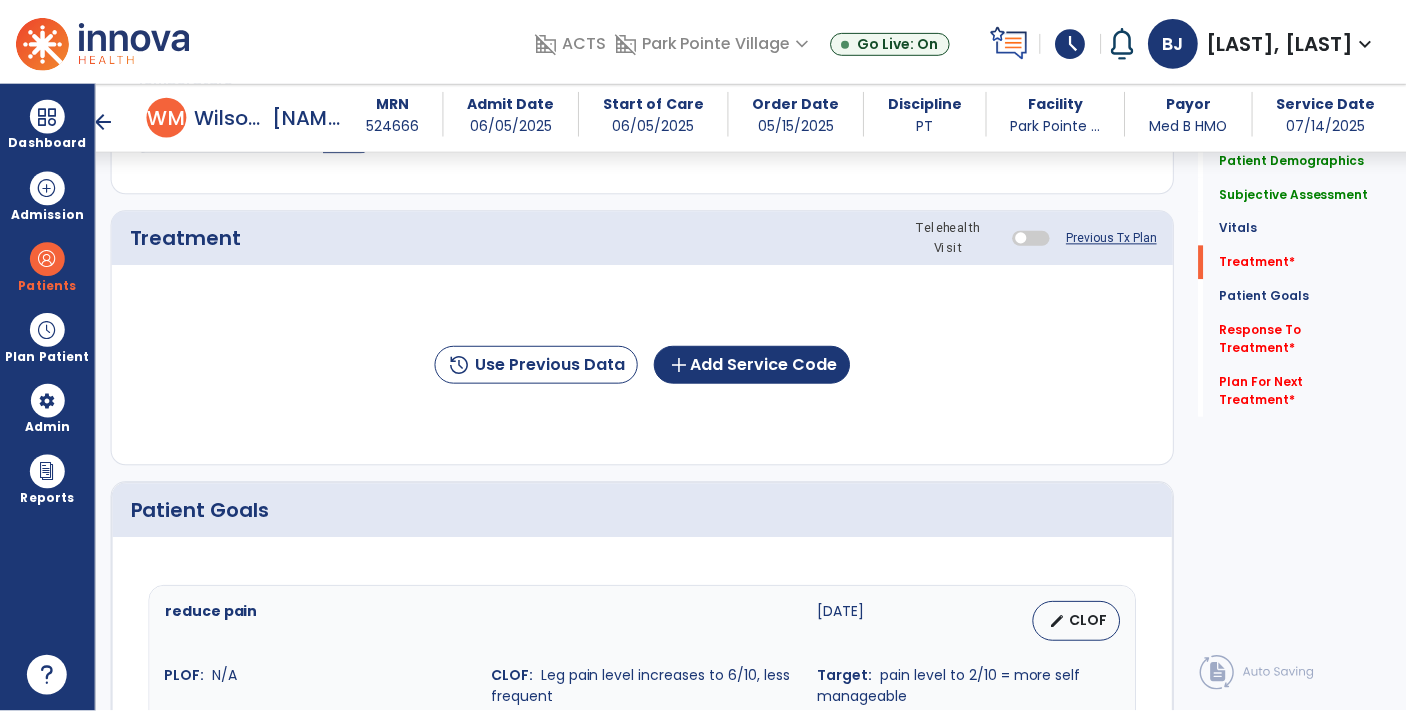 scroll, scrollTop: 1172, scrollLeft: 0, axis: vertical 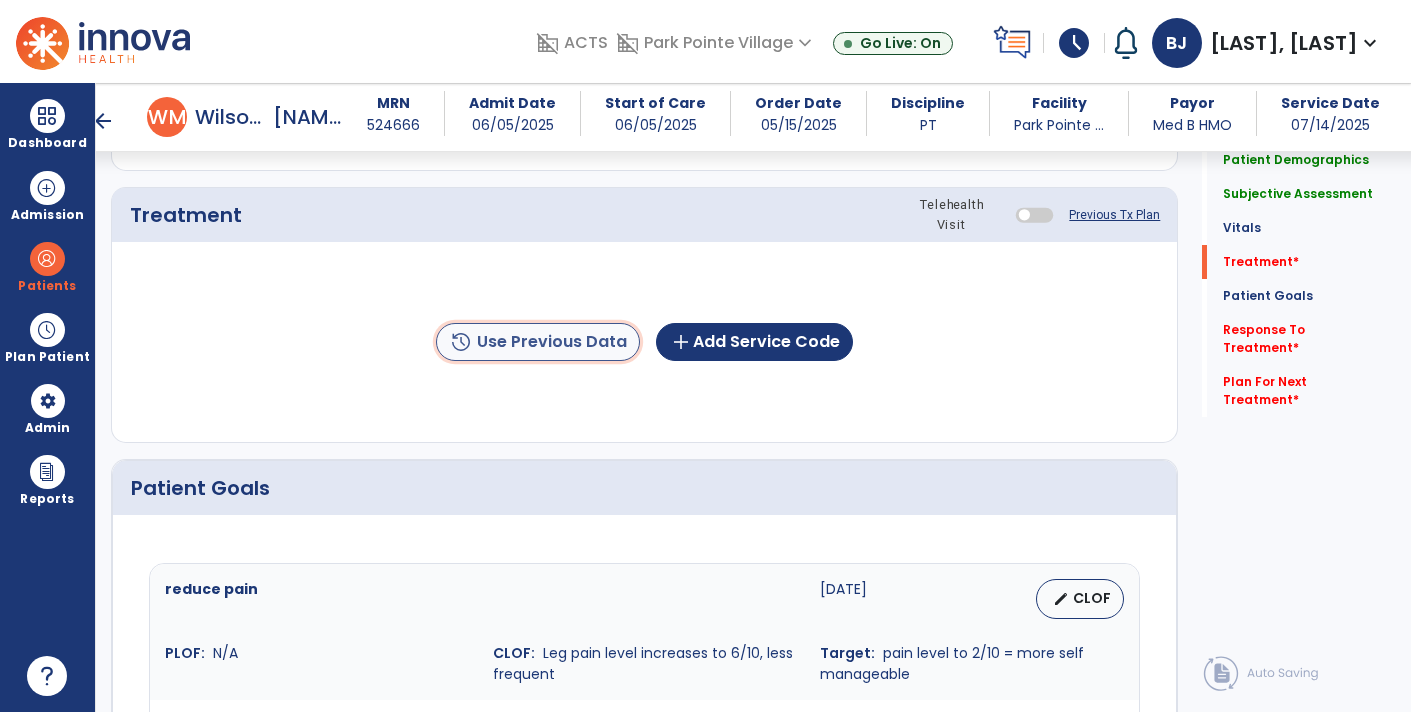 click on "history  Use Previous Data" 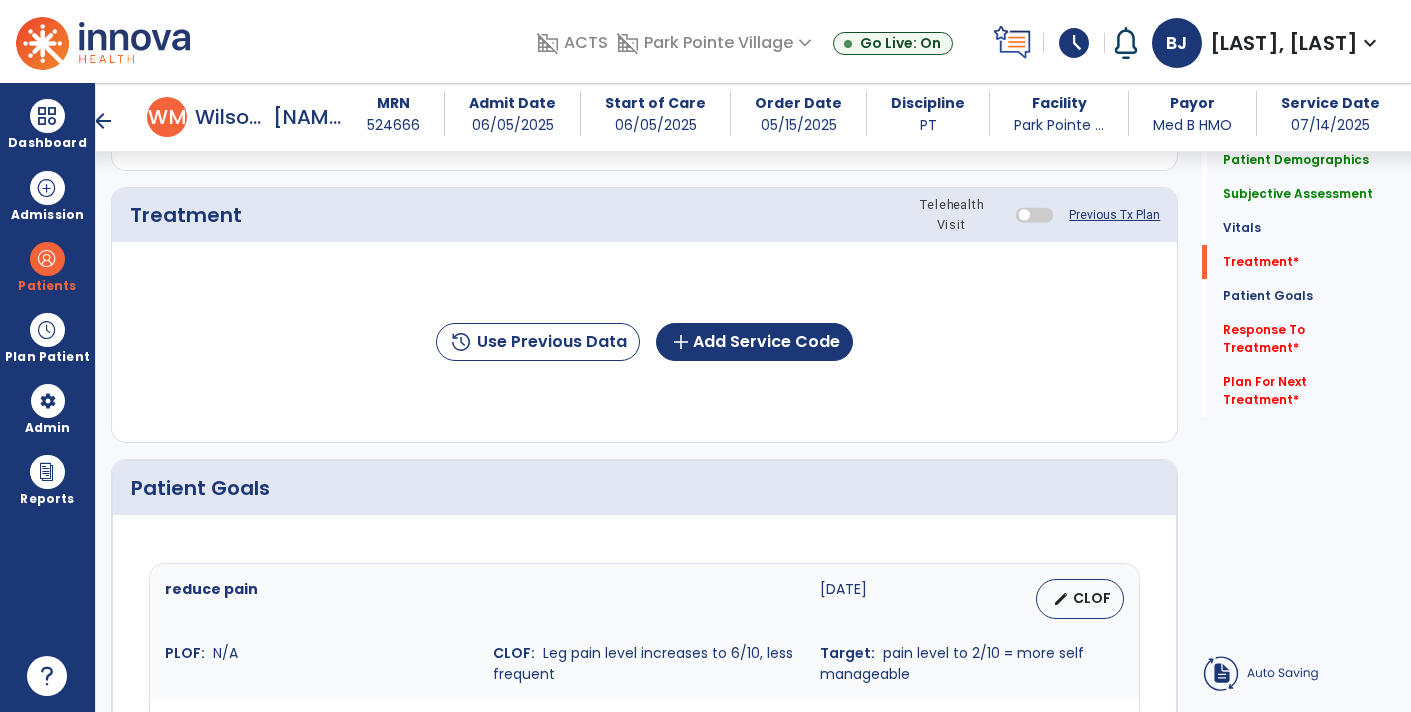 type on "**********" 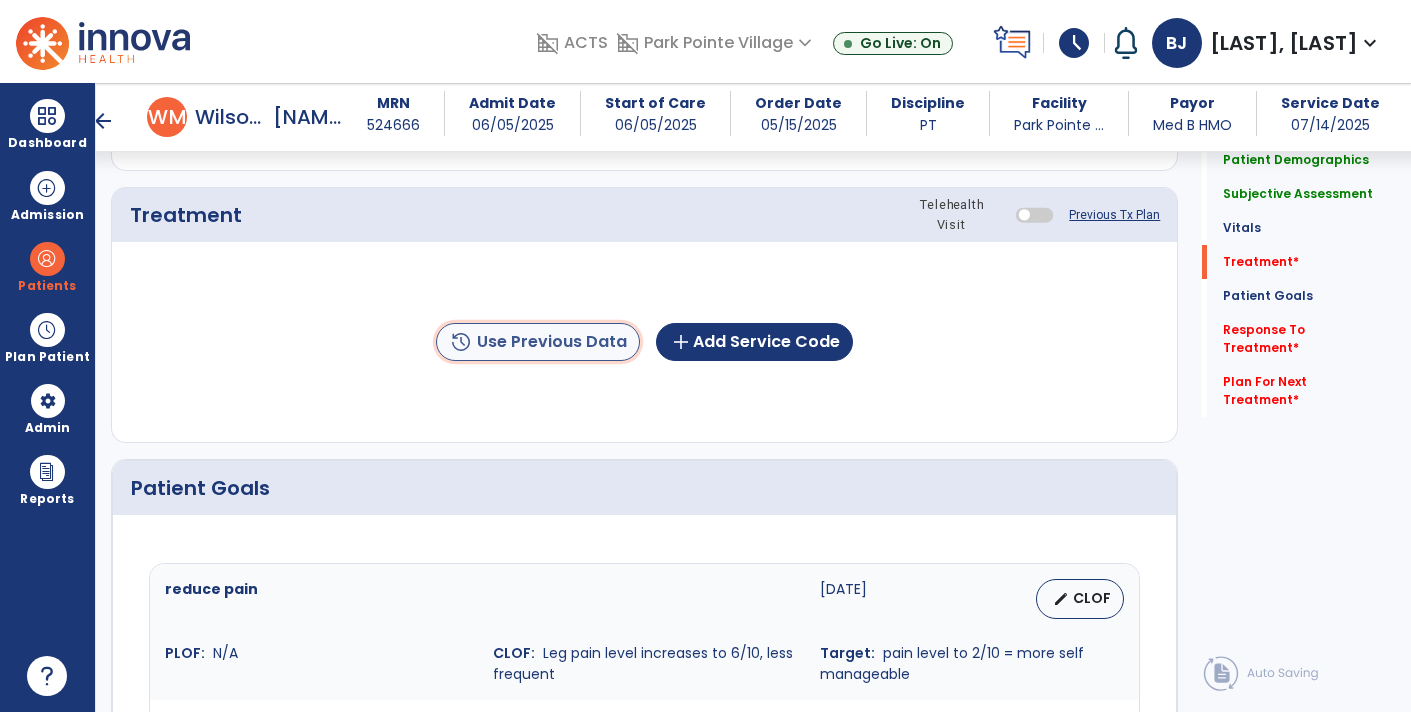 click on "history  Use Previous Data" 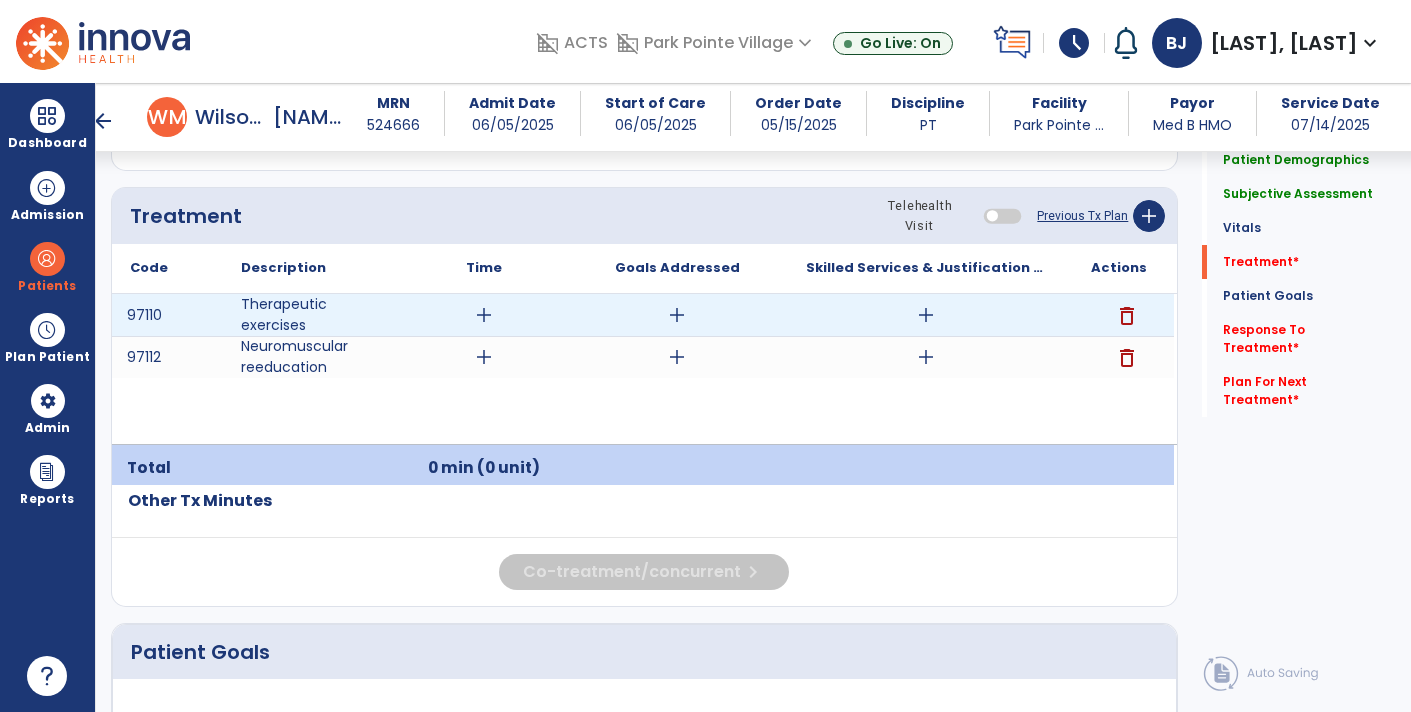 click on "add" at bounding box center [926, 315] 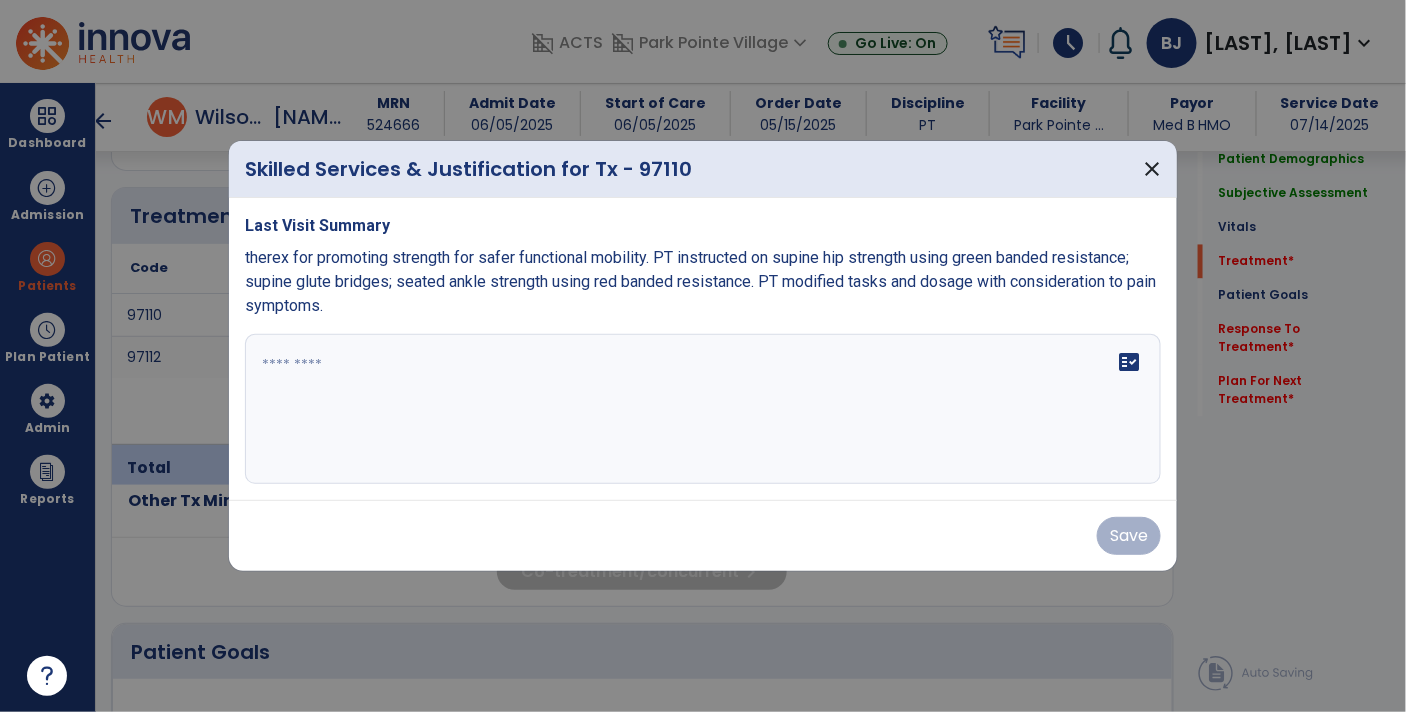 scroll, scrollTop: 1172, scrollLeft: 0, axis: vertical 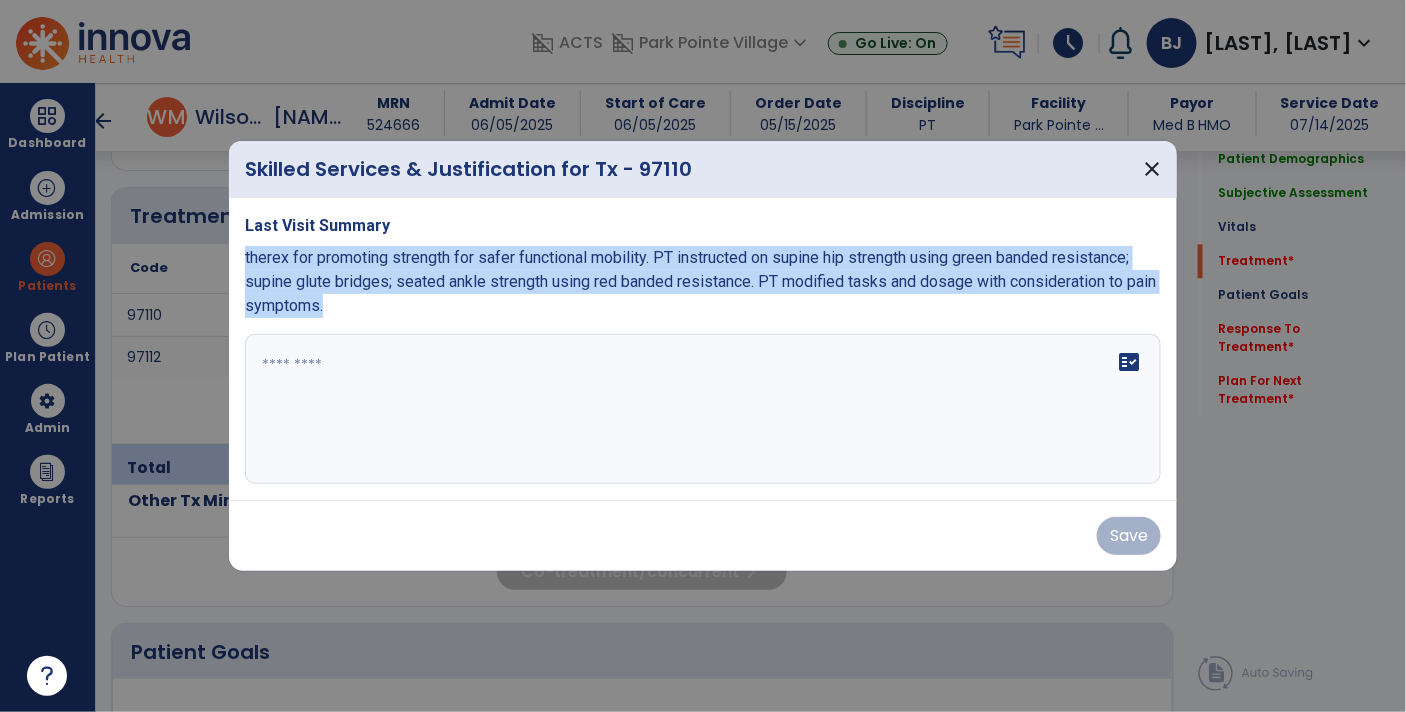 drag, startPoint x: 243, startPoint y: 260, endPoint x: 361, endPoint y: 333, distance: 138.75517 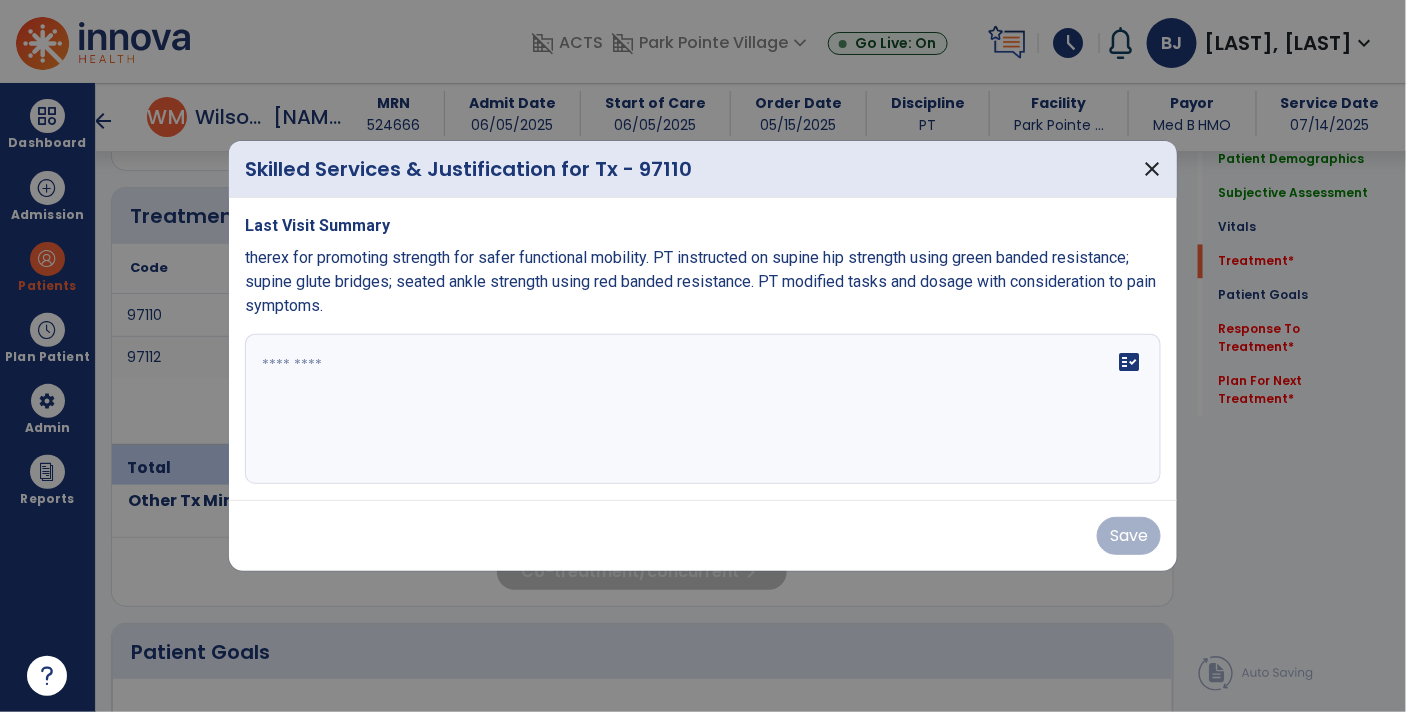 click on "fact_check" at bounding box center (703, 409) 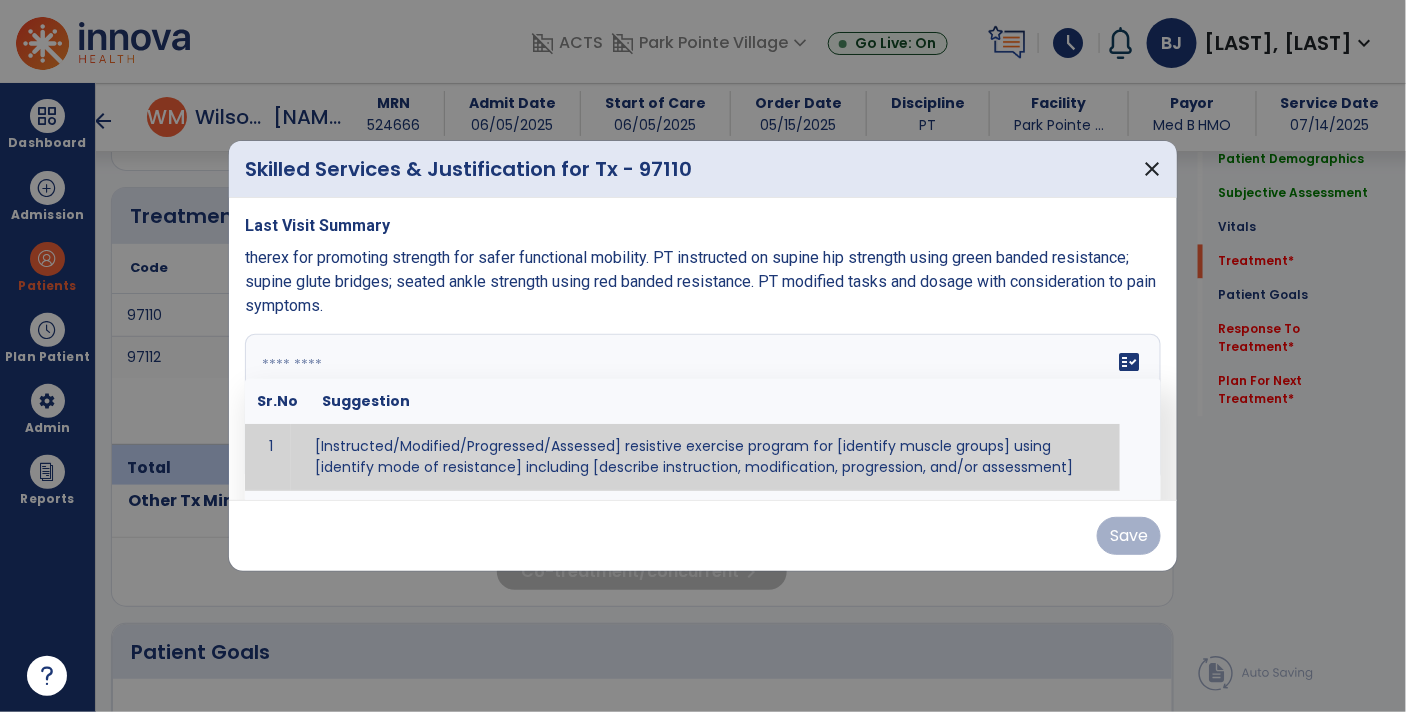 paste on "**********" 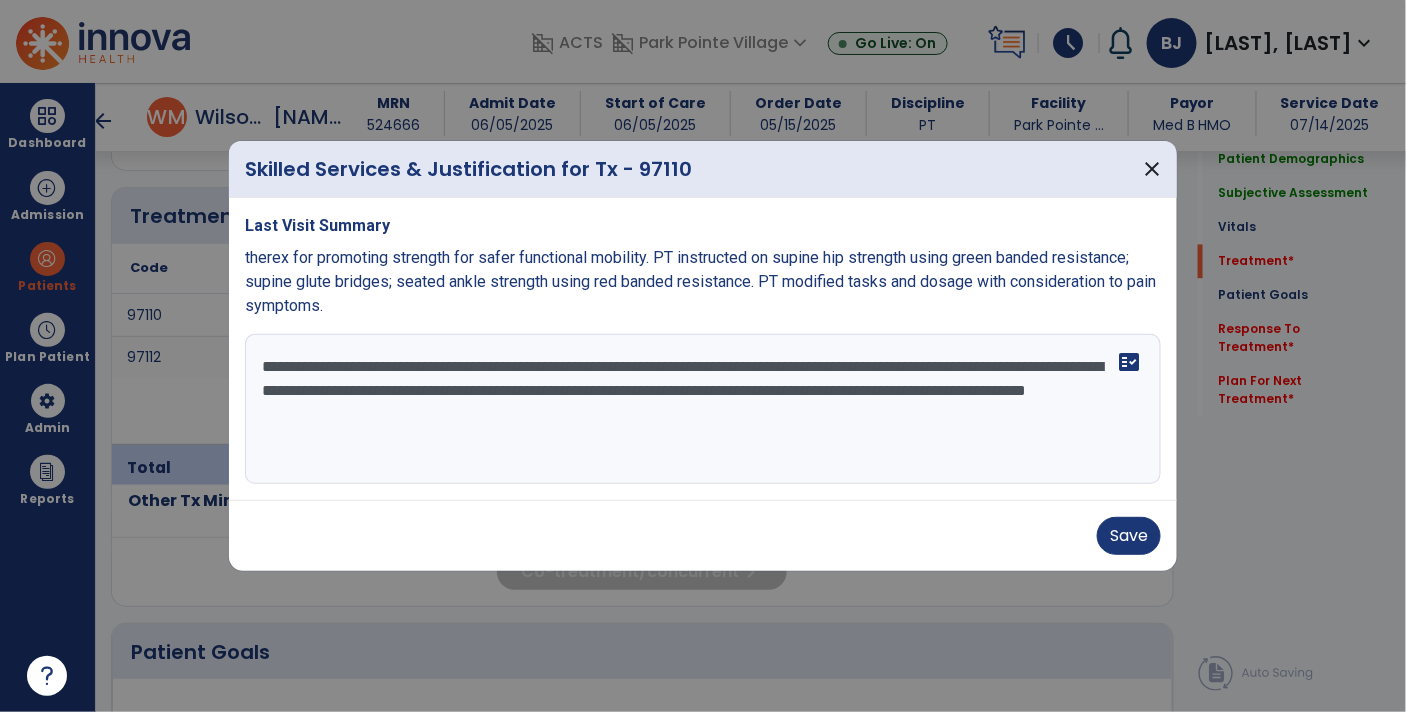 type on "**********" 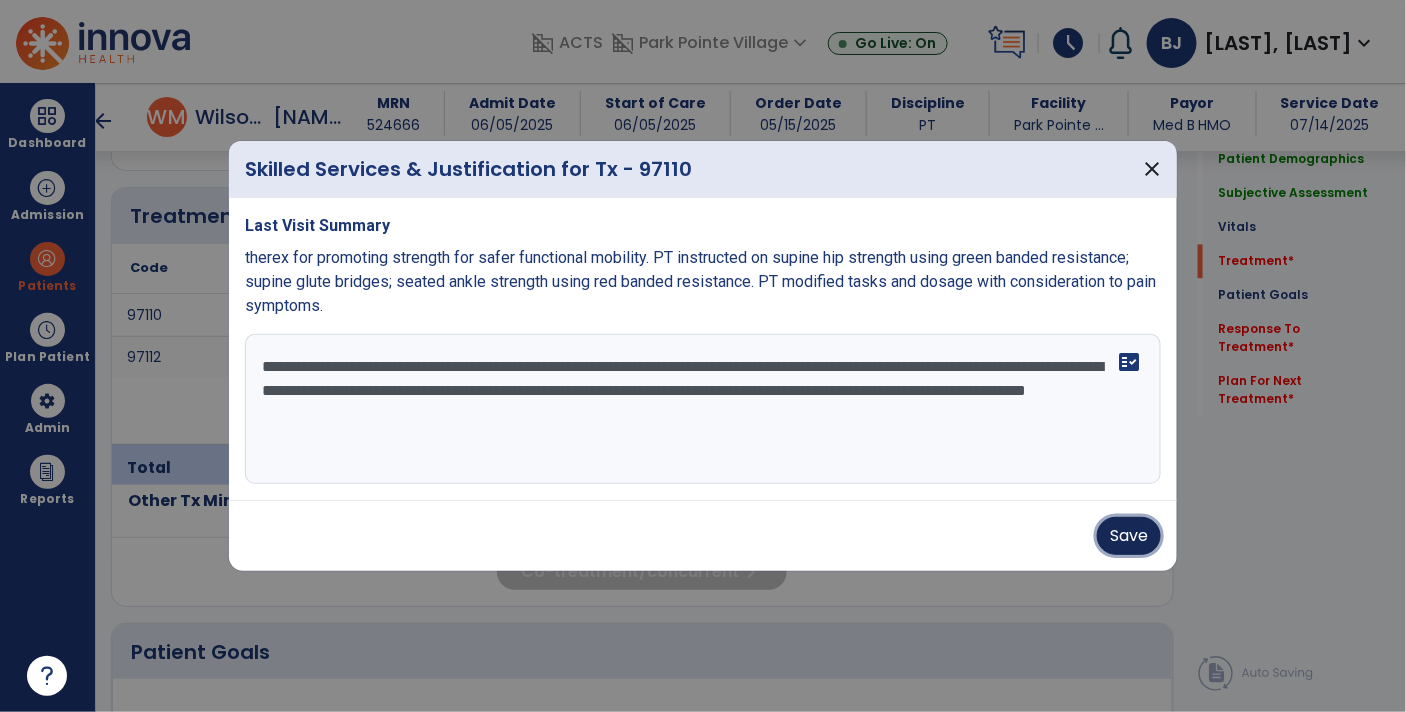 type 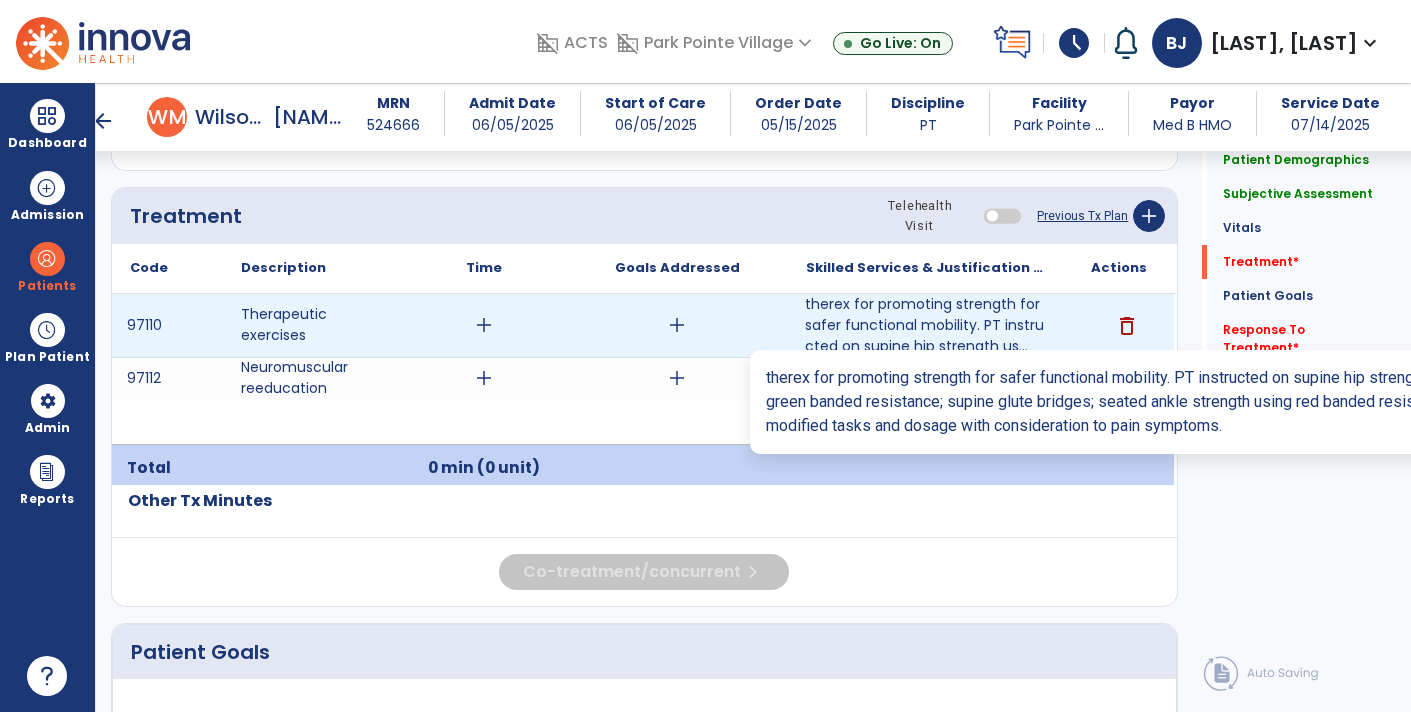 click on "therex for promoting strength for safer functional mobility. PT instructed on supine hip strength us..." at bounding box center [926, 325] 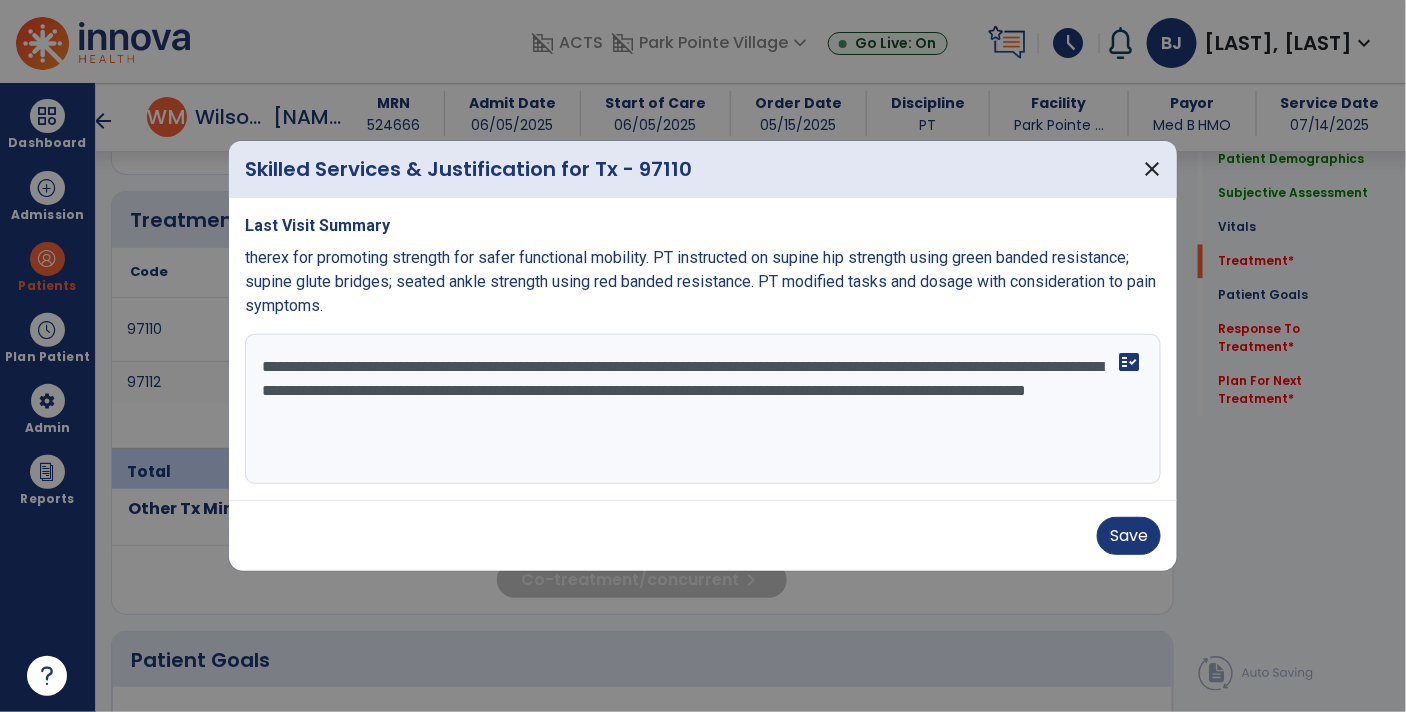 scroll, scrollTop: 1172, scrollLeft: 0, axis: vertical 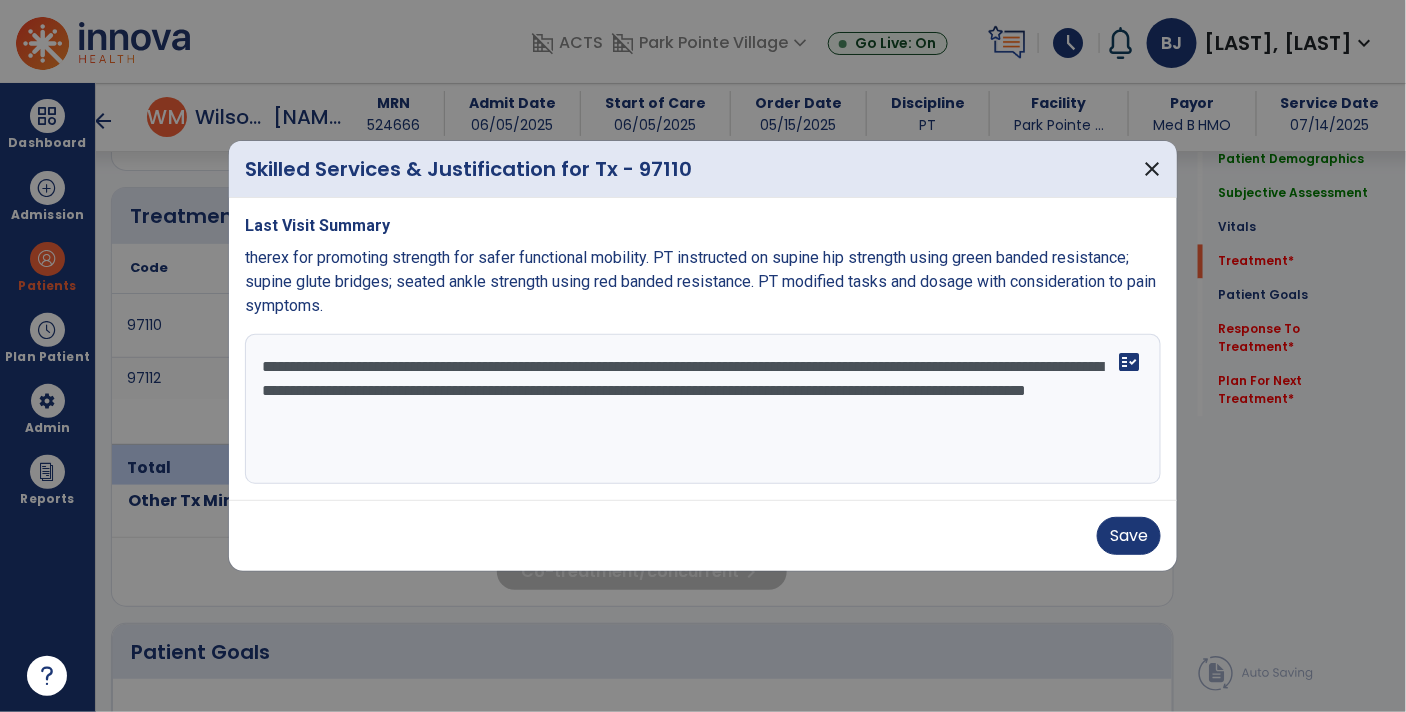 click on "**********" at bounding box center (703, 409) 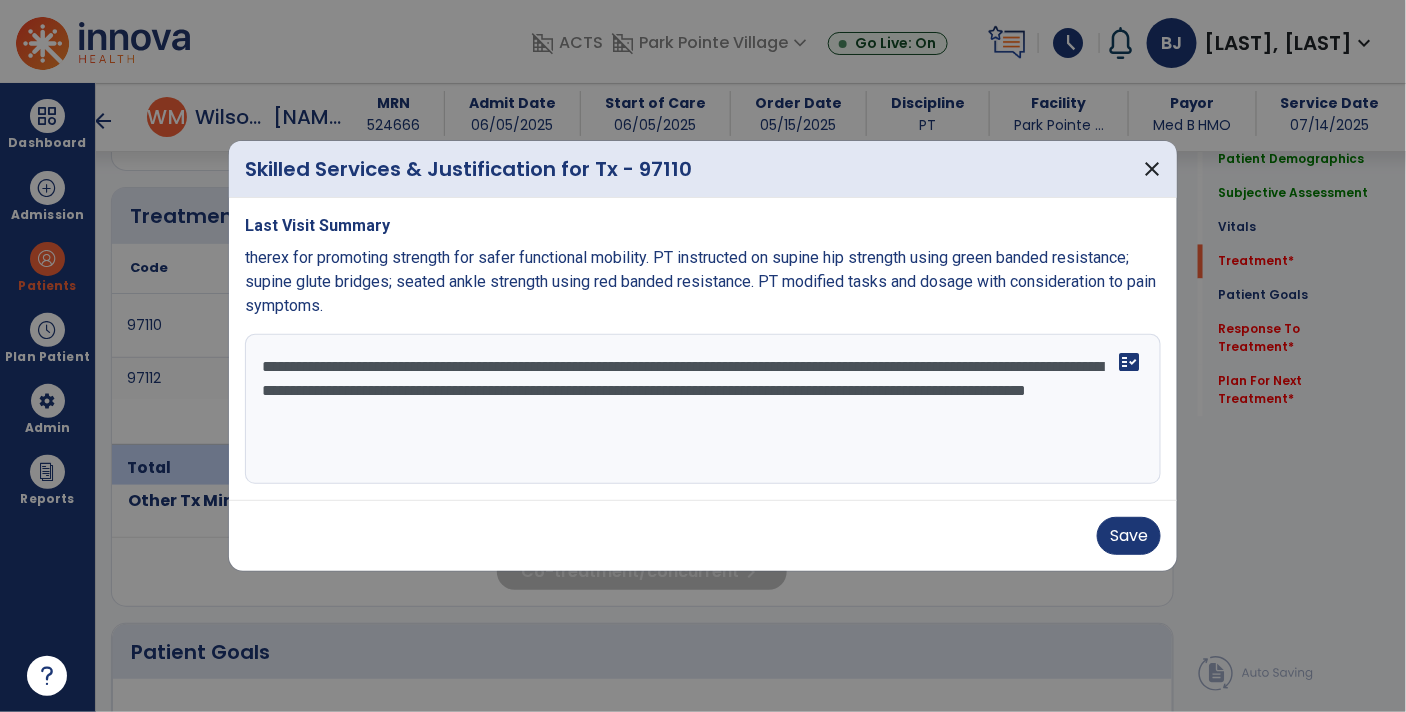 click on "**********" at bounding box center (703, 409) 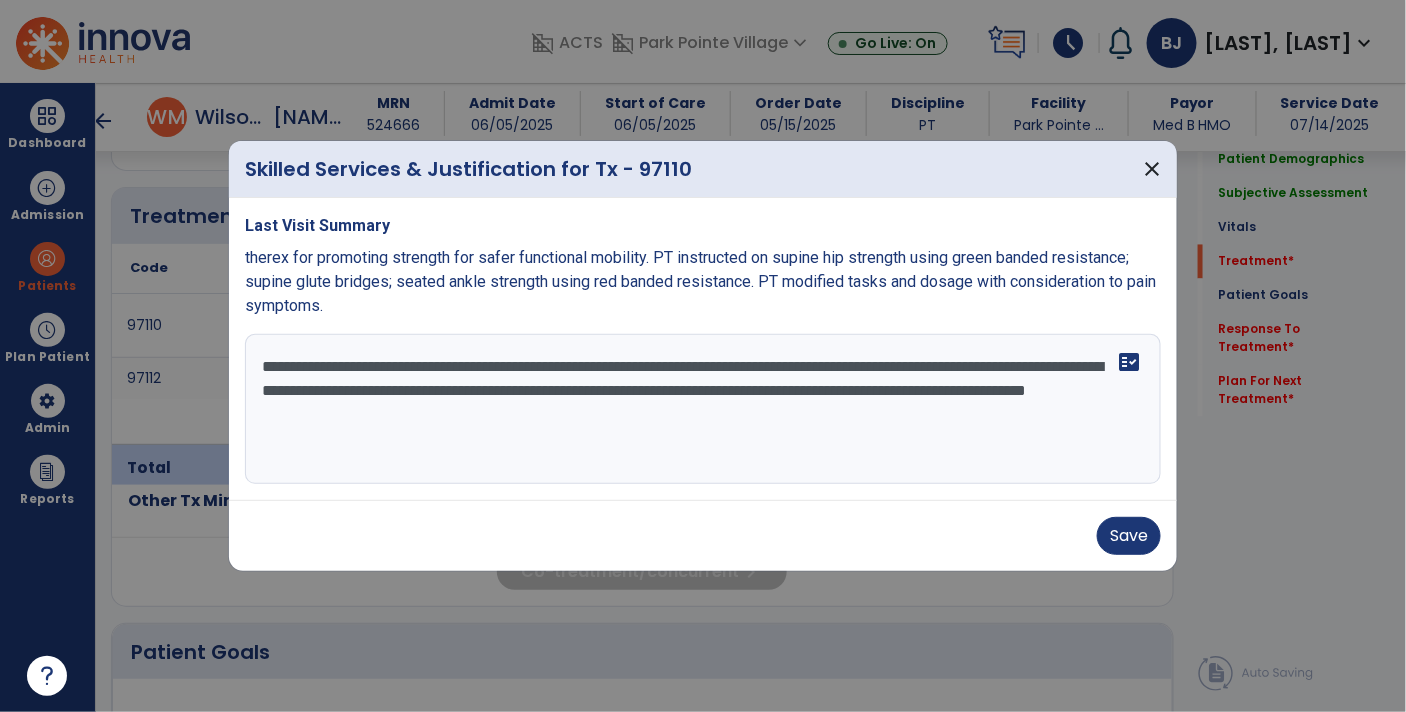 click on "**********" at bounding box center [703, 409] 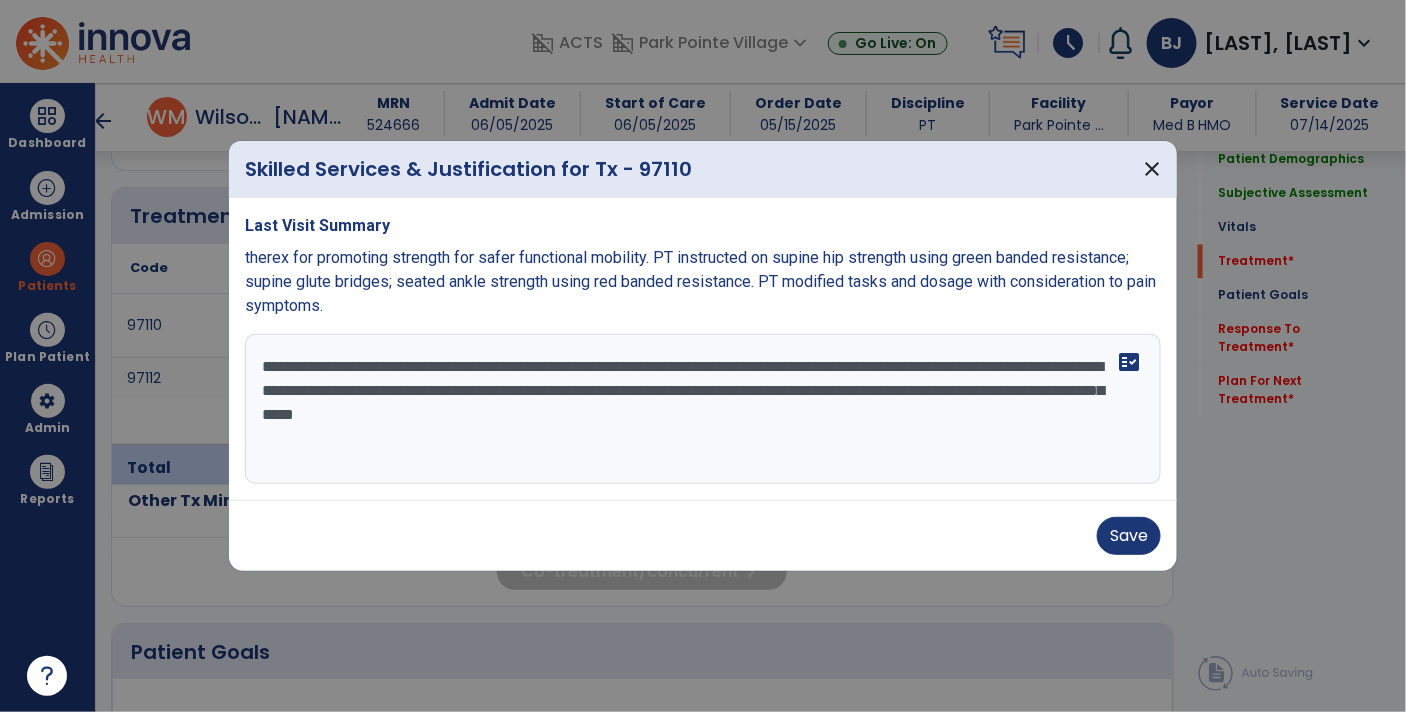 click on "**********" at bounding box center [703, 409] 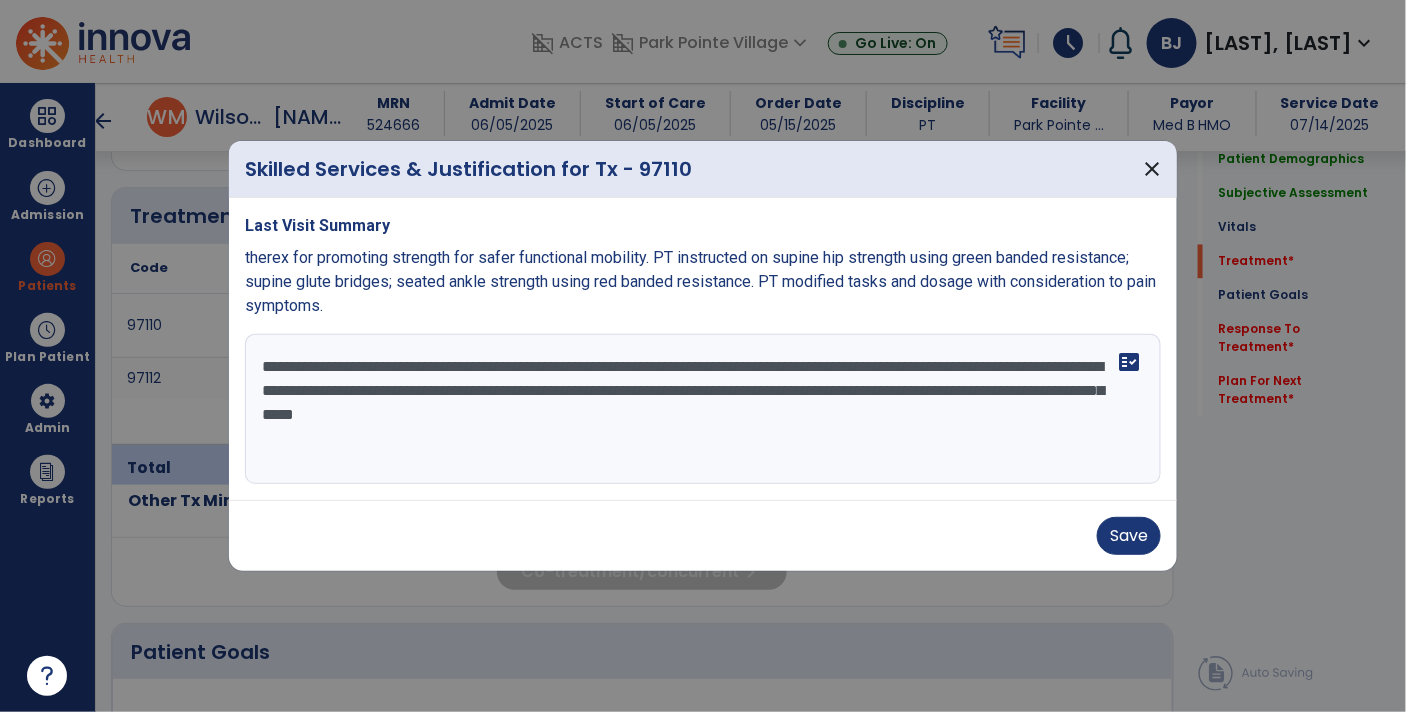 click on "**********" at bounding box center (703, 409) 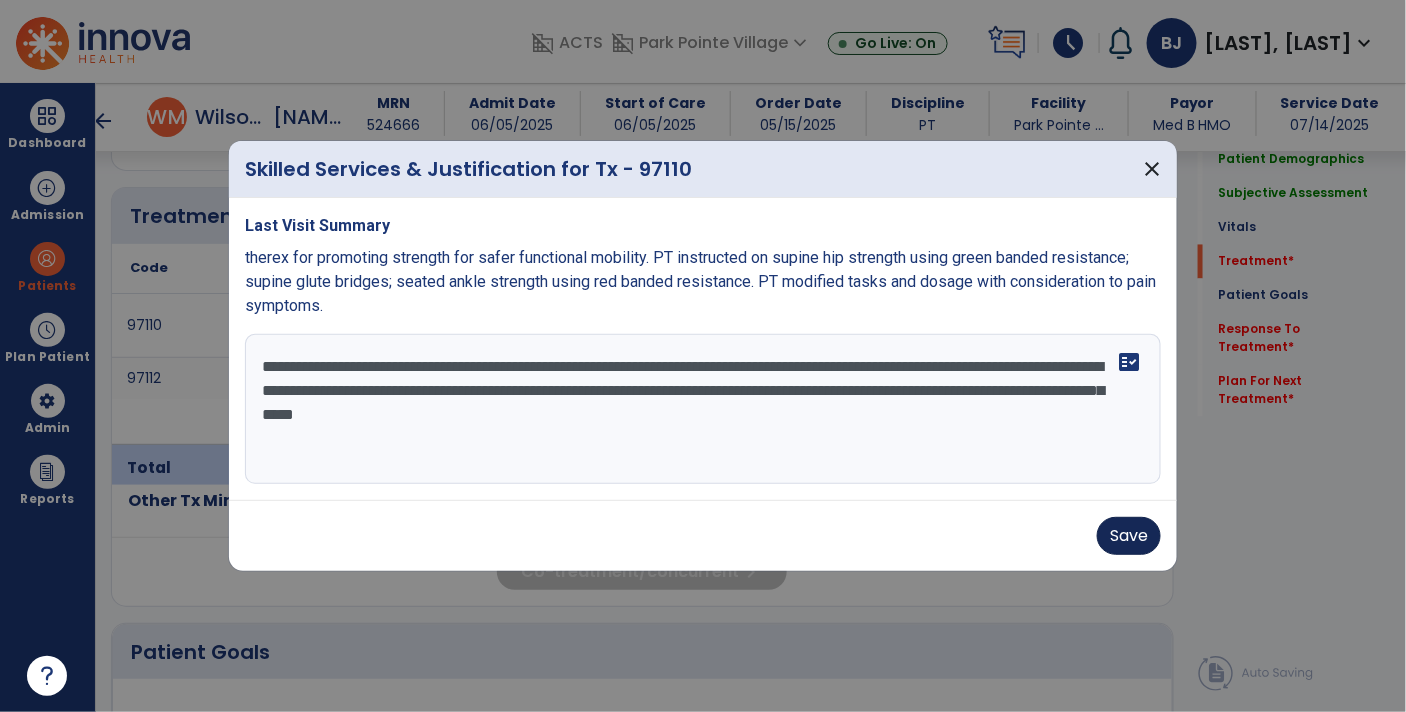 type on "**********" 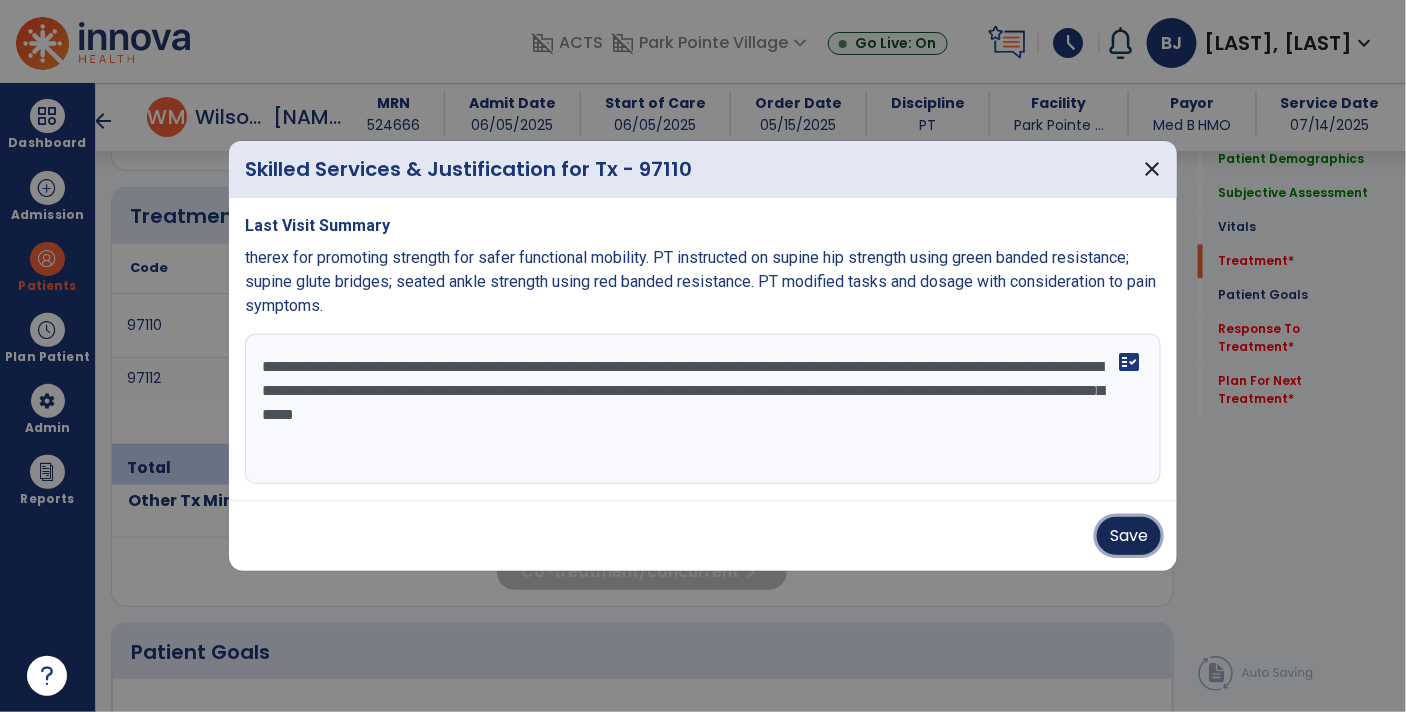click on "Save" at bounding box center (1129, 536) 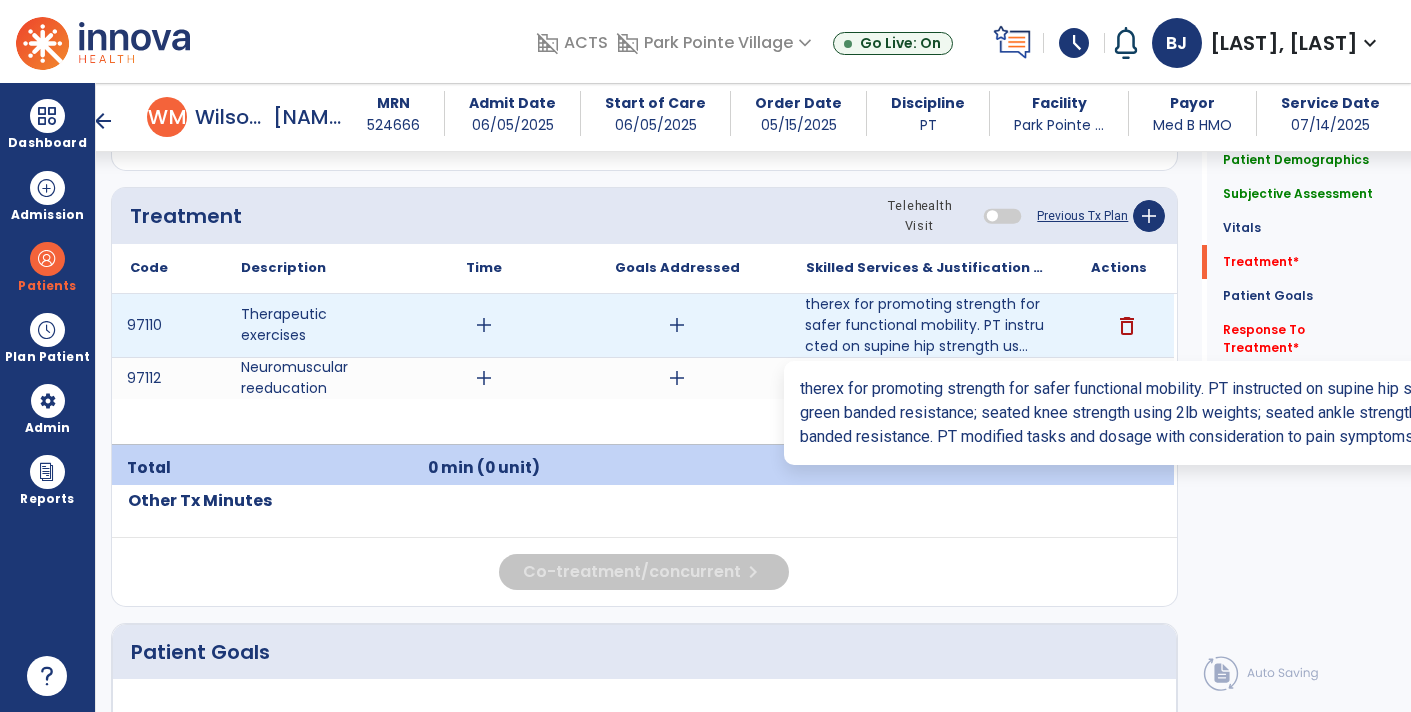 click on "therex for promoting strength for safer functional mobility. PT instructed on supine hip strength us..." at bounding box center (926, 325) 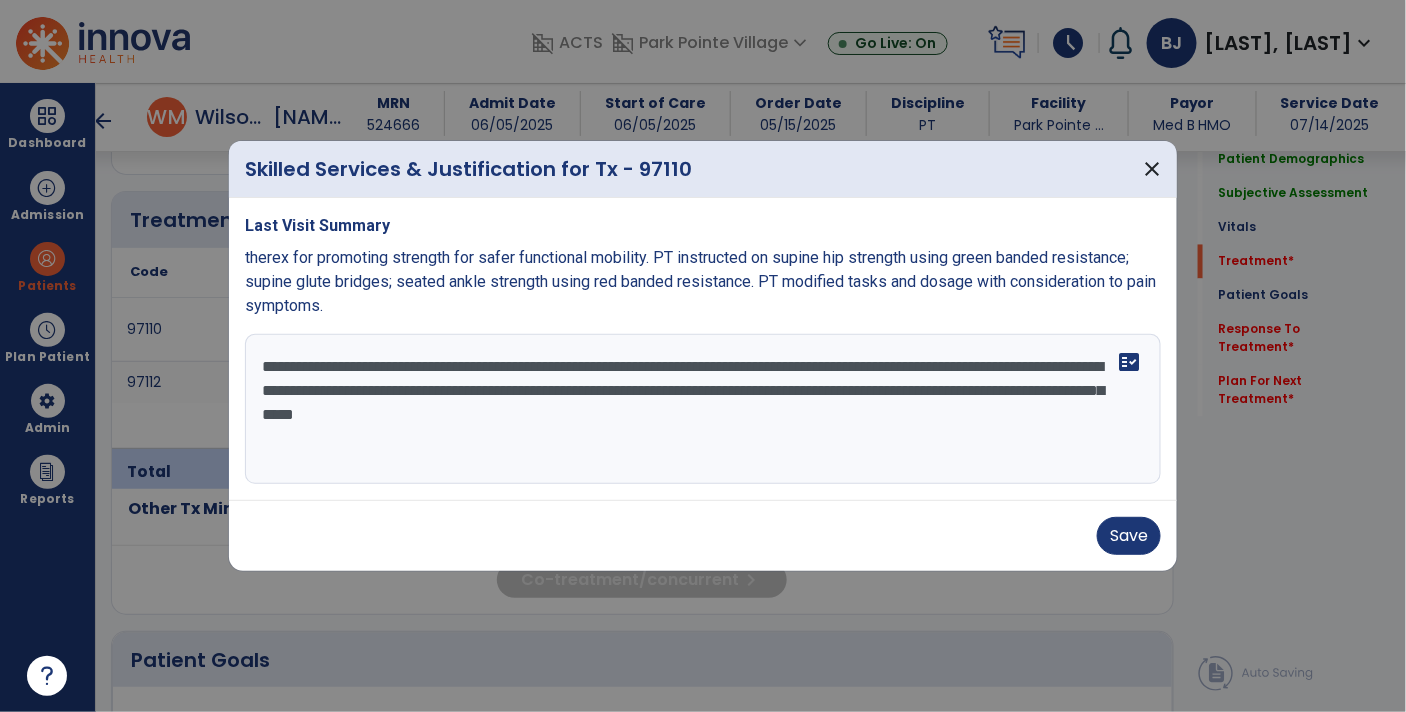 scroll, scrollTop: 1172, scrollLeft: 0, axis: vertical 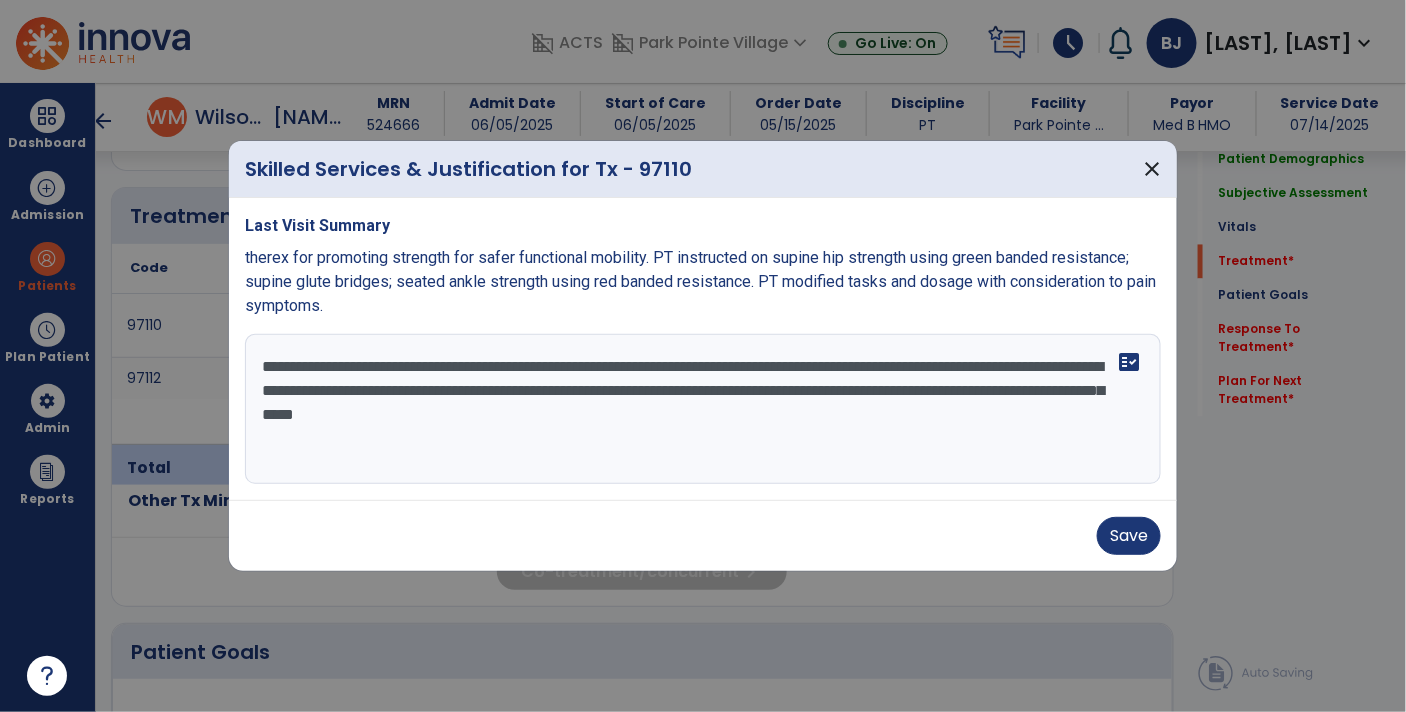 click on "**********" at bounding box center [703, 409] 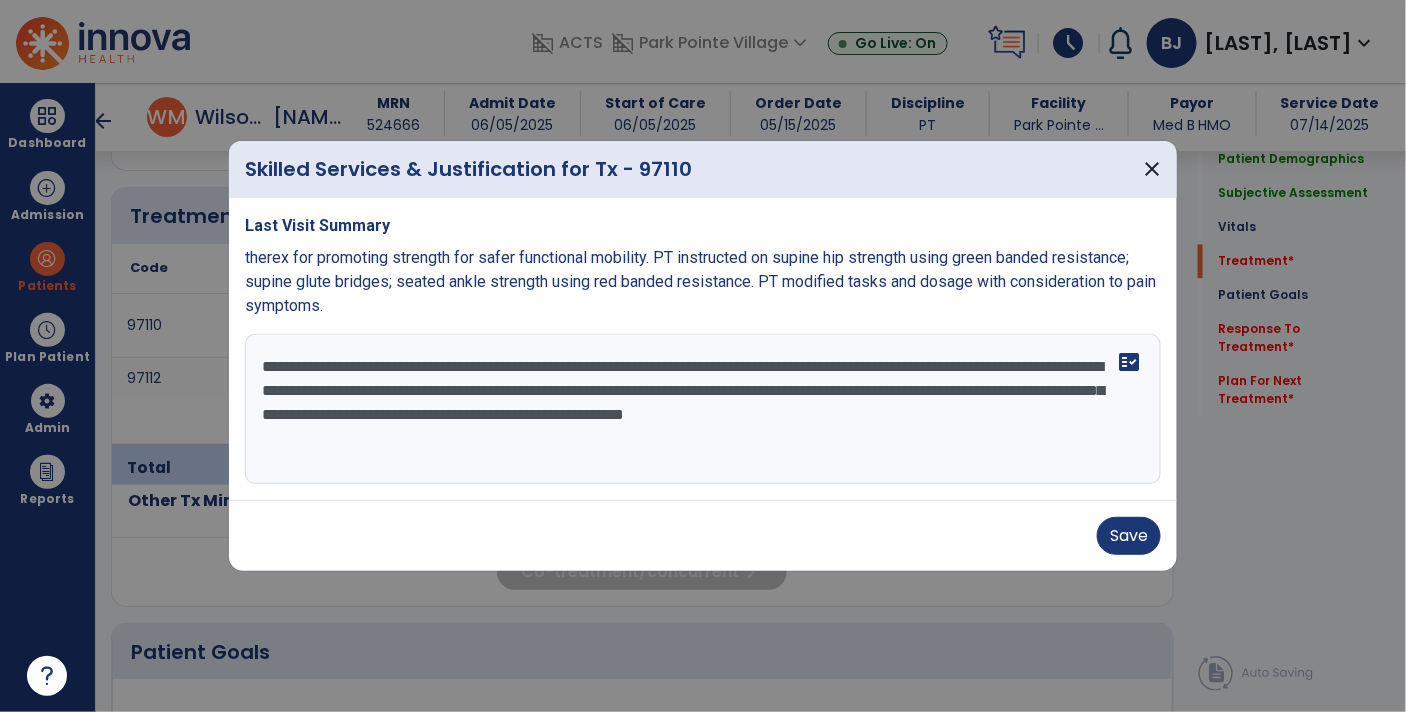 type on "**********" 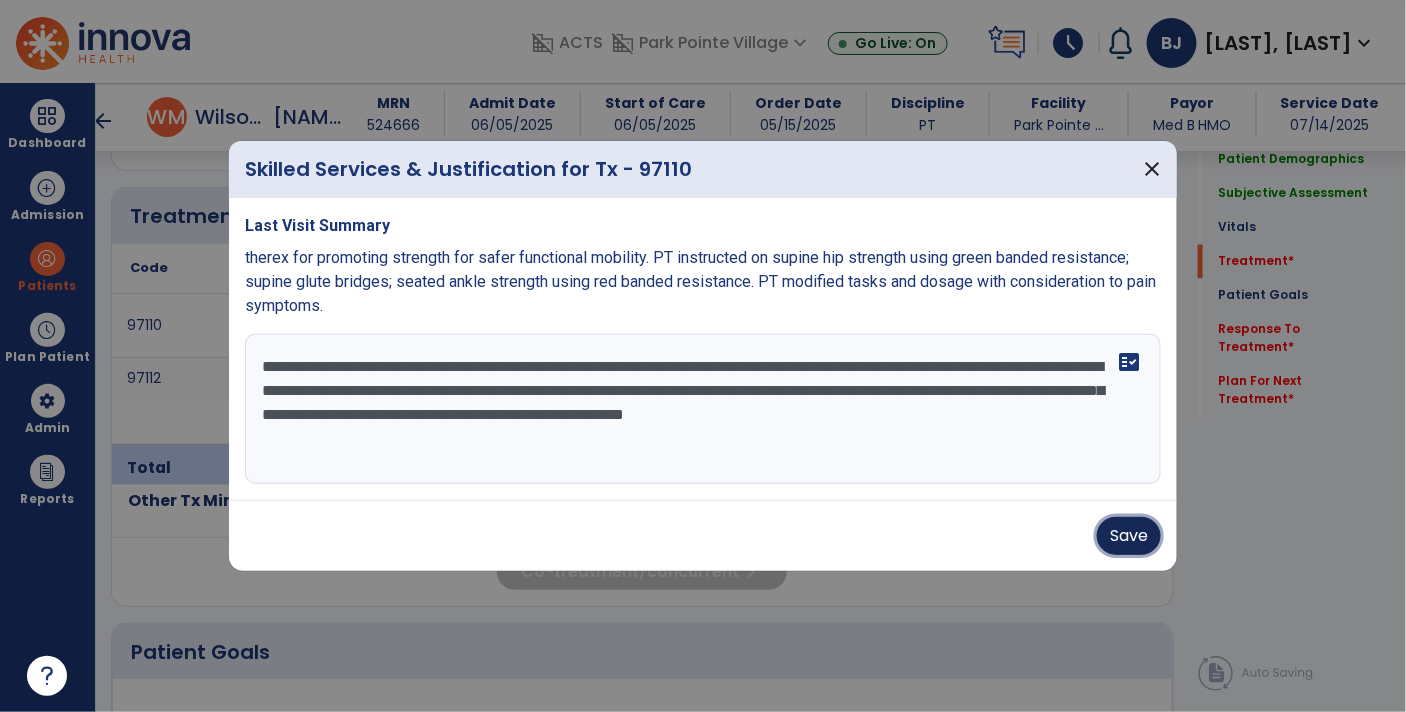 type 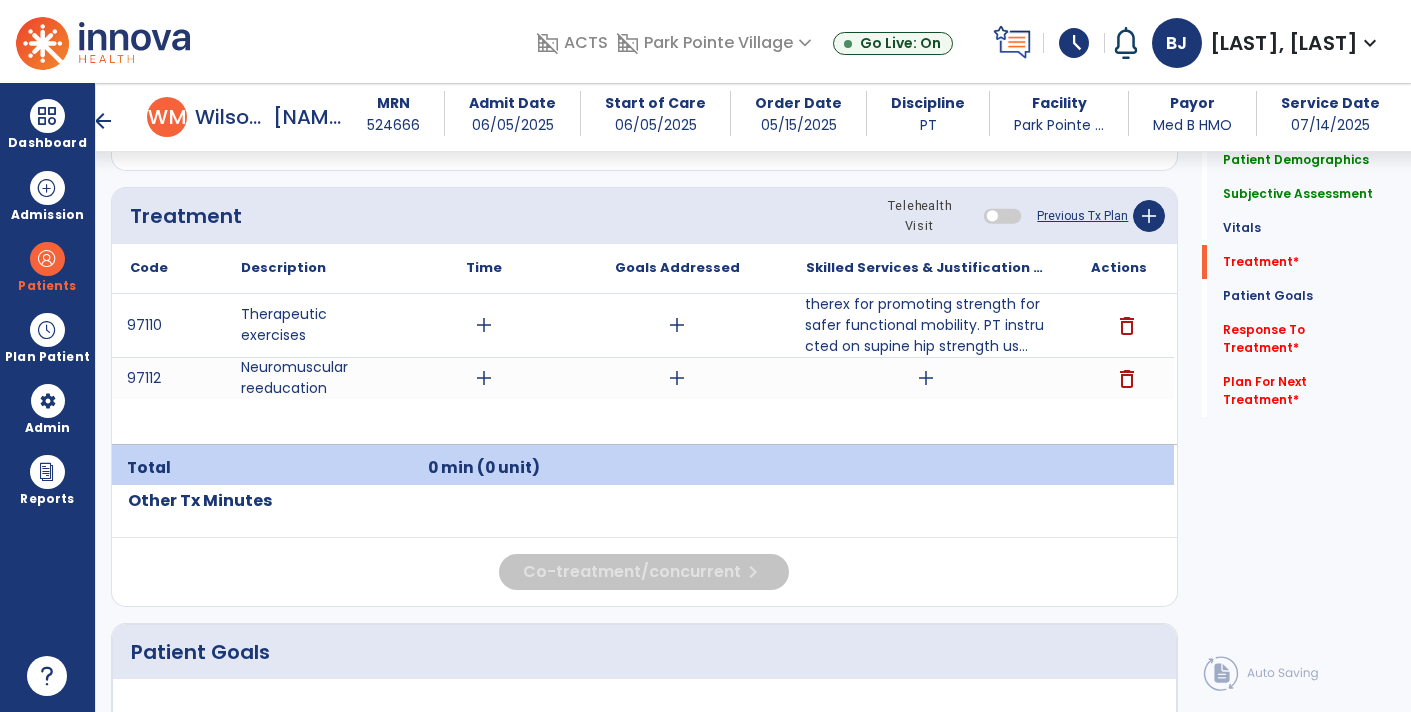 click on "delete" at bounding box center (1127, 379) 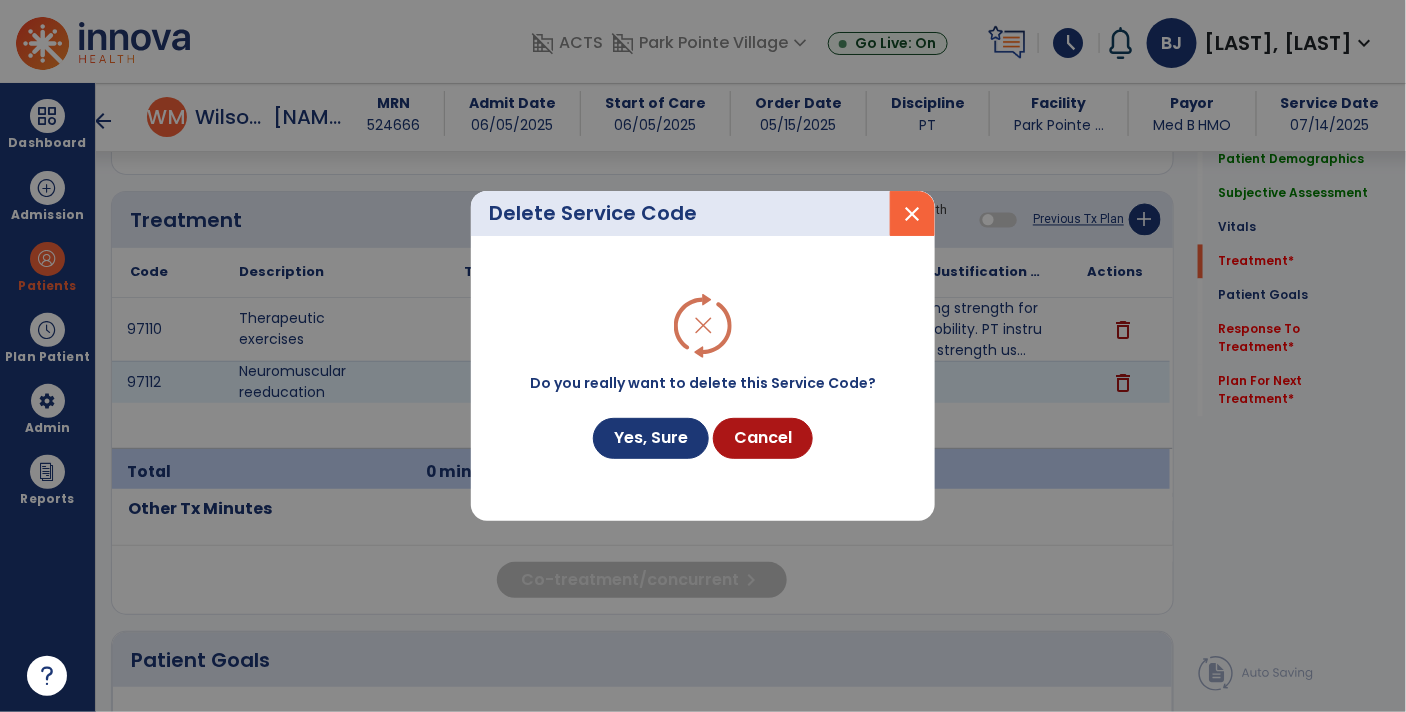 scroll, scrollTop: 1172, scrollLeft: 0, axis: vertical 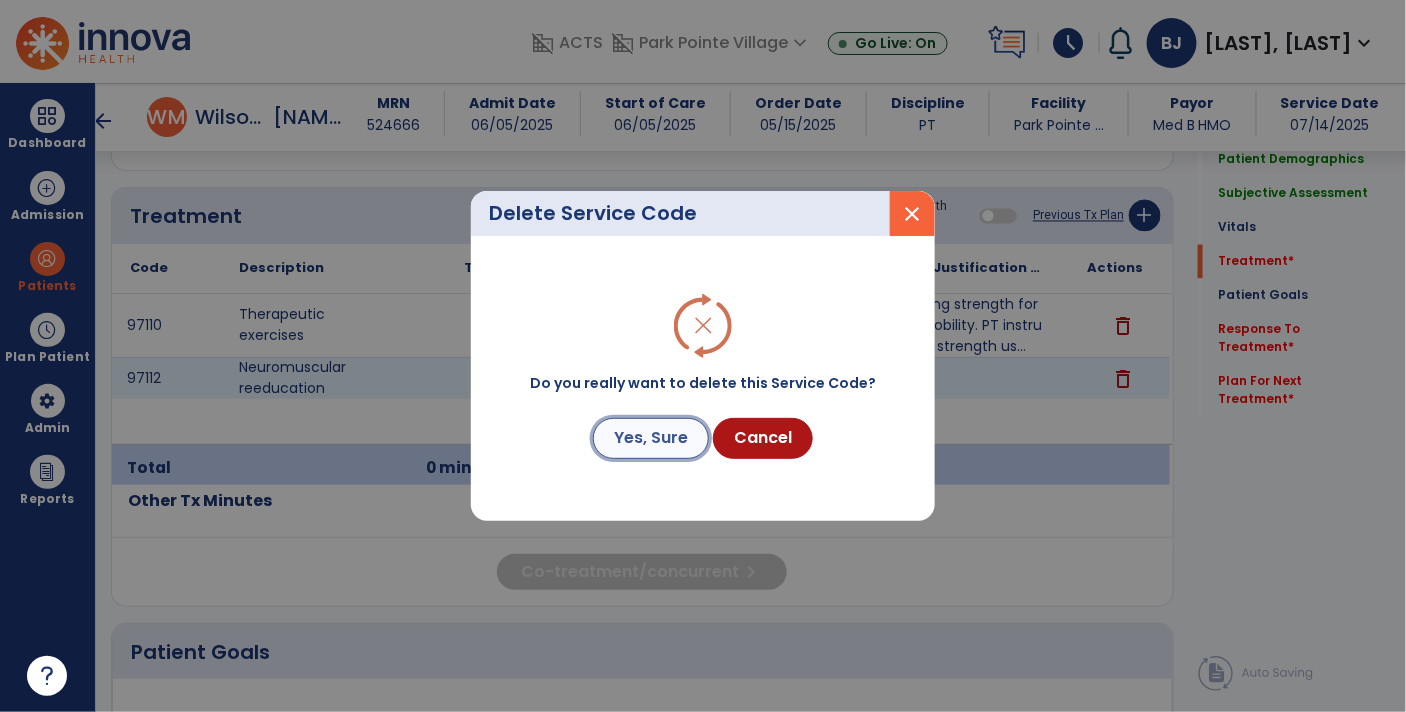 click on "Yes, Sure" at bounding box center [651, 438] 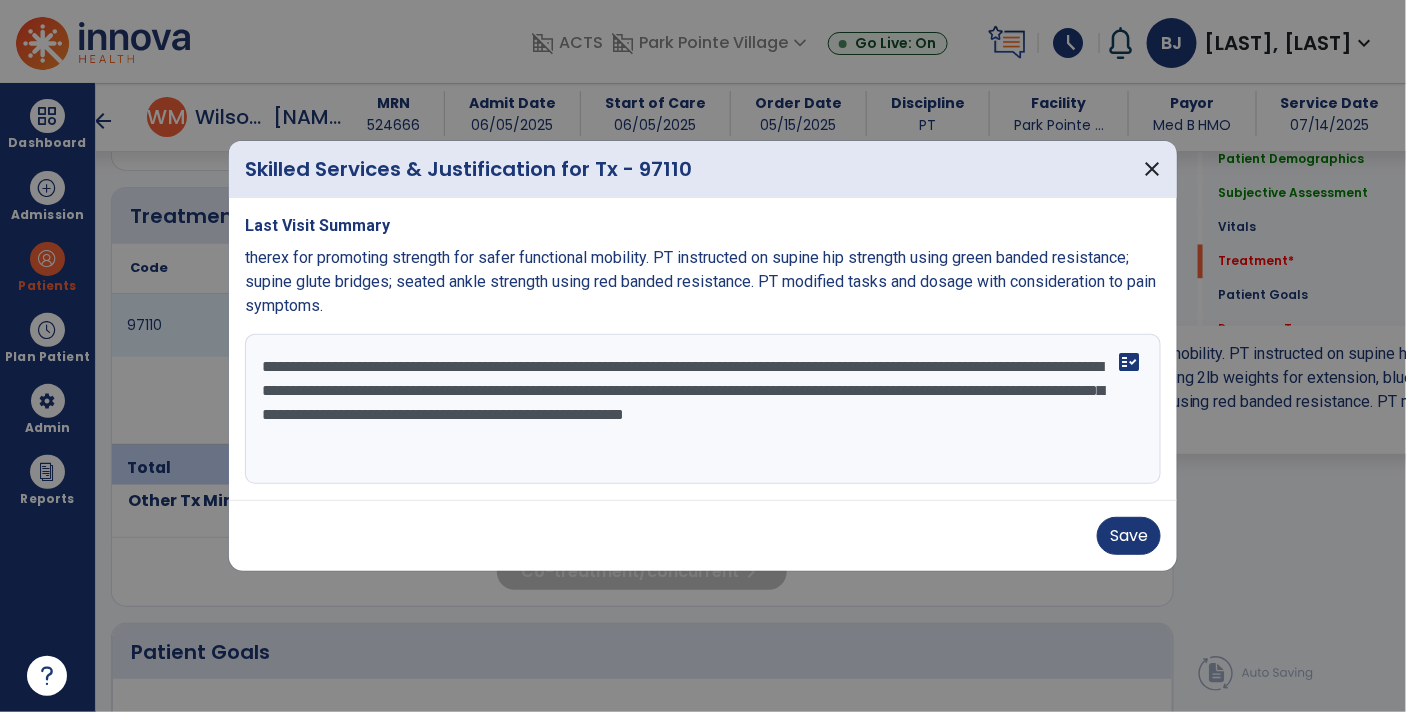 scroll, scrollTop: 1172, scrollLeft: 0, axis: vertical 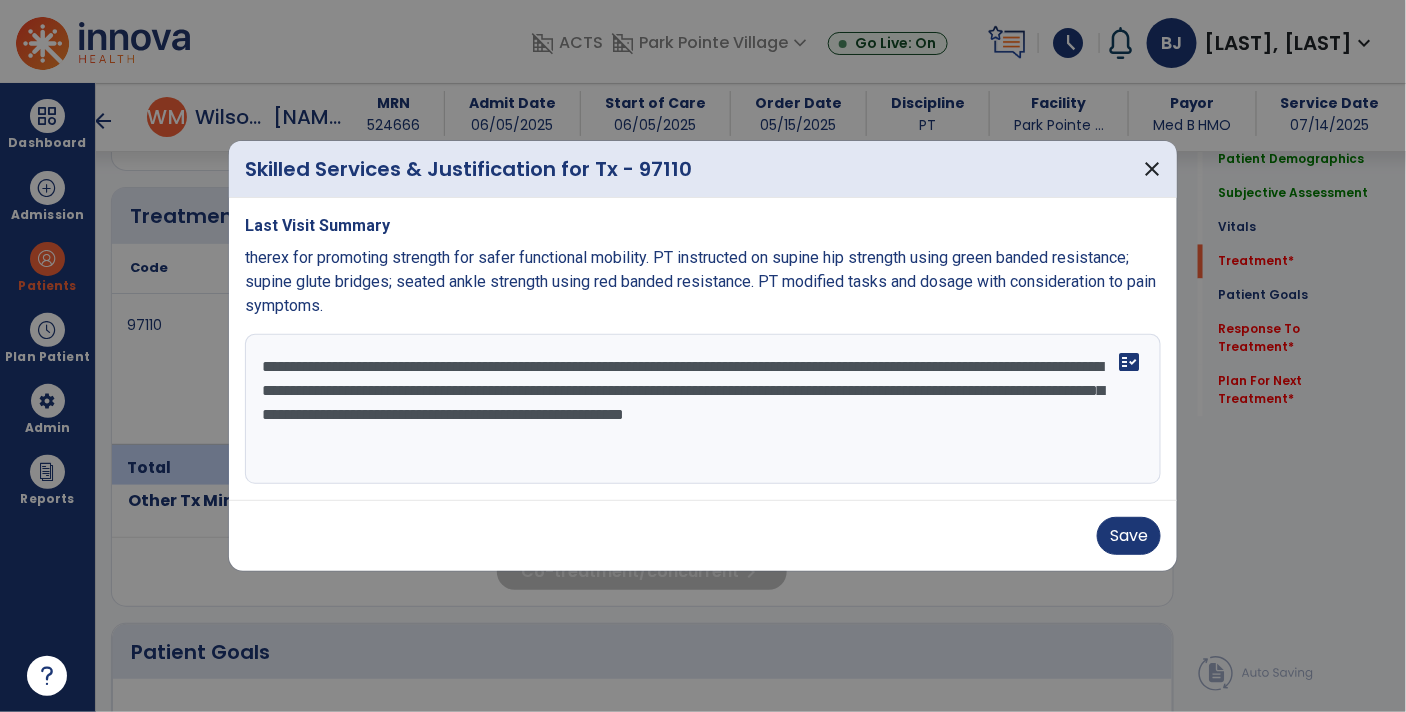 drag, startPoint x: 389, startPoint y: 415, endPoint x: 794, endPoint y: 419, distance: 405.01974 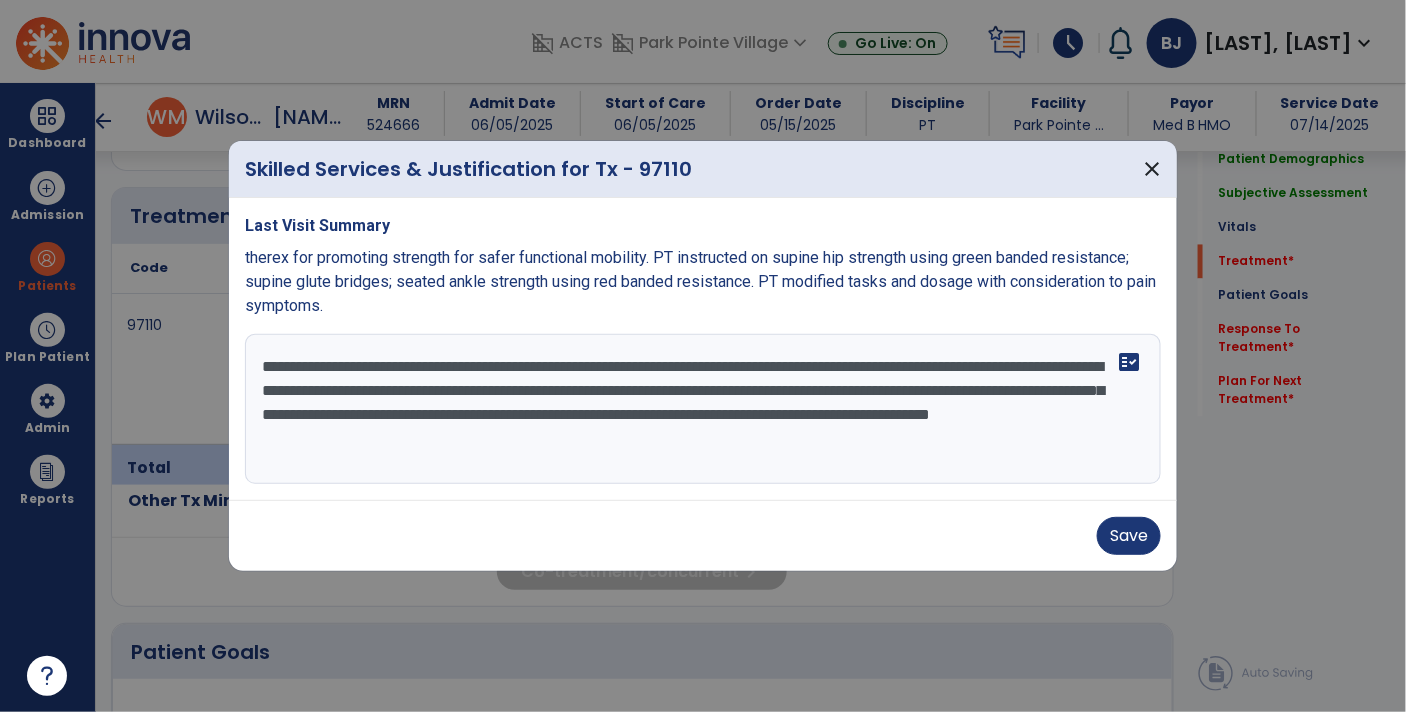 type on "**********" 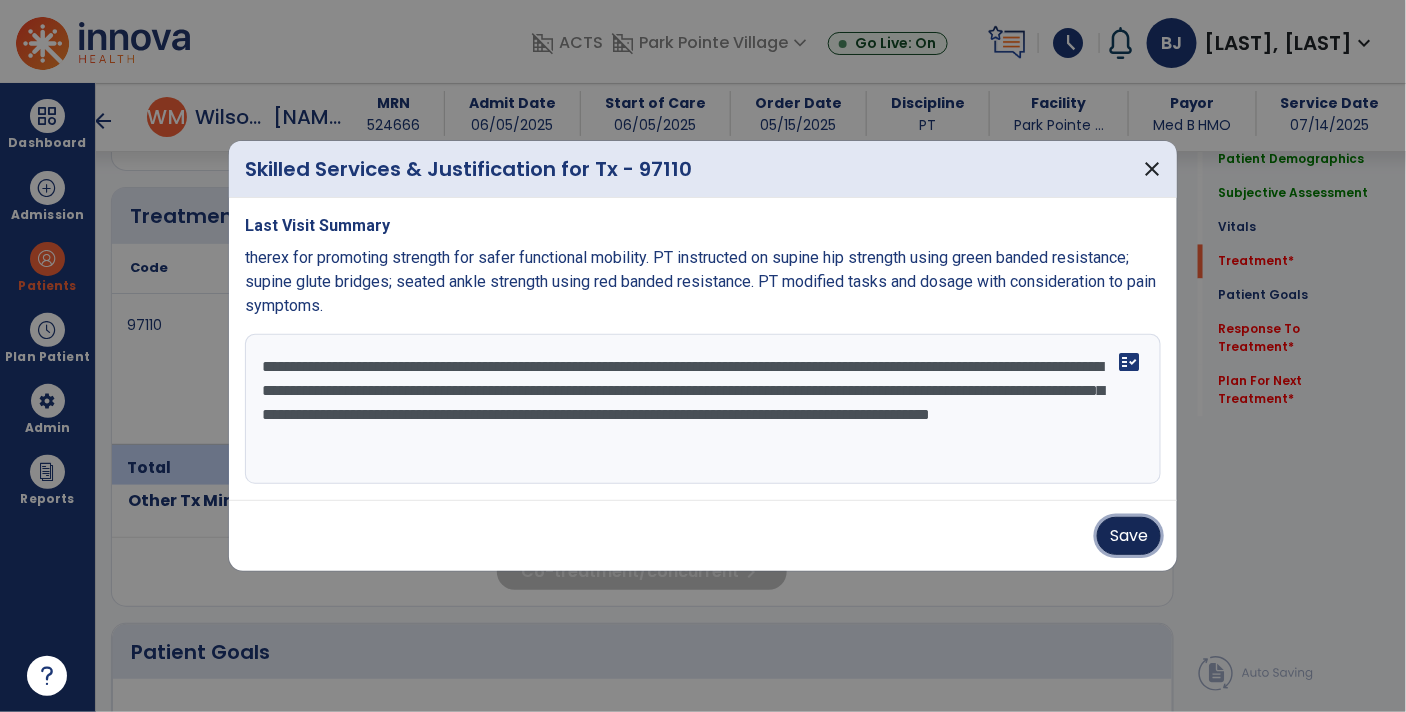 type 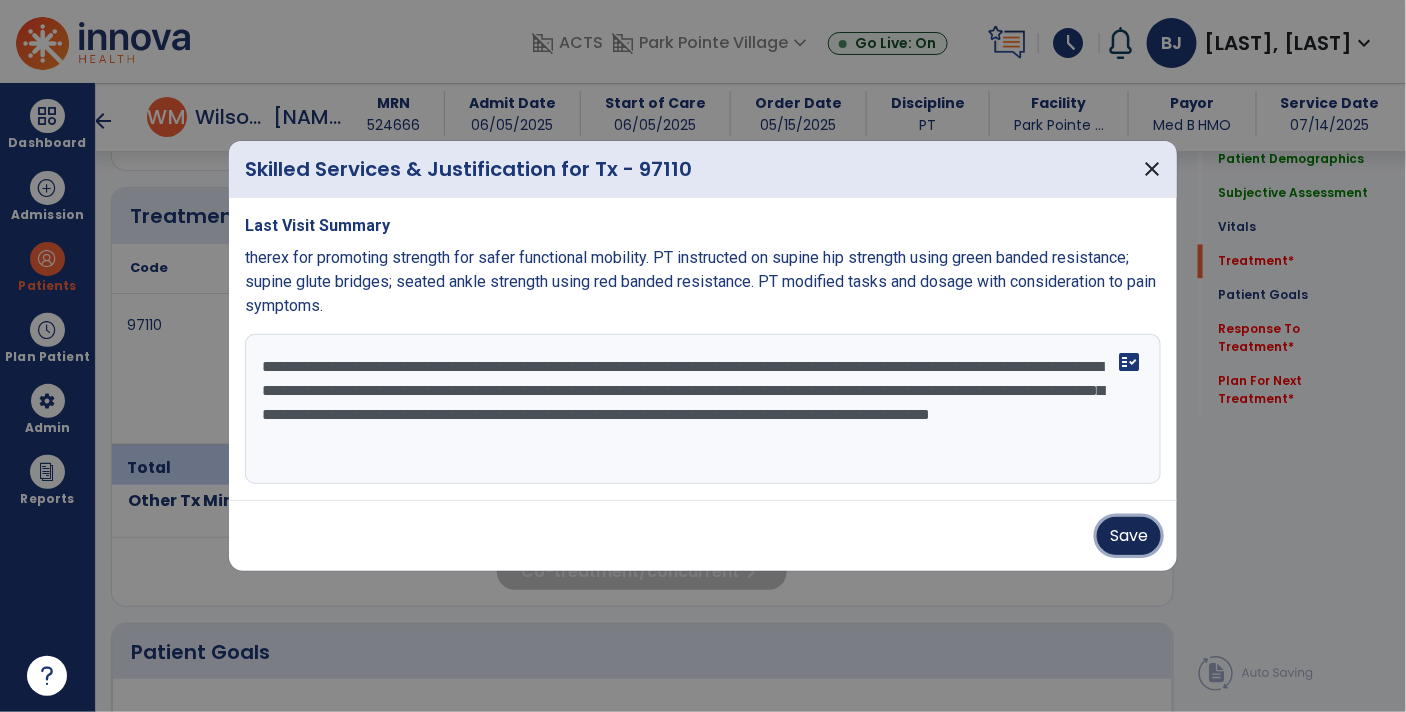 click on "Save" at bounding box center [1129, 536] 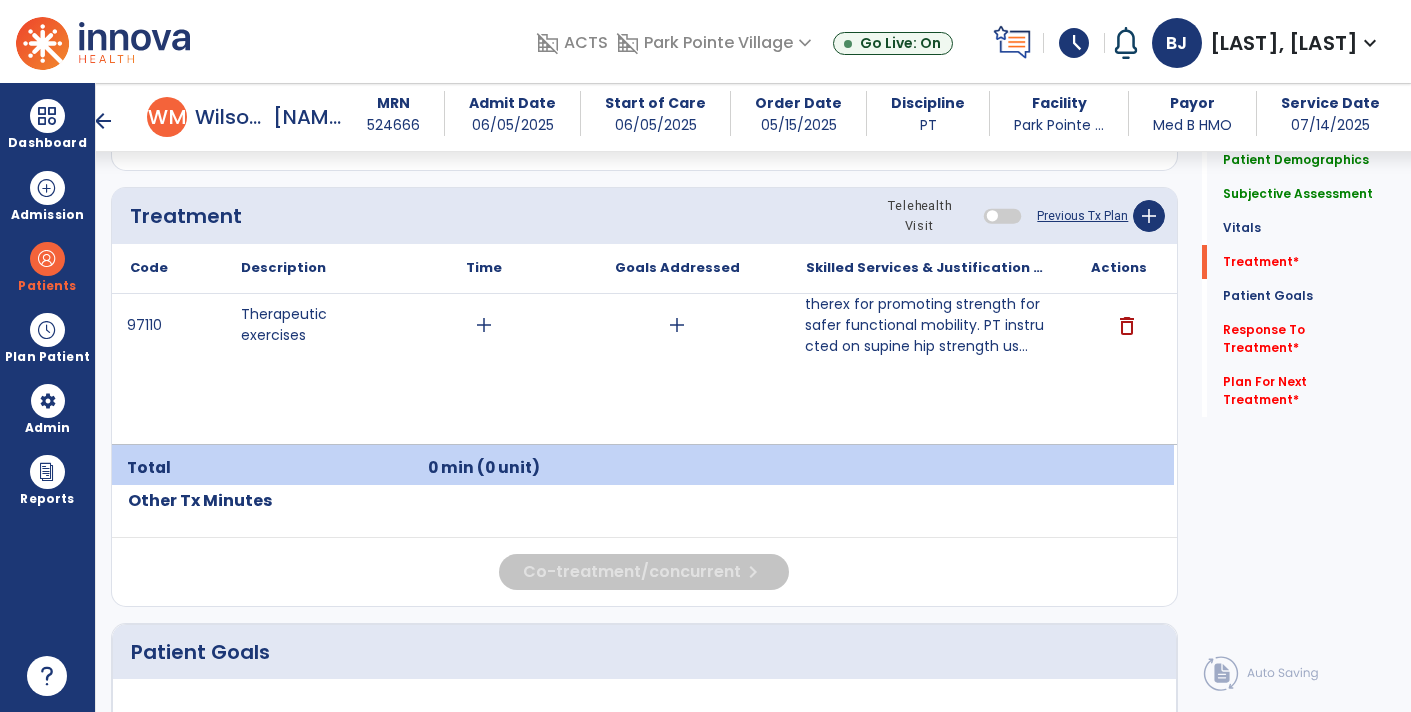 click on "Treatment Telehealth Visit  Previous Tx Plan   add" 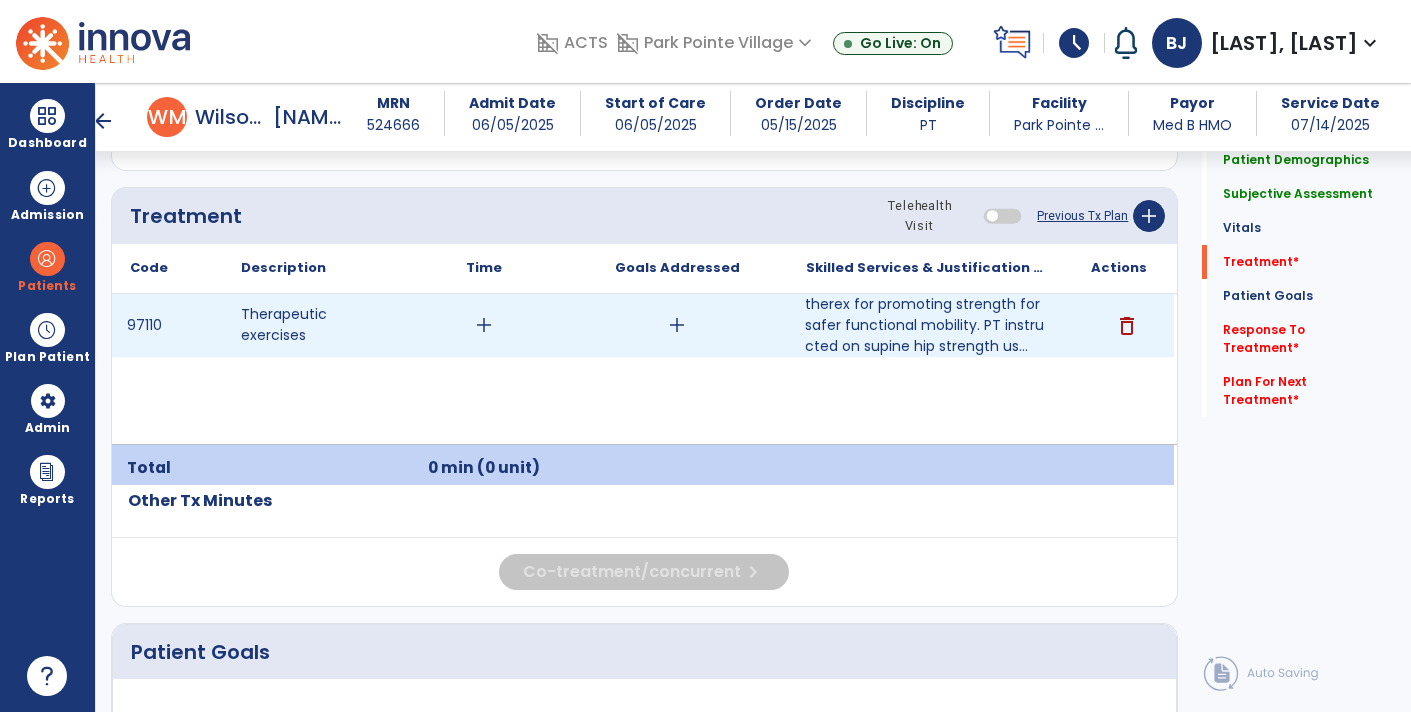 click on "add" at bounding box center [484, 325] 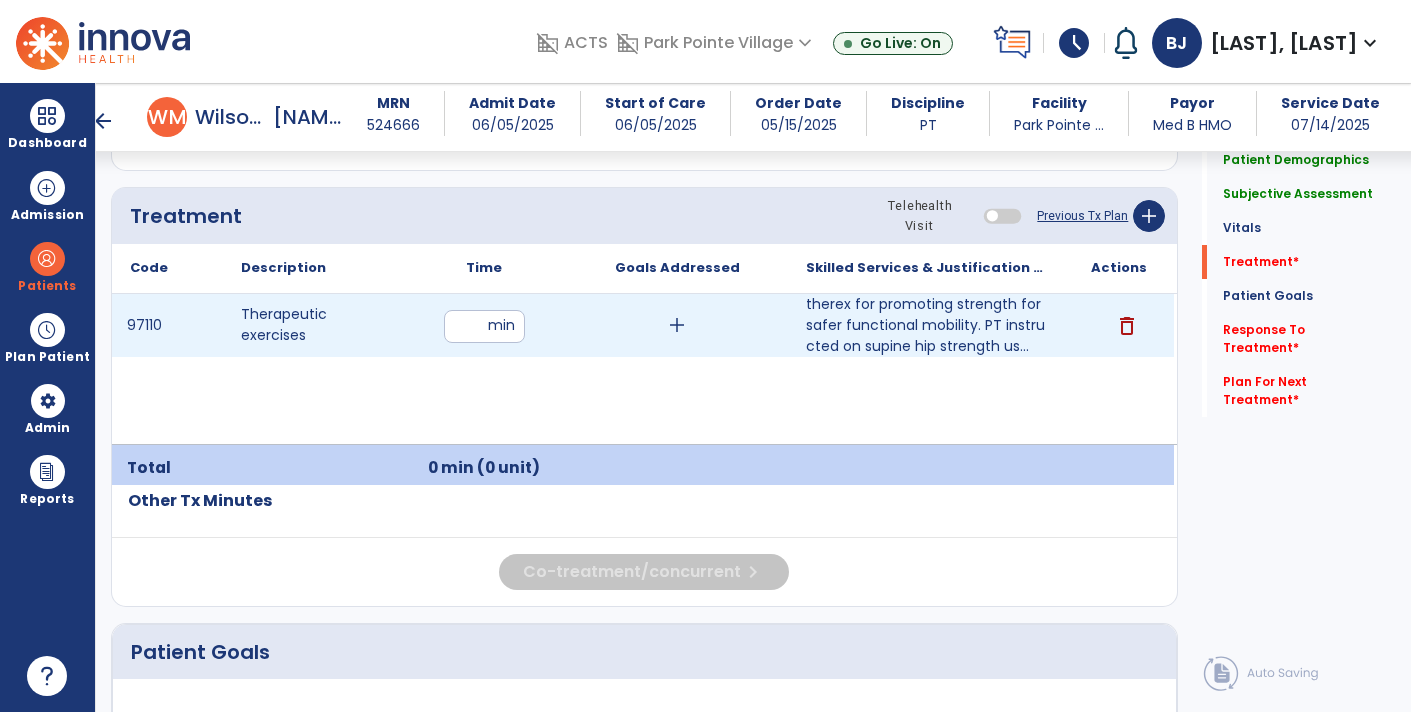 type on "**" 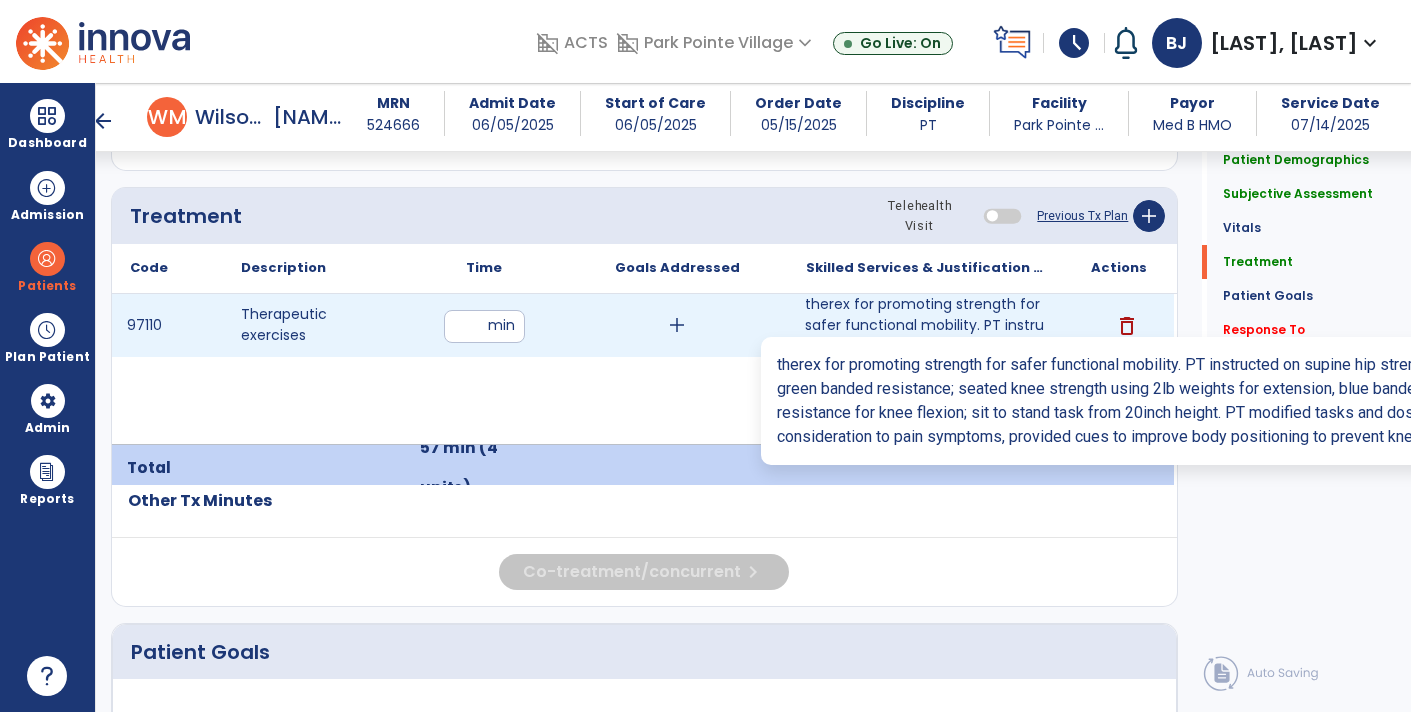 click on "therex for promoting strength for safer functional mobility. PT instructed on supine hip strength us..." at bounding box center (926, 325) 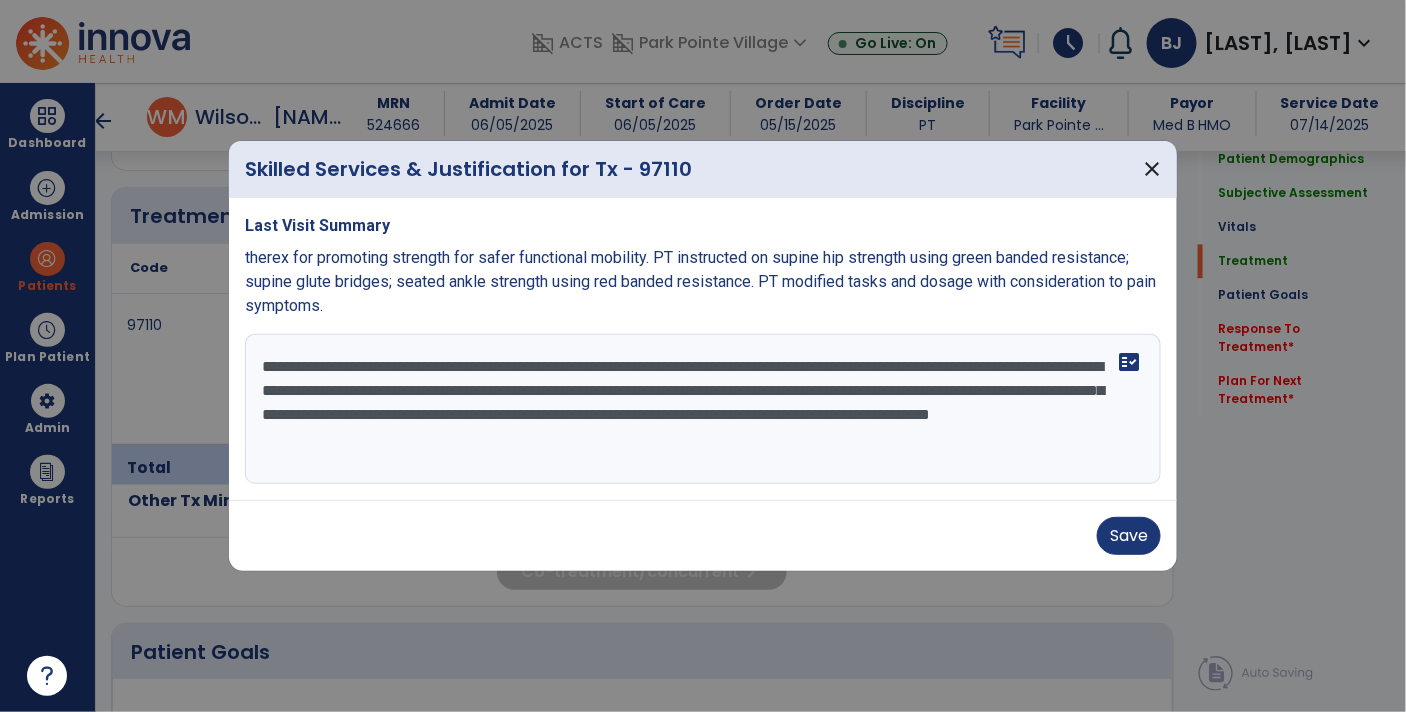 scroll, scrollTop: 1172, scrollLeft: 0, axis: vertical 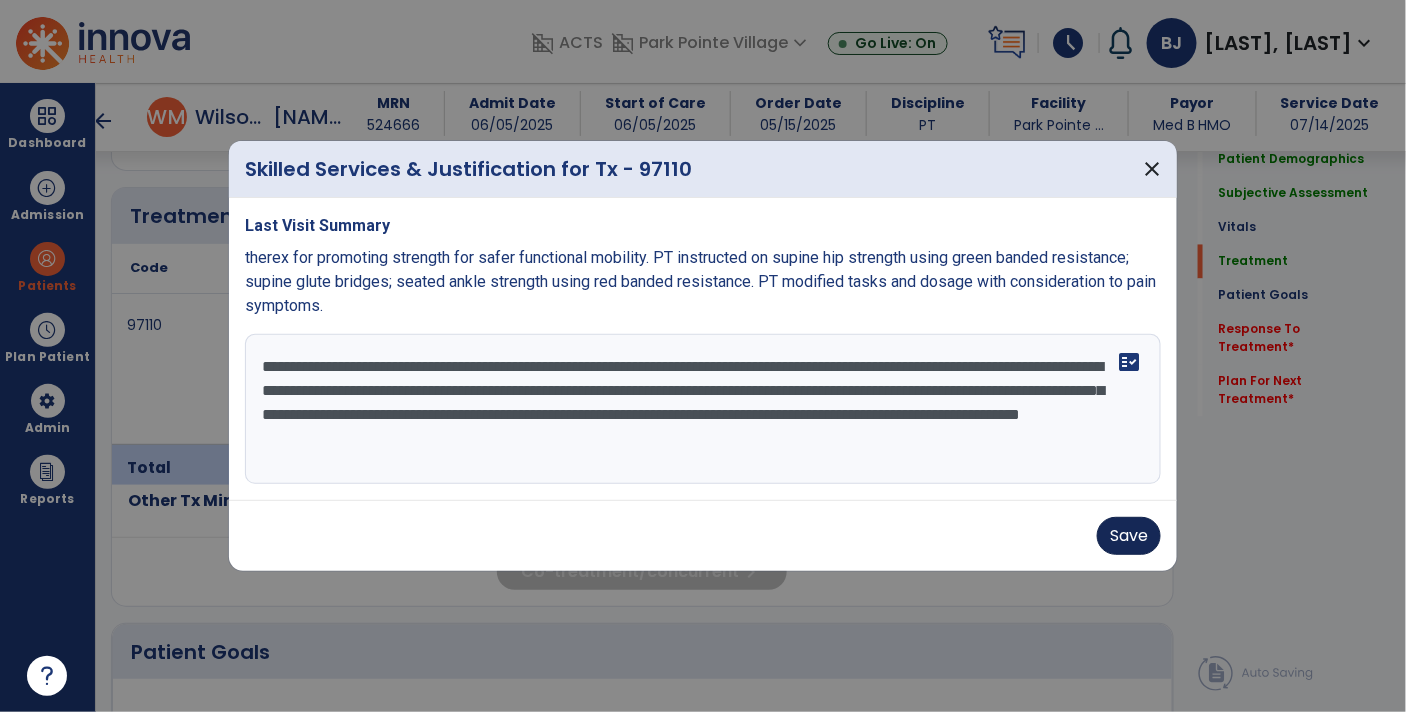 type on "**********" 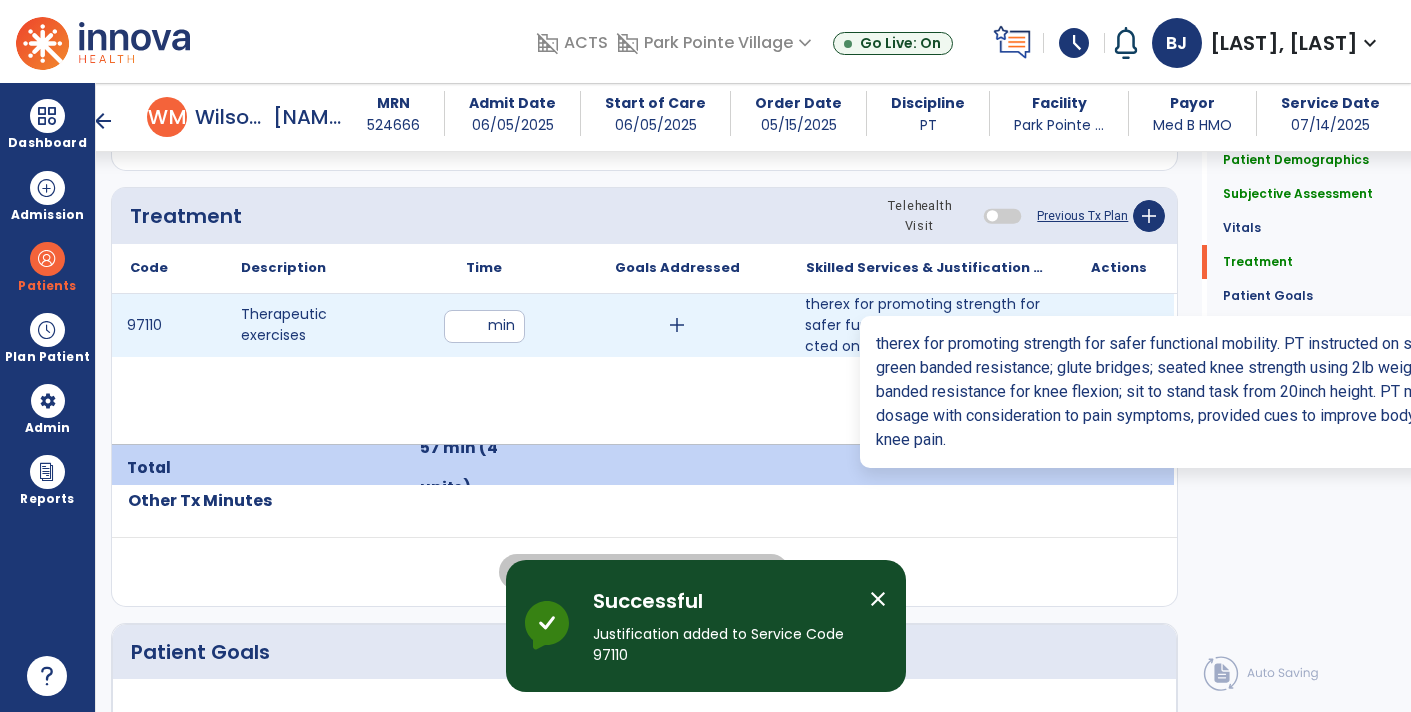click on "therex for promoting strength for safer functional mobility. PT instructed on supine hip strength us..." at bounding box center (926, 325) 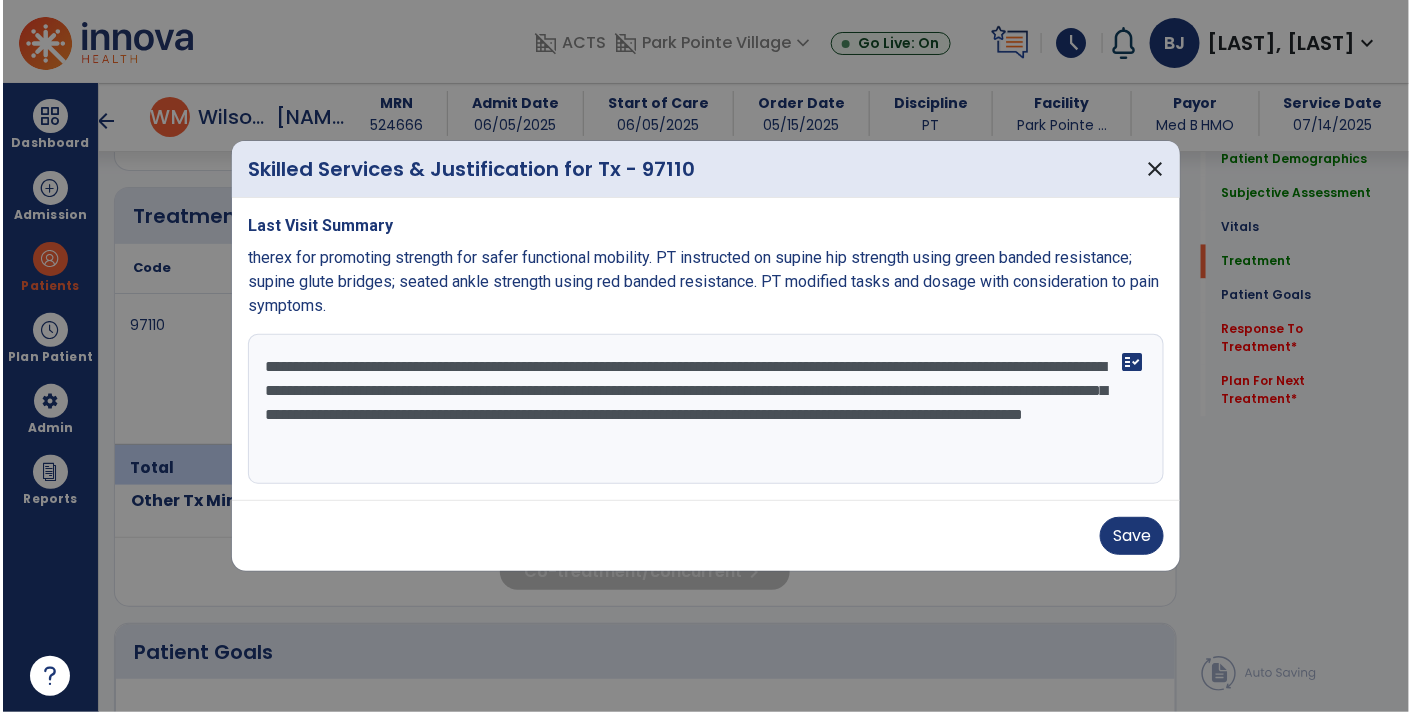 scroll, scrollTop: 1172, scrollLeft: 0, axis: vertical 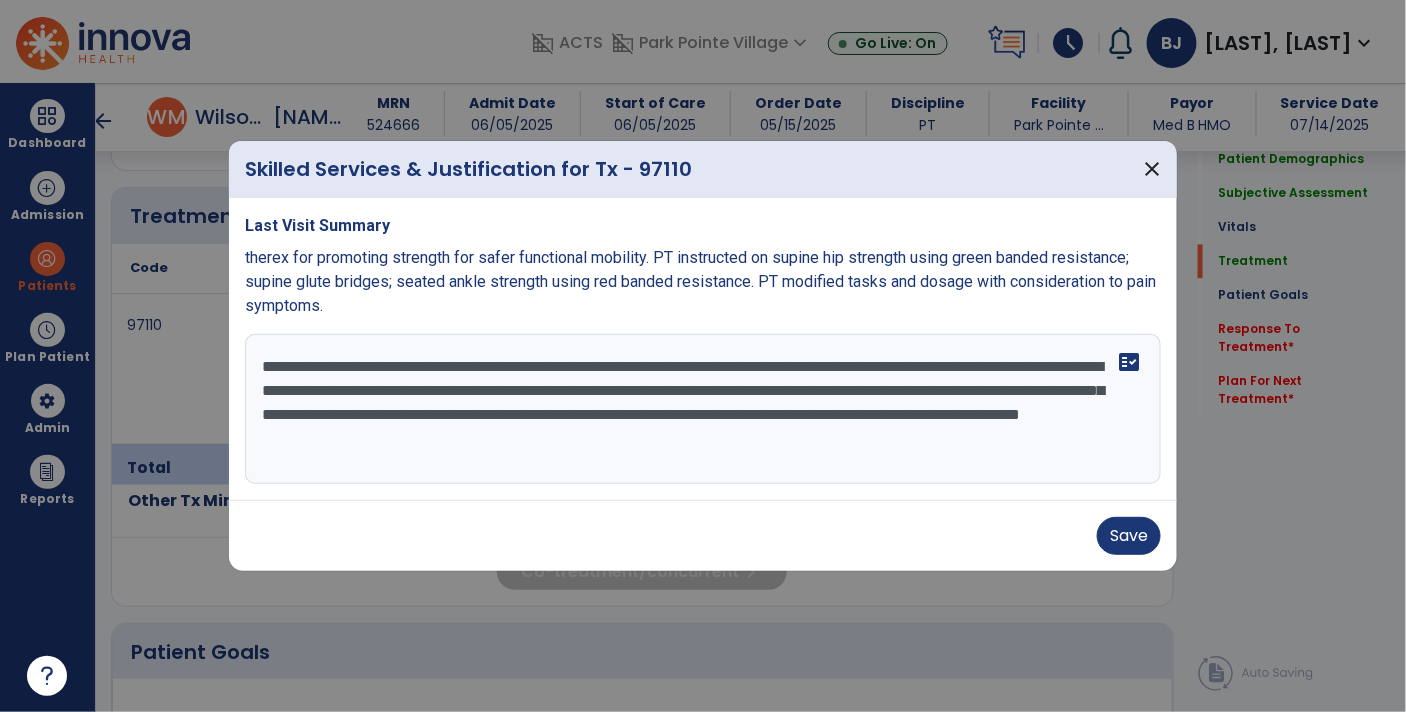 click on "**********" at bounding box center (703, 409) 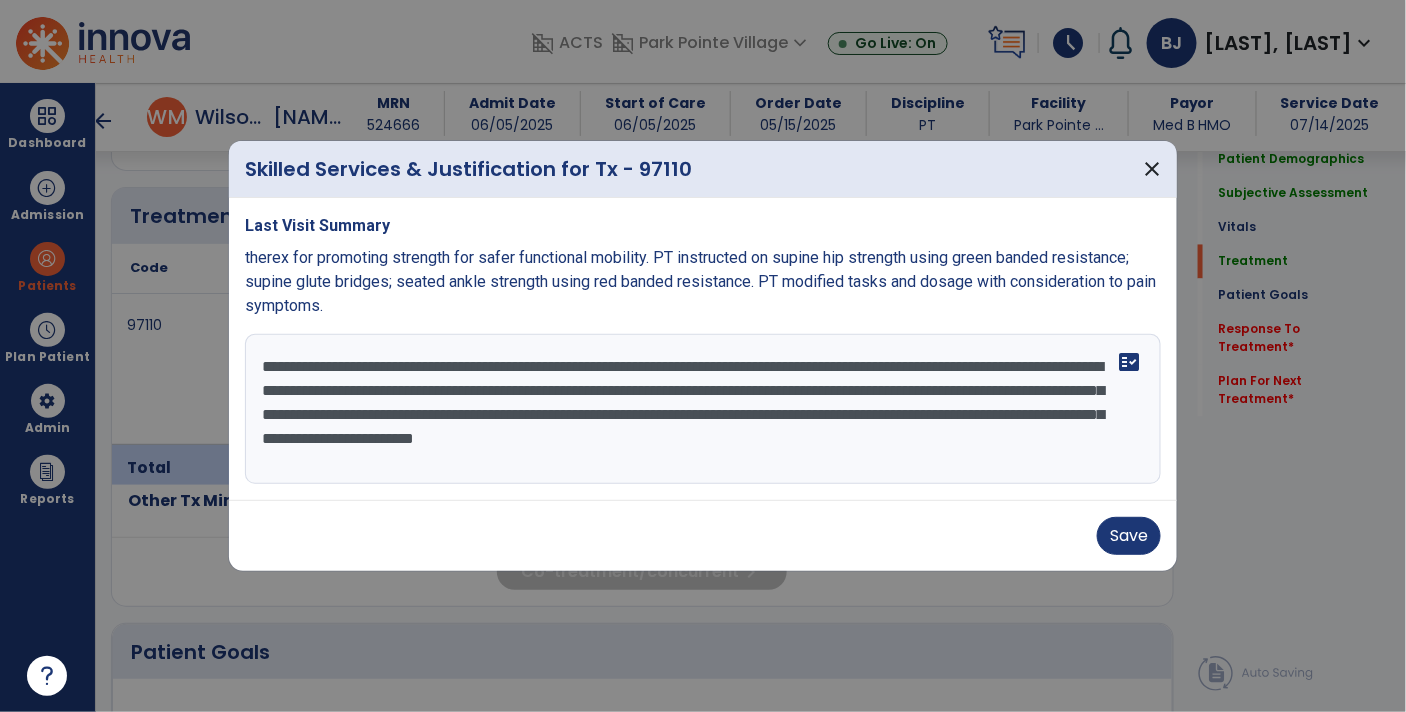 type on "**********" 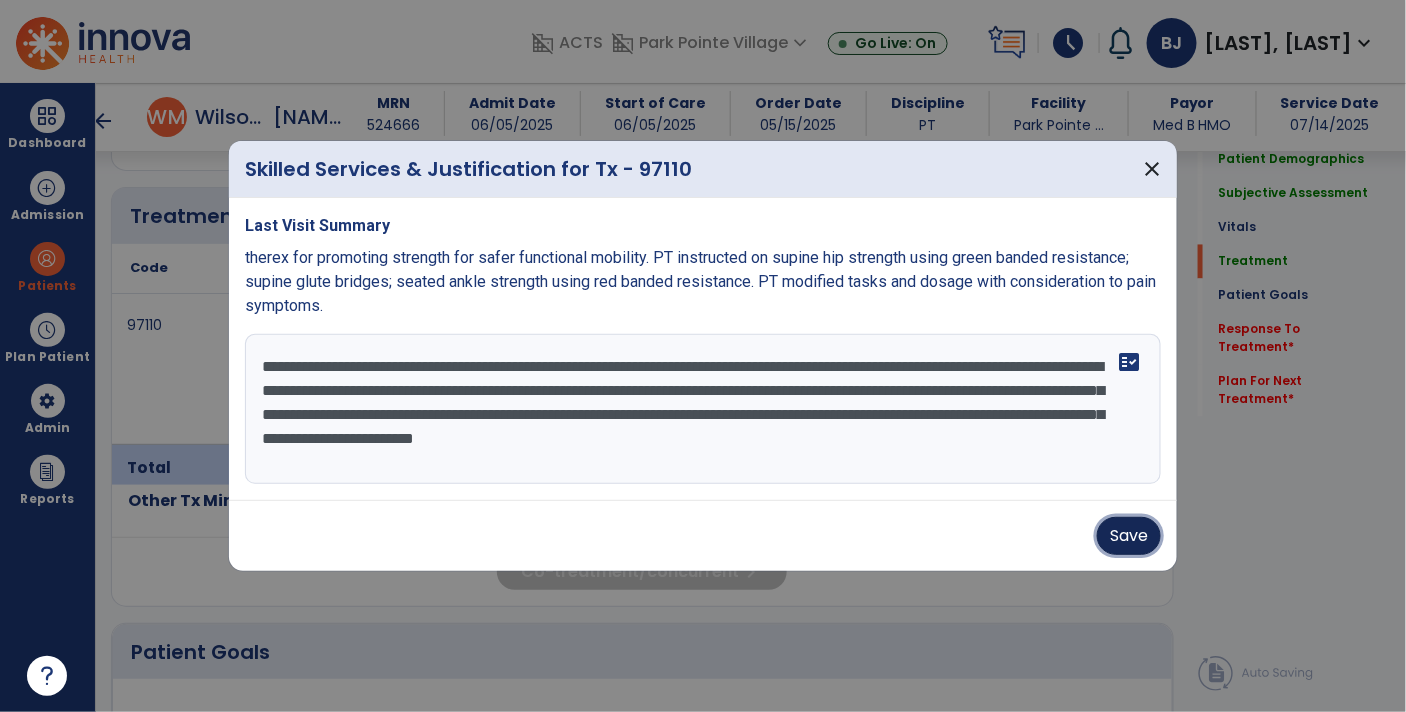 type 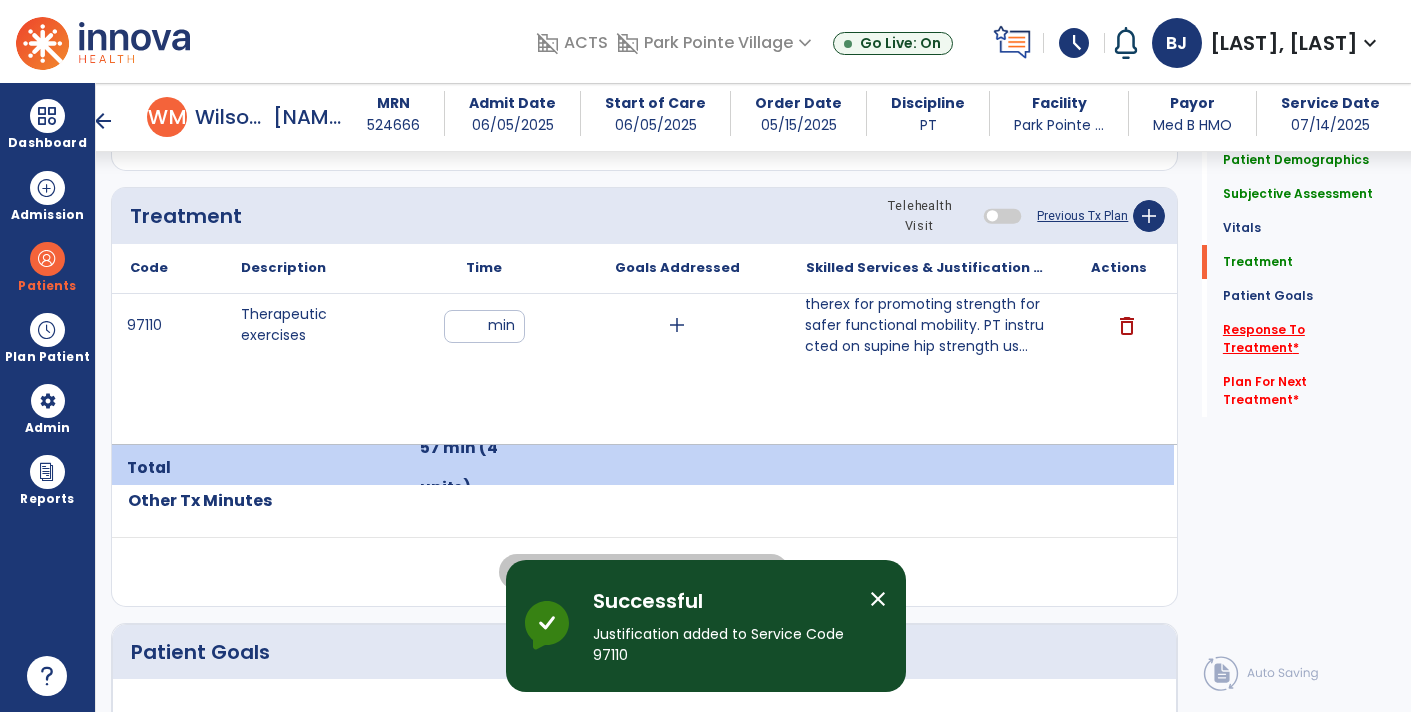 click on "Response To Treatment   *" 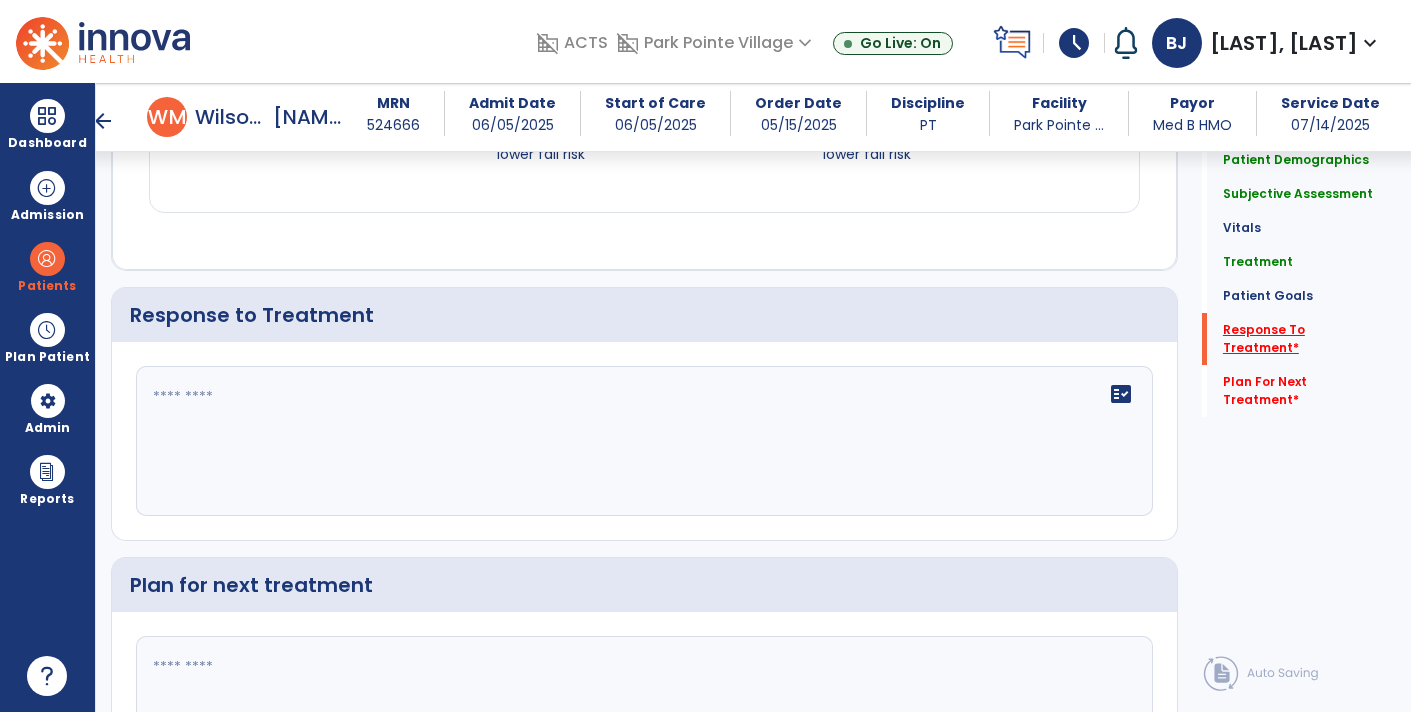 scroll, scrollTop: 2918, scrollLeft: 0, axis: vertical 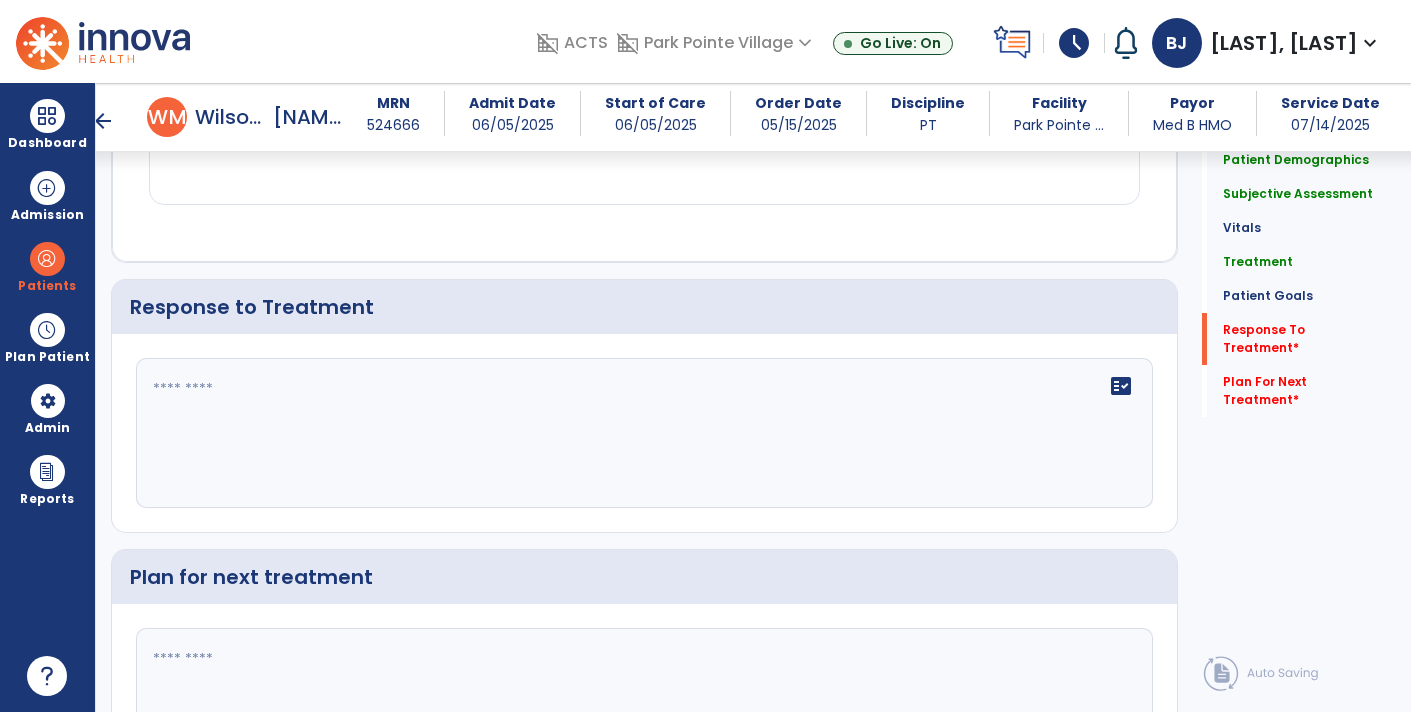 click on "fact_check" 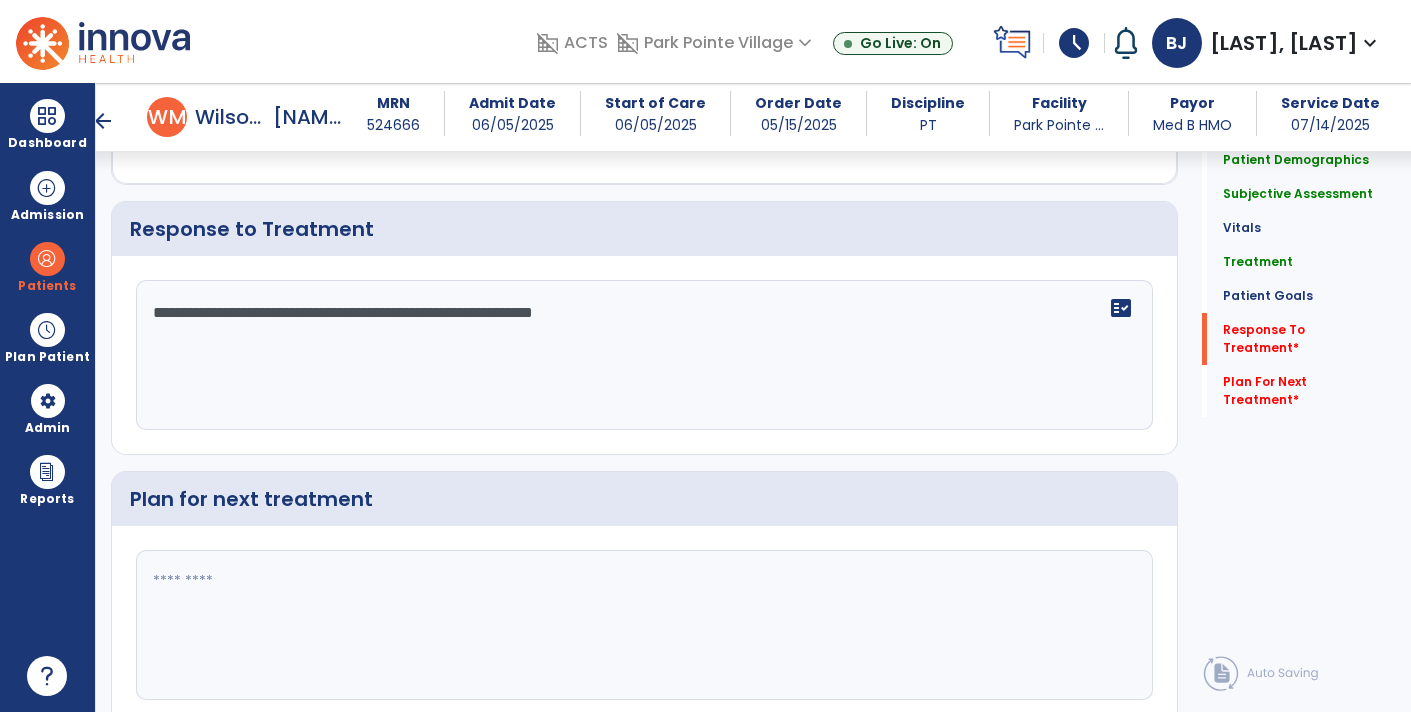 scroll, scrollTop: 2992, scrollLeft: 0, axis: vertical 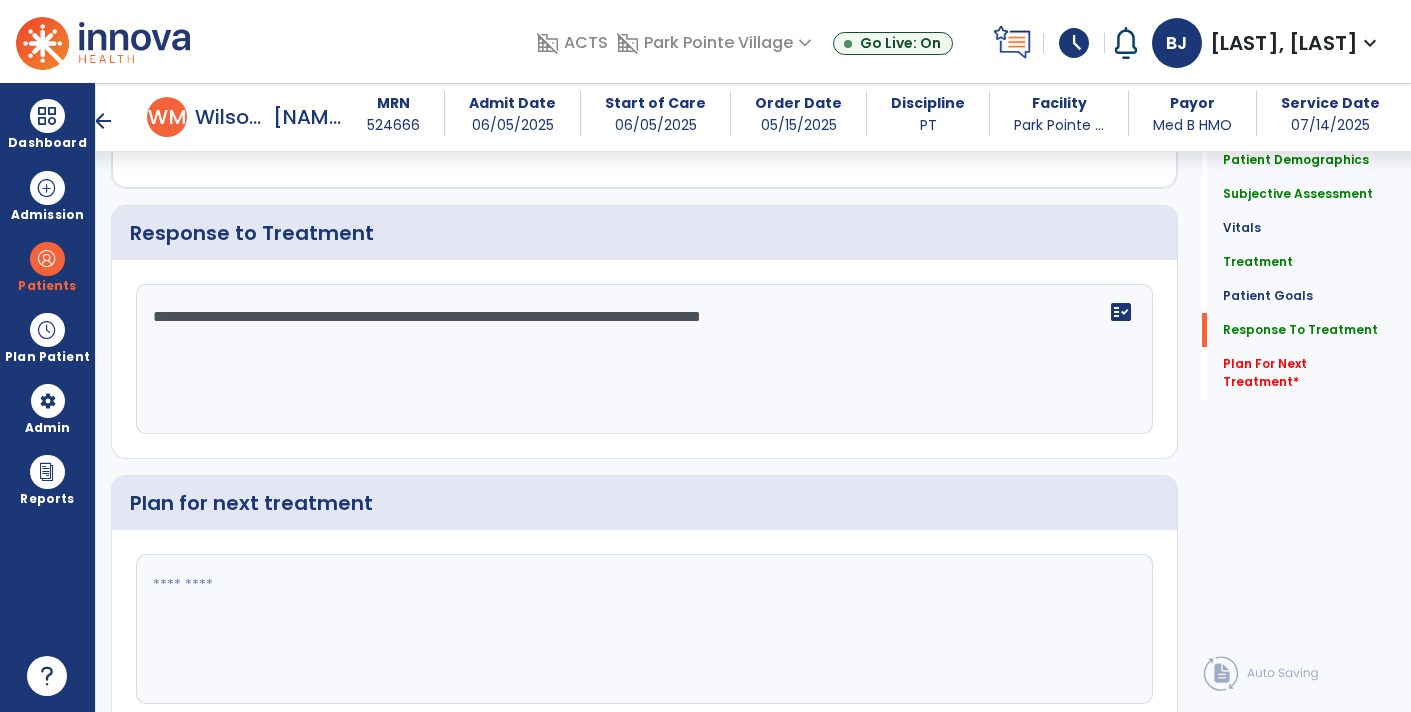 type on "**********" 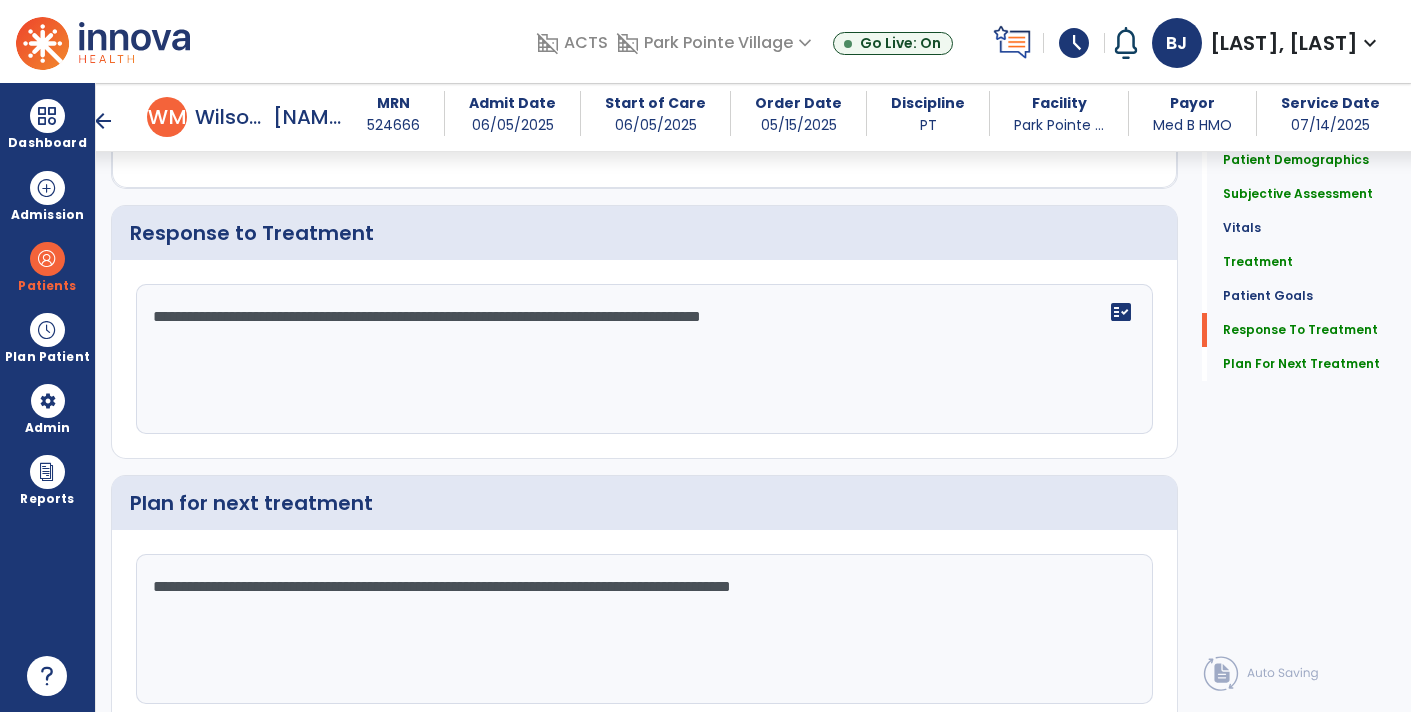 type on "**********" 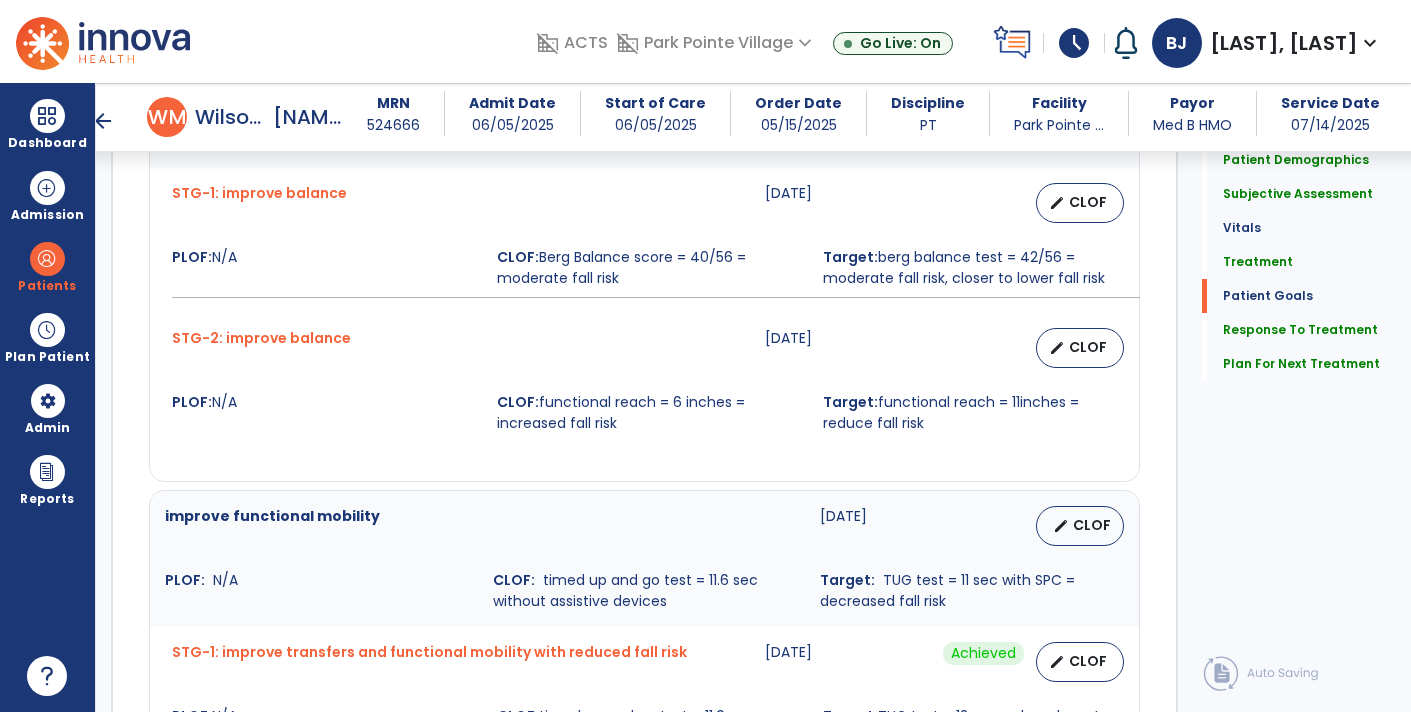 scroll, scrollTop: 3064, scrollLeft: 0, axis: vertical 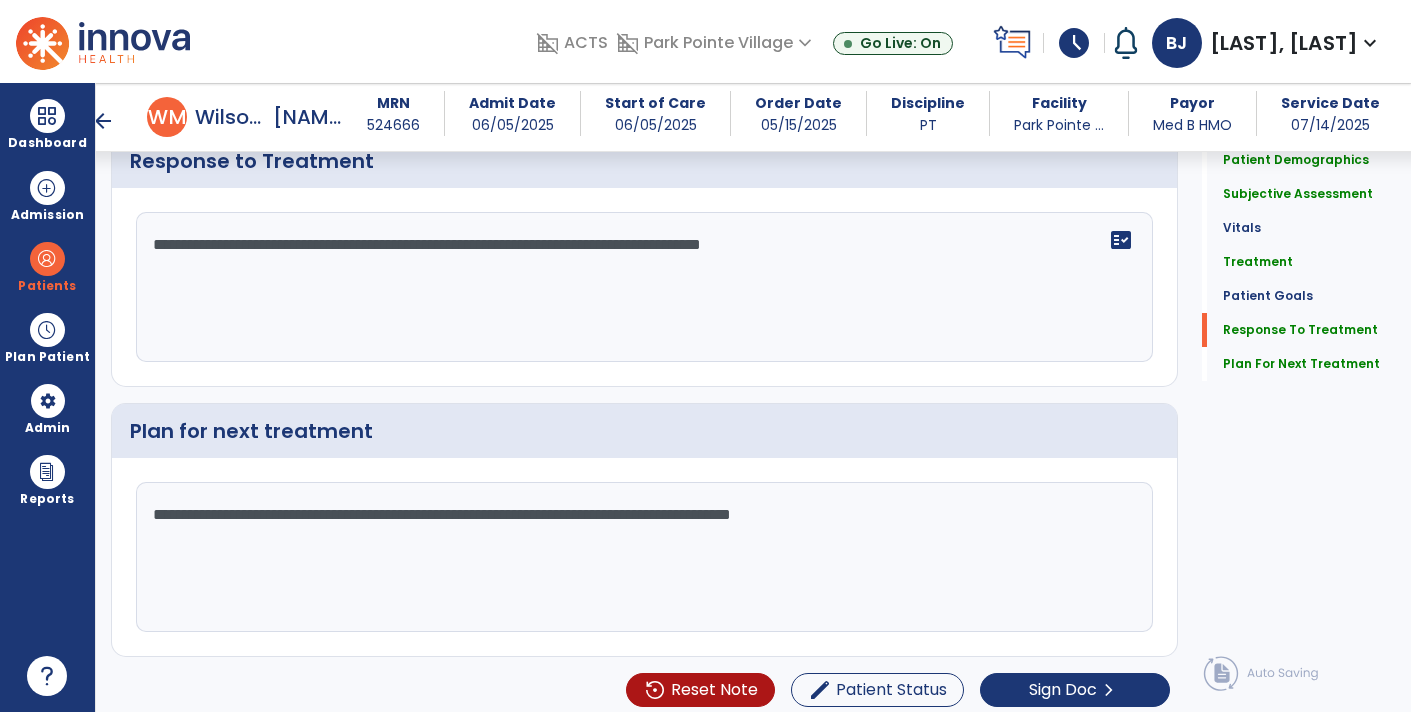 click on "**********" 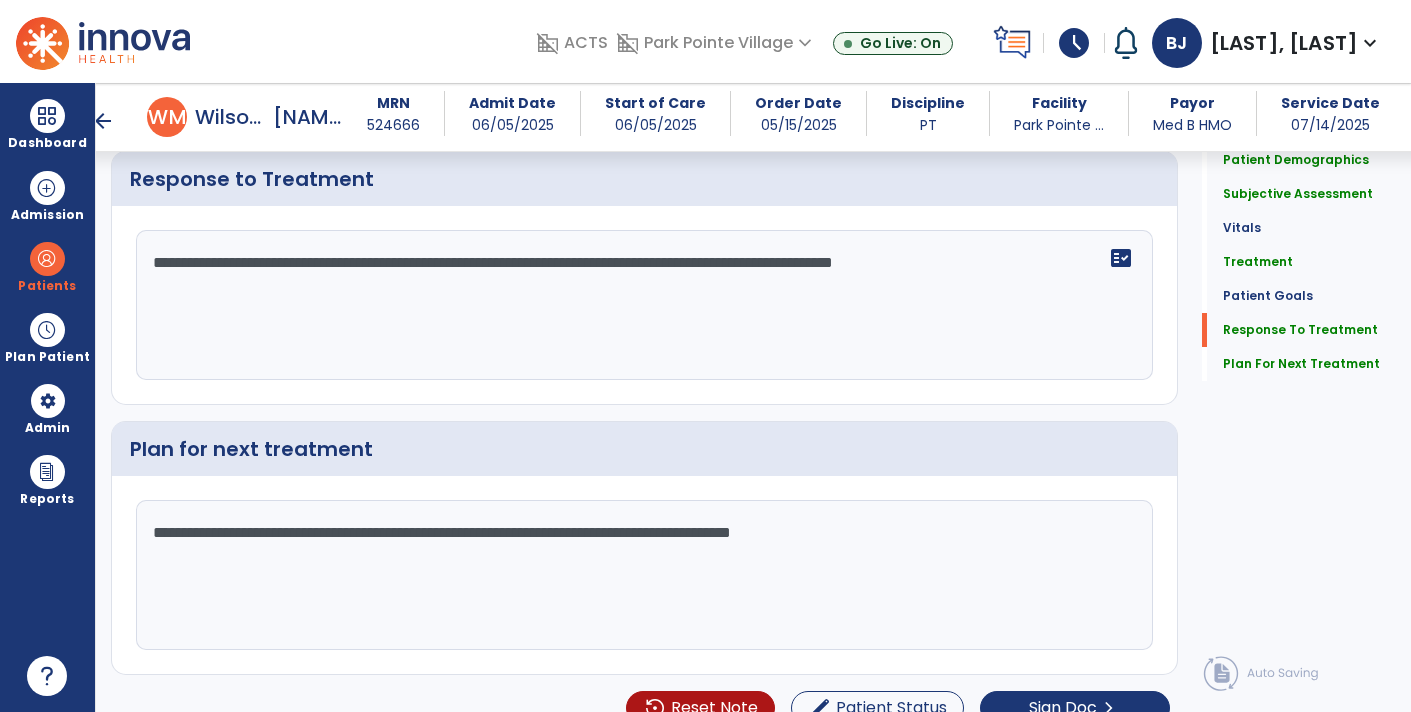 scroll, scrollTop: 3022, scrollLeft: 0, axis: vertical 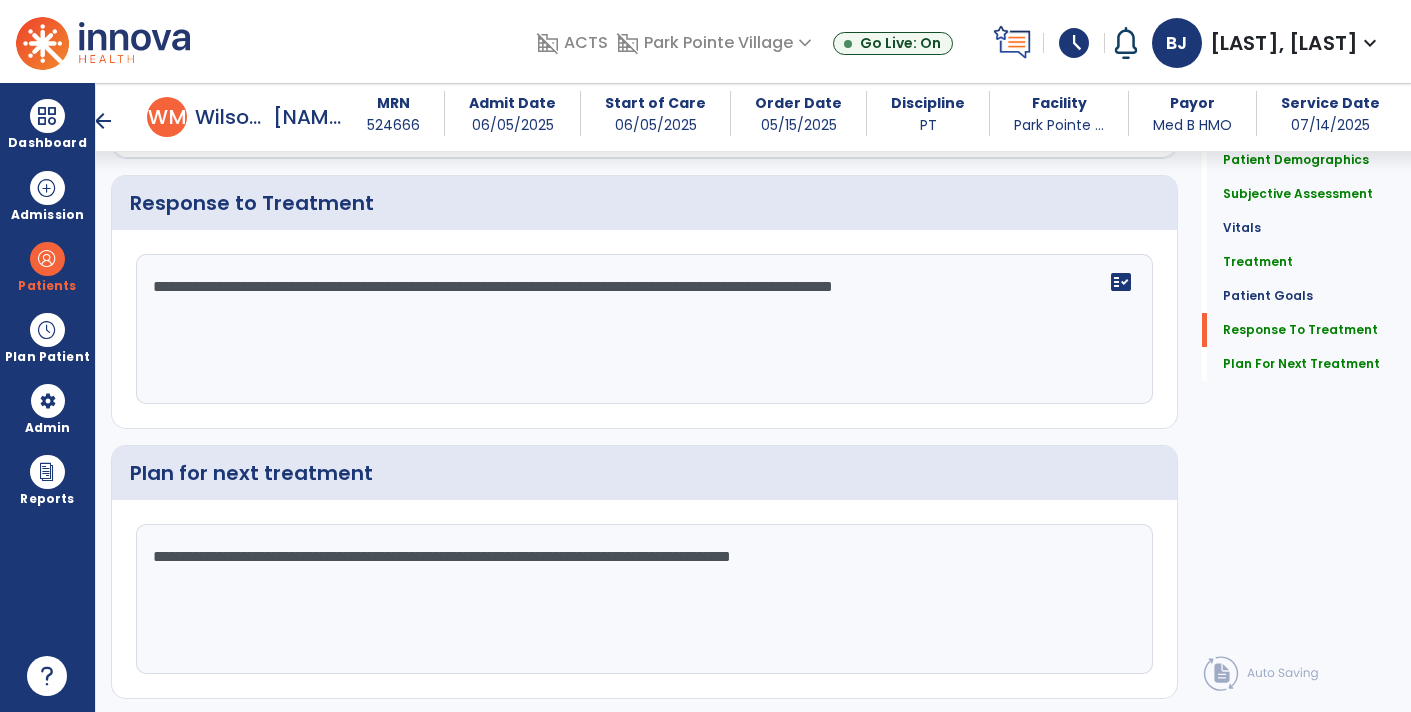 click on "**********" 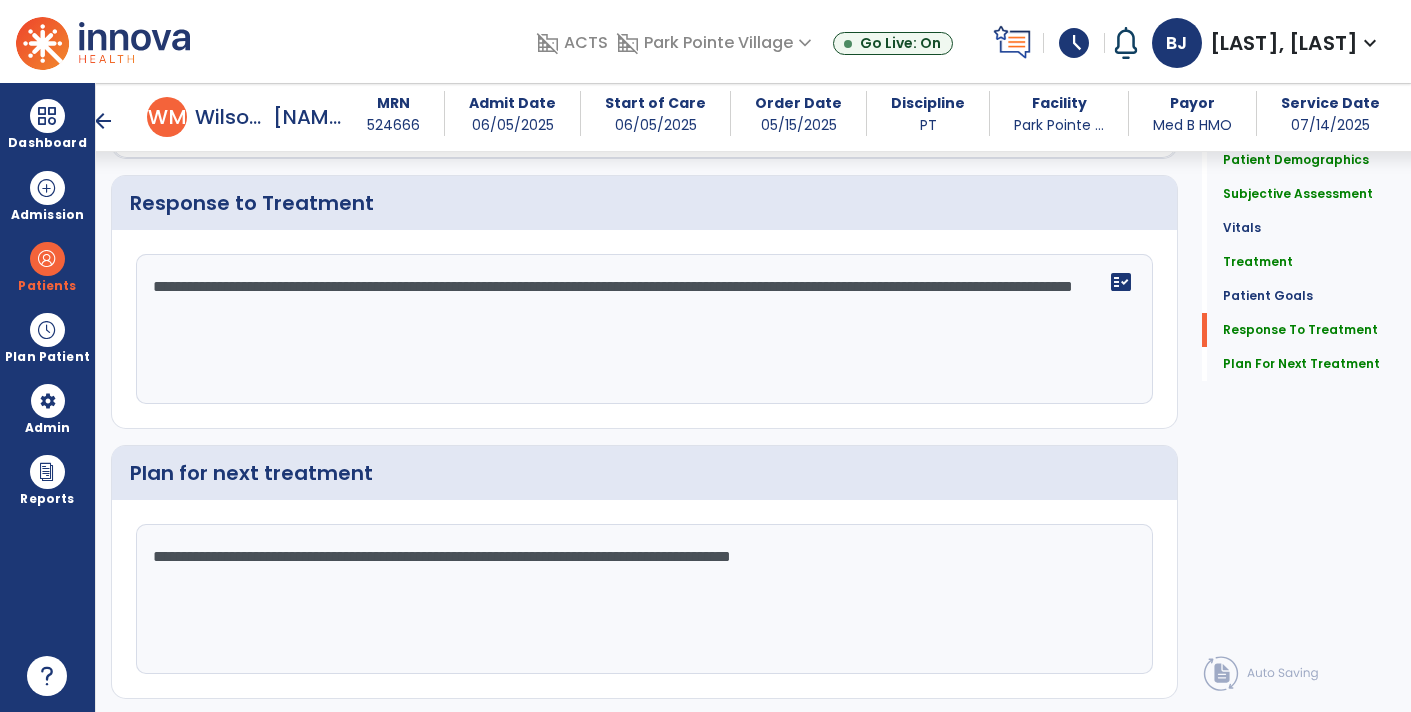 click on "**********" 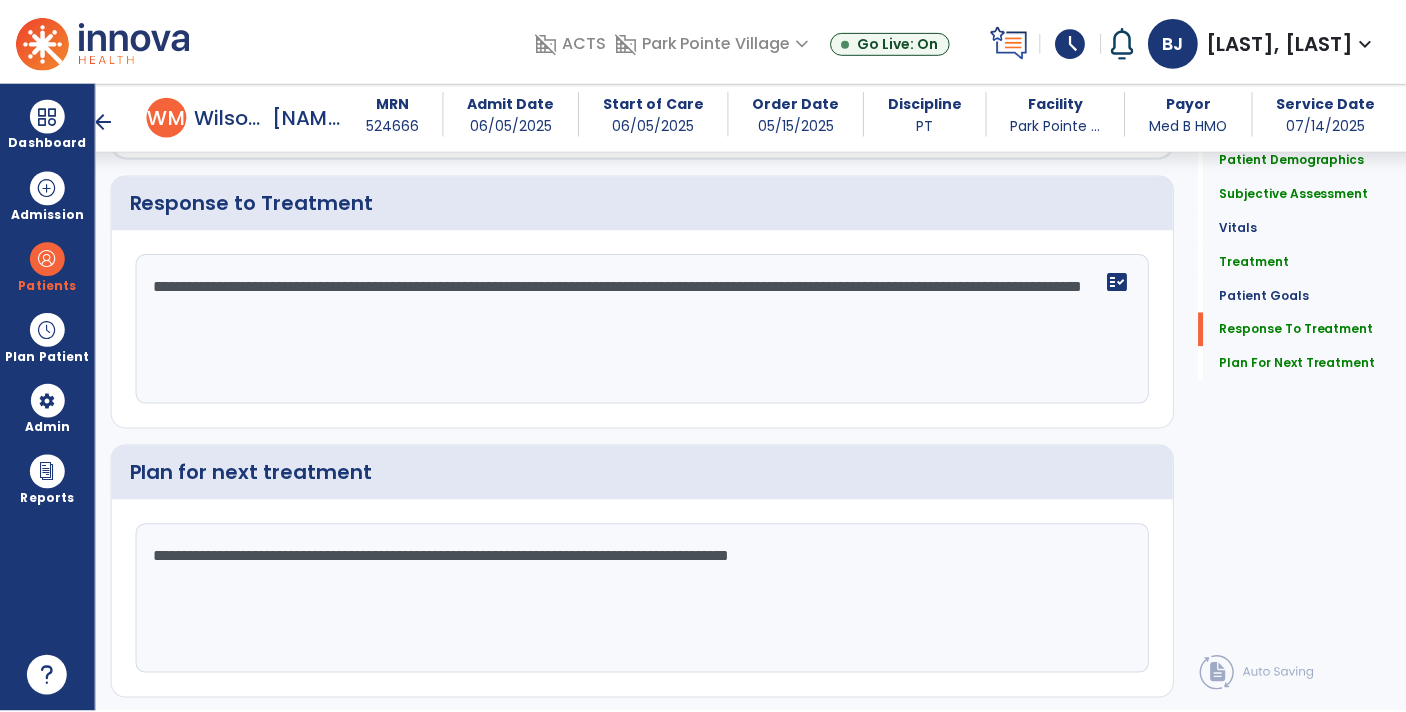scroll, scrollTop: 3064, scrollLeft: 0, axis: vertical 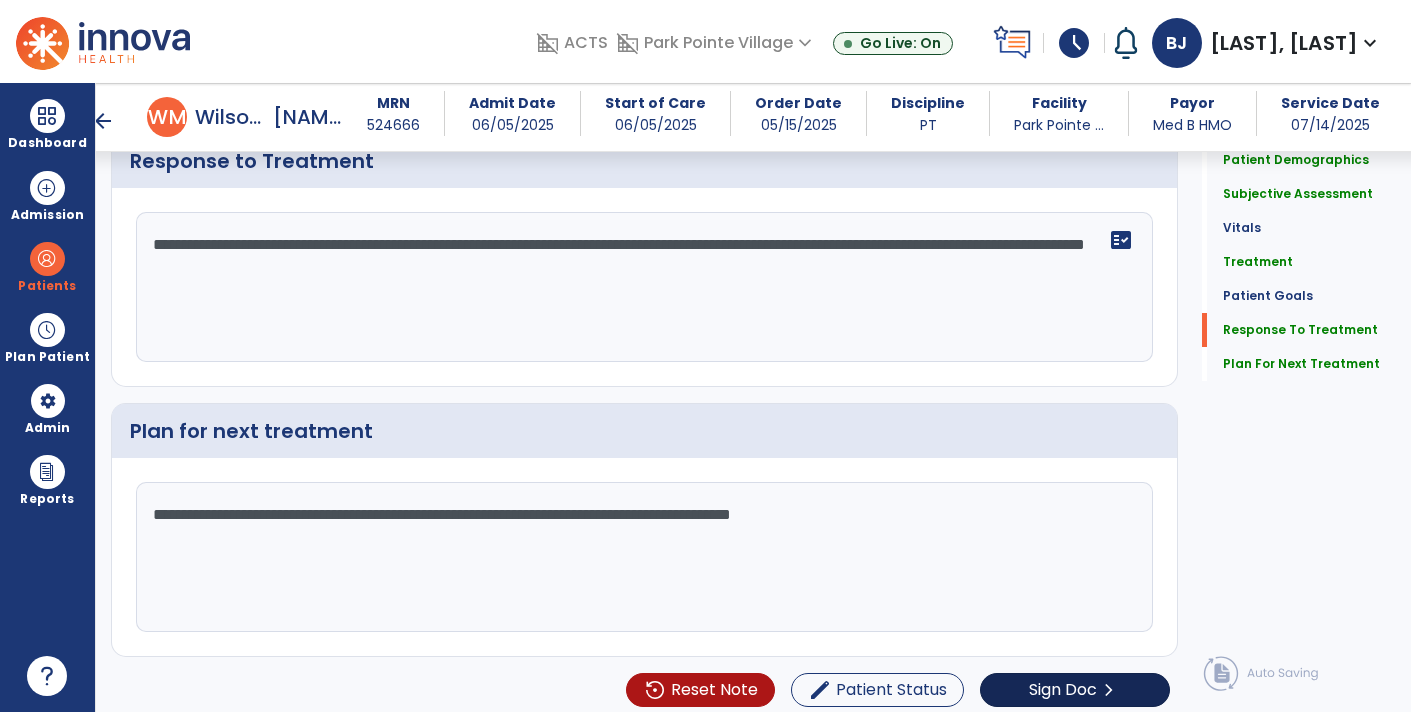 type on "**********" 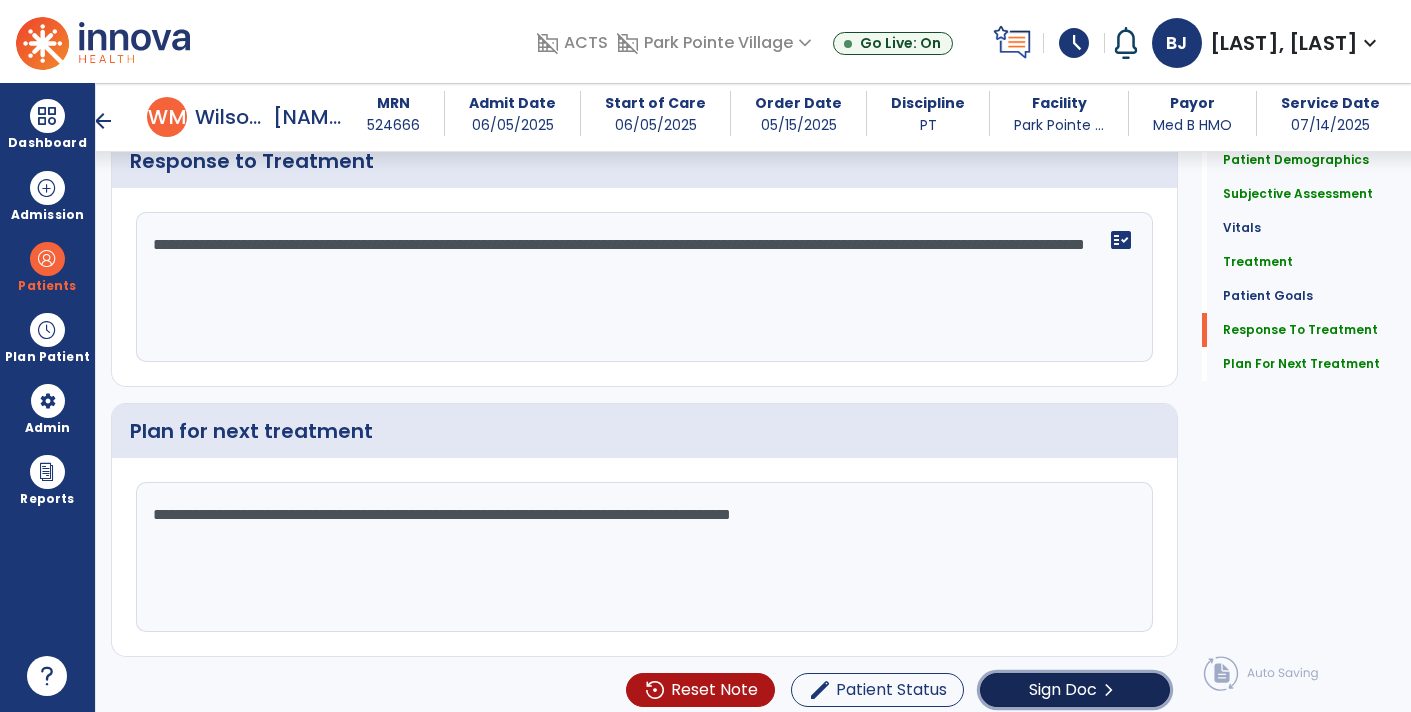 click on "Sign Doc" 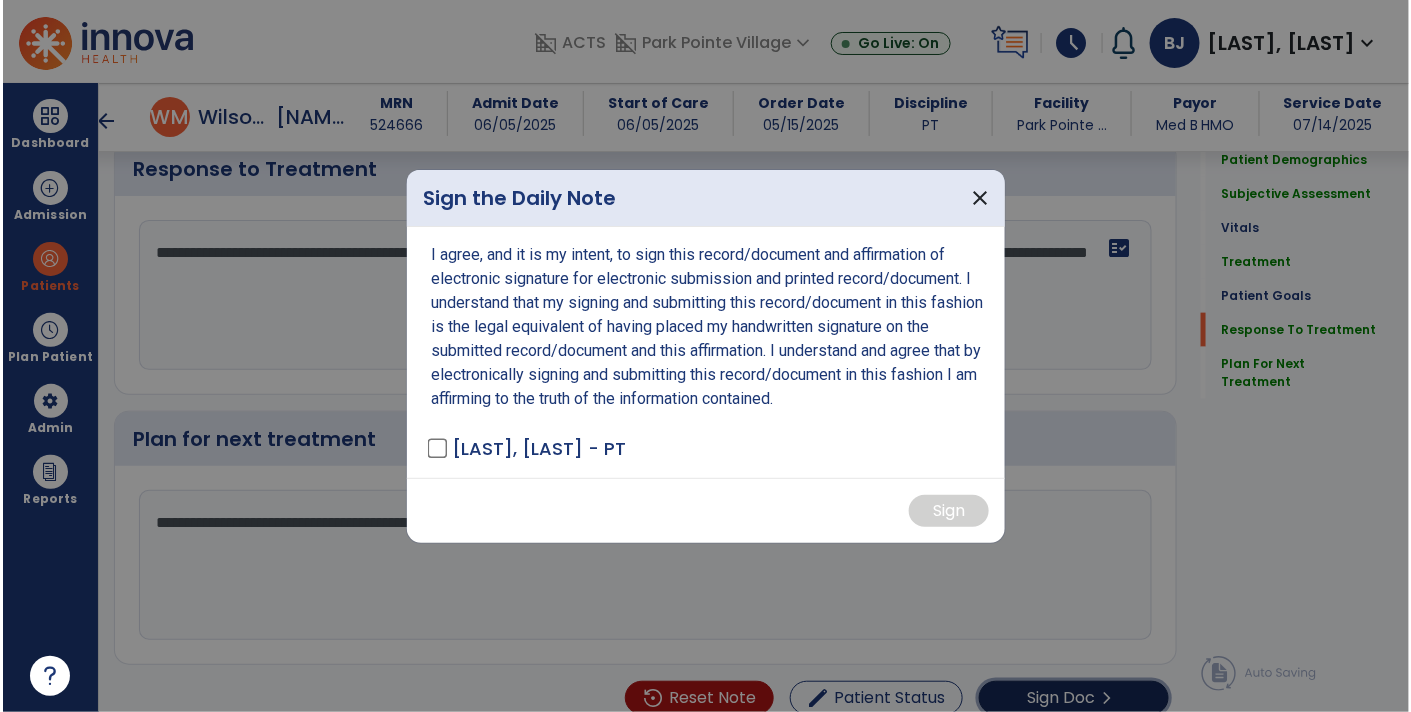 scroll, scrollTop: 3064, scrollLeft: 0, axis: vertical 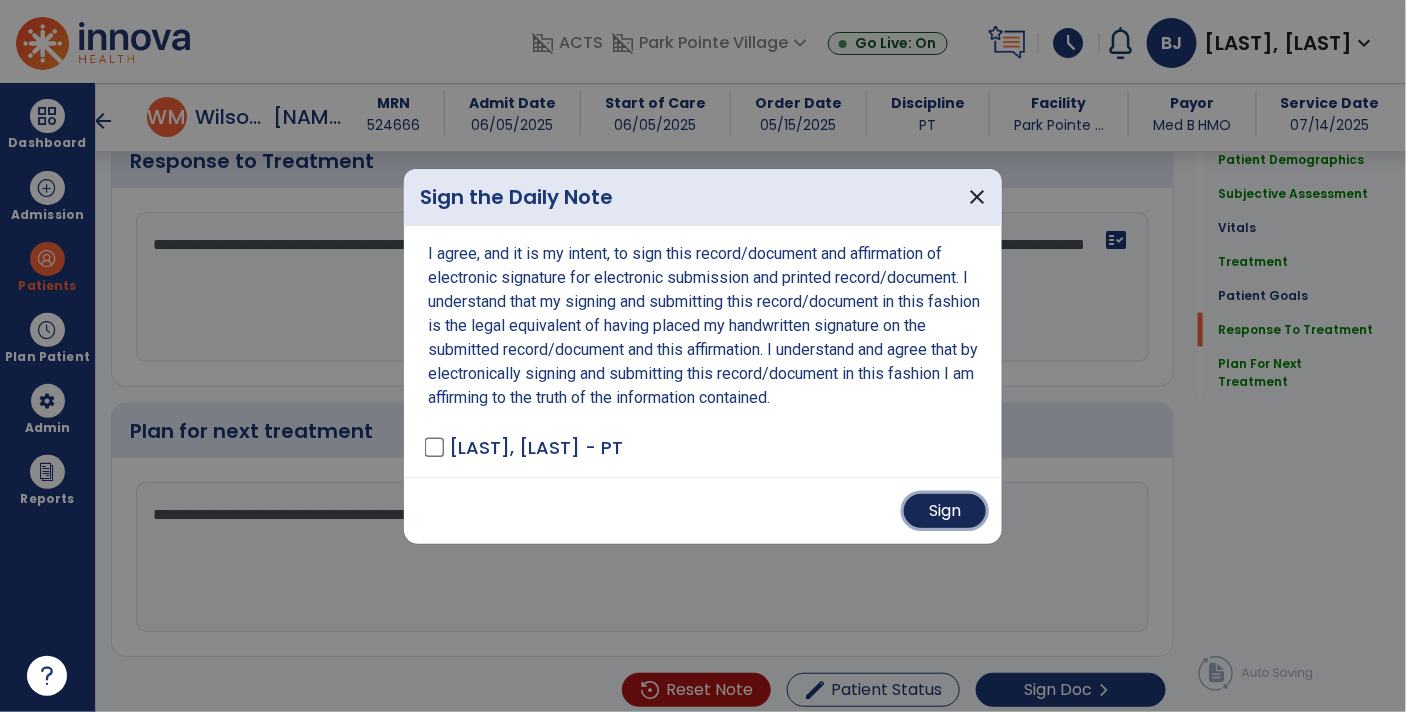 click on "Sign" at bounding box center (945, 511) 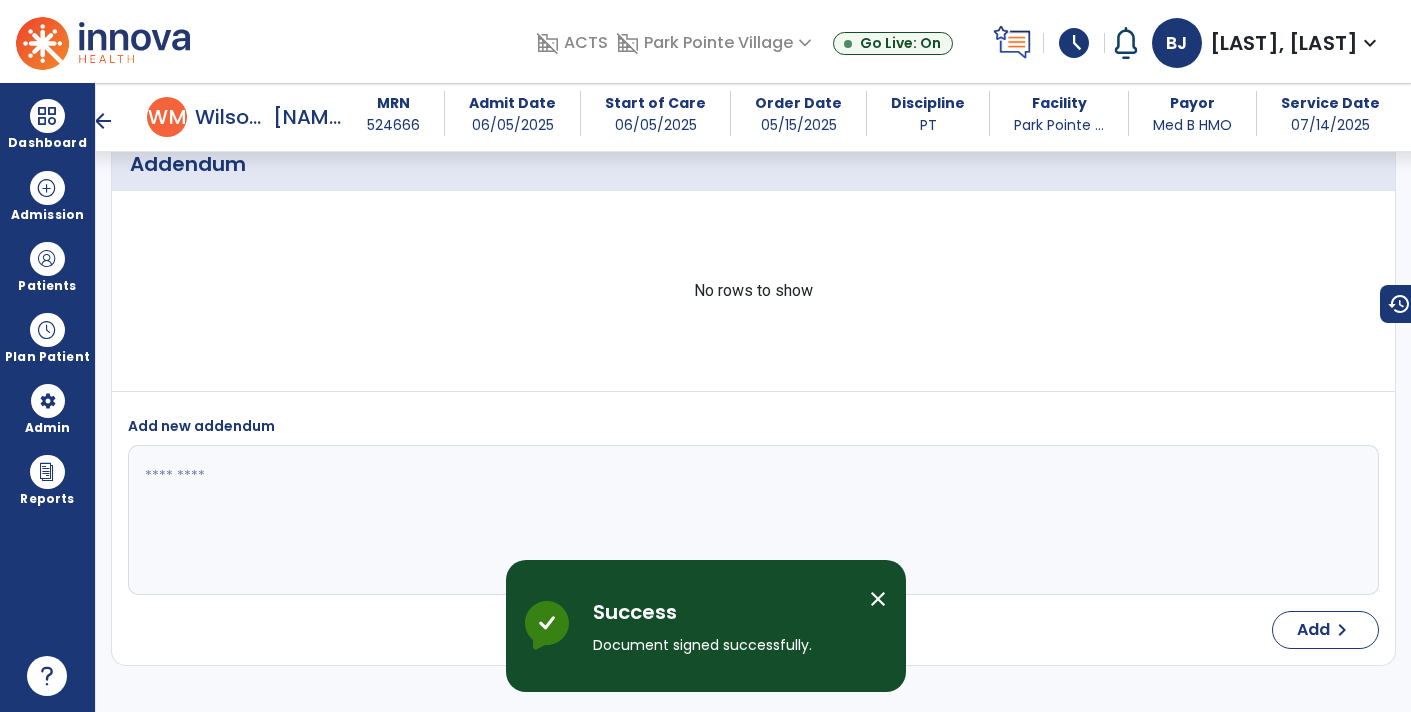 scroll, scrollTop: 4303, scrollLeft: 0, axis: vertical 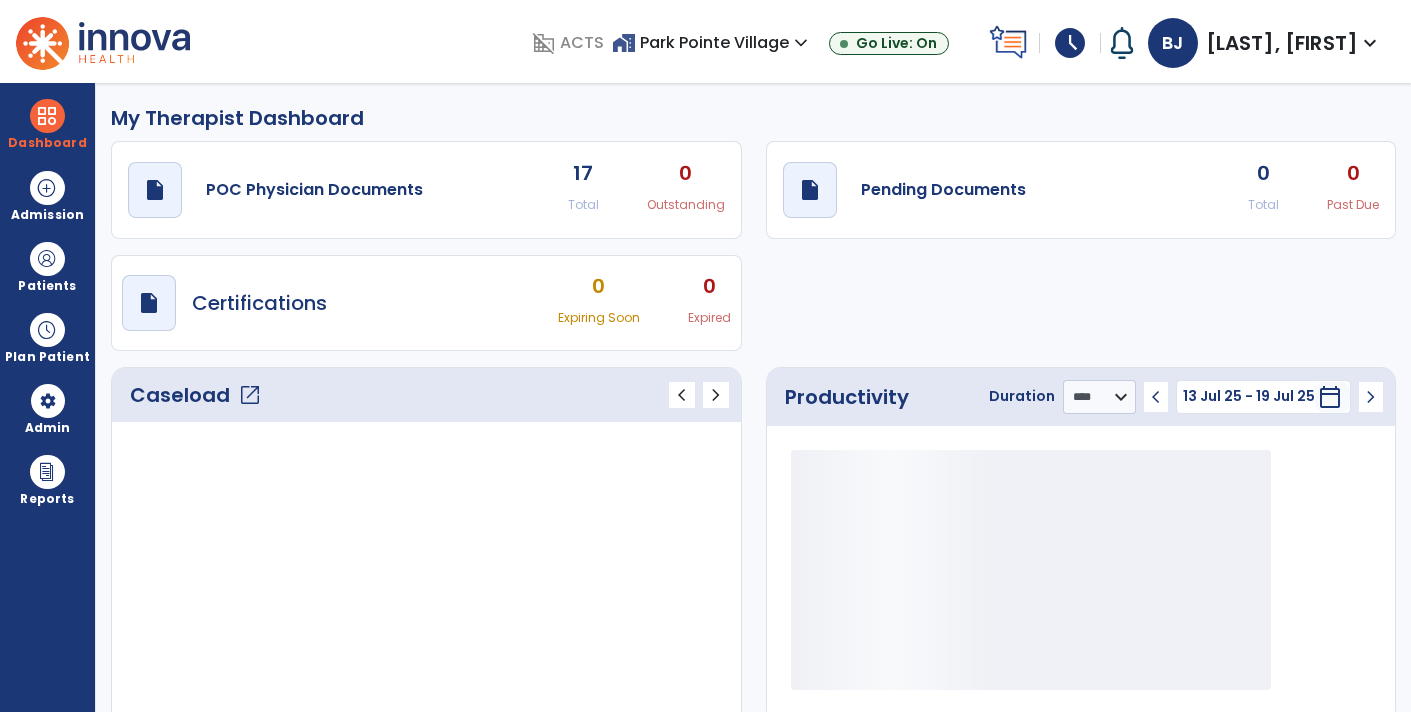 select on "****" 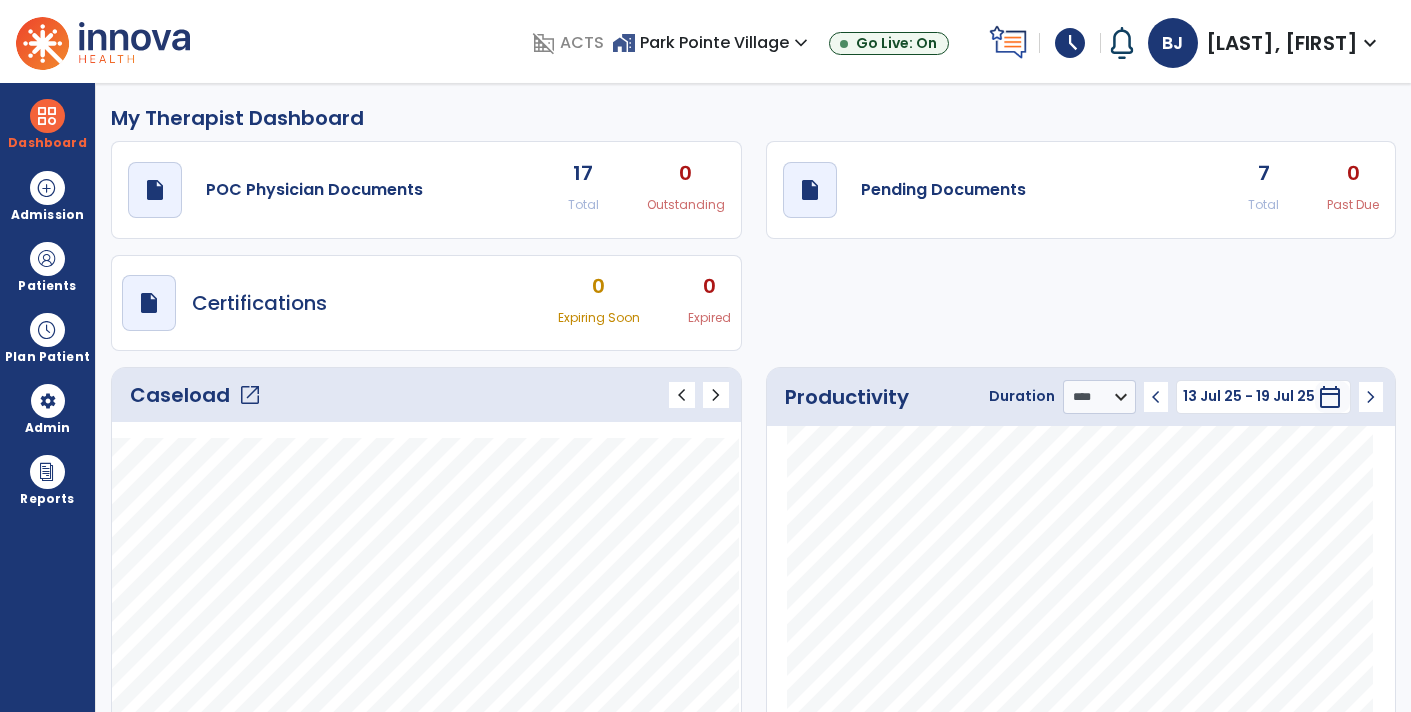 scroll, scrollTop: 0, scrollLeft: 0, axis: both 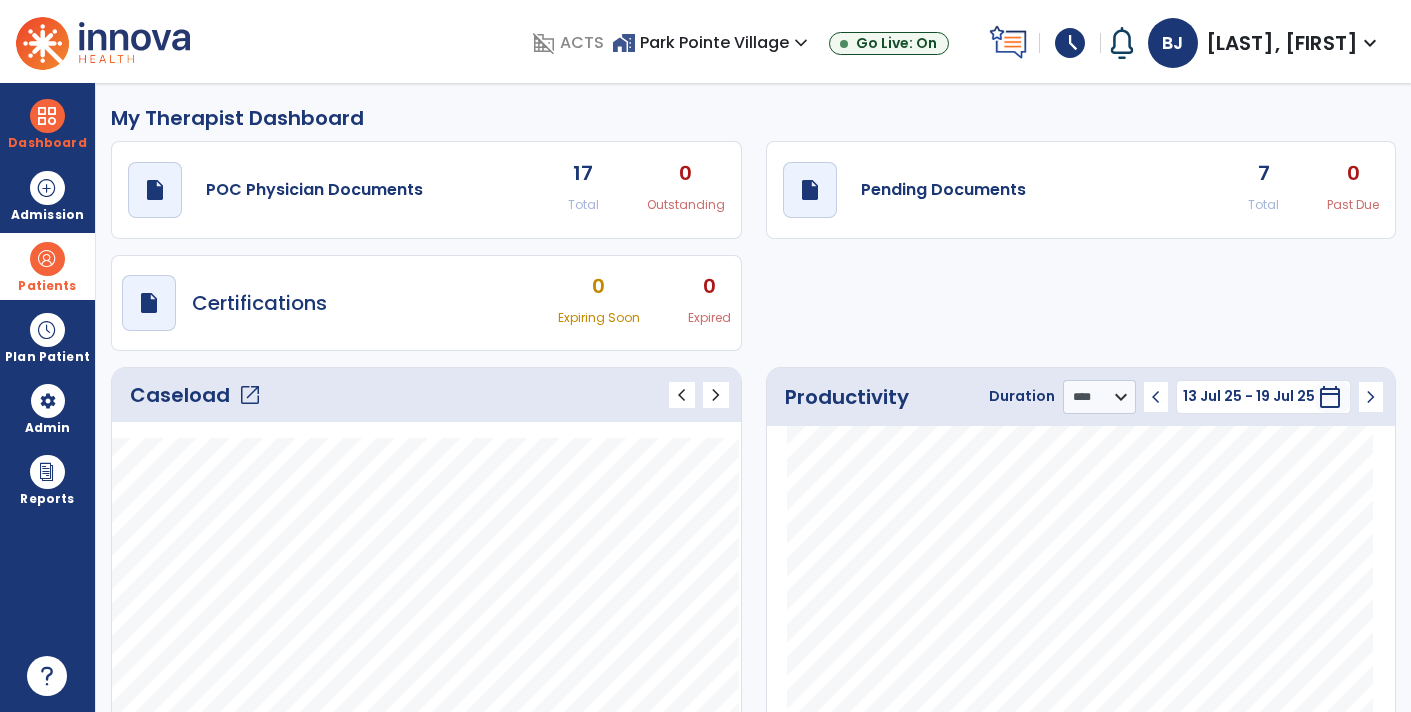 click on "Patients" at bounding box center [47, 266] 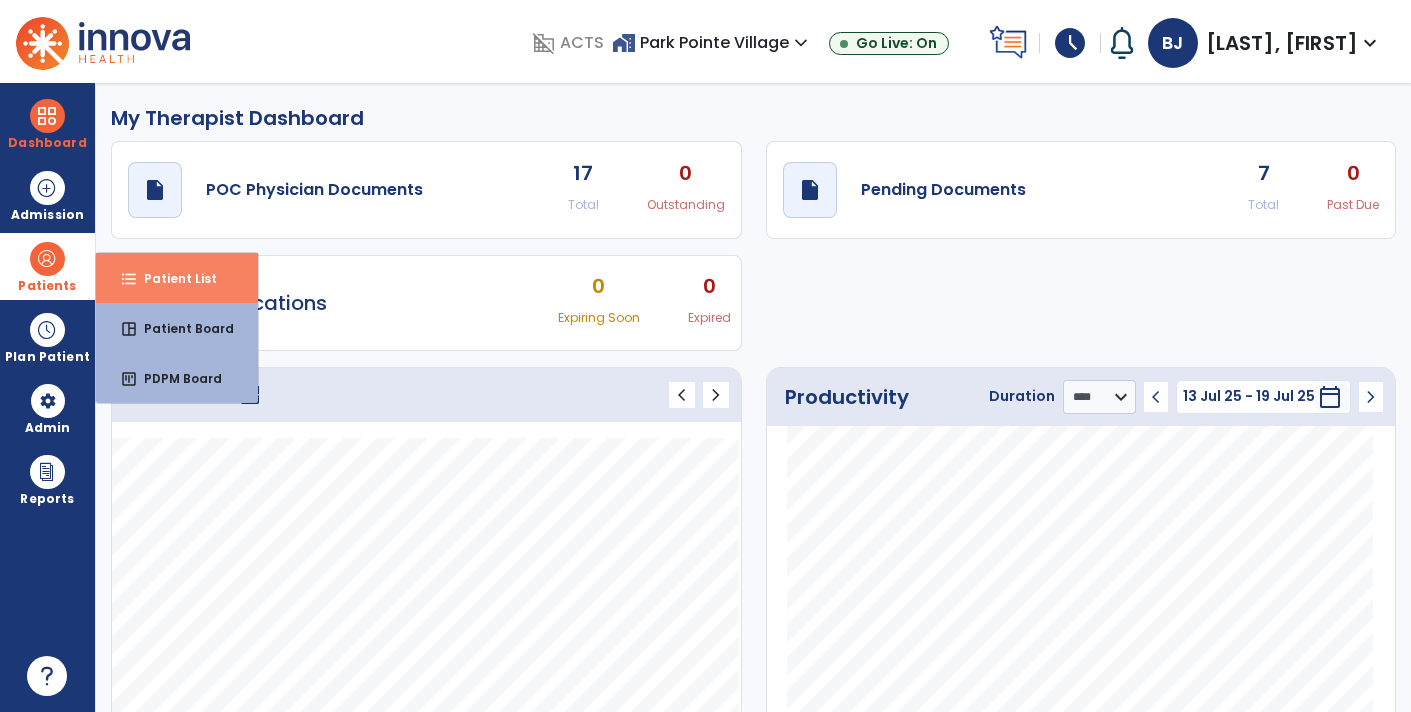 click on "format_list_bulleted" at bounding box center [129, 279] 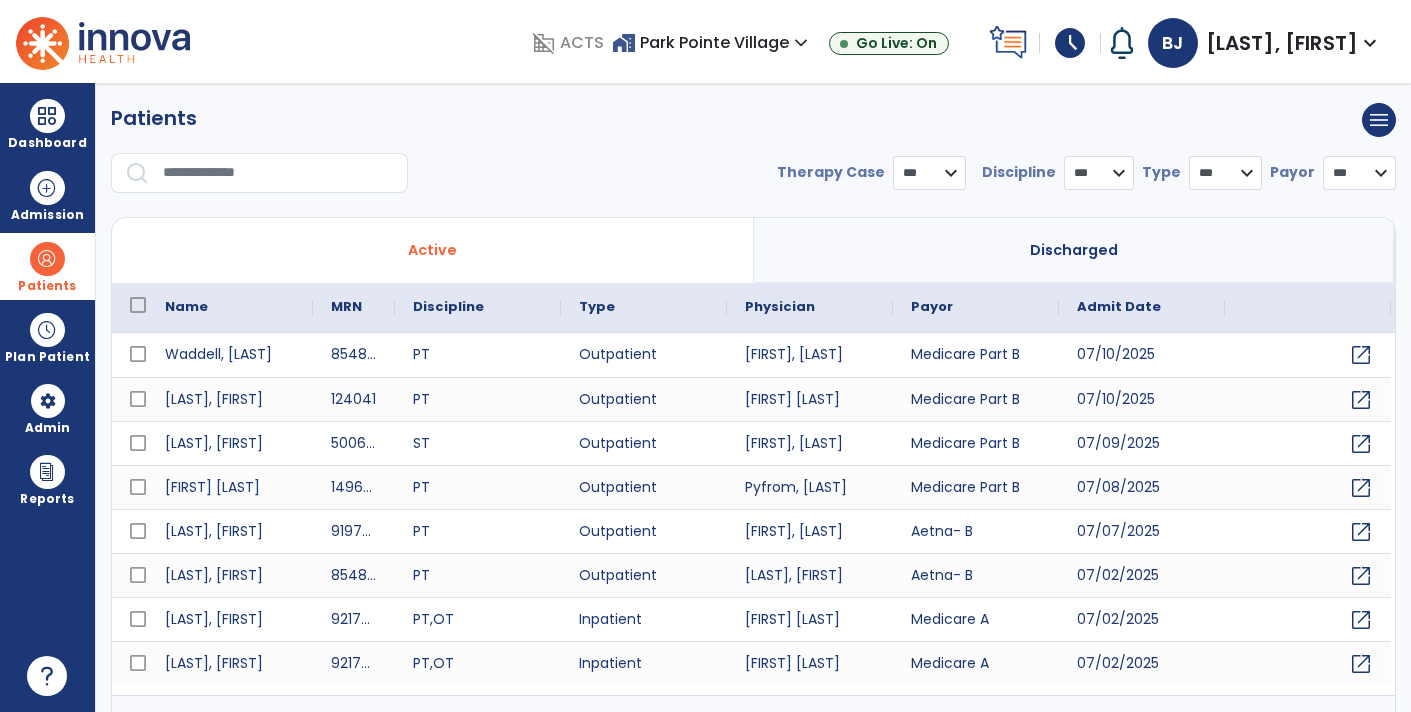 select on "***" 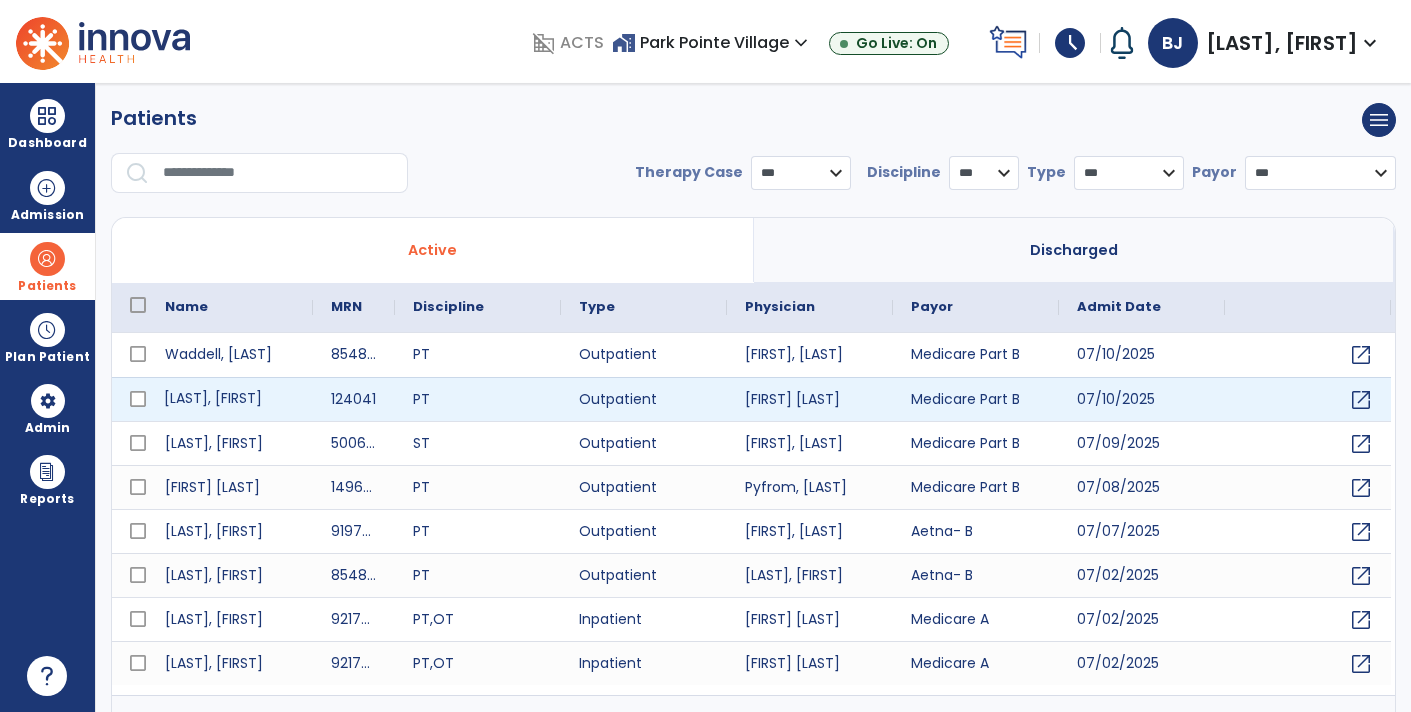 click on "[LAST], [FIRST]" at bounding box center [230, 399] 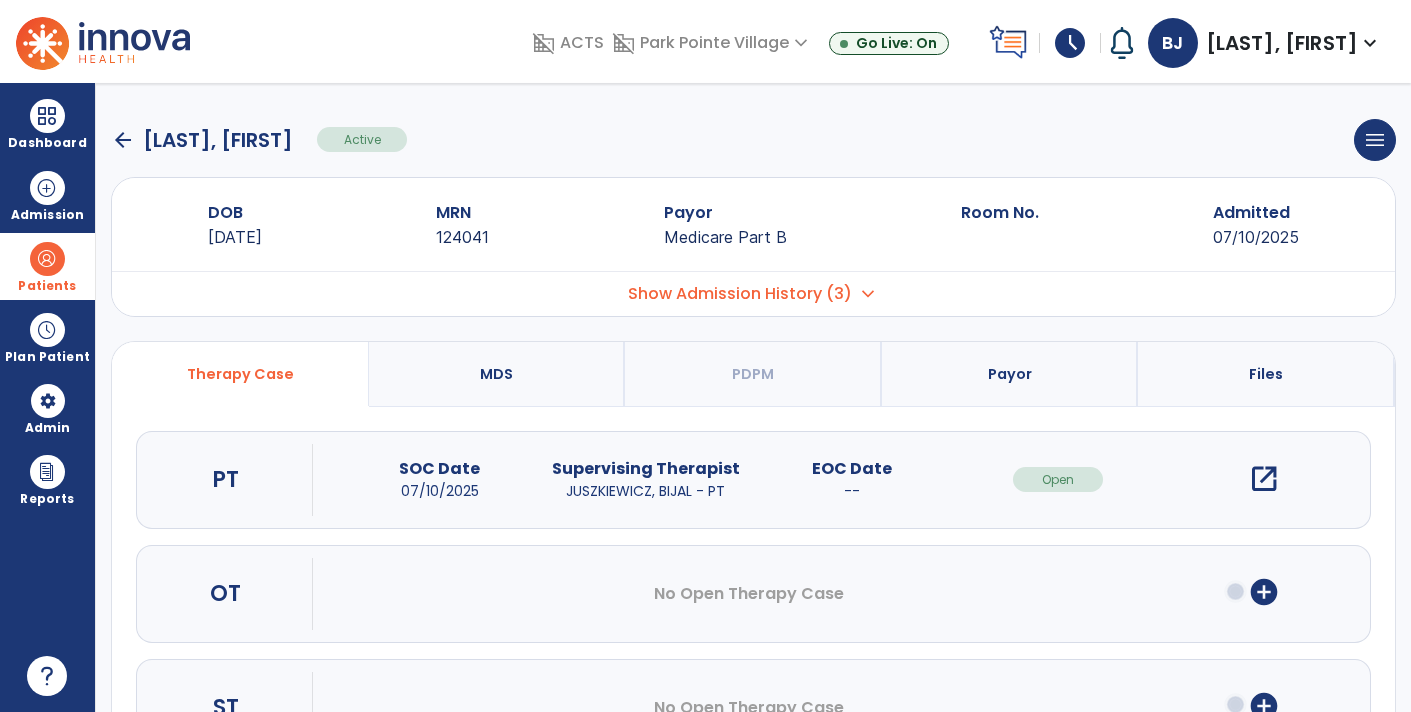 click on "open_in_new" at bounding box center [1264, 479] 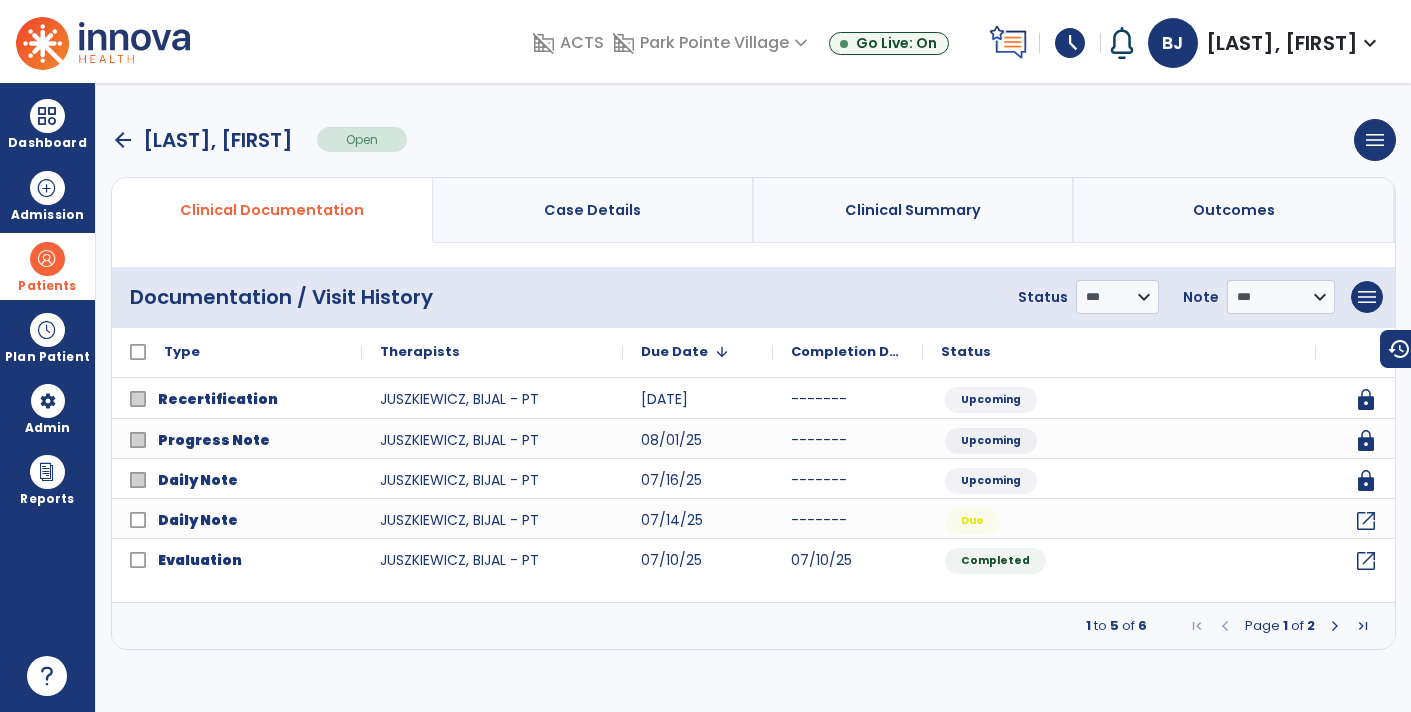 click on "**********" at bounding box center (753, 397) 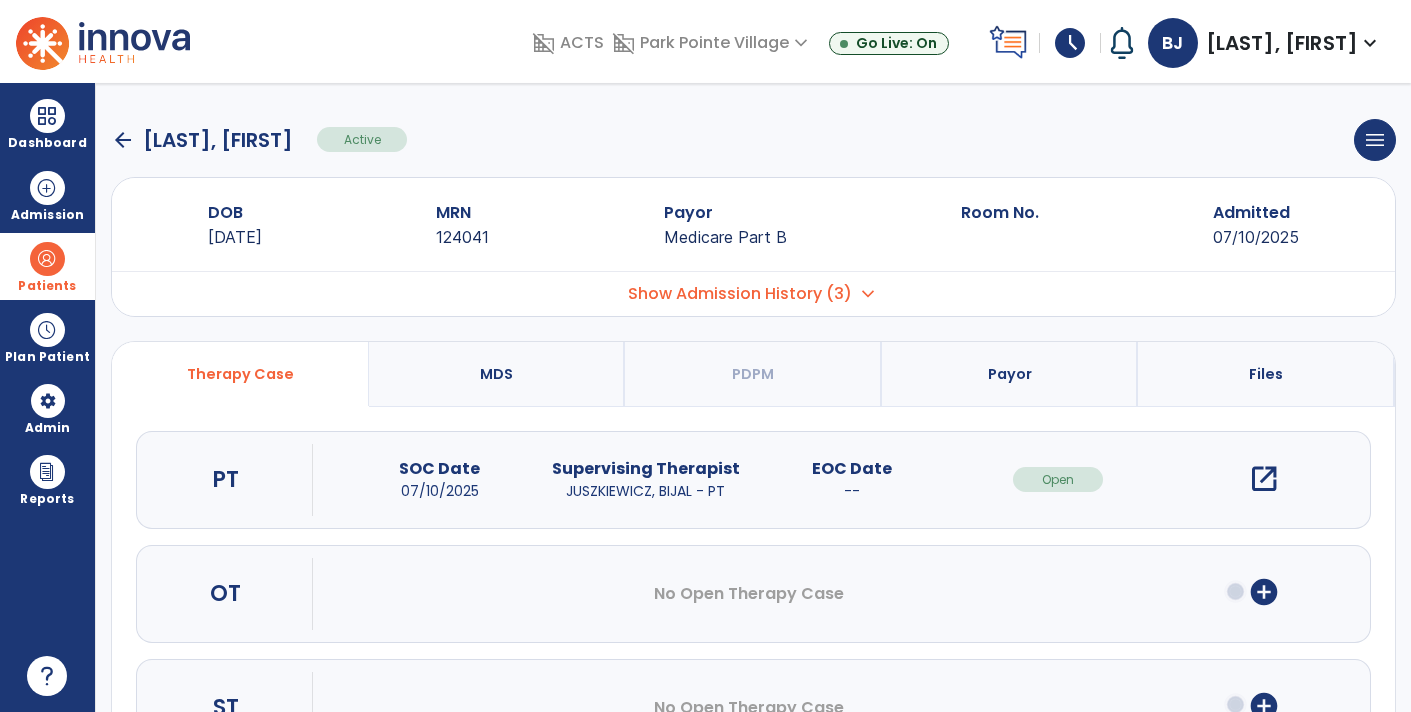 click on "arrow_back" 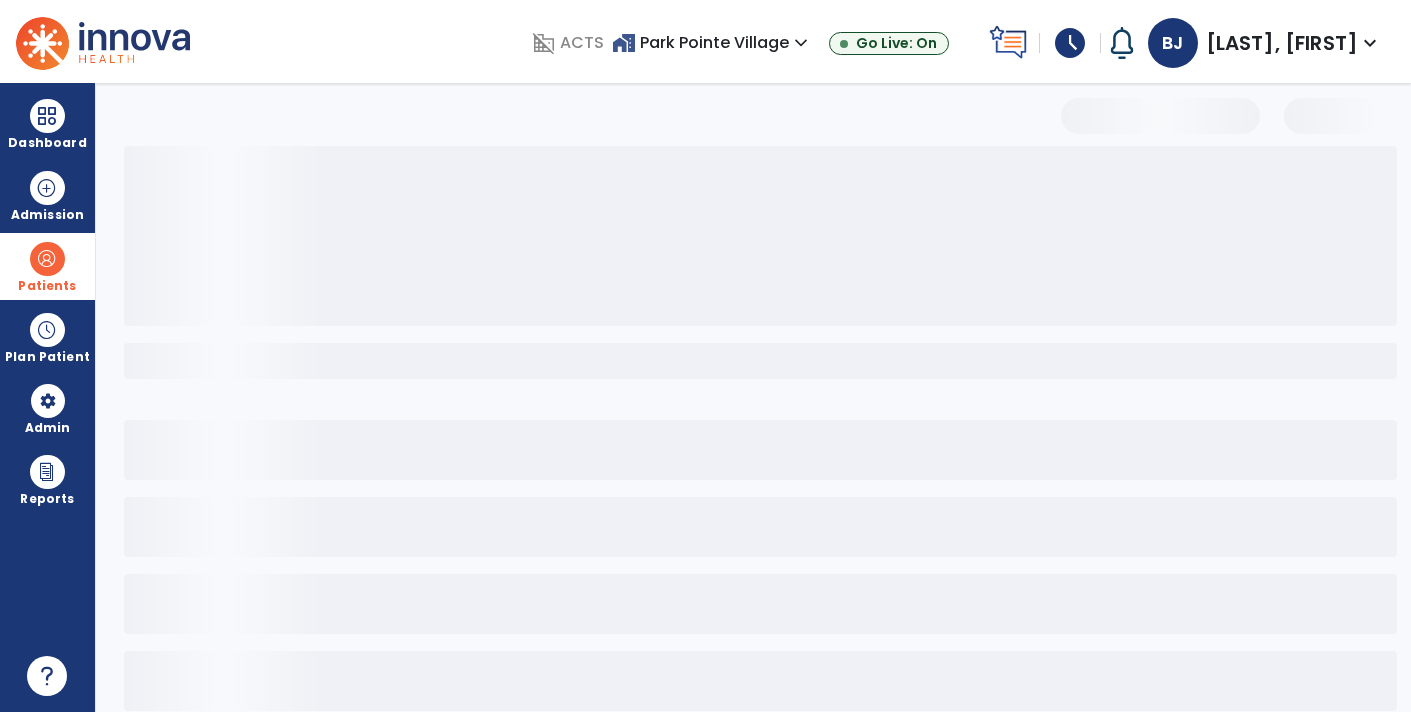 select on "***" 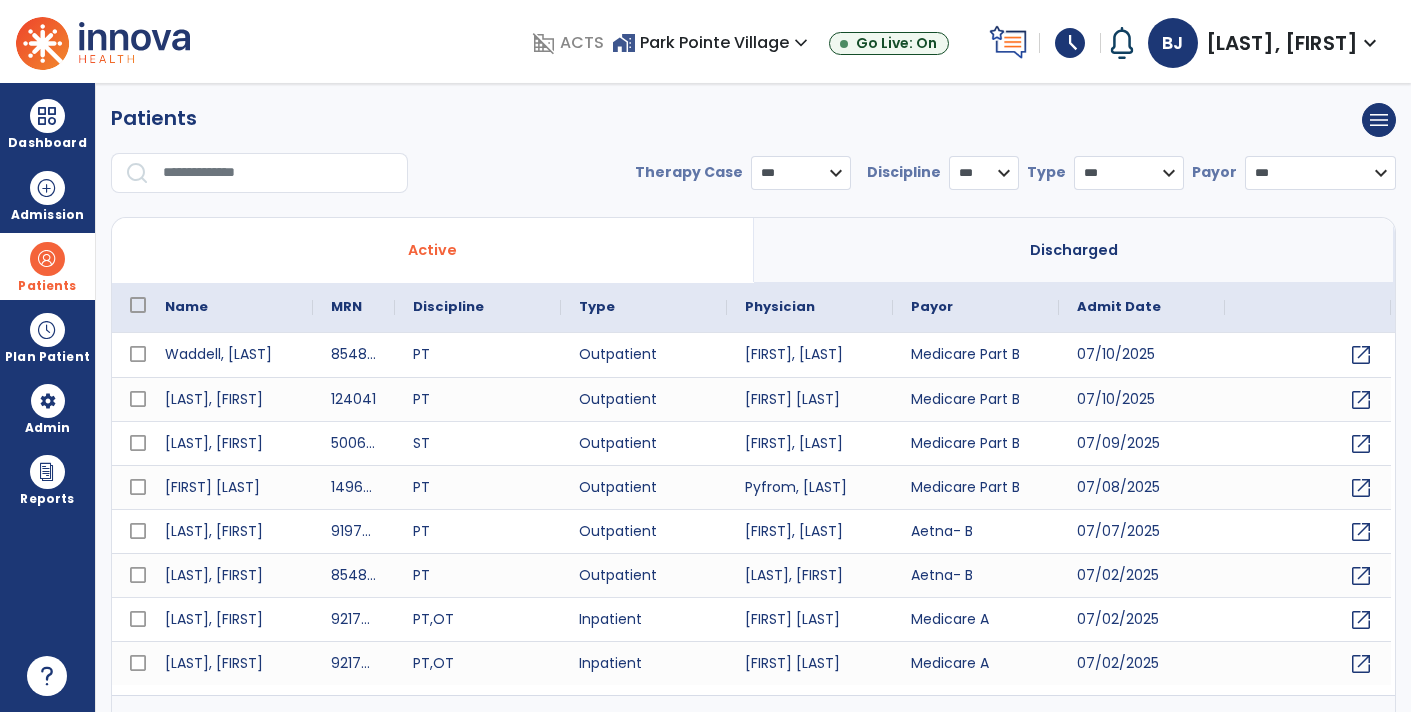 click at bounding box center [278, 173] 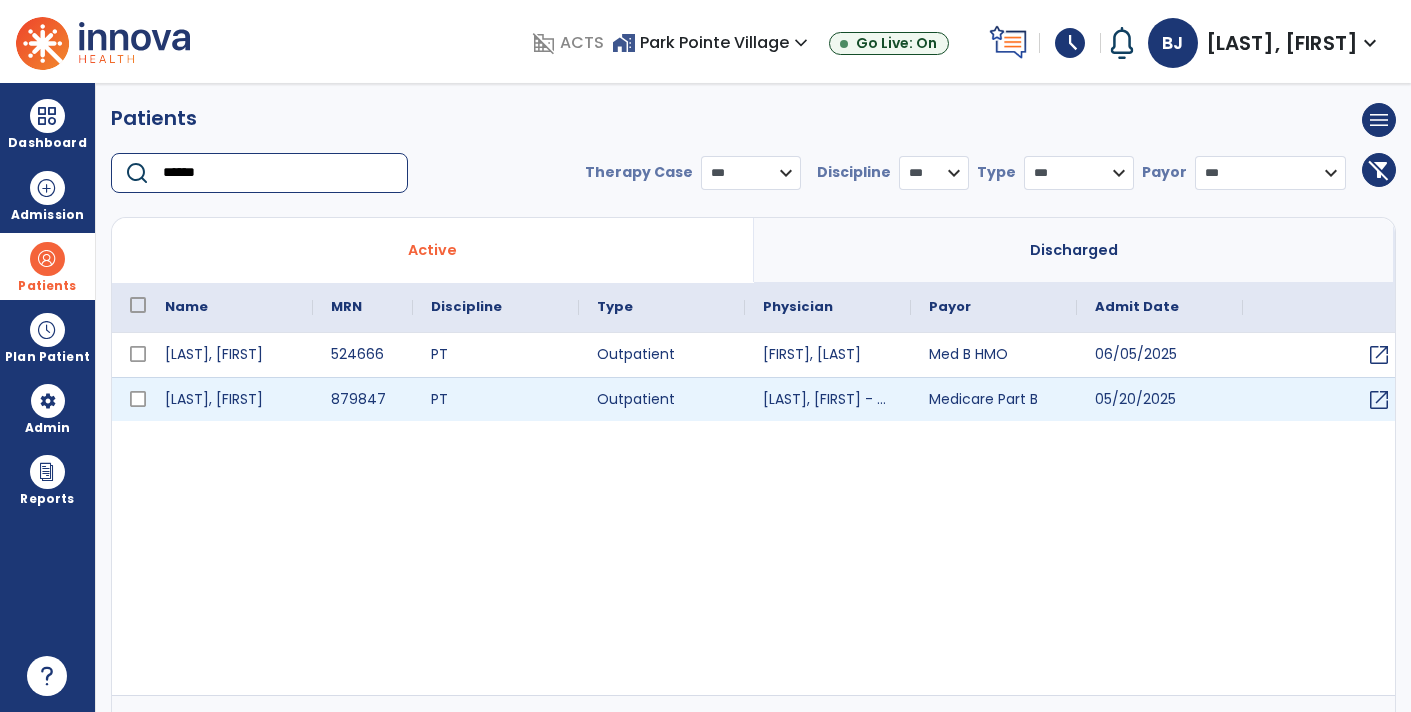 type on "******" 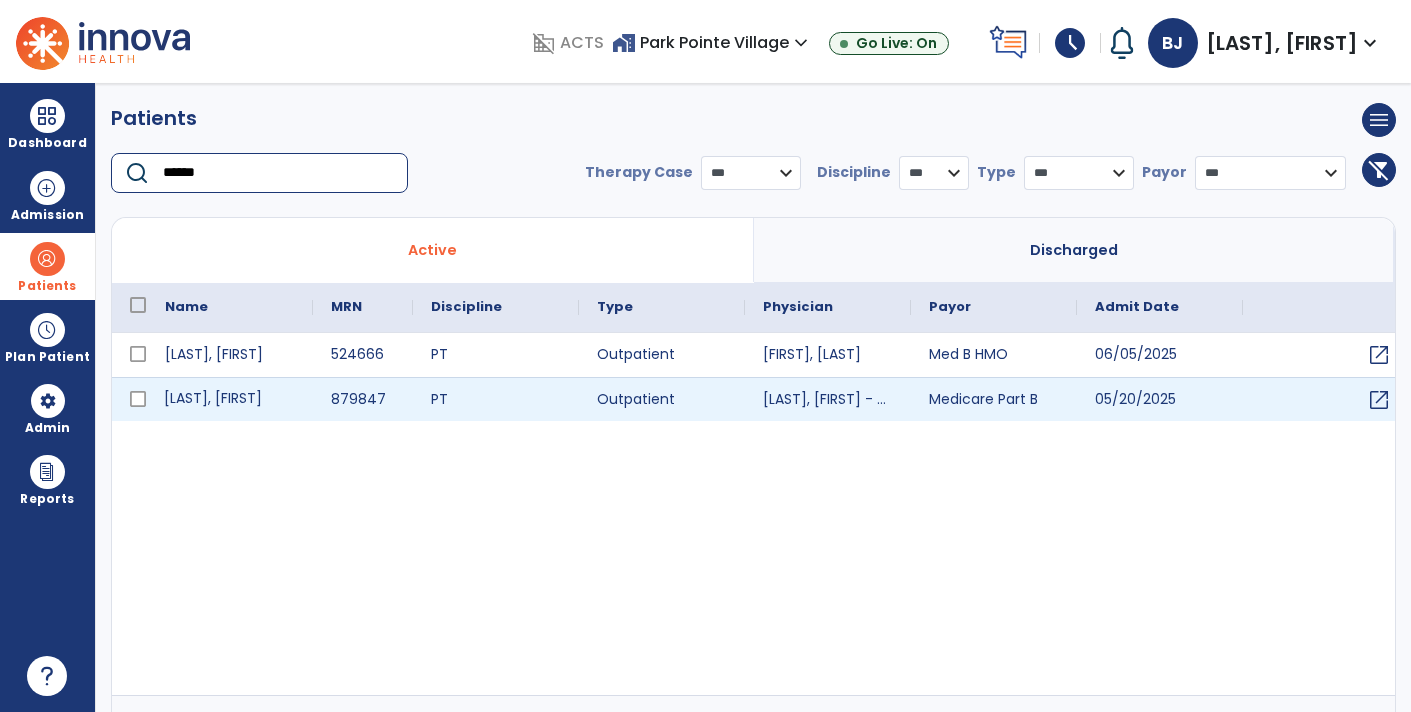 click on "[LAST], [FIRST]" at bounding box center [230, 399] 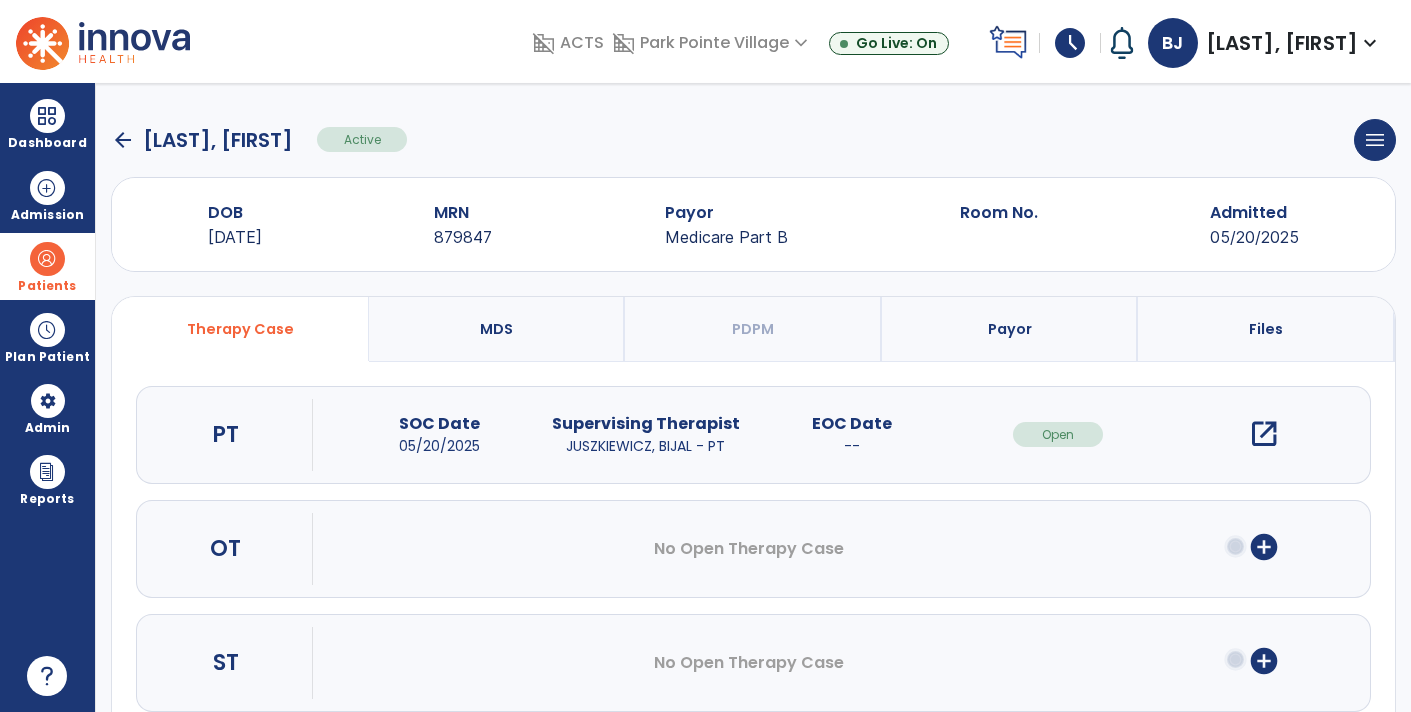click on "open_in_new" at bounding box center [1264, 434] 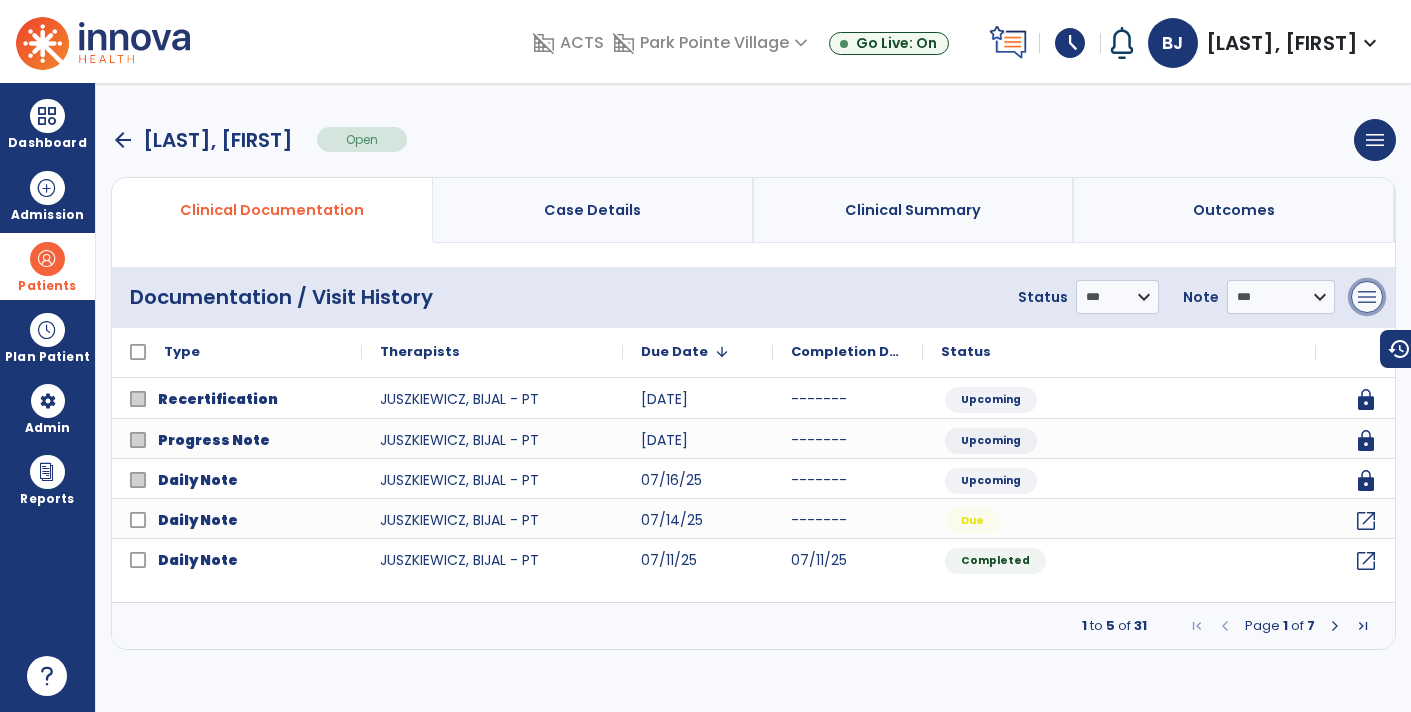 click on "menu" at bounding box center (1367, 297) 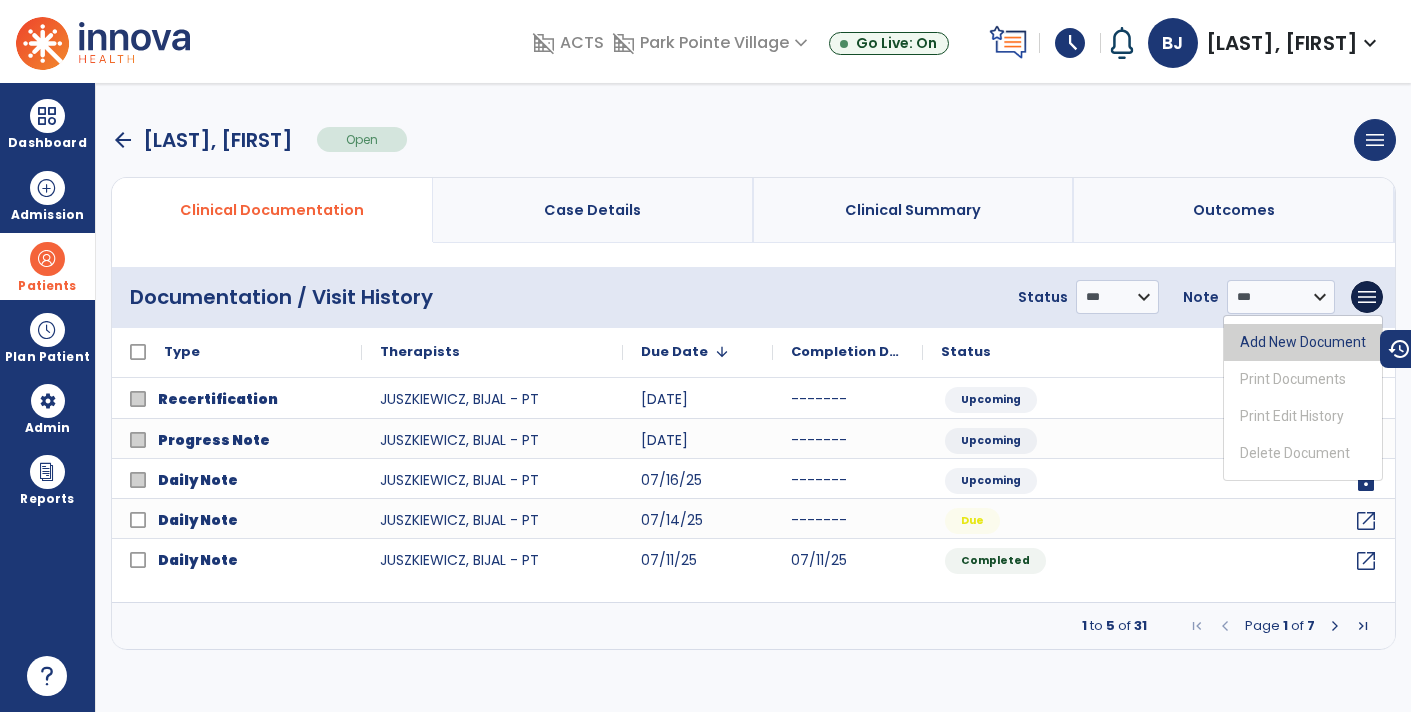 click on "Add New Document" at bounding box center (1303, 342) 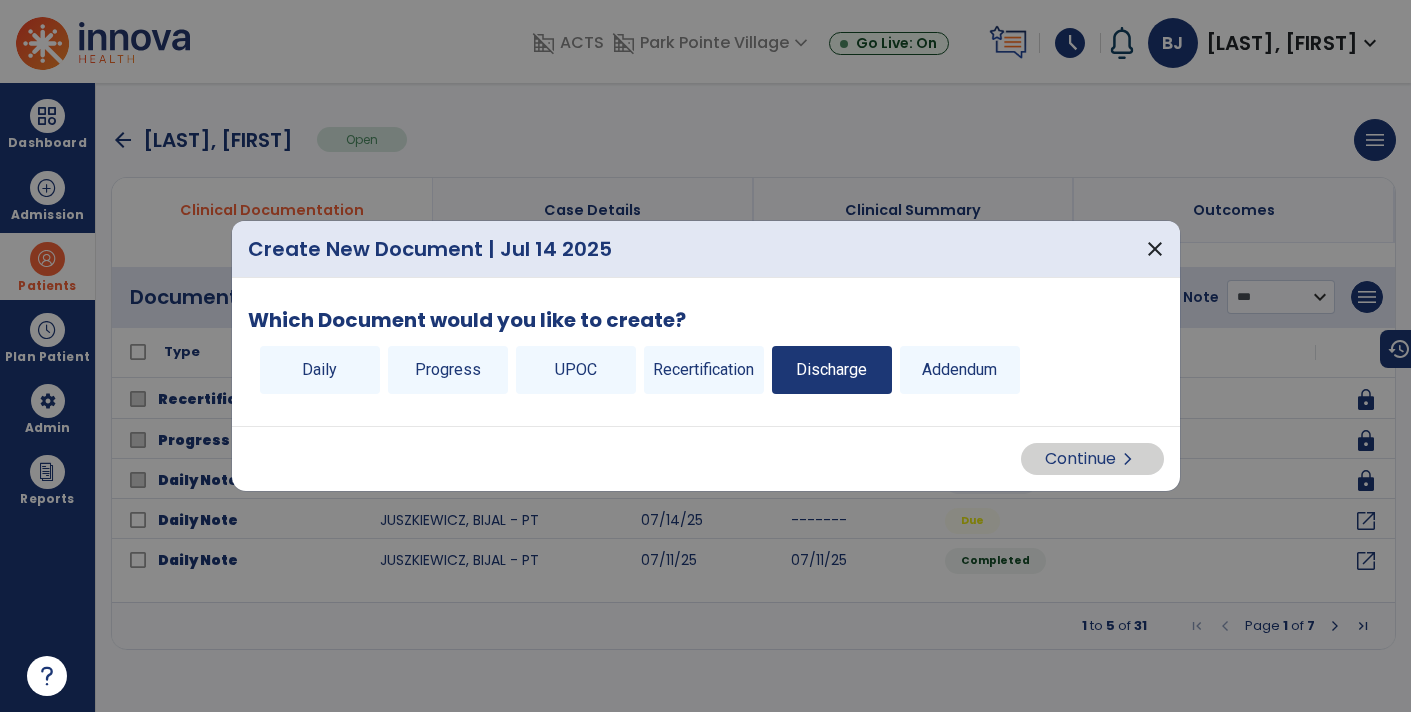 click on "Discharge" at bounding box center [832, 370] 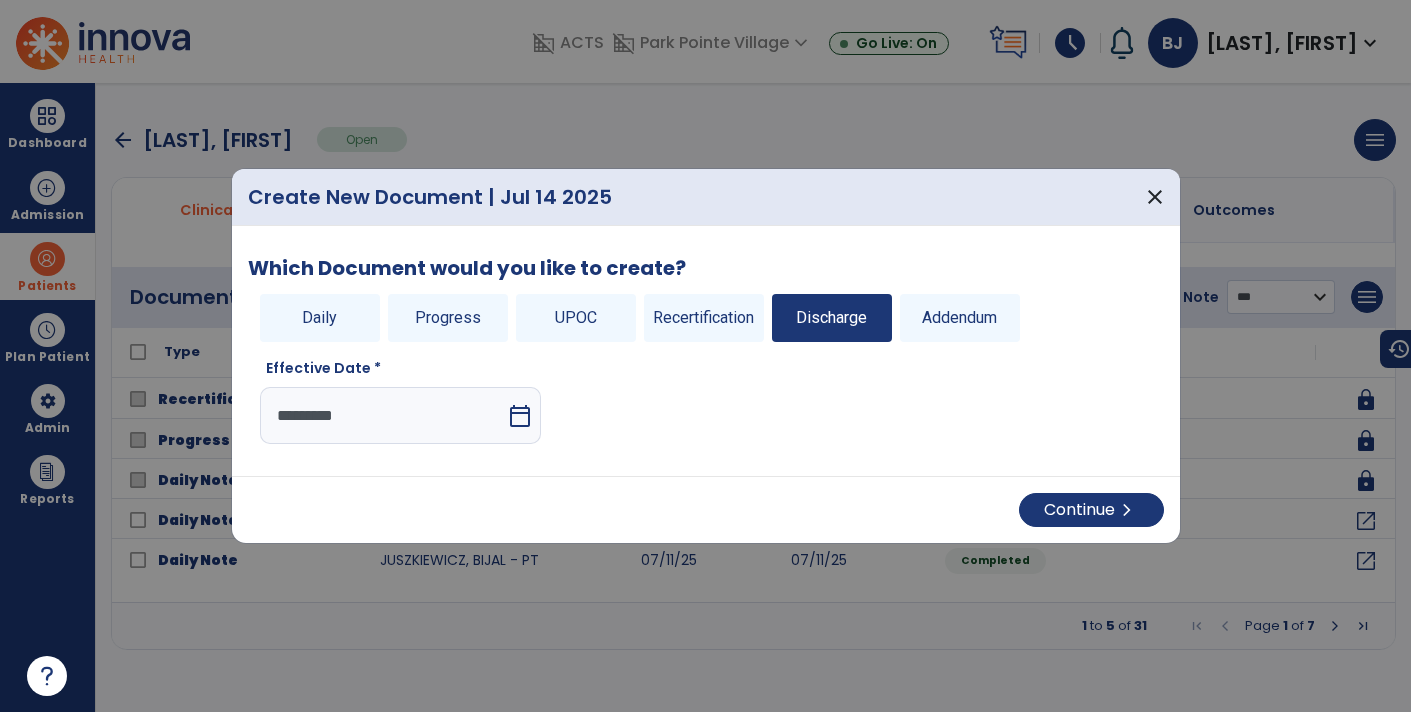 click on "*********" at bounding box center [383, 415] 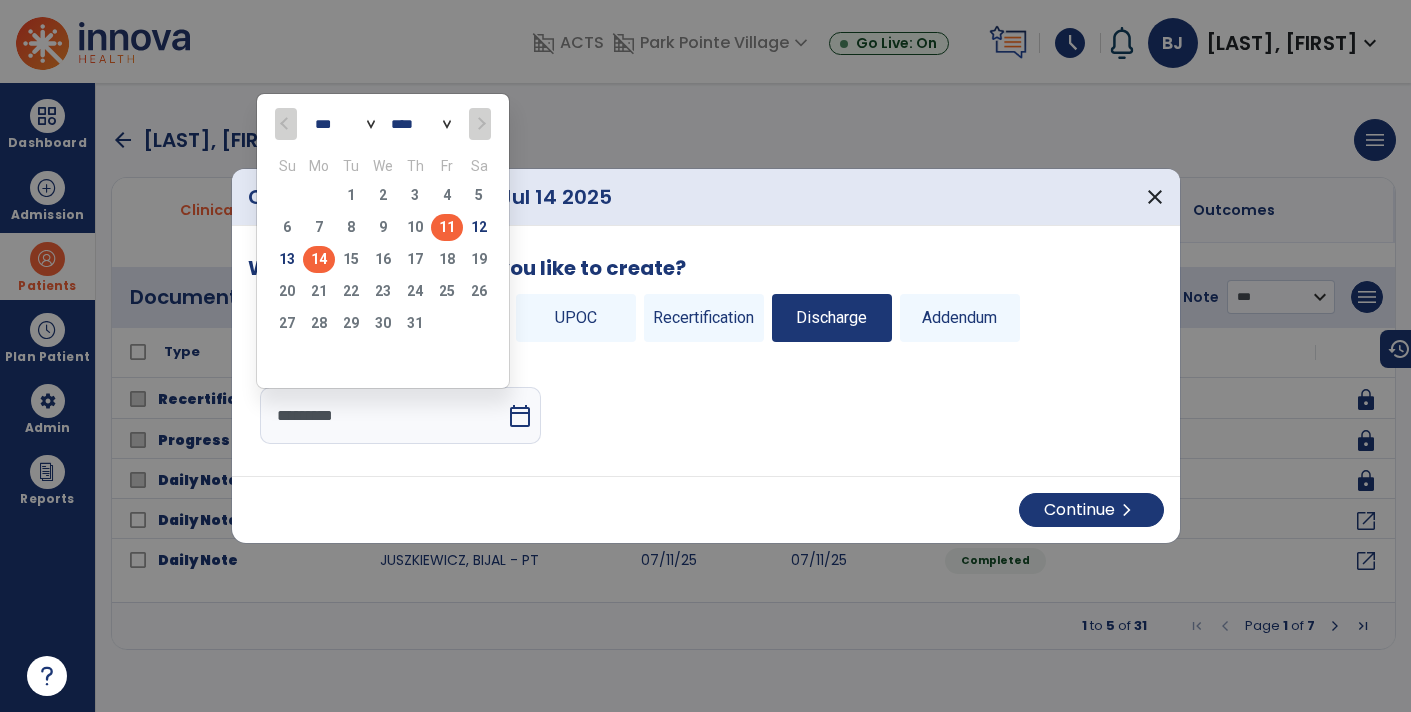 click on "11" 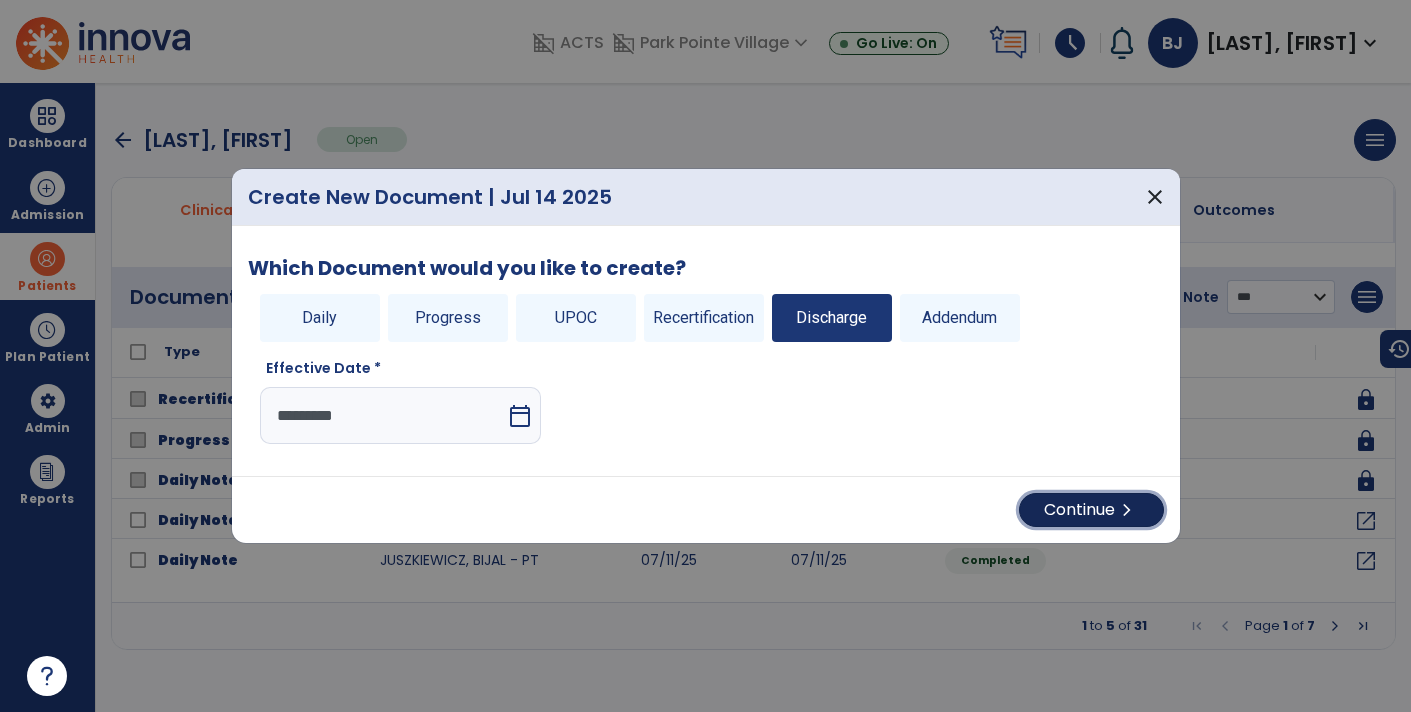 click on "Continue   chevron_right" at bounding box center [1091, 510] 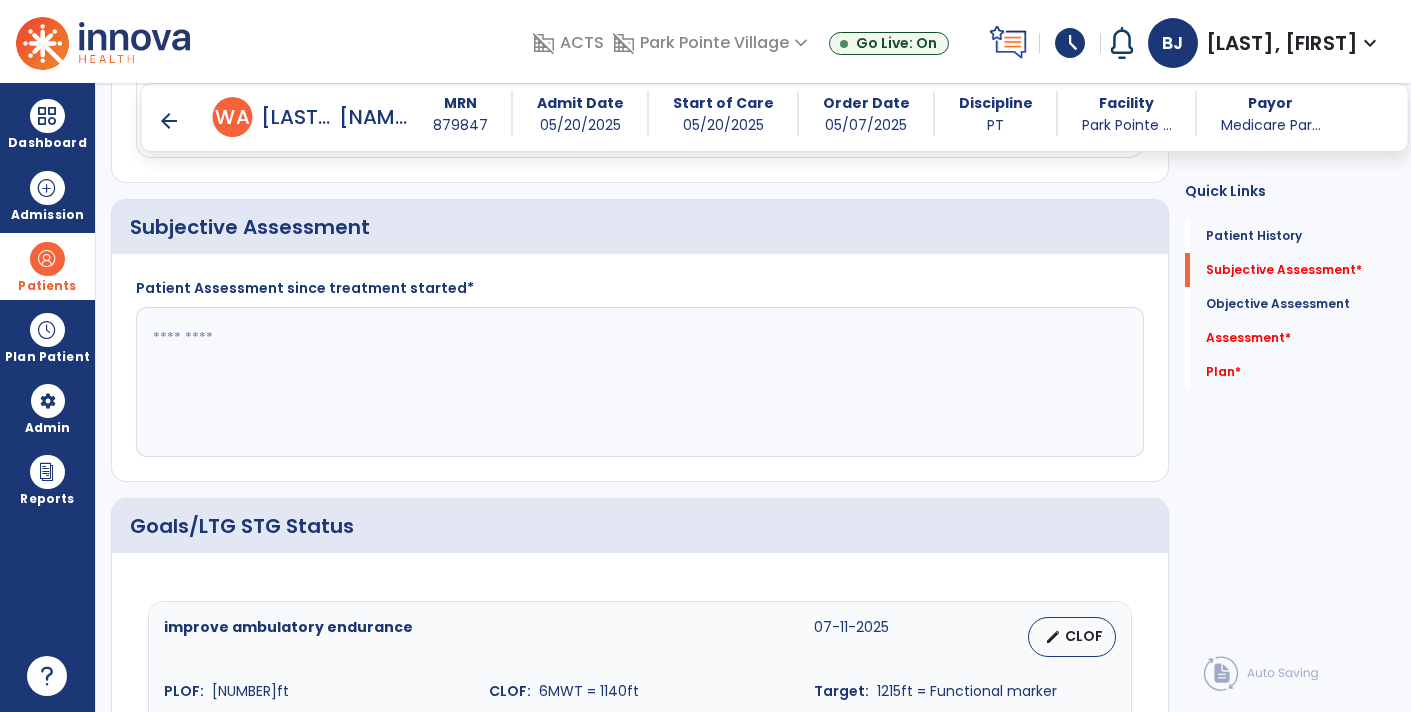 scroll, scrollTop: 429, scrollLeft: 0, axis: vertical 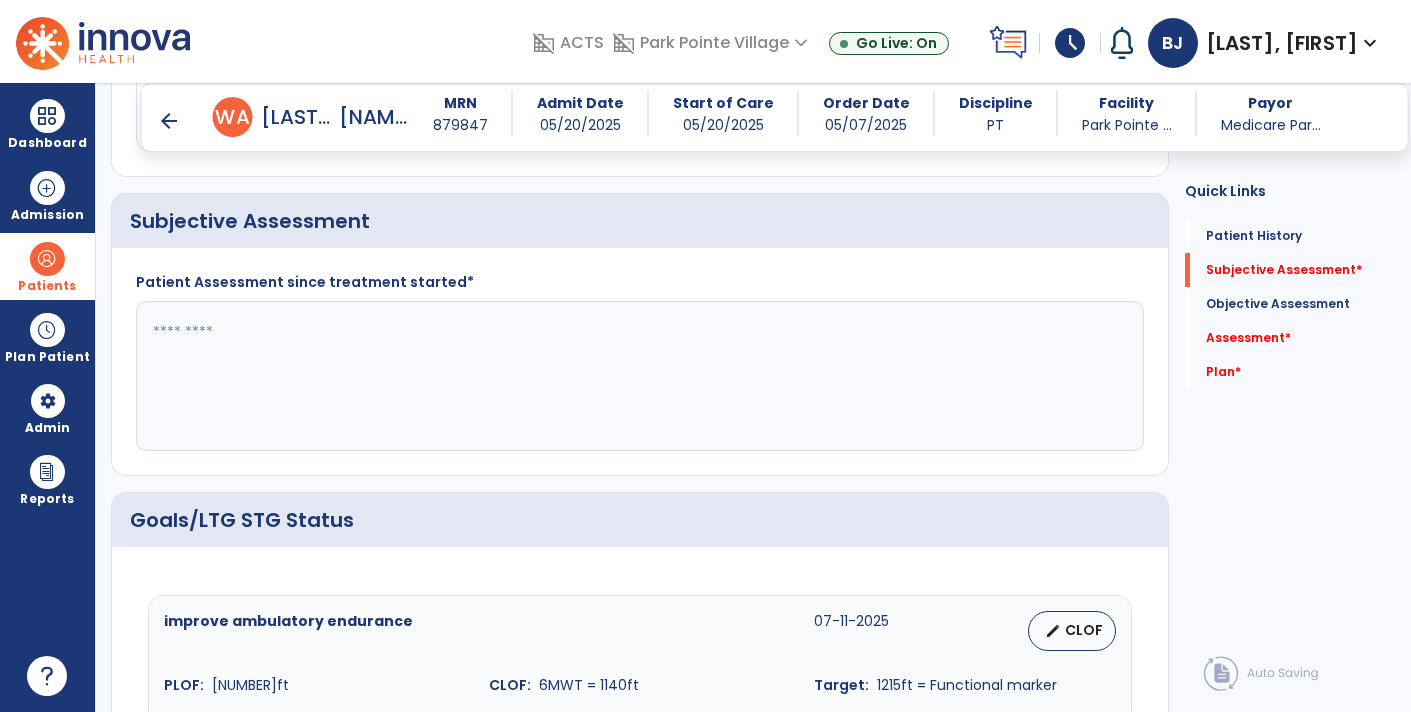 click 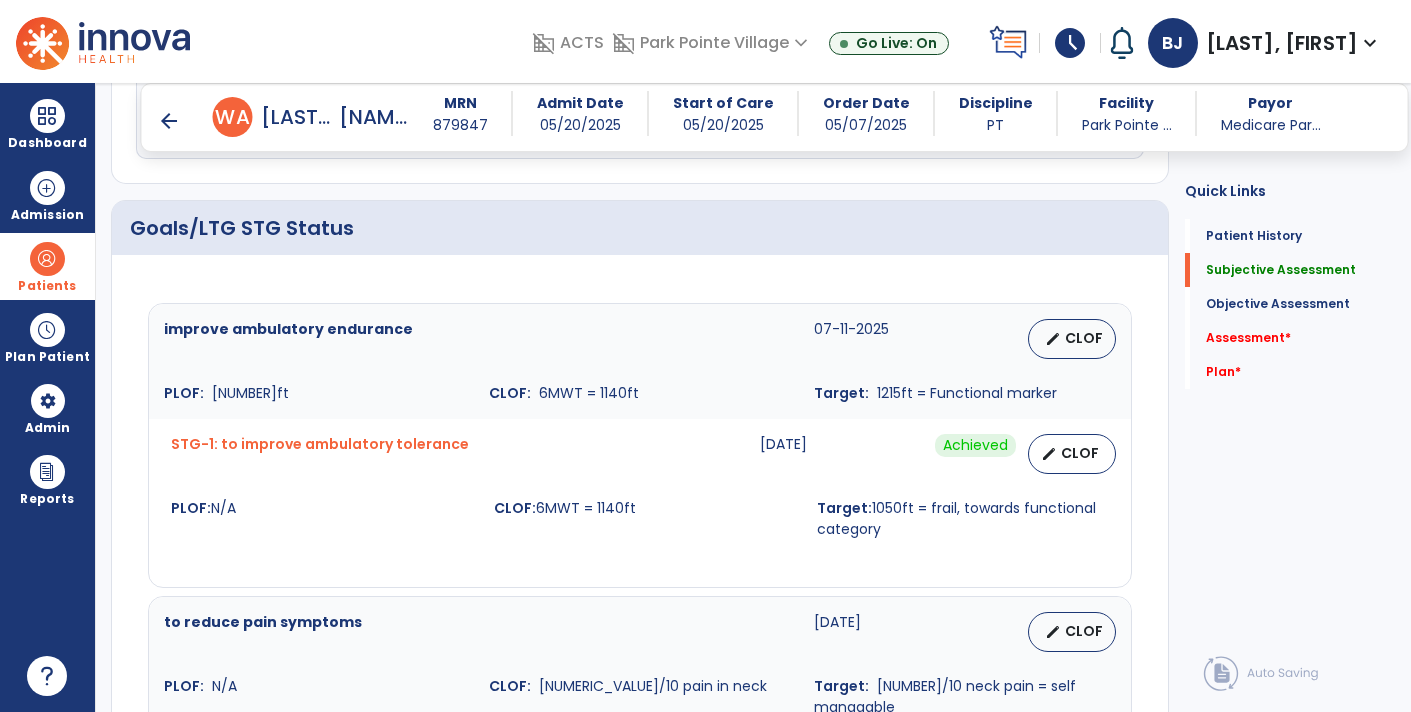 scroll, scrollTop: 722, scrollLeft: 0, axis: vertical 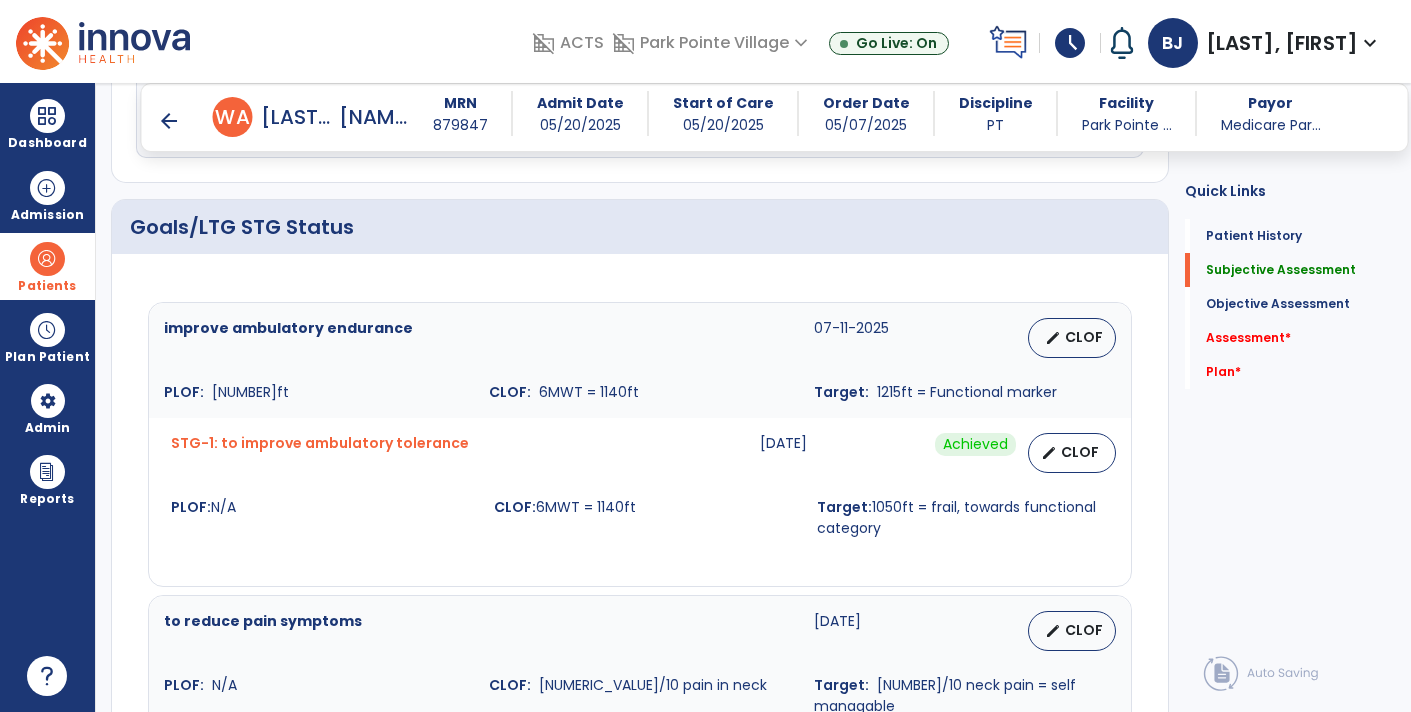 type on "**********" 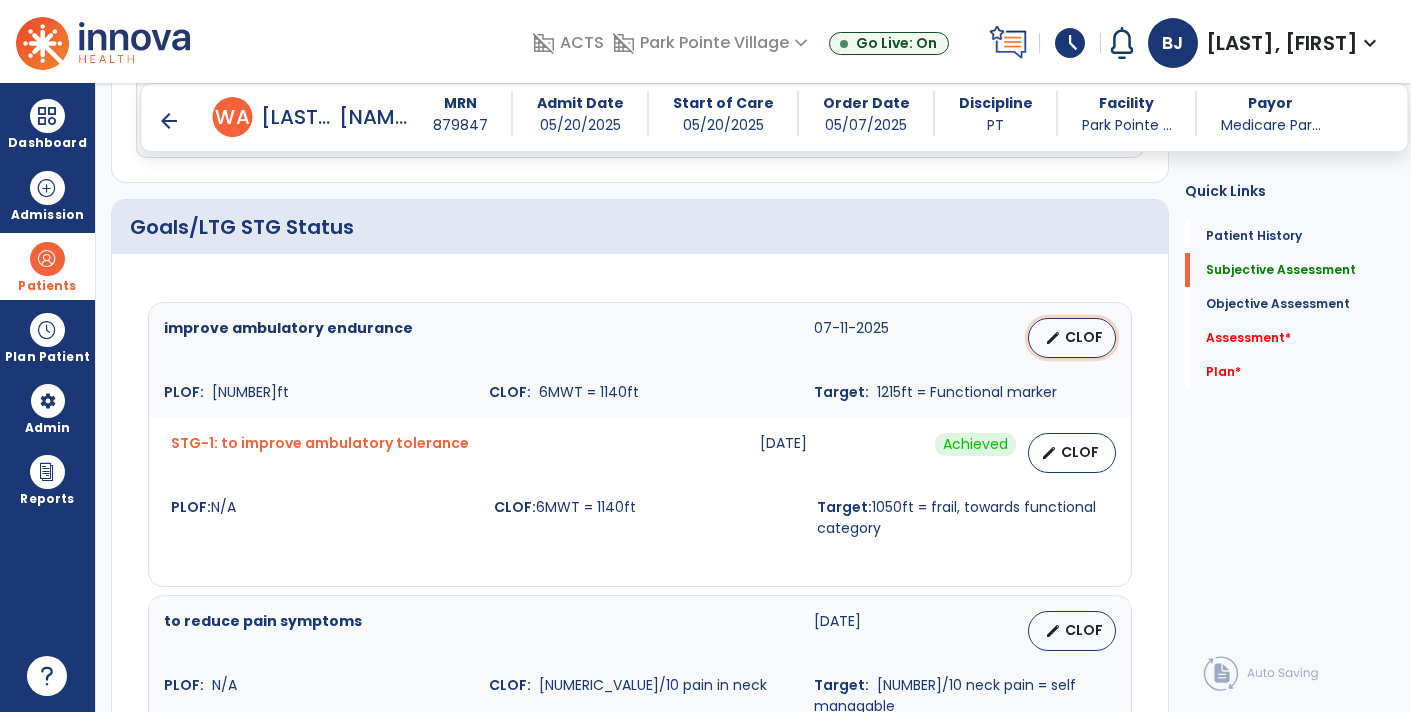 click on "edit   CLOF" at bounding box center (1072, 338) 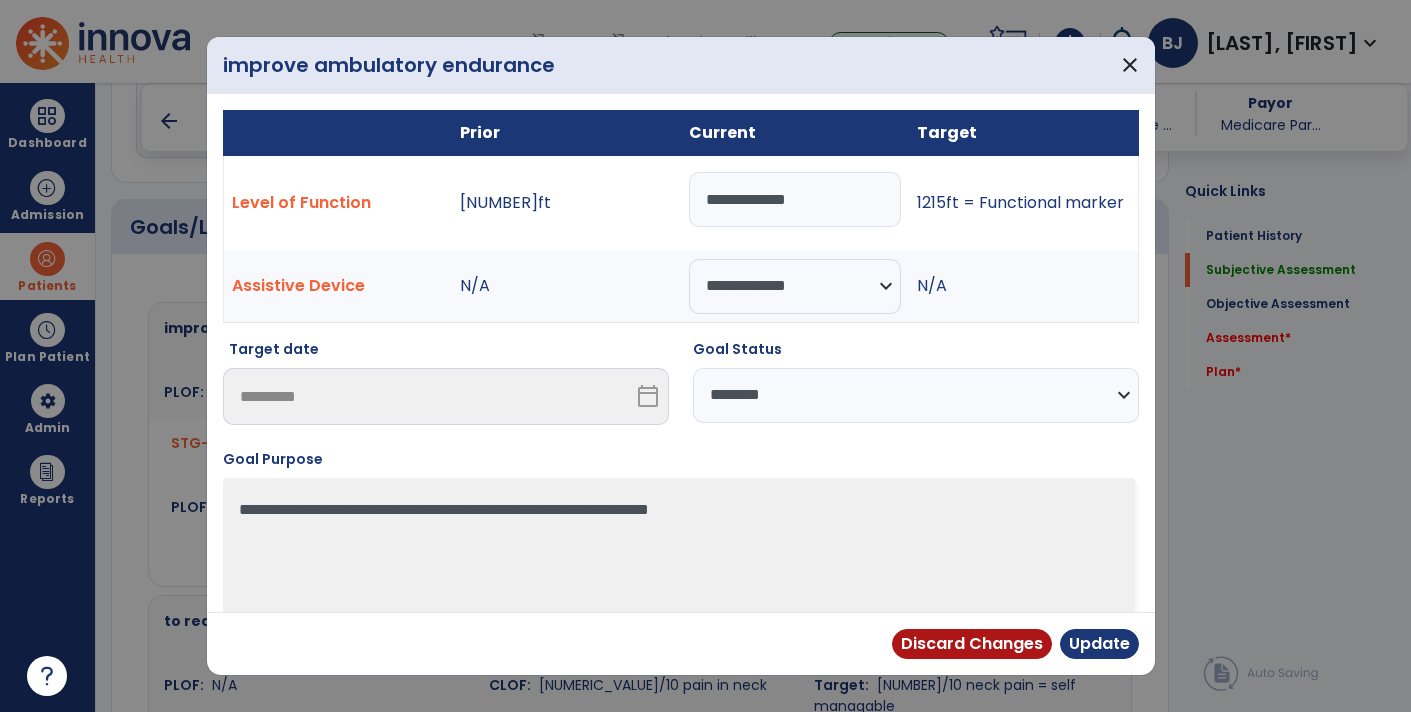 click on "**********" at bounding box center [916, 395] 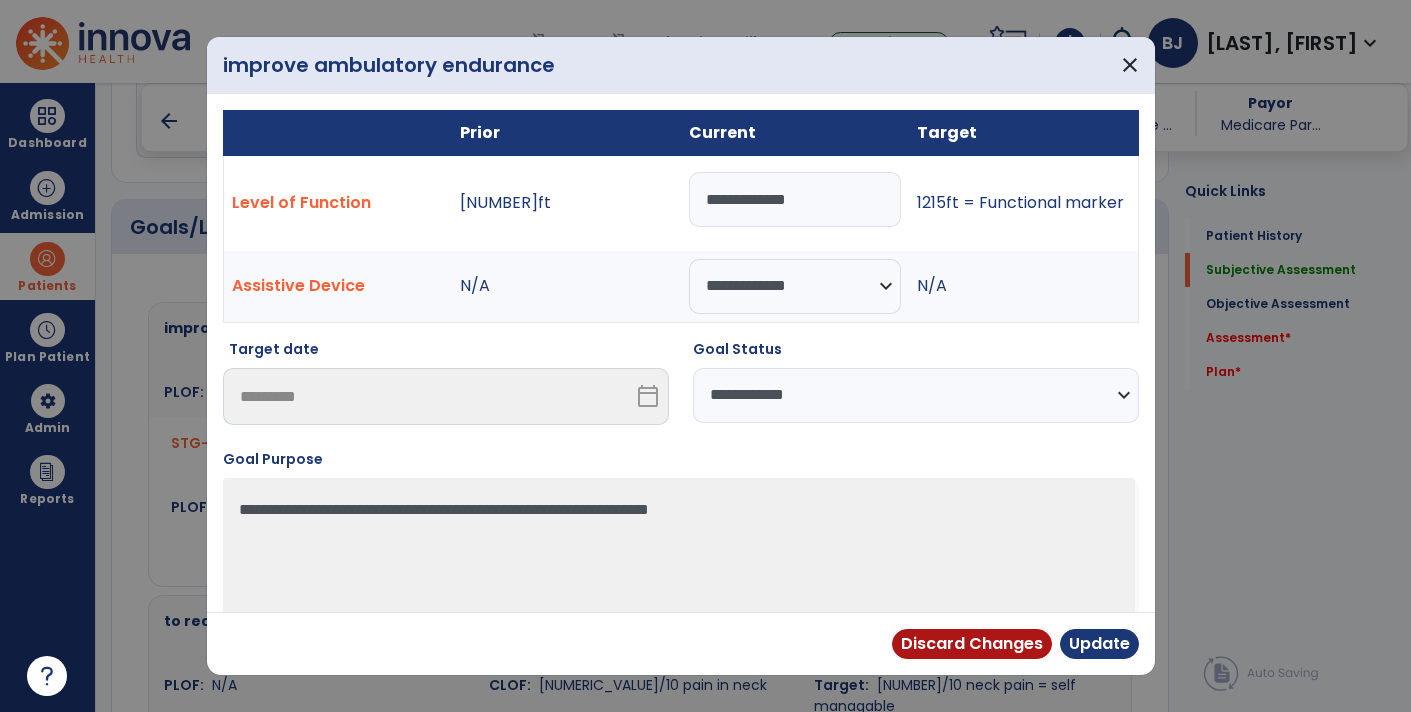 click on "**********" at bounding box center [916, 395] 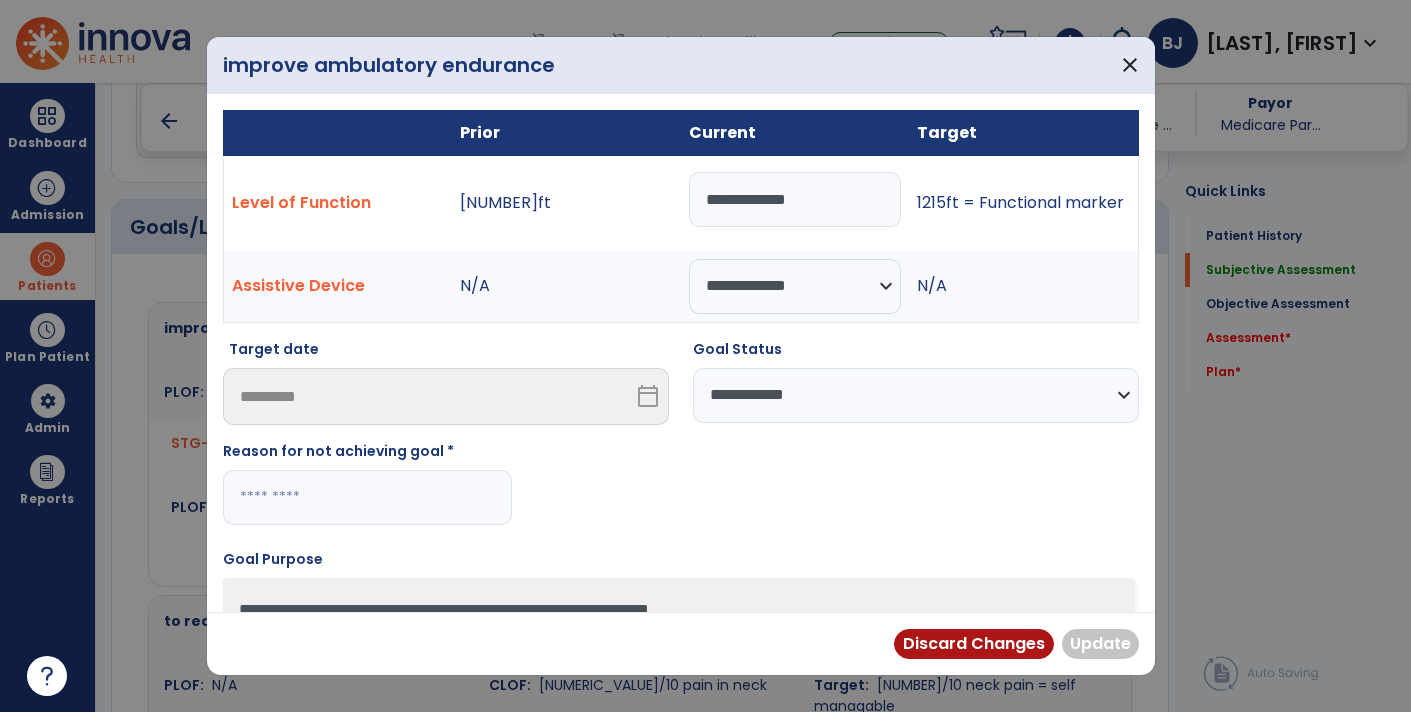 click at bounding box center [367, 497] 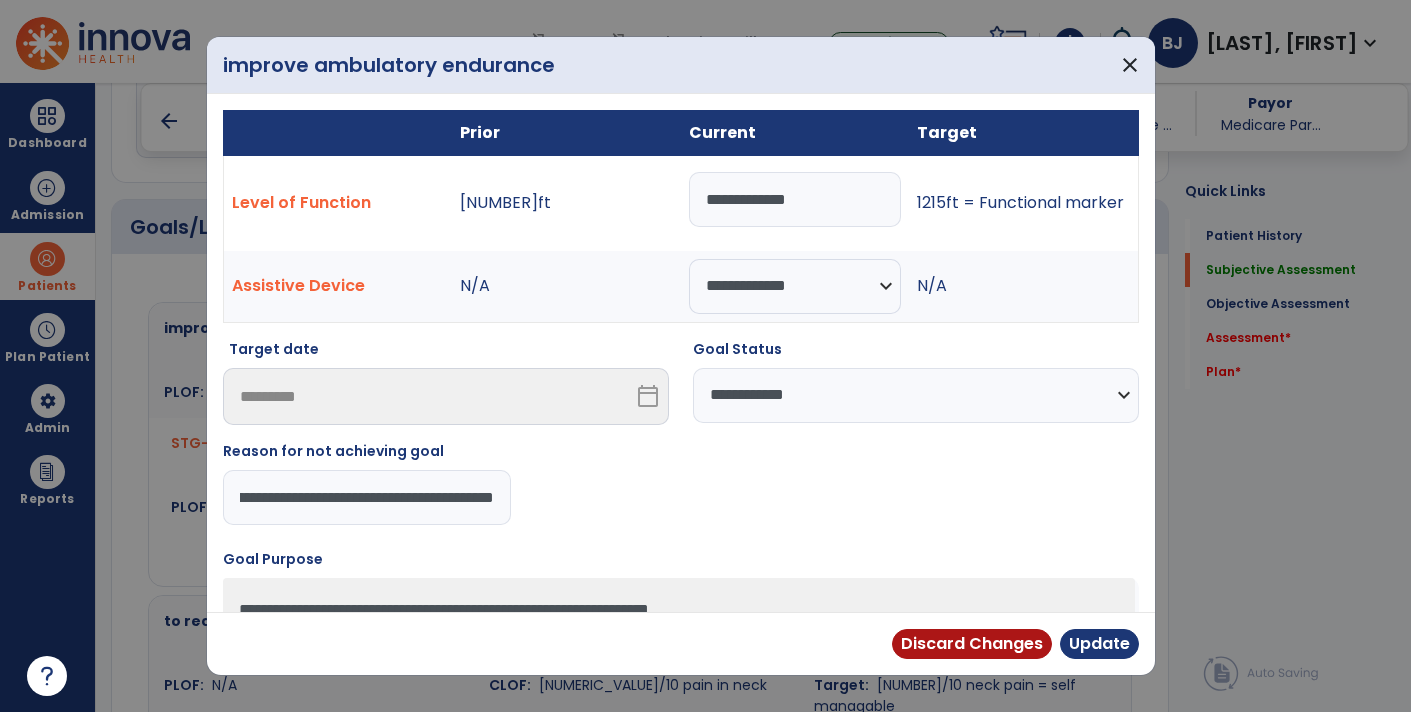 scroll, scrollTop: 0, scrollLeft: 0, axis: both 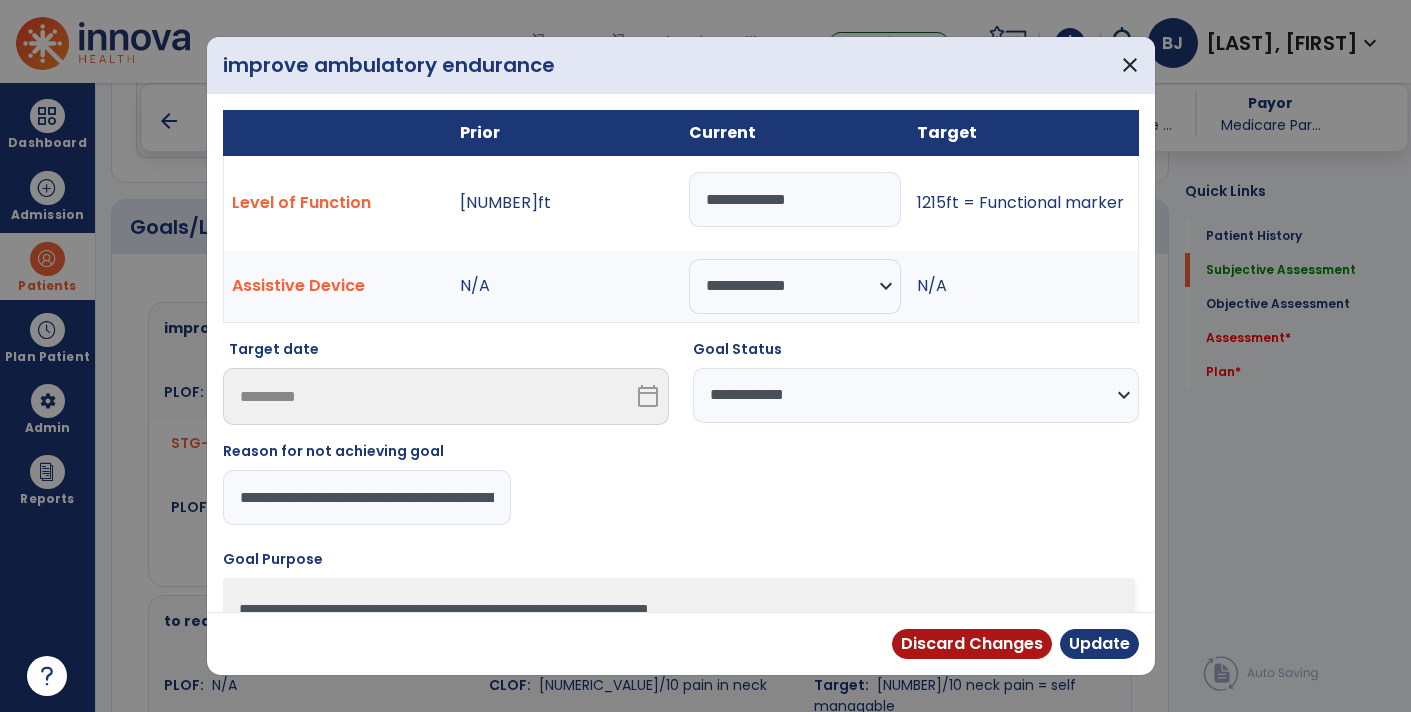type on "**********" 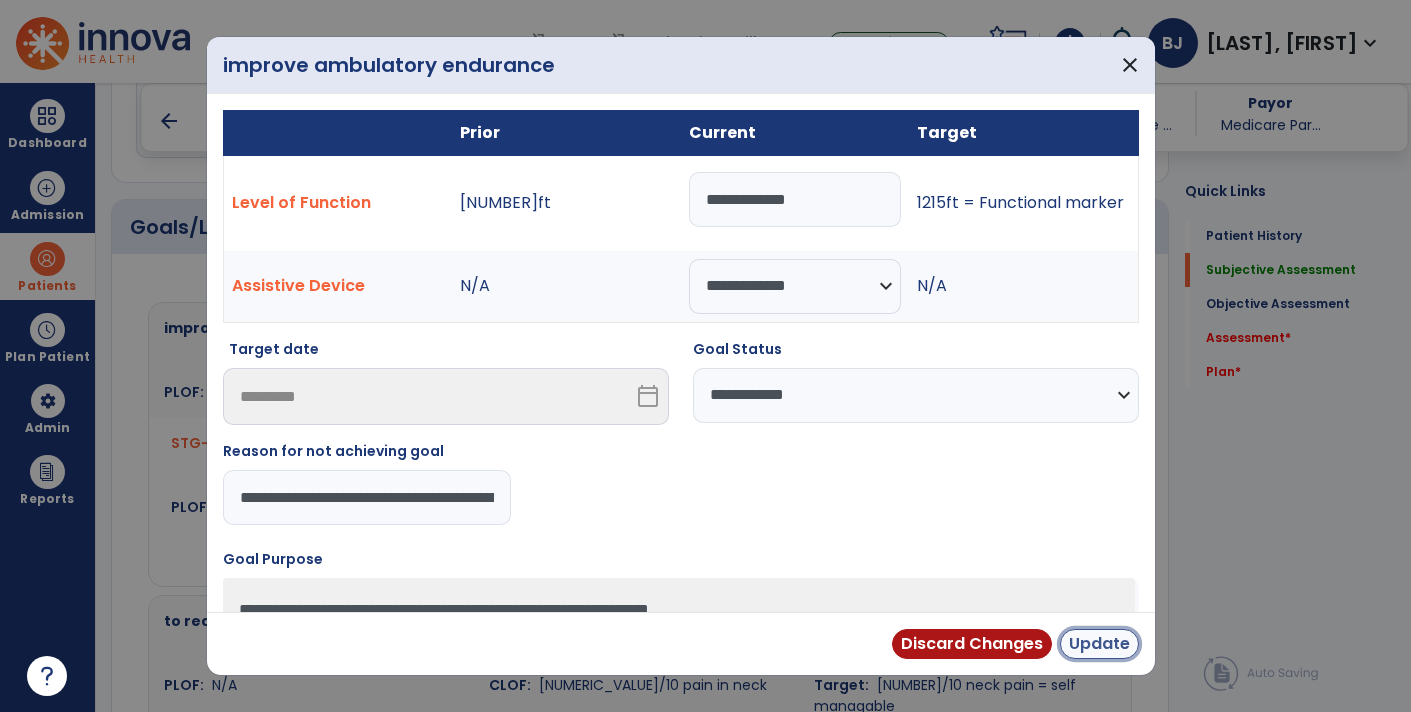 click on "Update" at bounding box center [1099, 644] 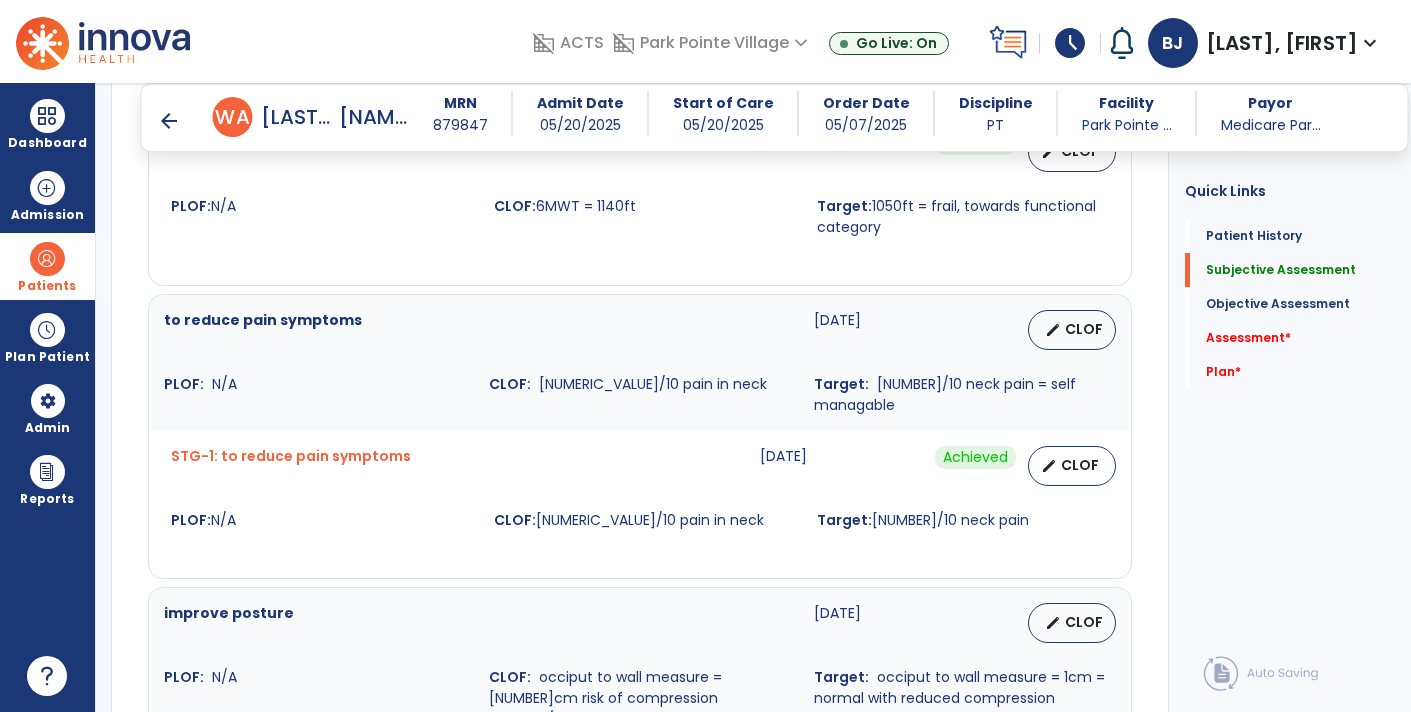 scroll, scrollTop: 1031, scrollLeft: 0, axis: vertical 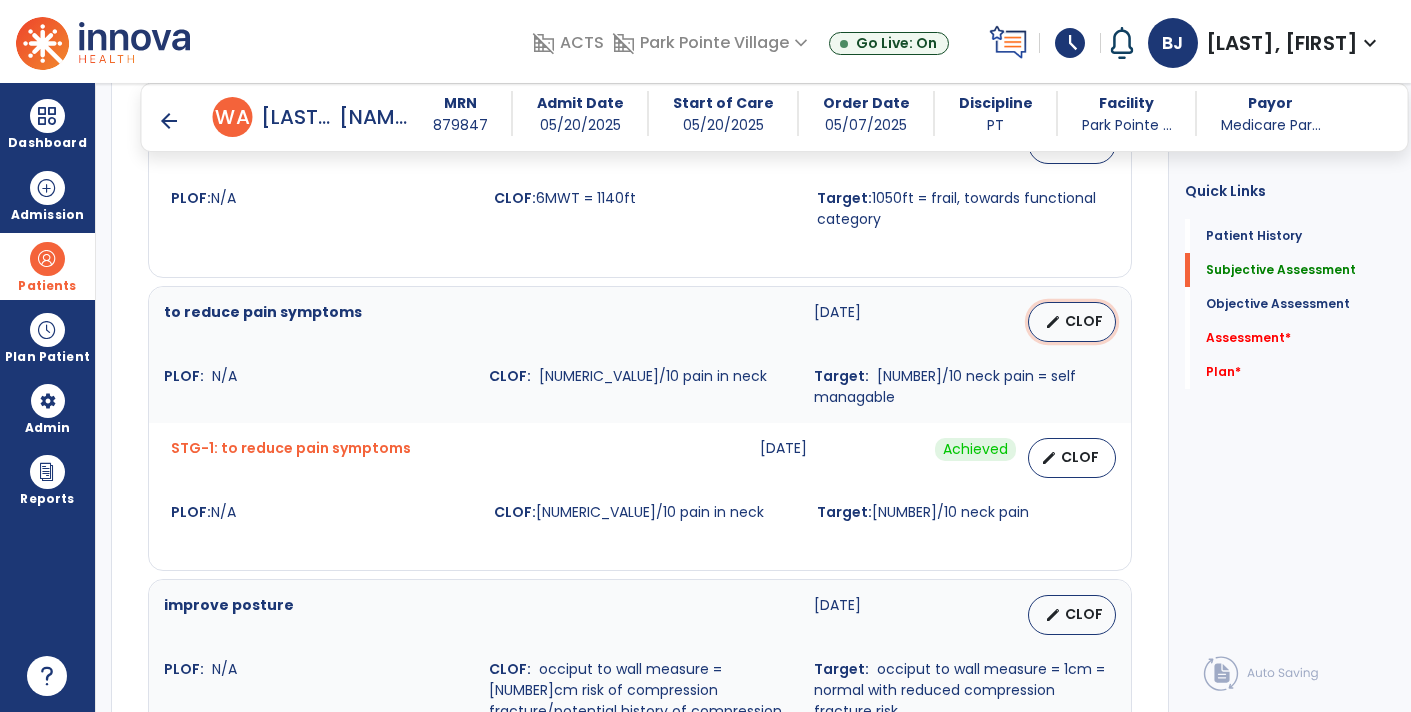 click on "edit   CLOF" at bounding box center [1072, 322] 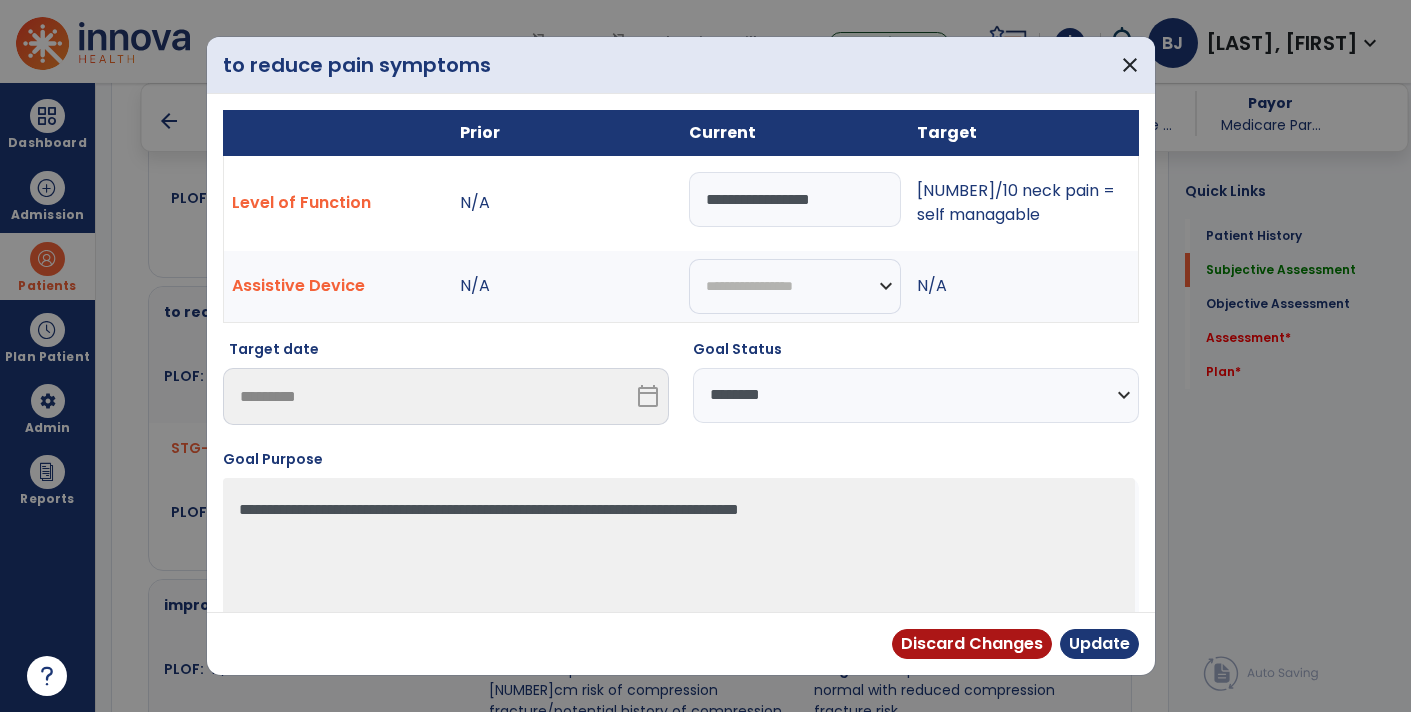 click on "**********" at bounding box center (795, 199) 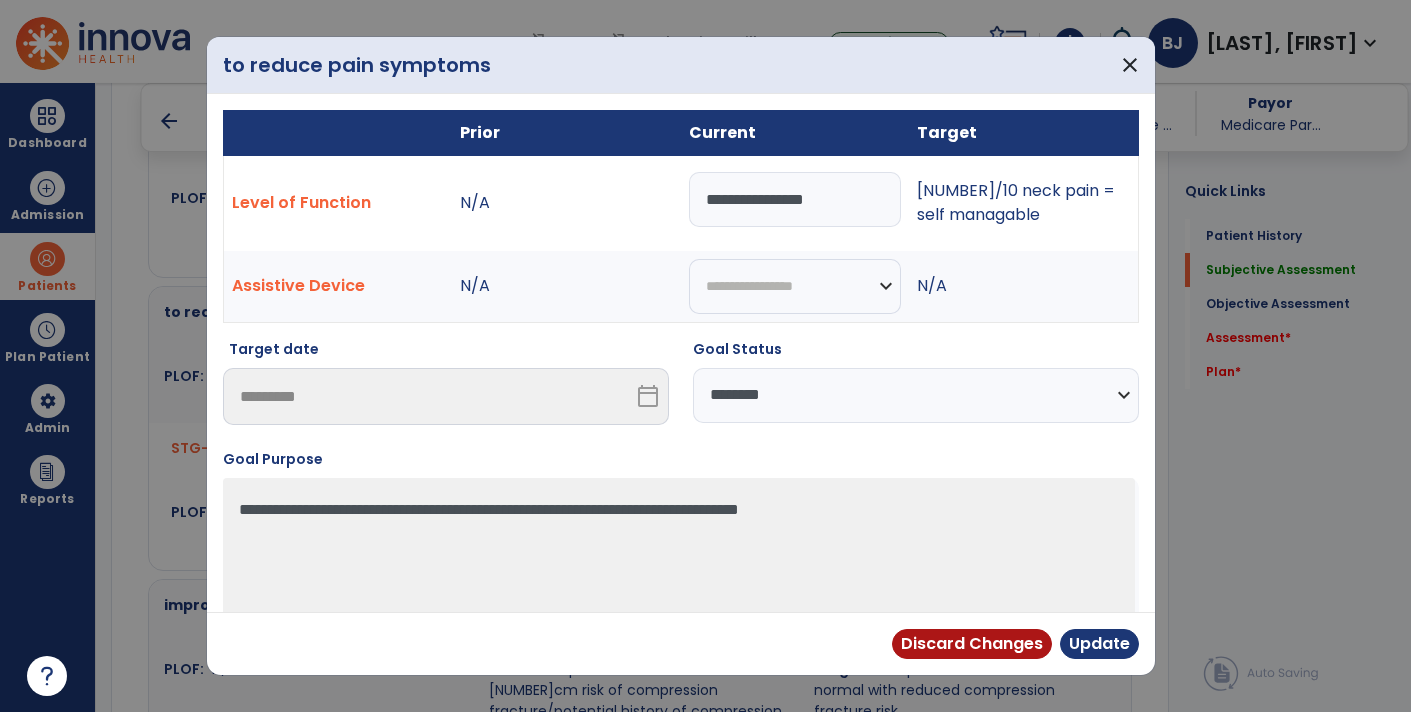 type on "**********" 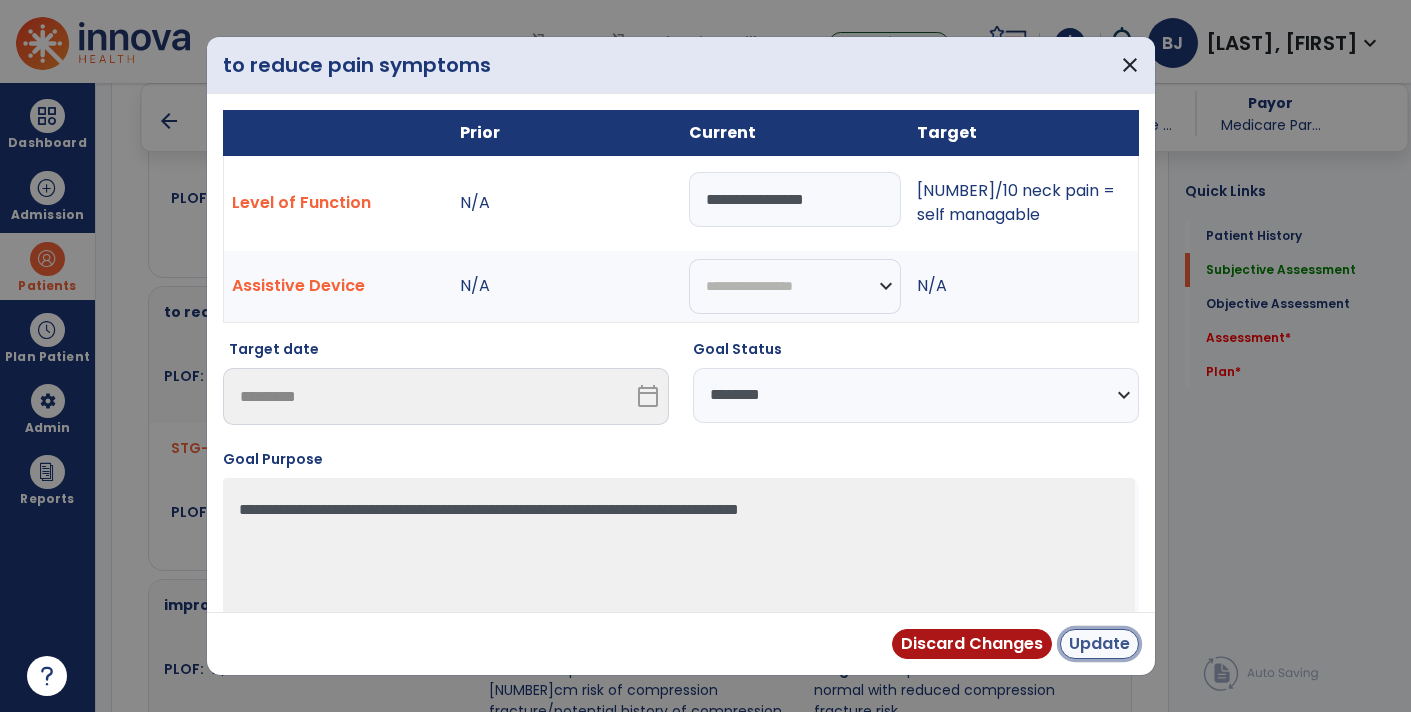 click on "Update" at bounding box center [1099, 644] 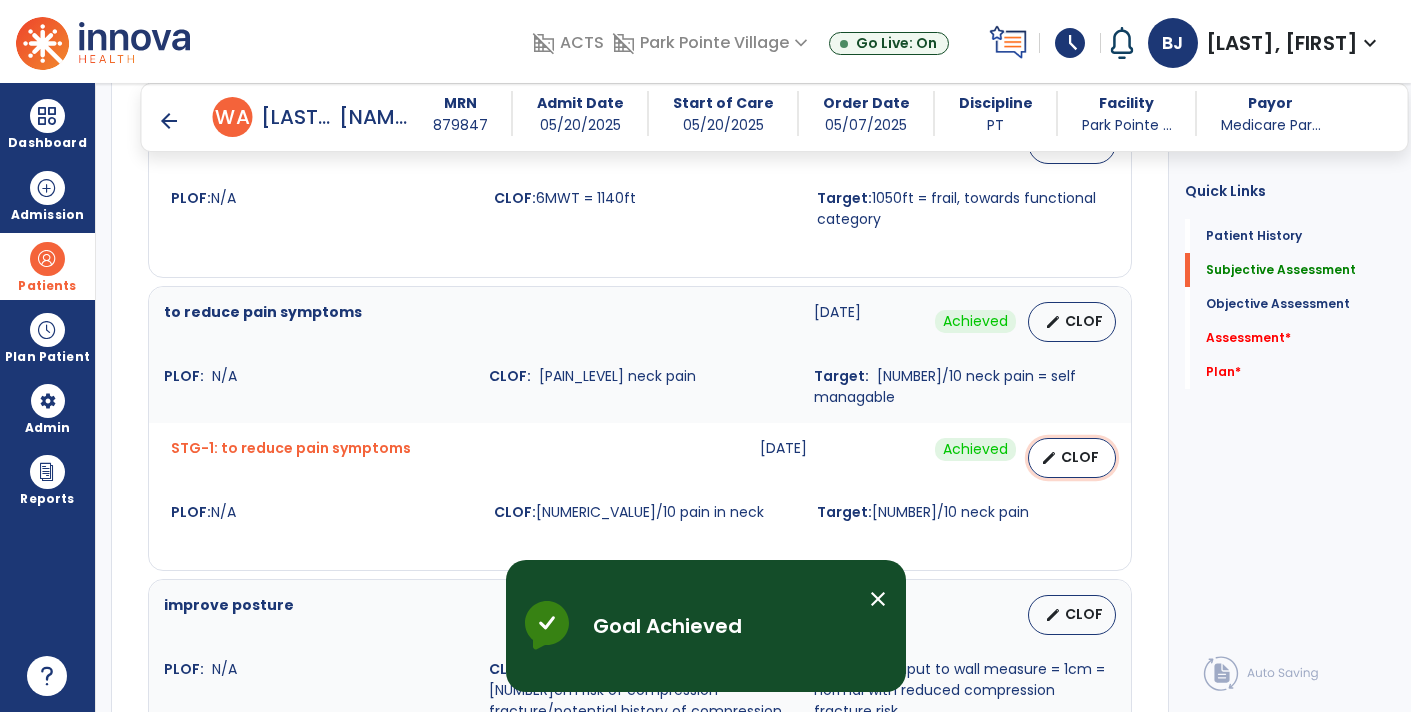 click on "edit   CLOF" at bounding box center [1072, 458] 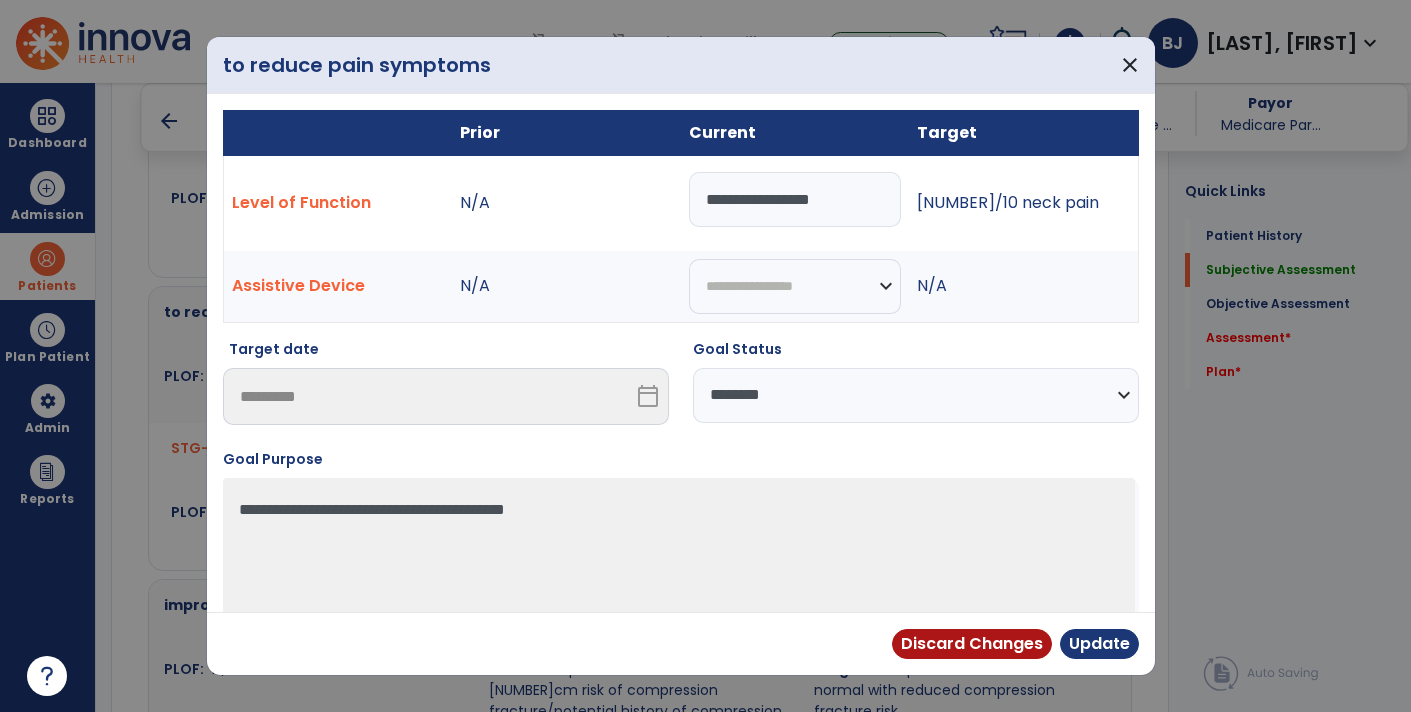 click on "**********" at bounding box center (795, 199) 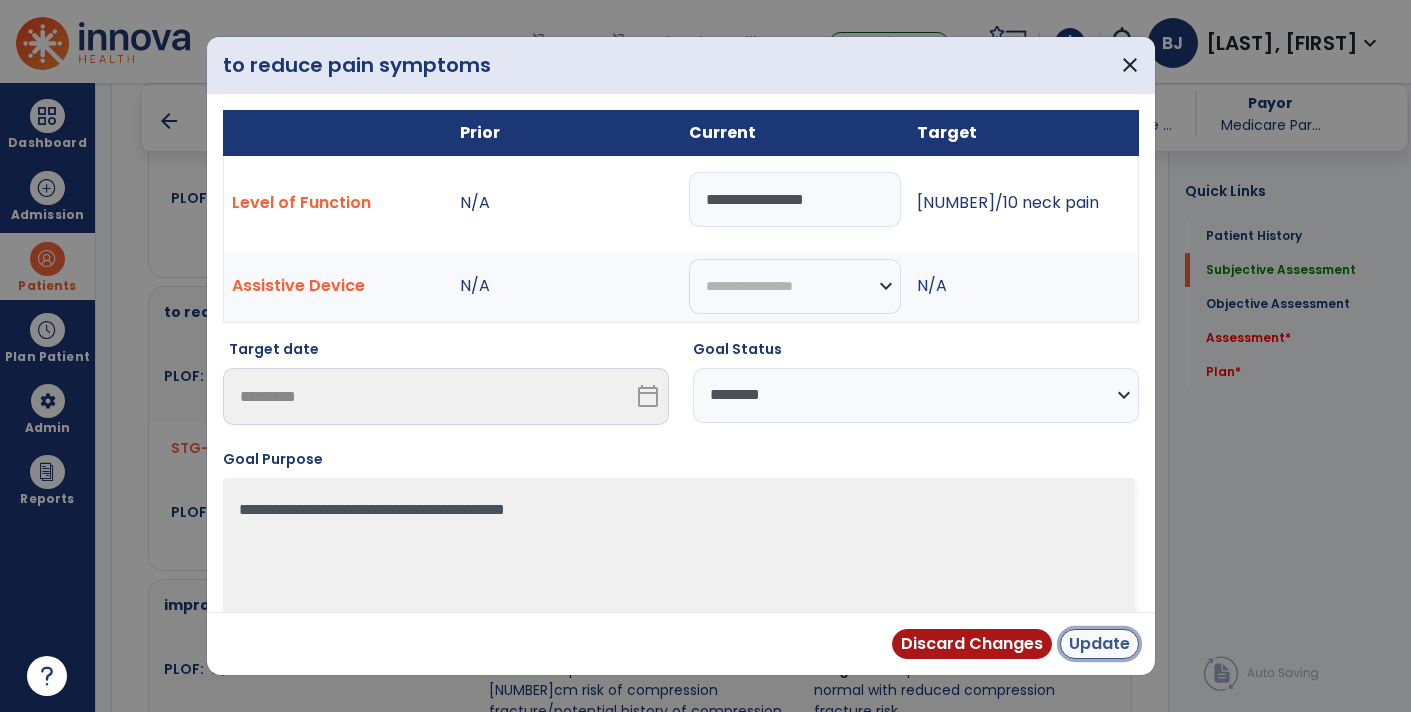 click on "Update" at bounding box center [1099, 644] 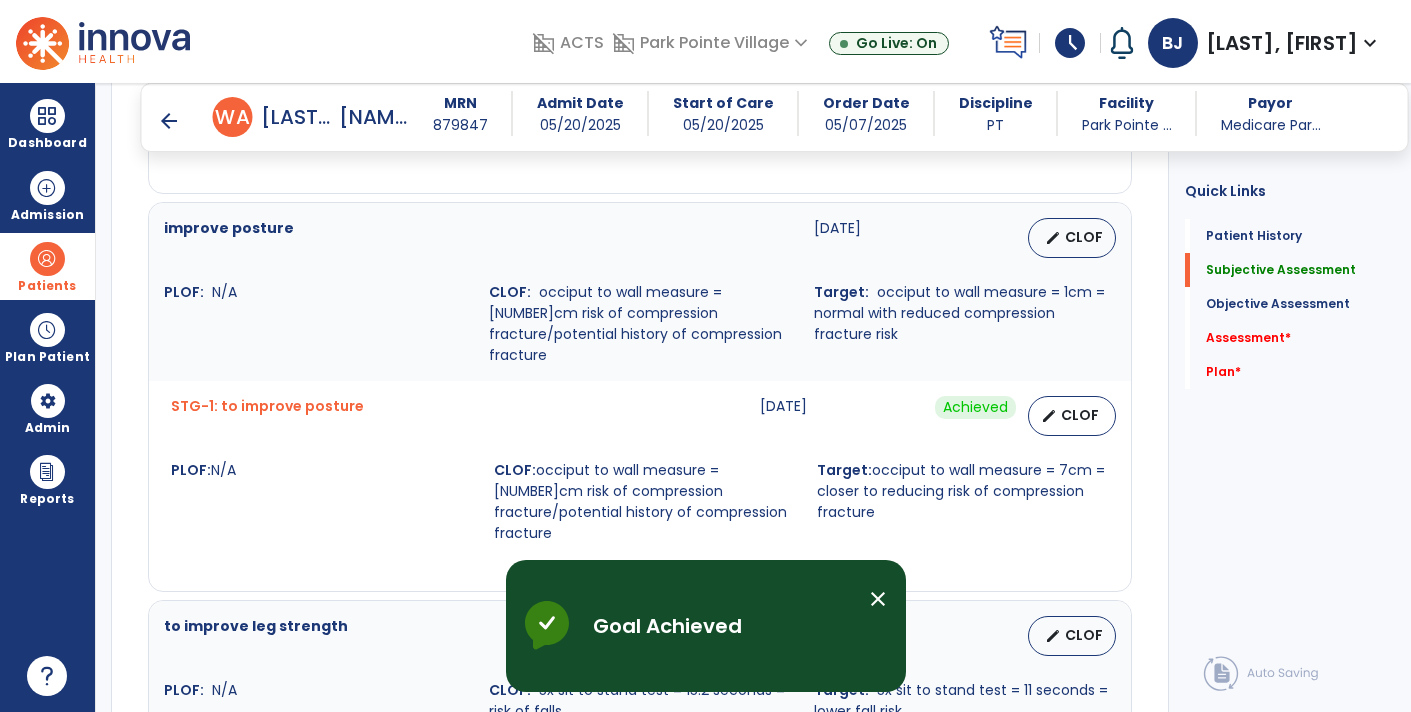 scroll, scrollTop: 1411, scrollLeft: 0, axis: vertical 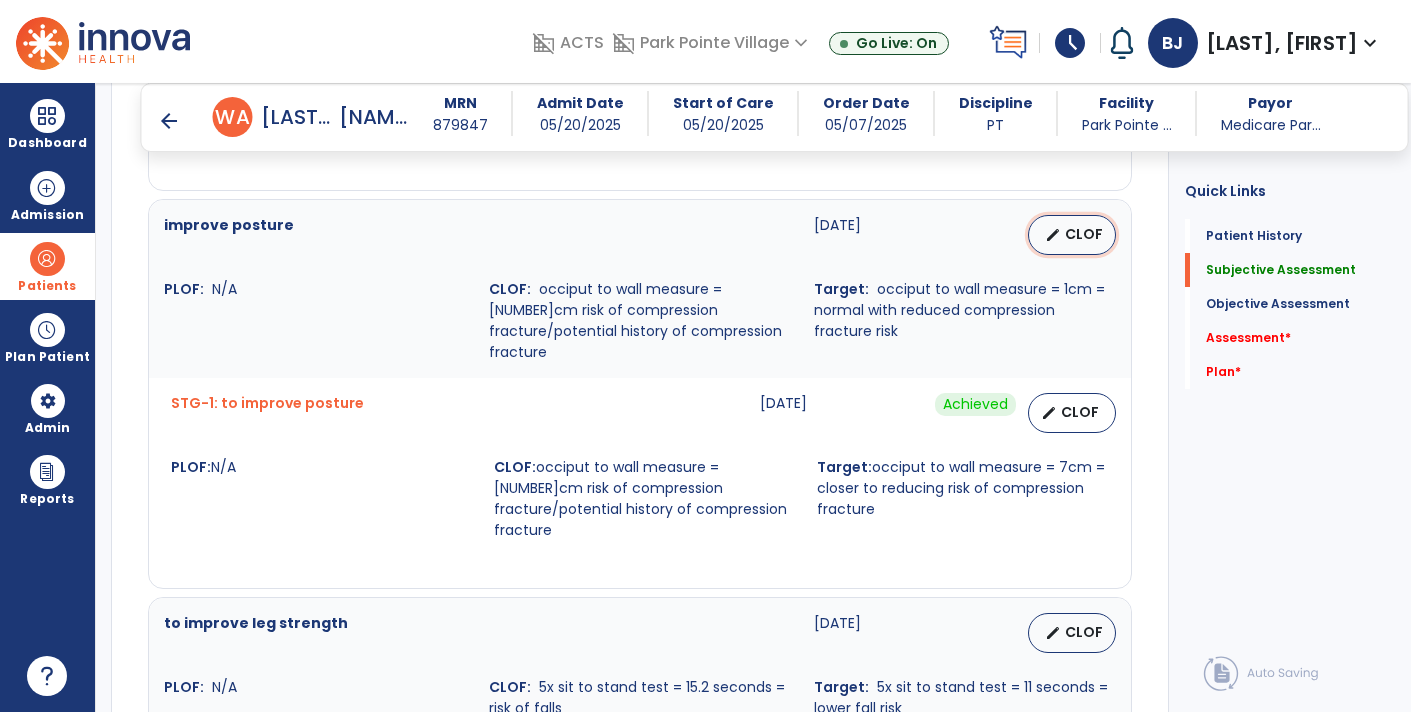 click on "edit   CLOF" at bounding box center (1072, 235) 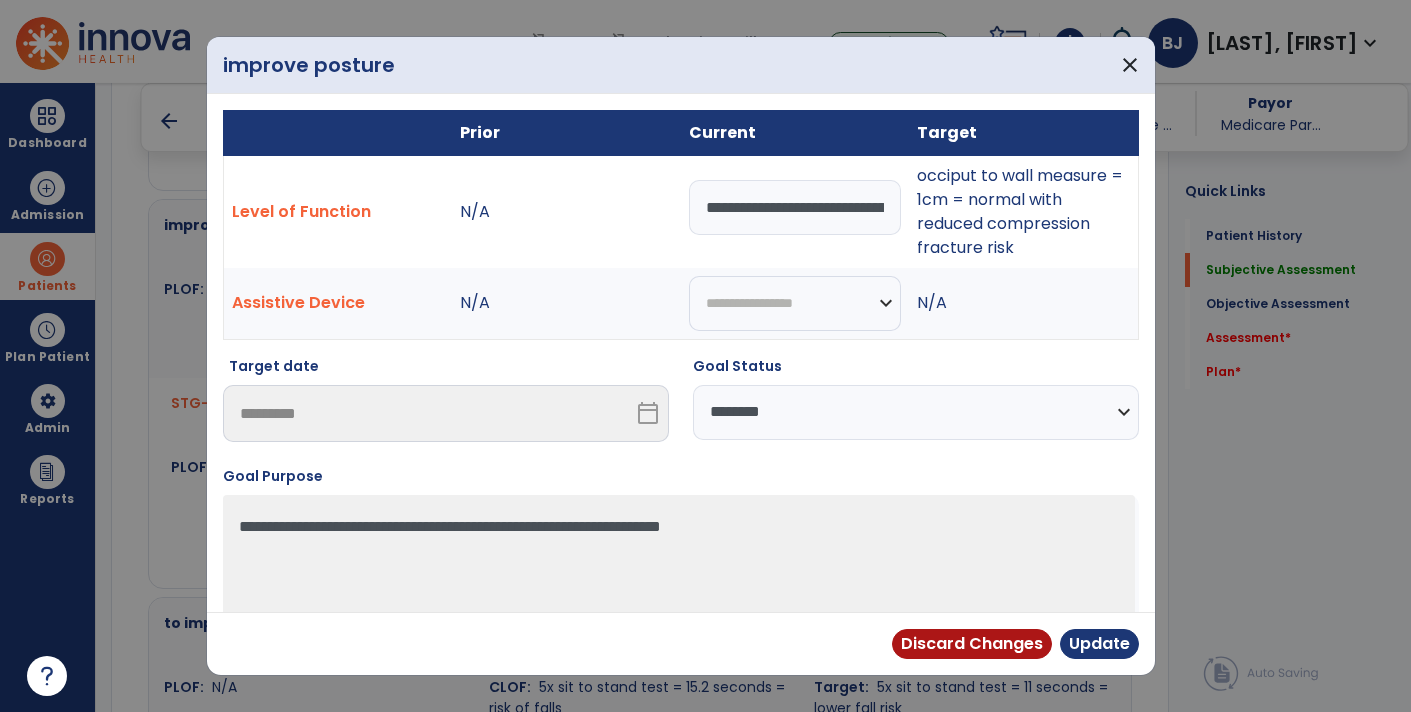 click on "**********" at bounding box center [916, 412] 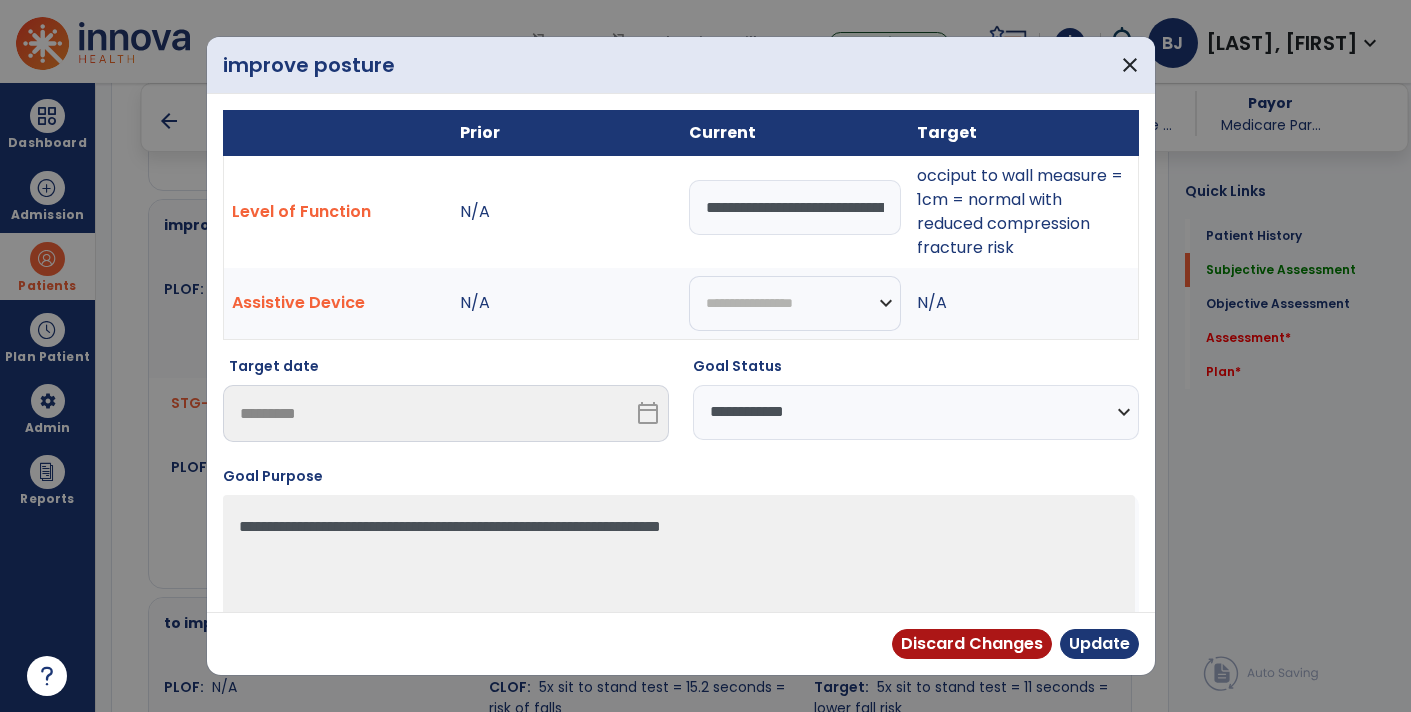 click on "**********" at bounding box center [916, 412] 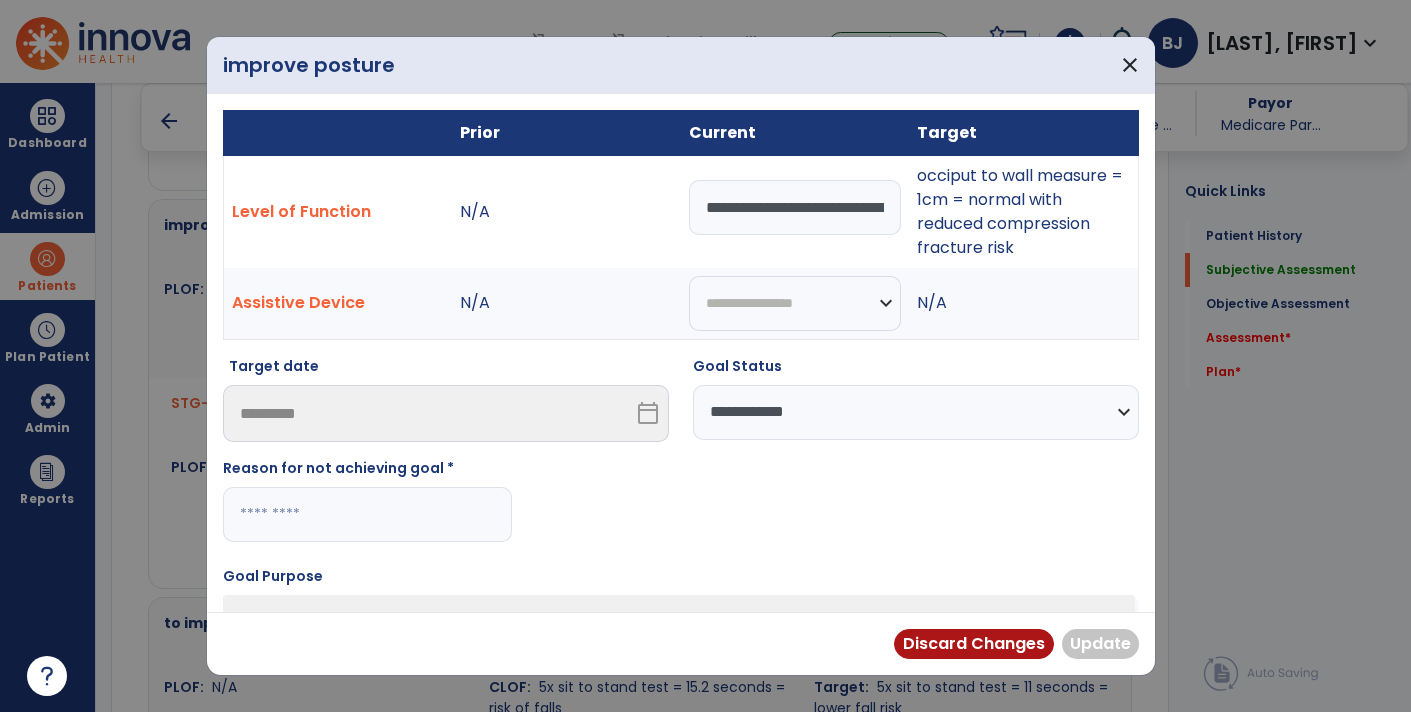 click at bounding box center [367, 514] 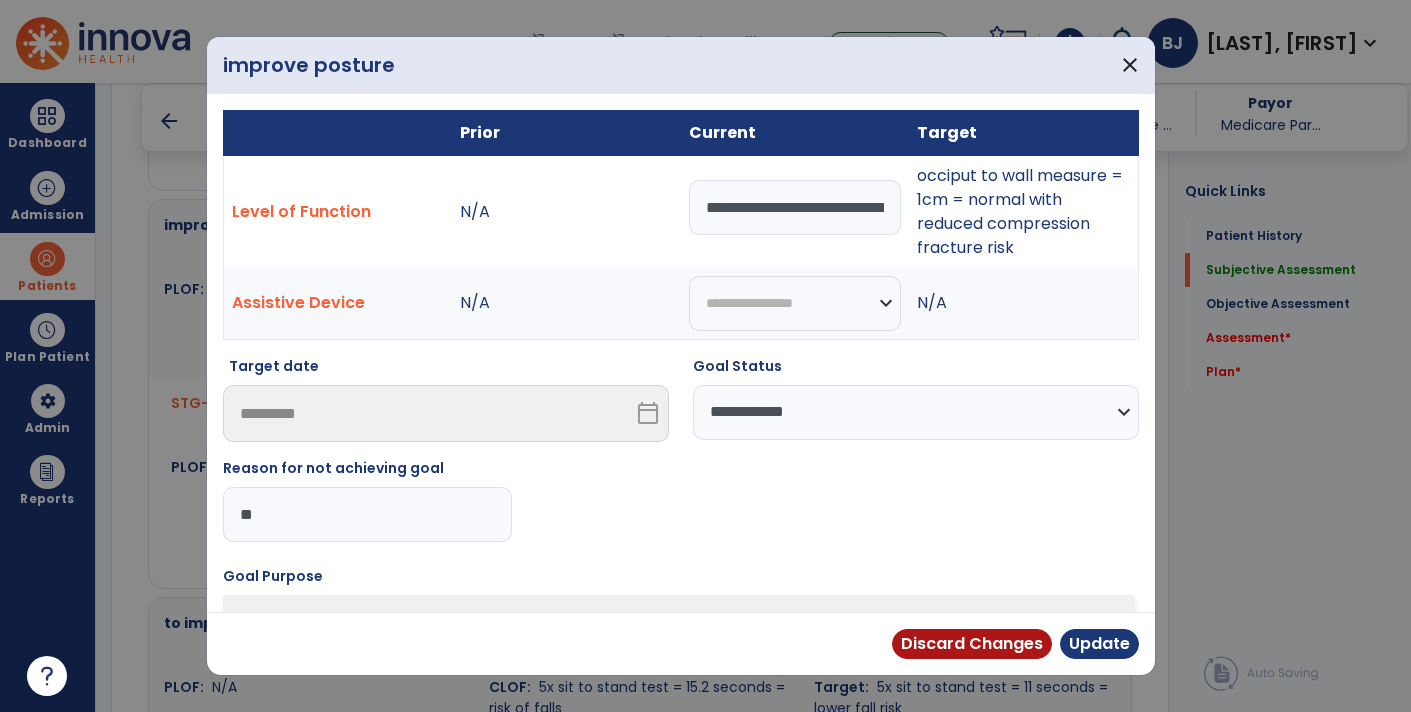 type on "*" 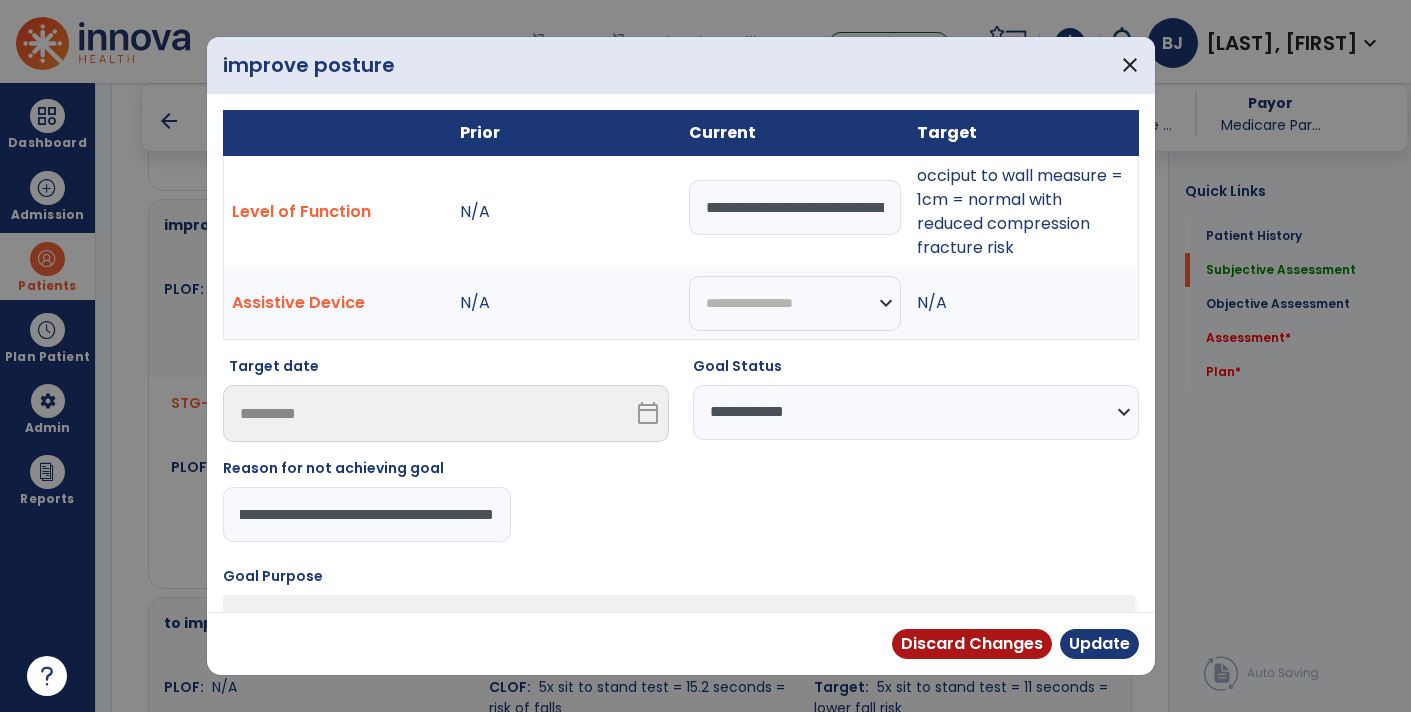 scroll, scrollTop: 0, scrollLeft: 1050, axis: horizontal 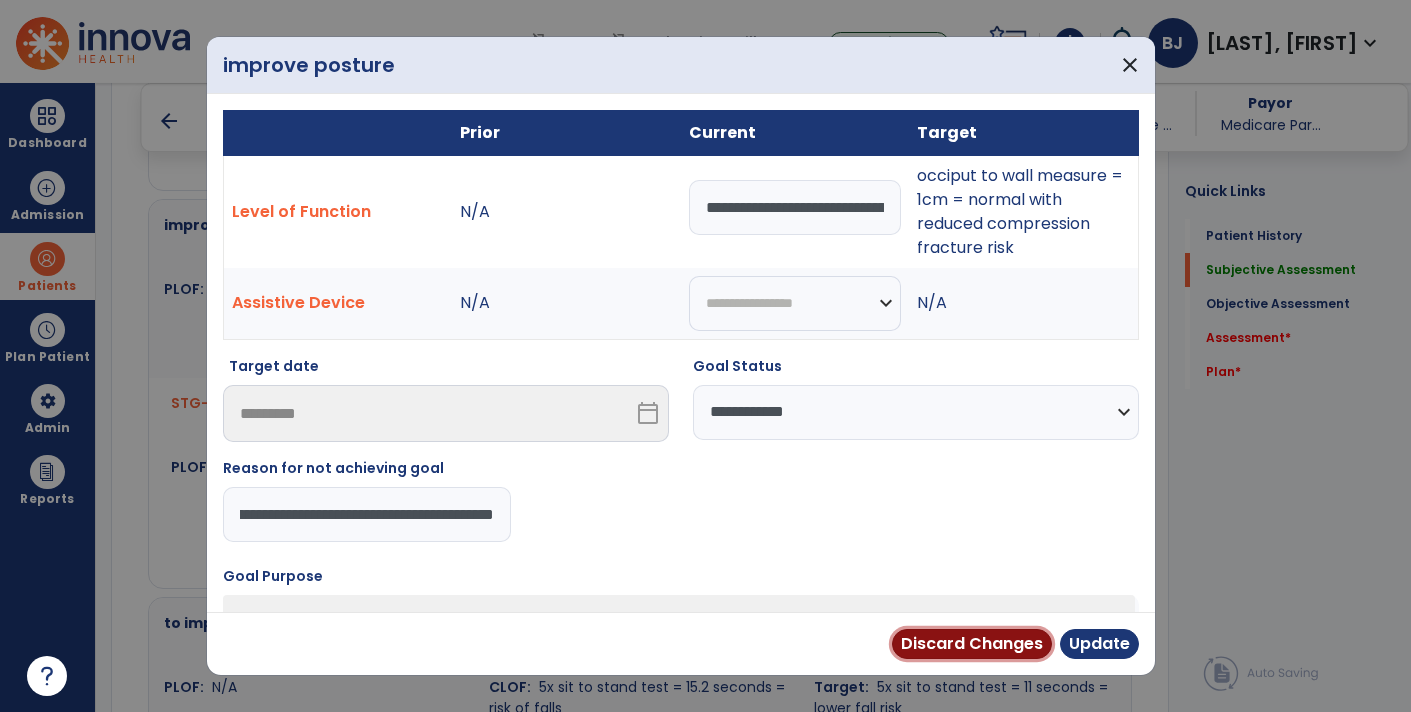 type 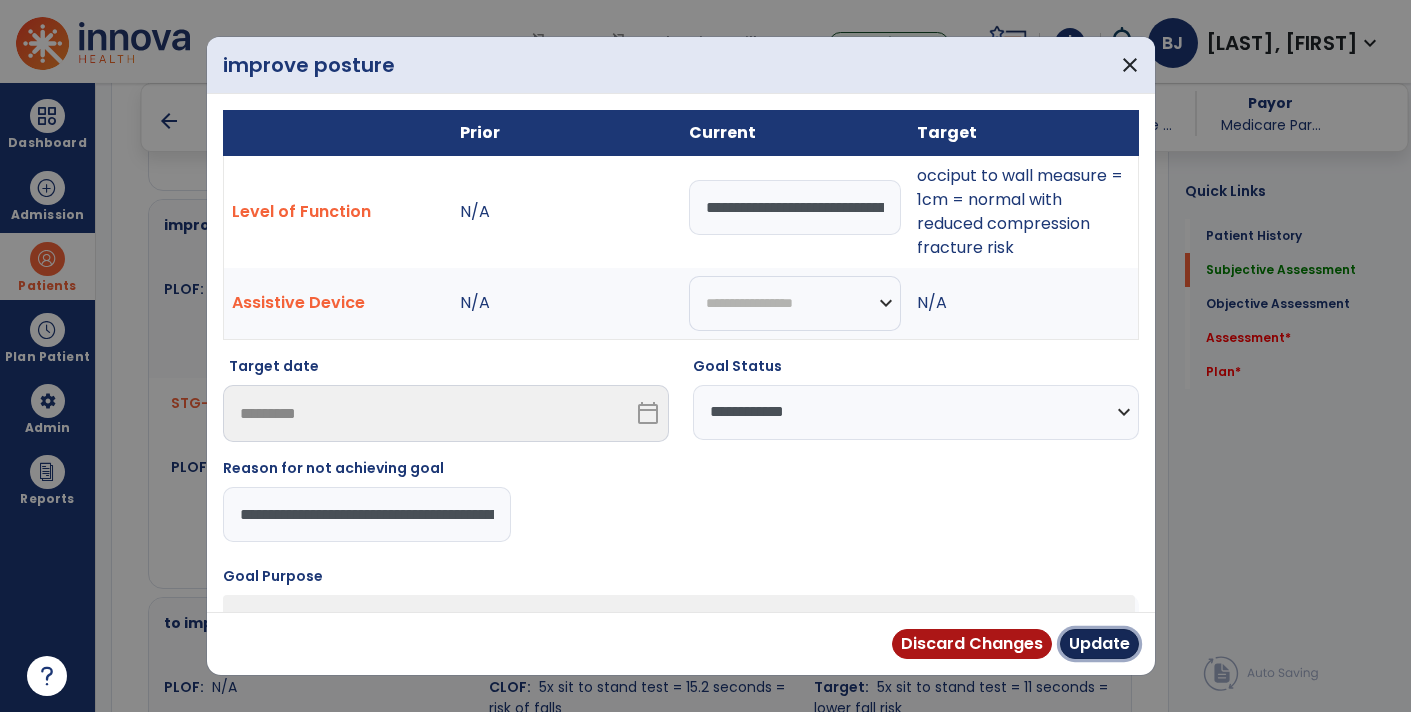 type 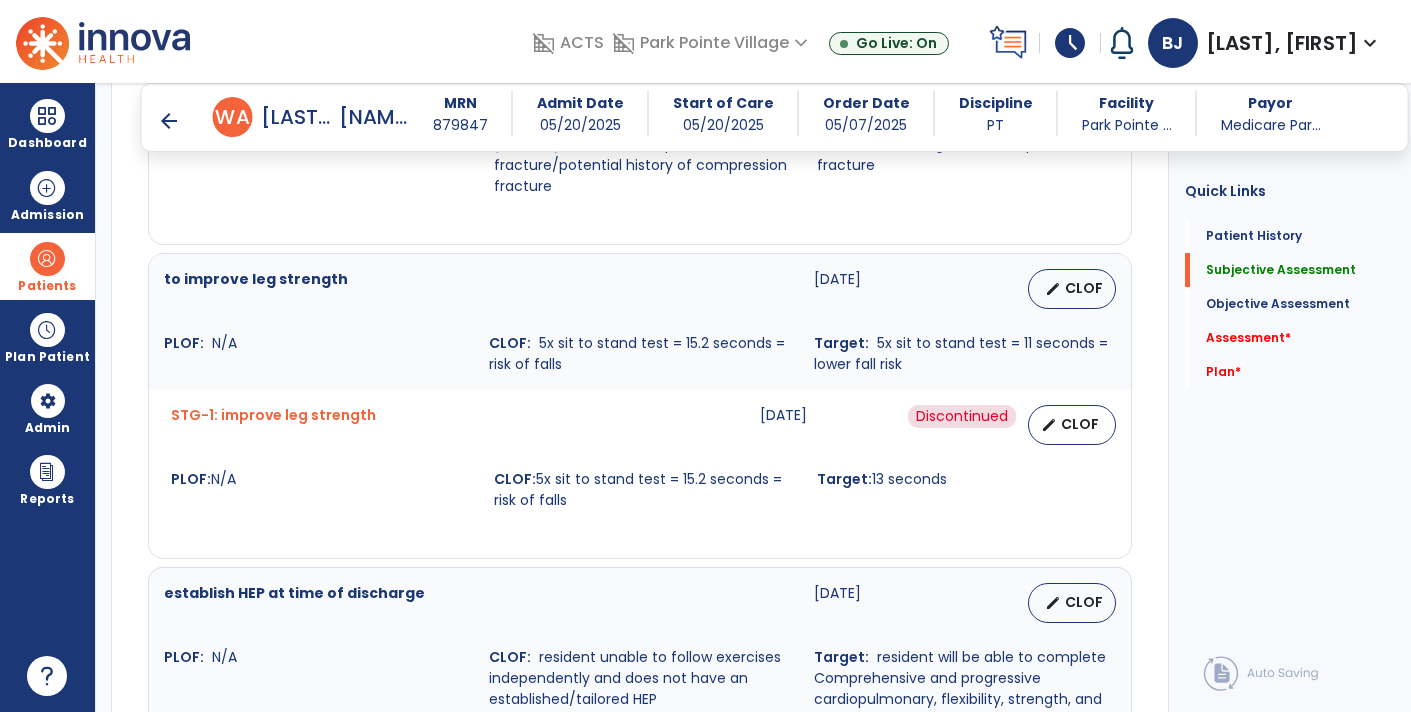 scroll, scrollTop: 1763, scrollLeft: 0, axis: vertical 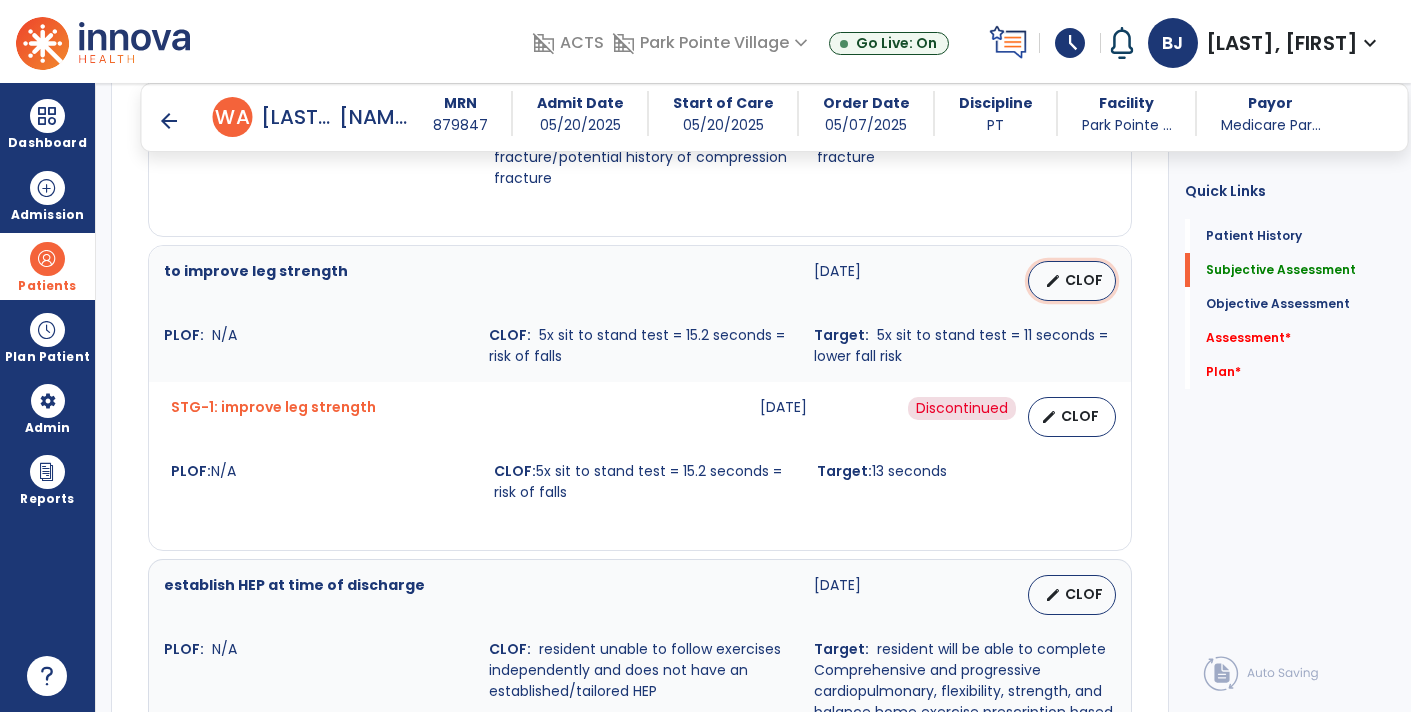 click on "edit   CLOF" at bounding box center (1072, 281) 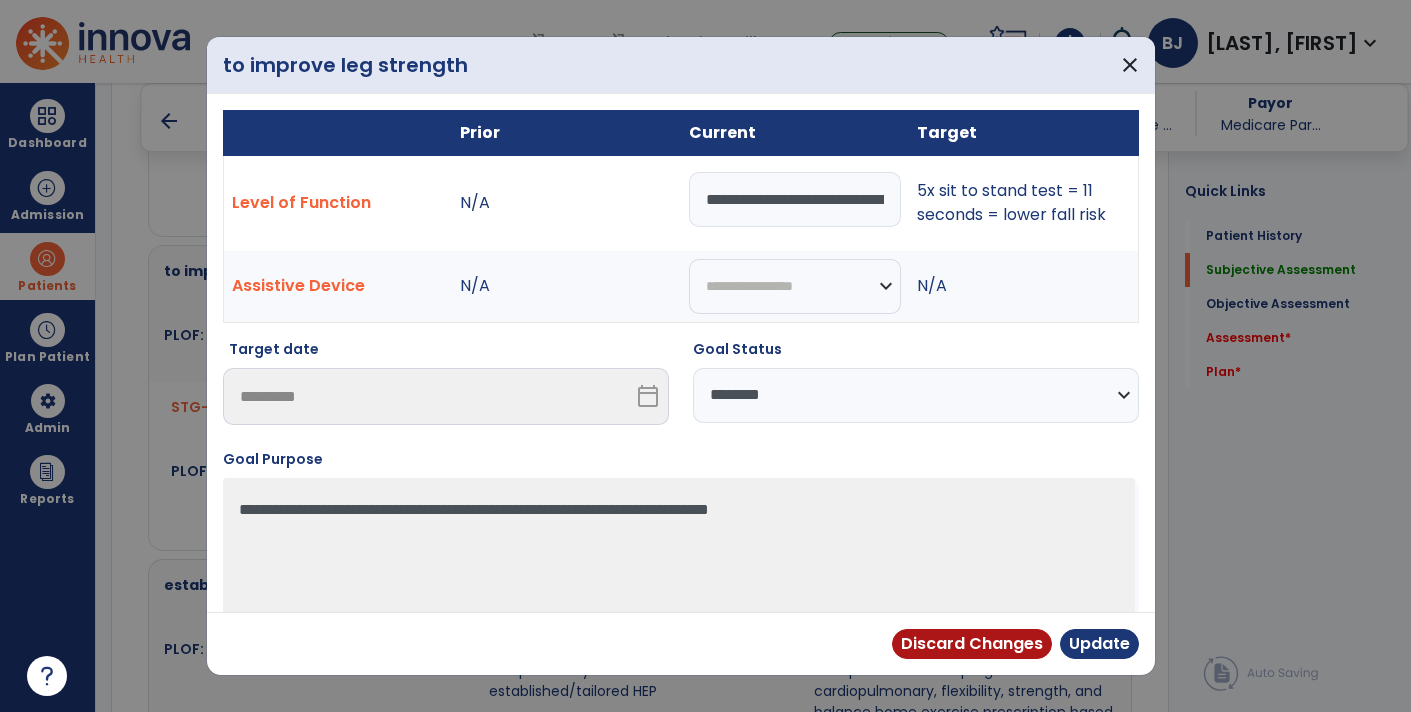 click on "**********" at bounding box center [916, 395] 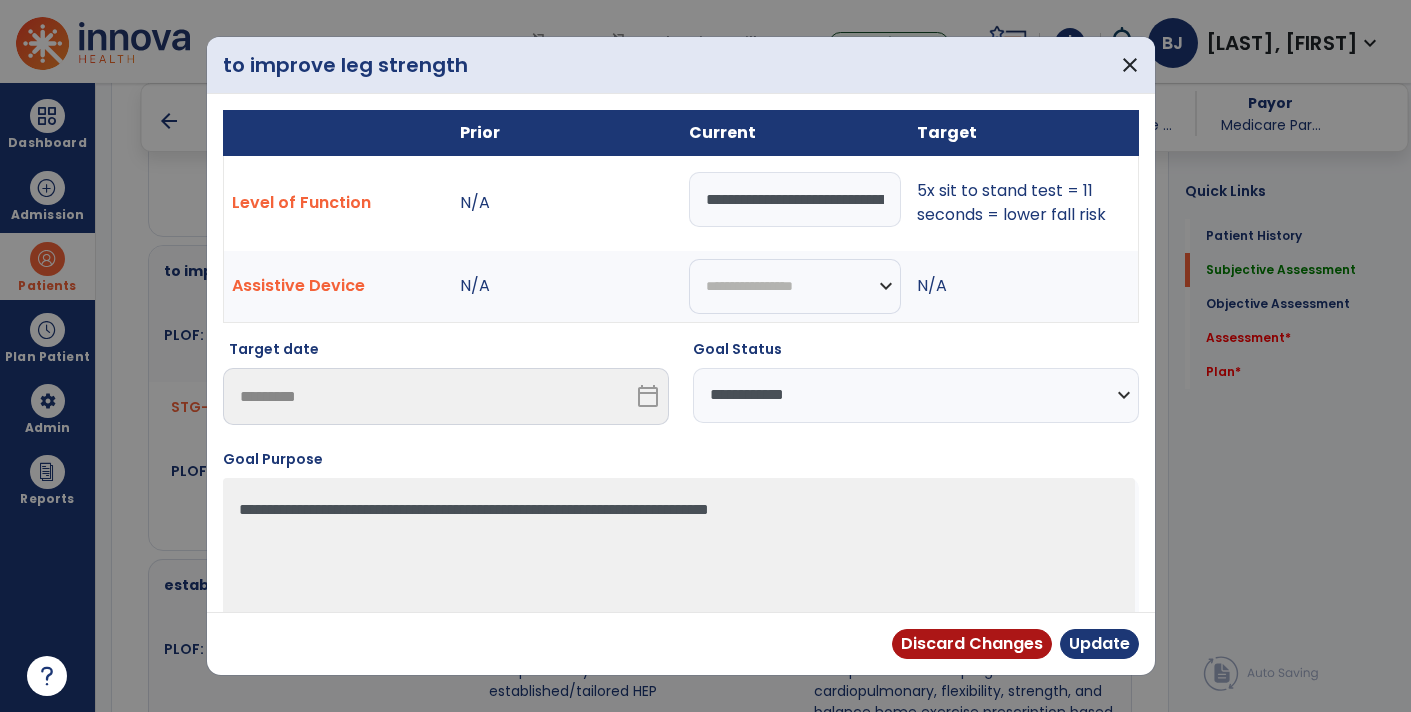 click on "**********" at bounding box center [916, 395] 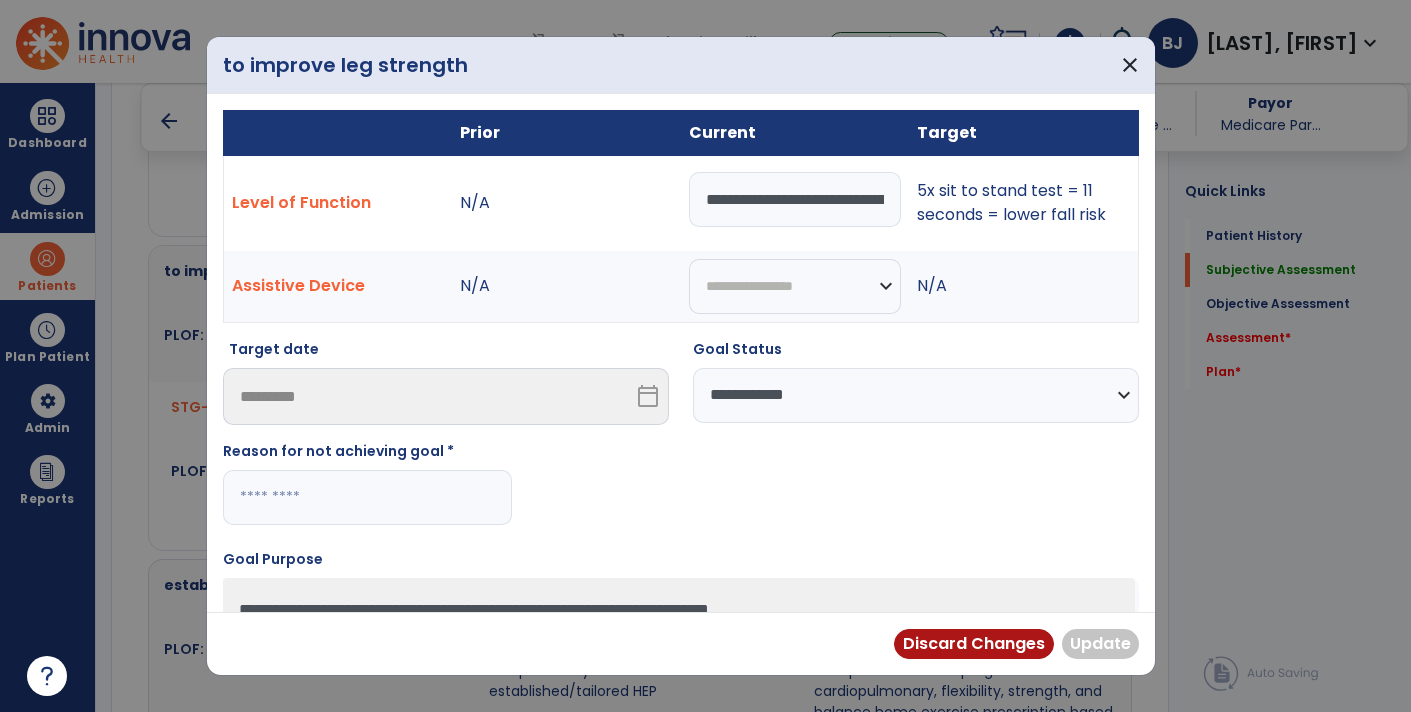 click at bounding box center (367, 497) 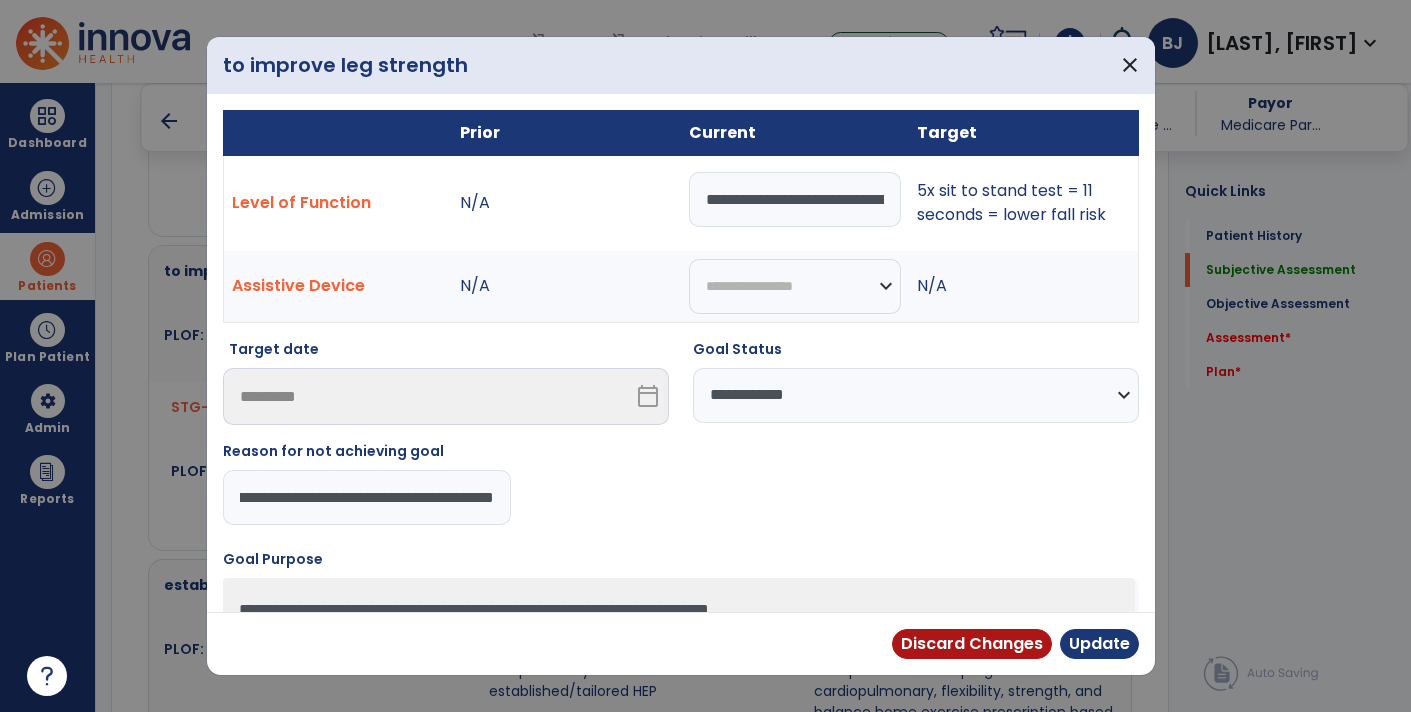 scroll, scrollTop: 0, scrollLeft: 668, axis: horizontal 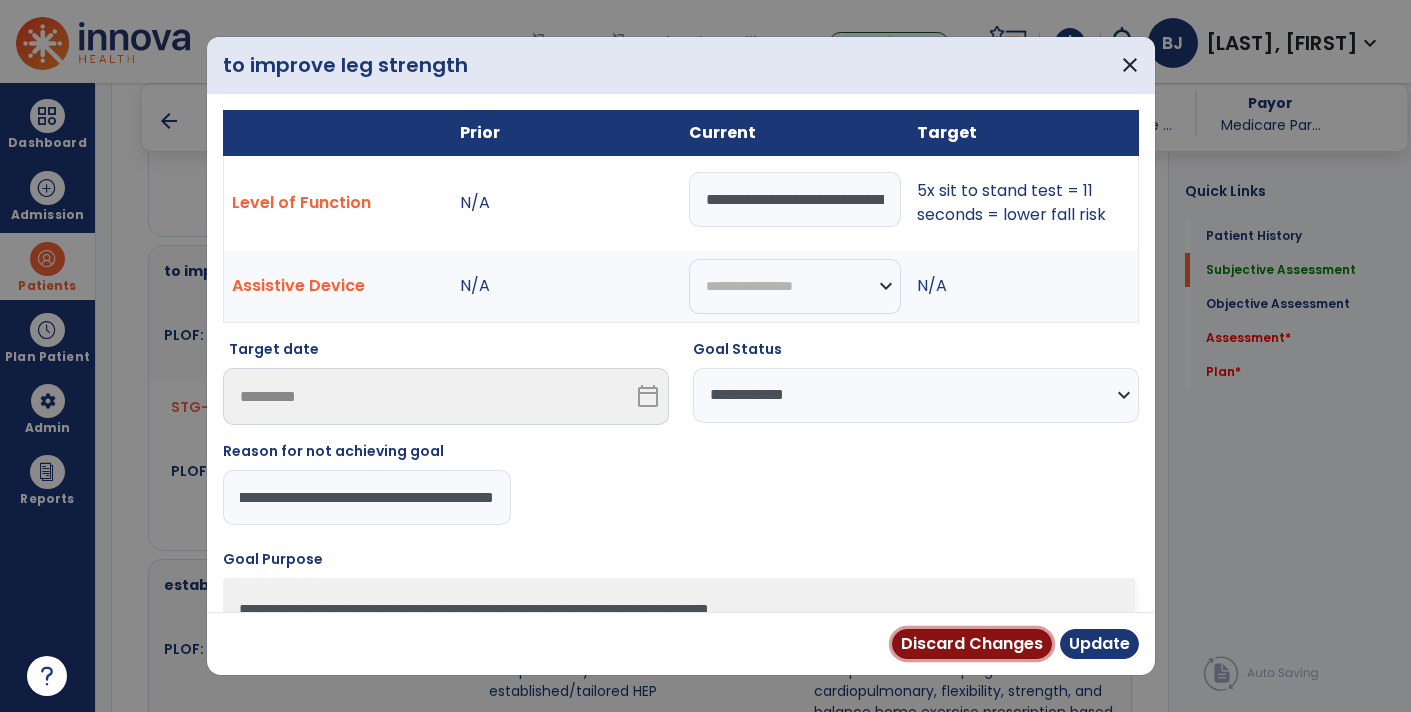 type 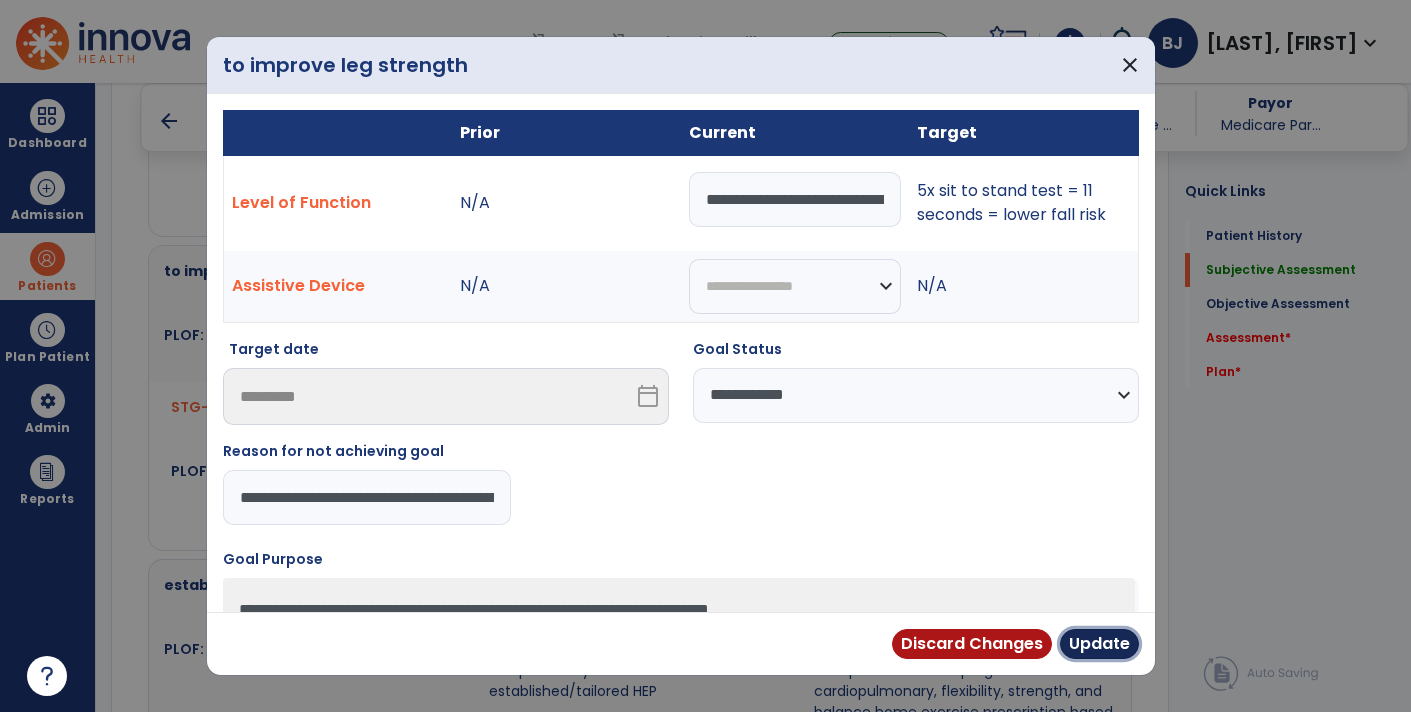type 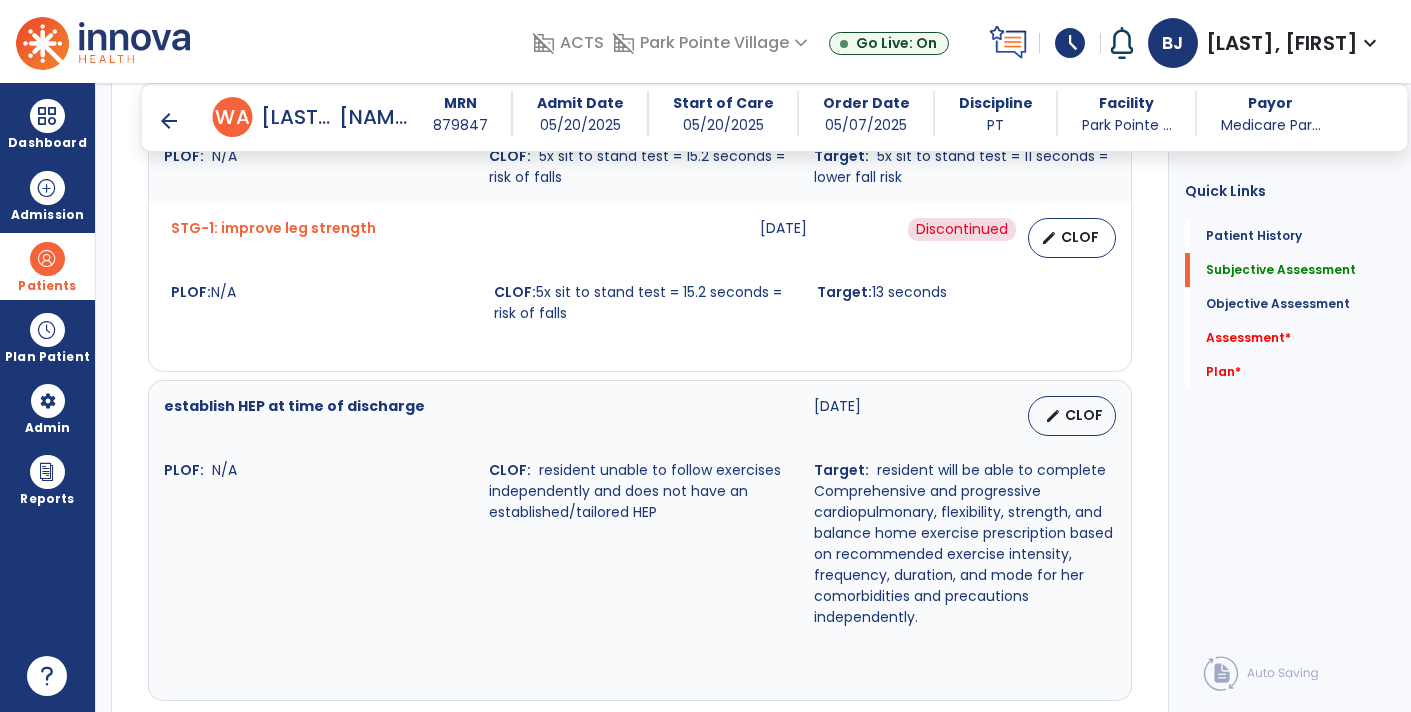 scroll, scrollTop: 1952, scrollLeft: 0, axis: vertical 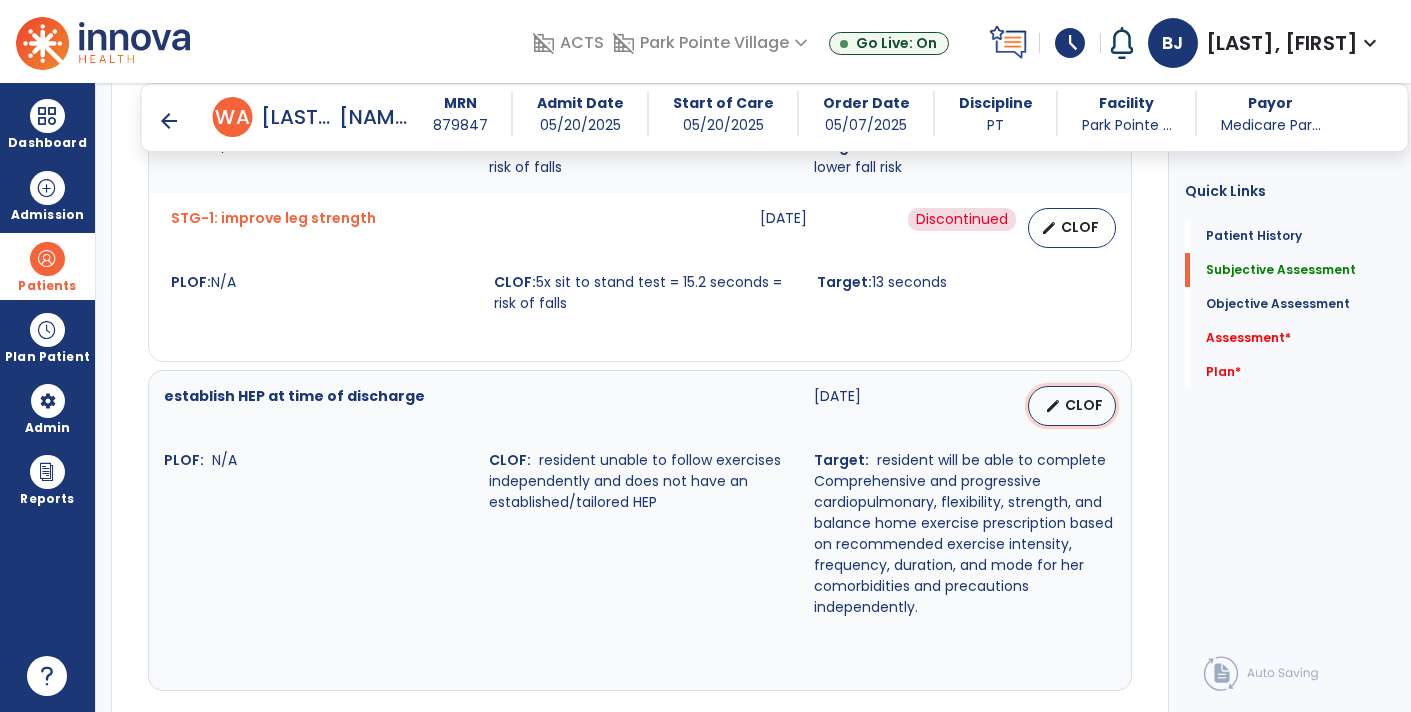 click on "CLOF" at bounding box center [1084, 405] 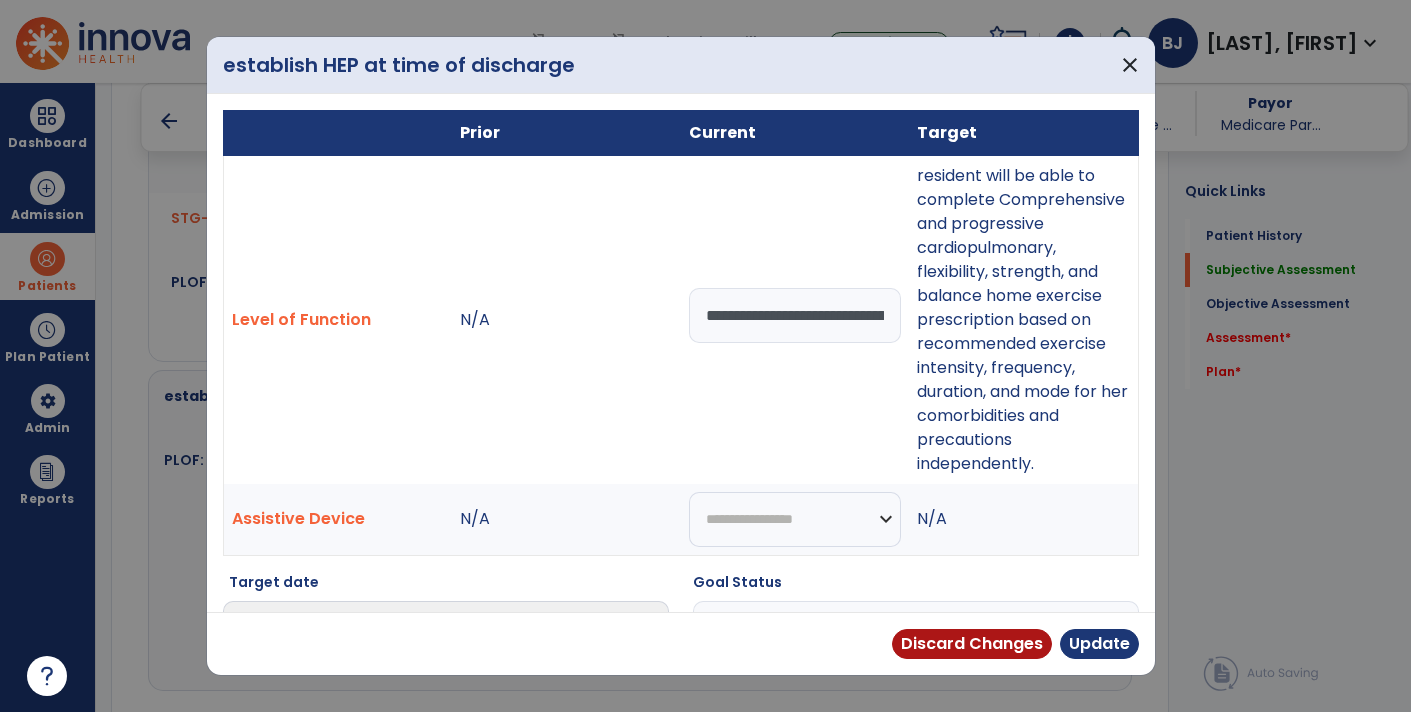 click on "**********" at bounding box center (795, 315) 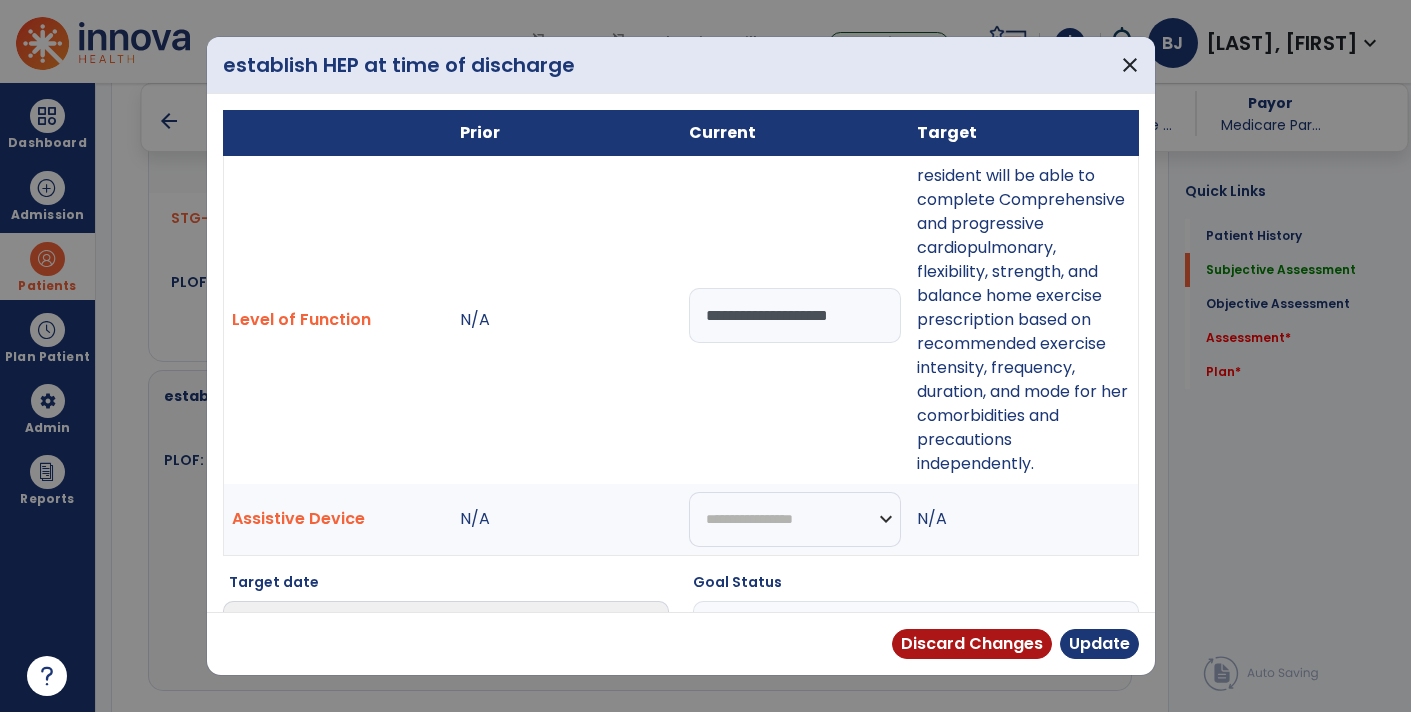click on "**********" at bounding box center (795, 315) 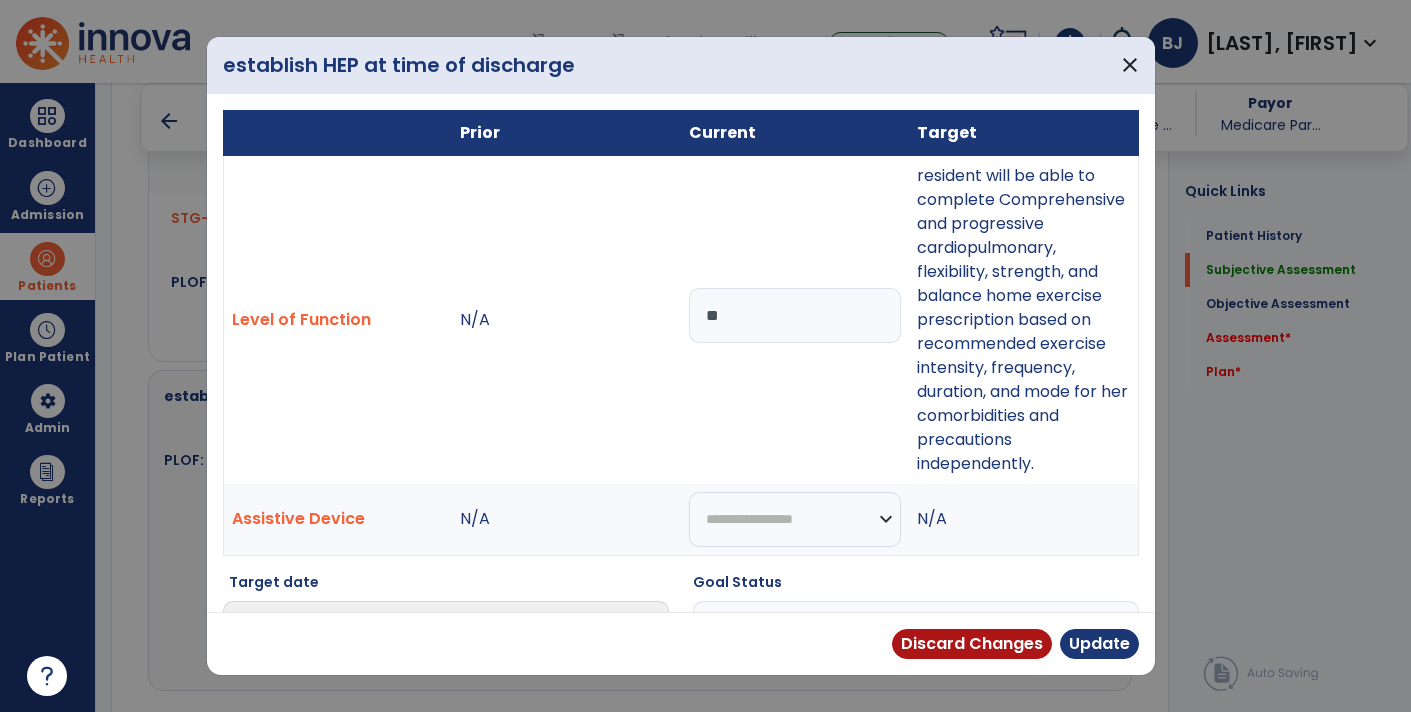 type on "*" 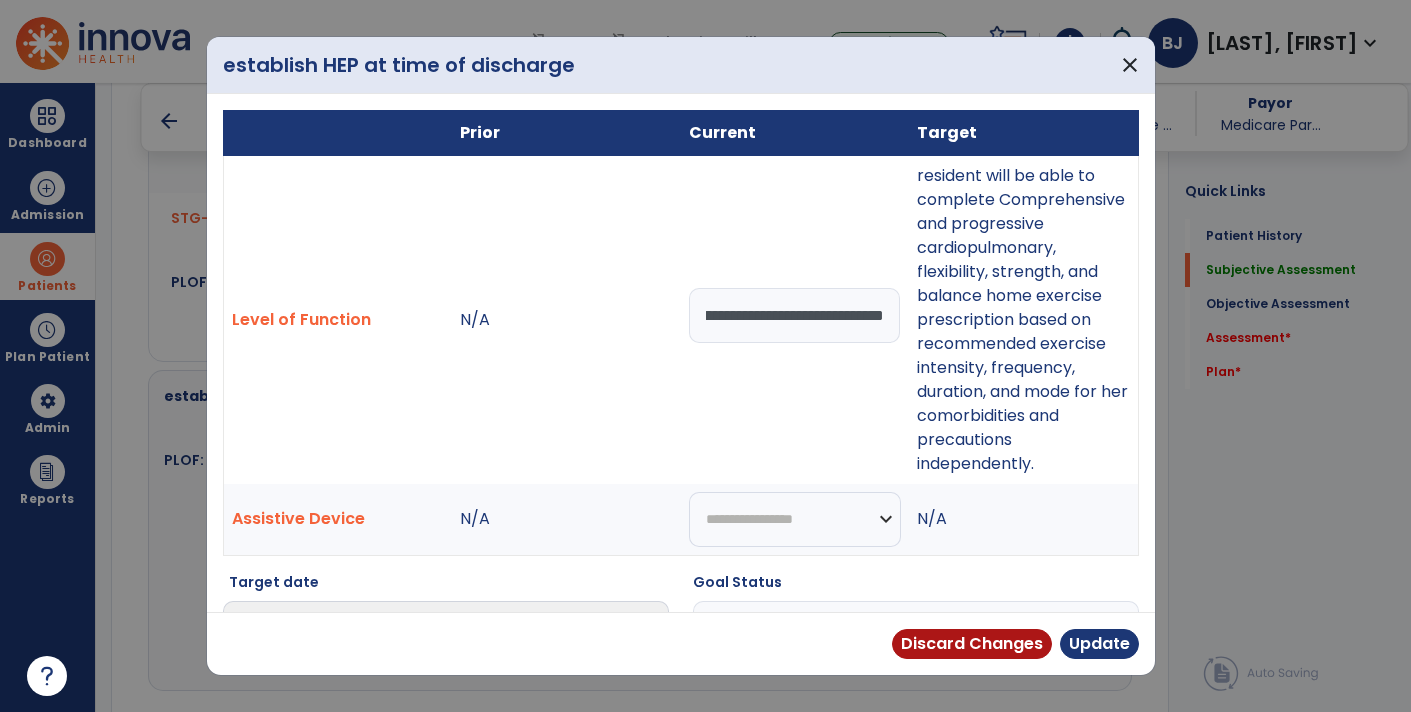 scroll, scrollTop: 0, scrollLeft: 183, axis: horizontal 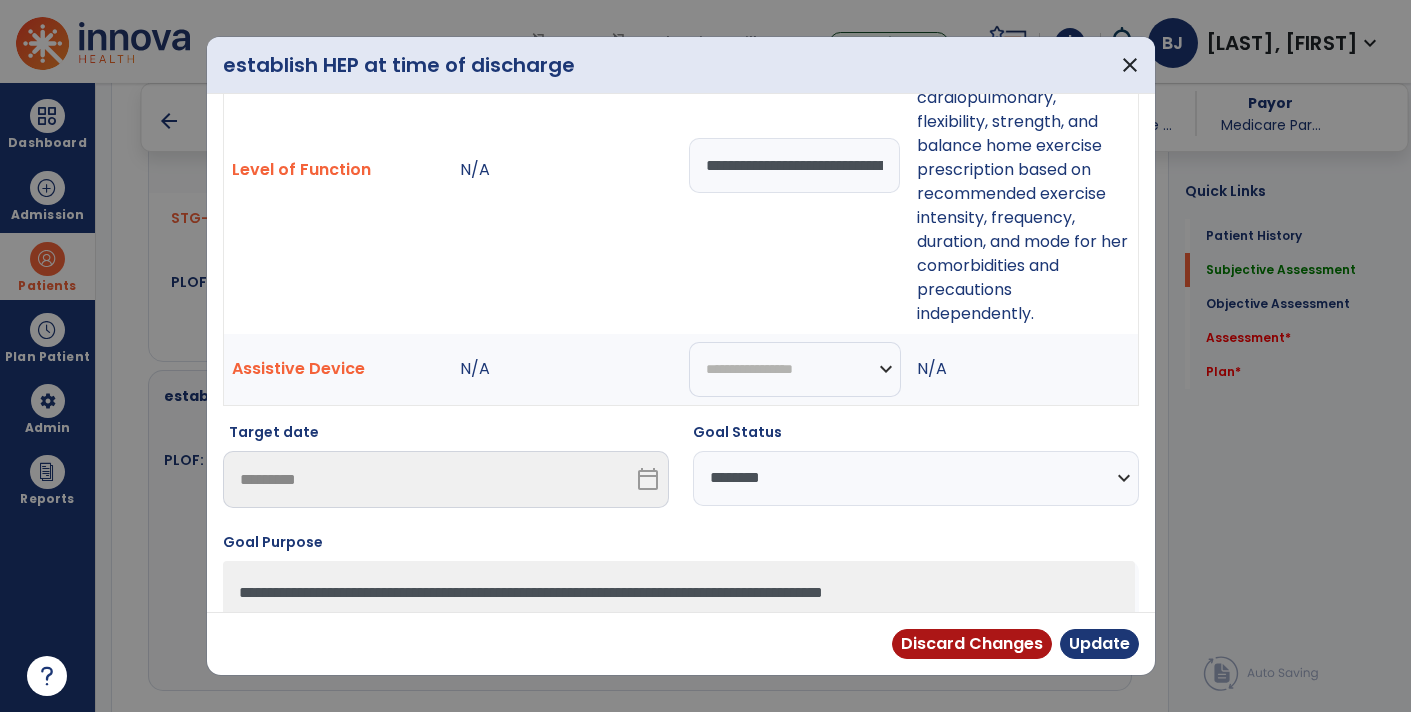 click on "**********" at bounding box center [916, 478] 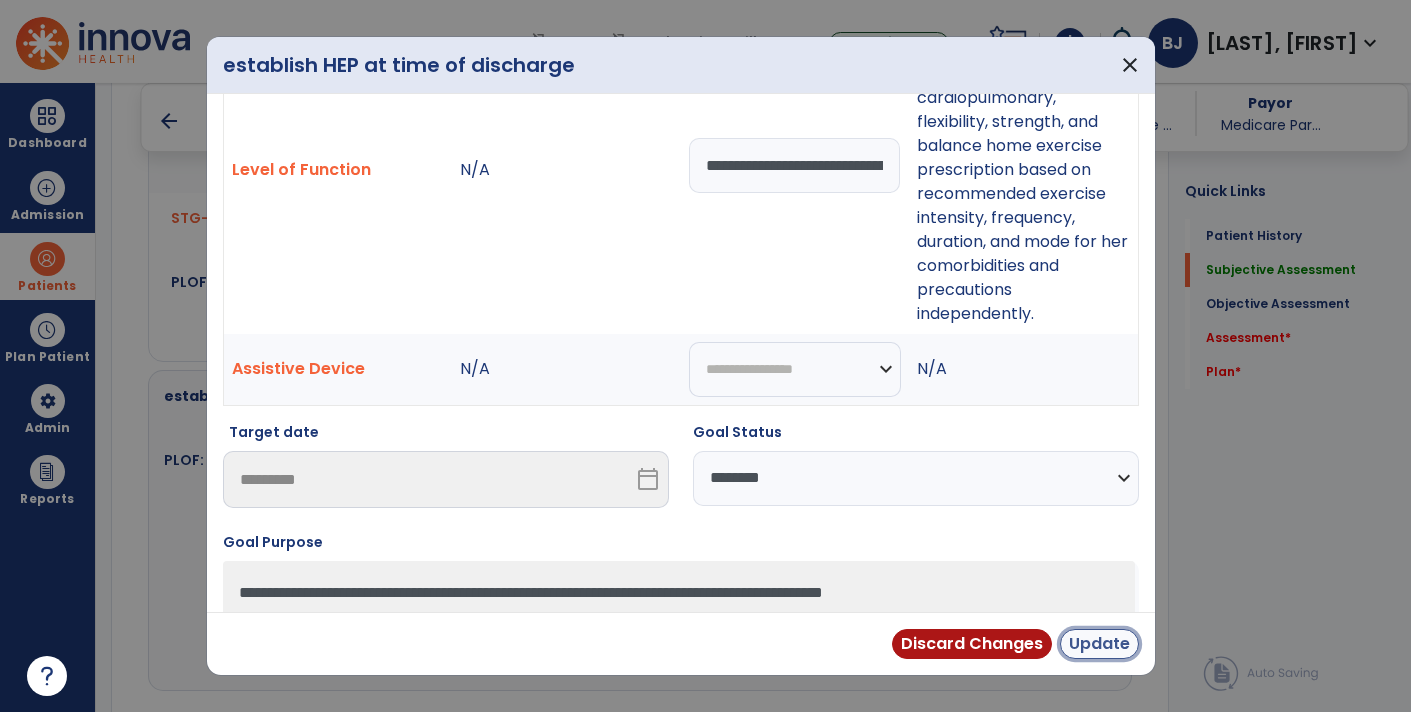 click on "Update" at bounding box center (1099, 644) 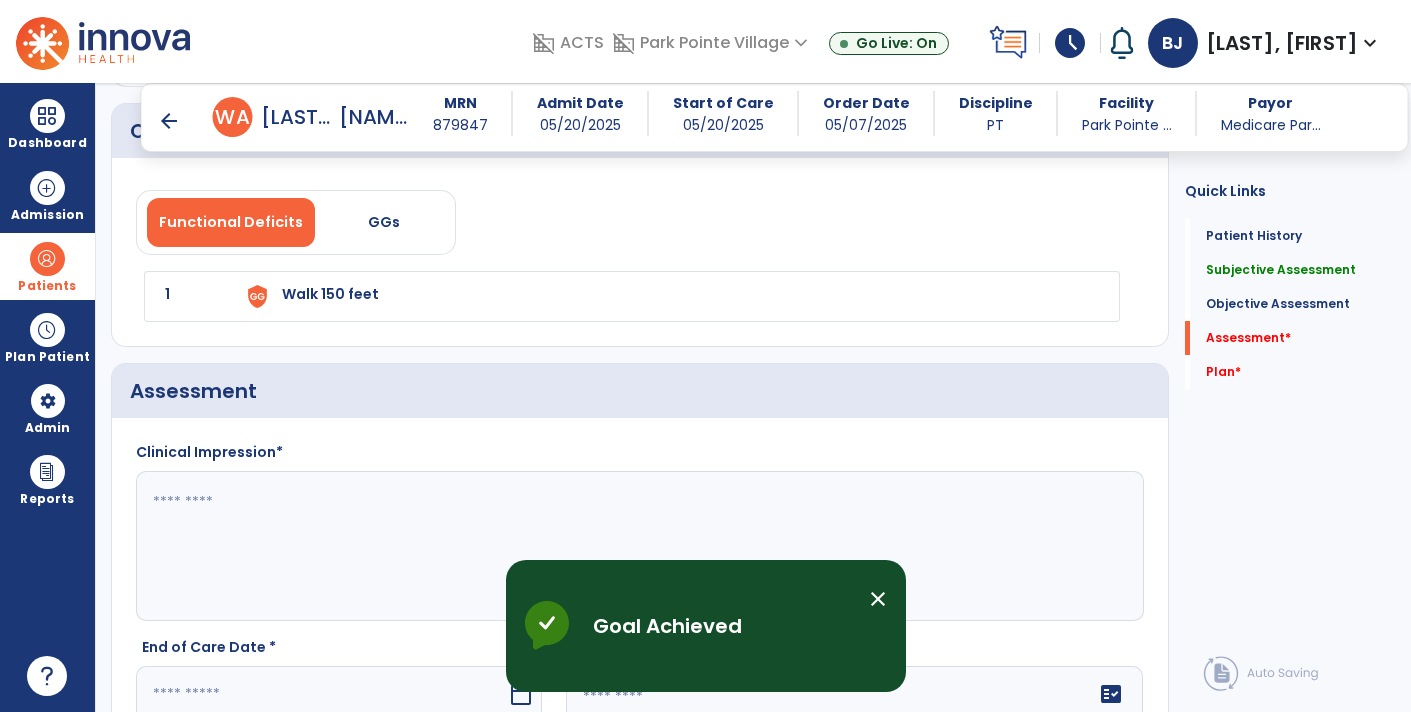 scroll, scrollTop: 2614, scrollLeft: 0, axis: vertical 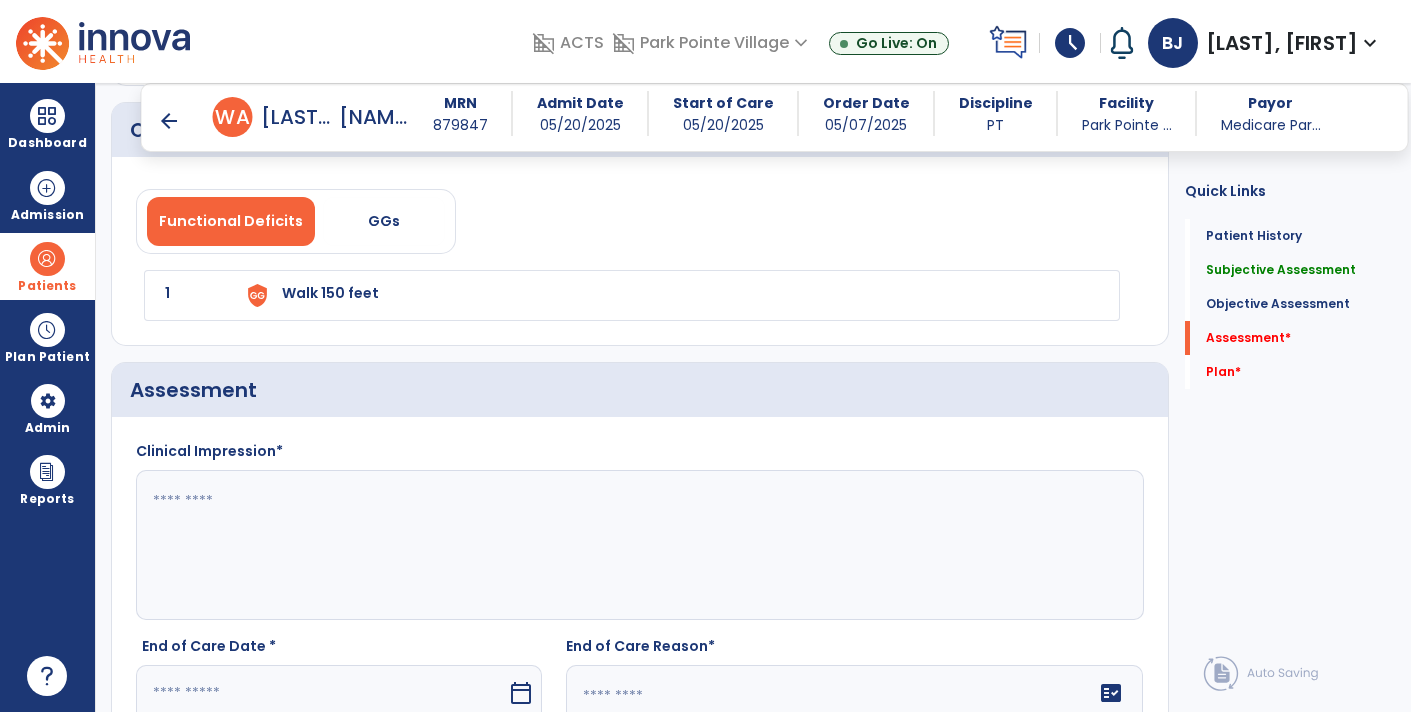 click 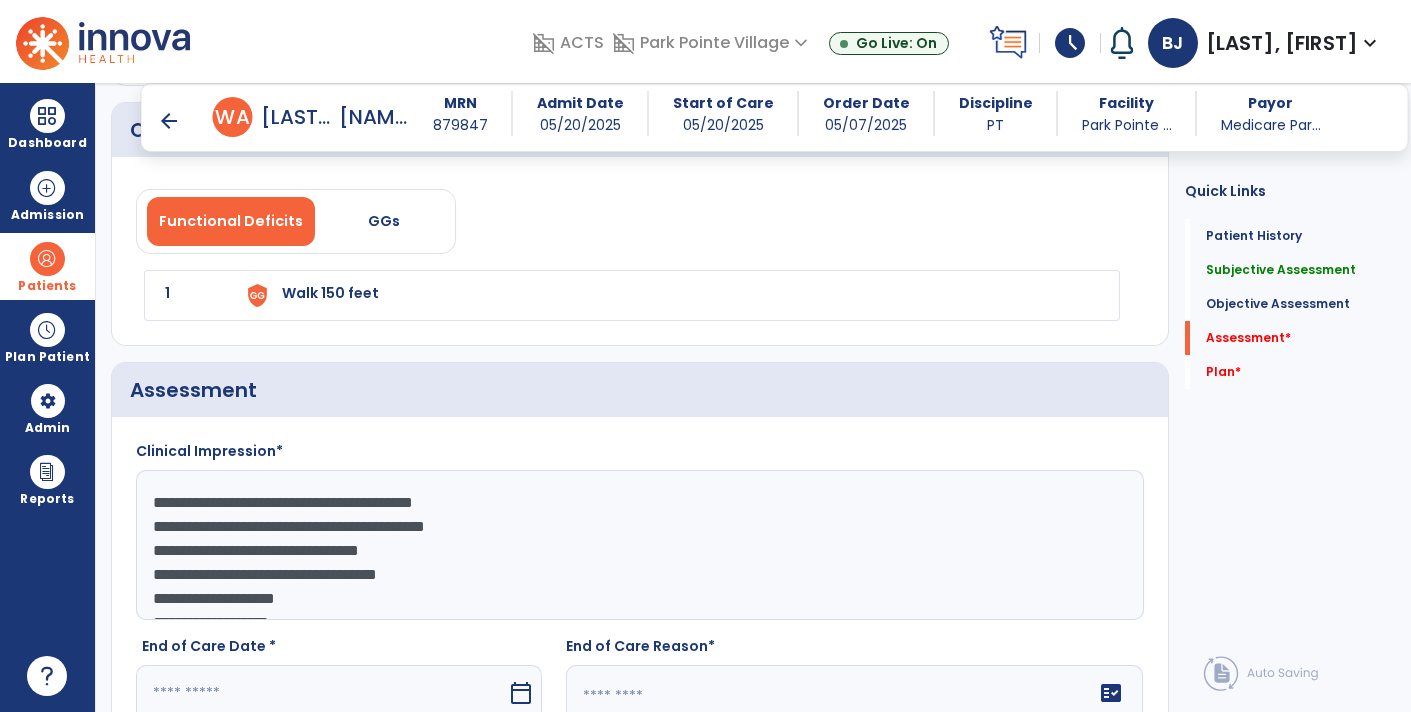 scroll, scrollTop: 39, scrollLeft: 0, axis: vertical 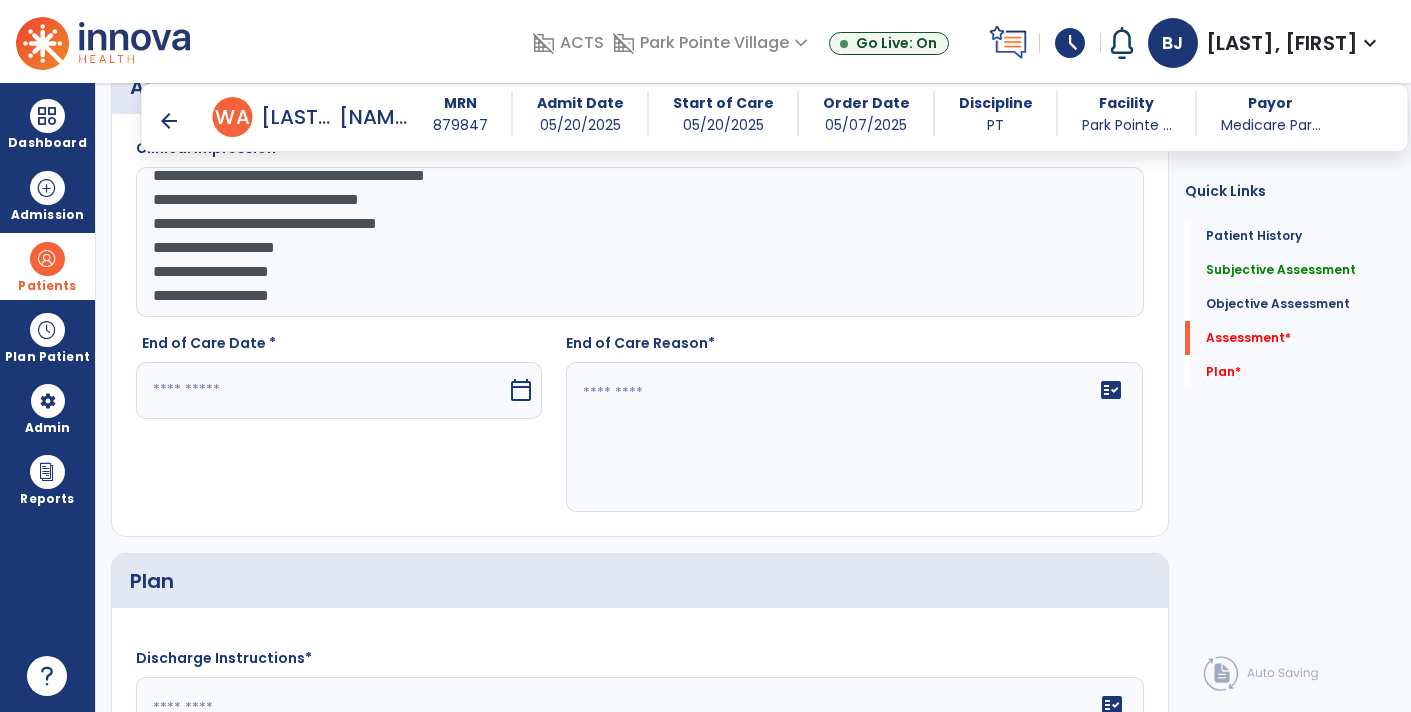 type on "**********" 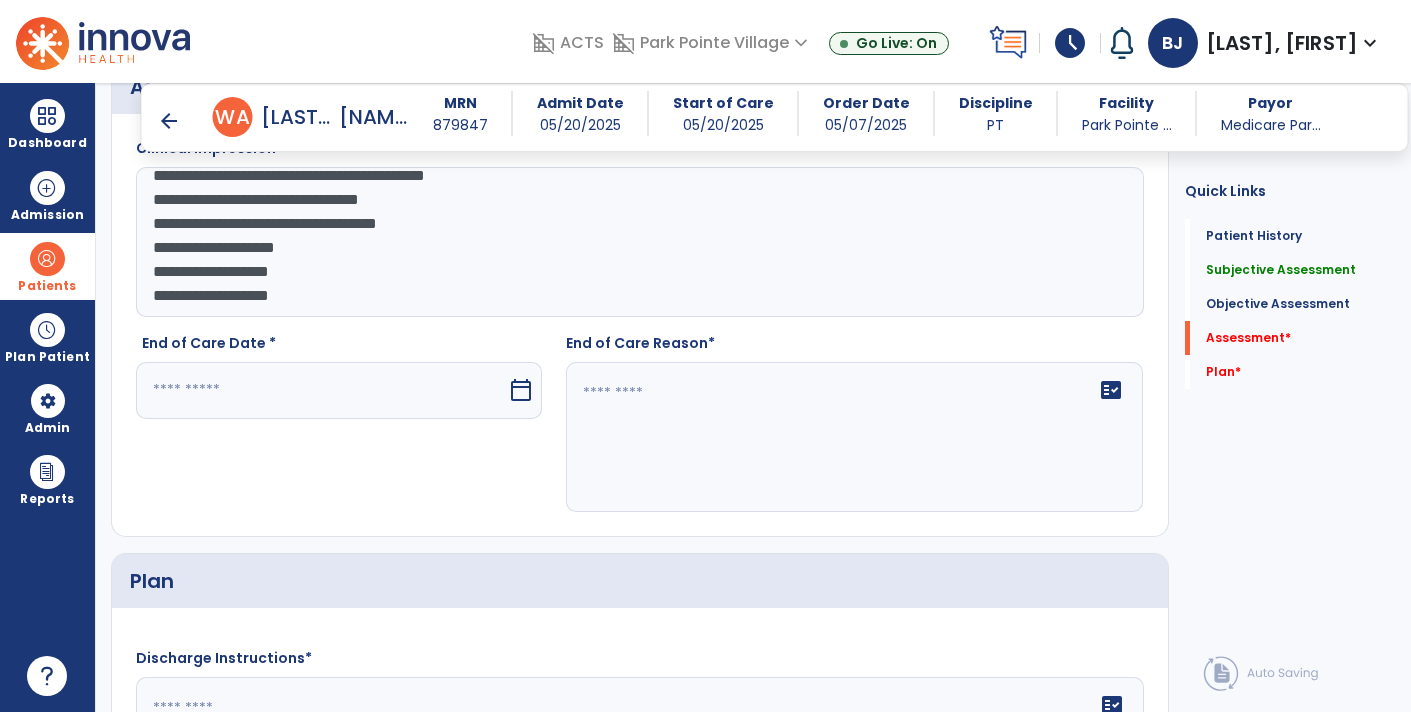 click at bounding box center (321, 390) 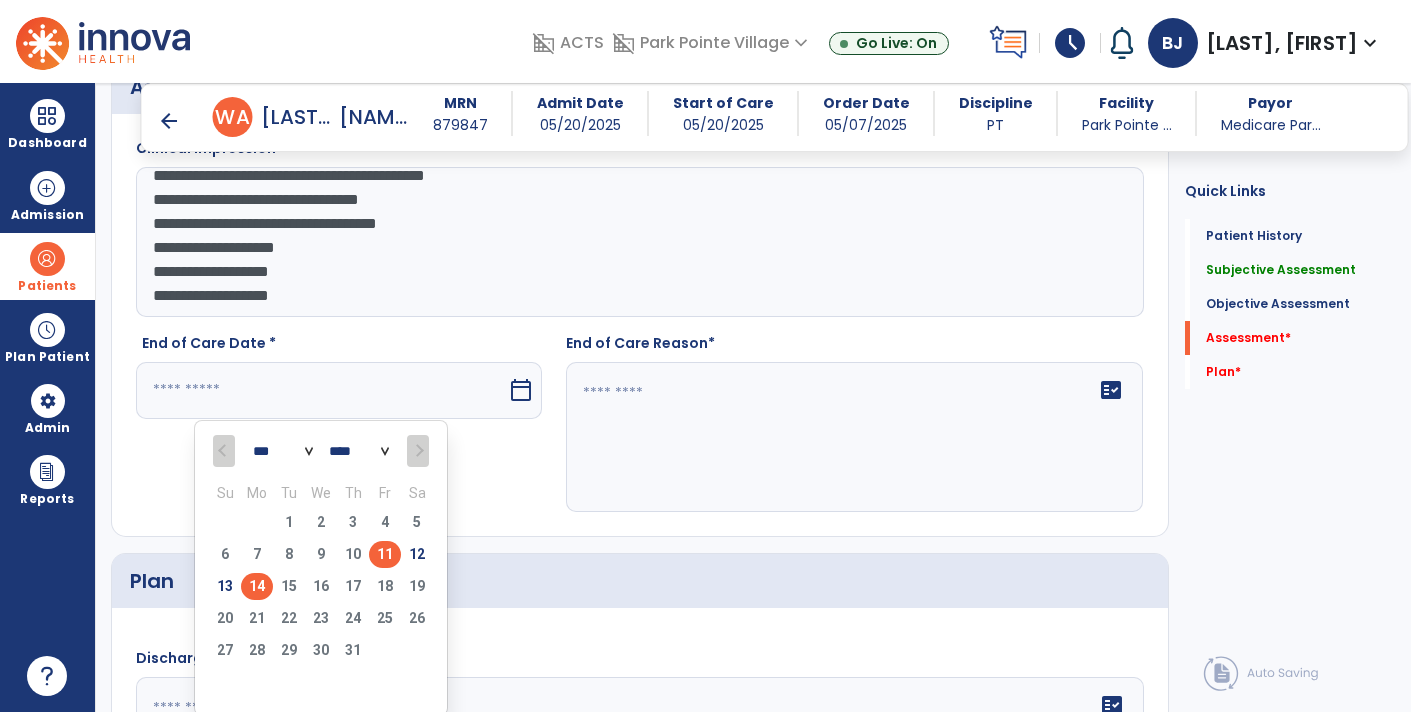 click on "11" at bounding box center [385, 554] 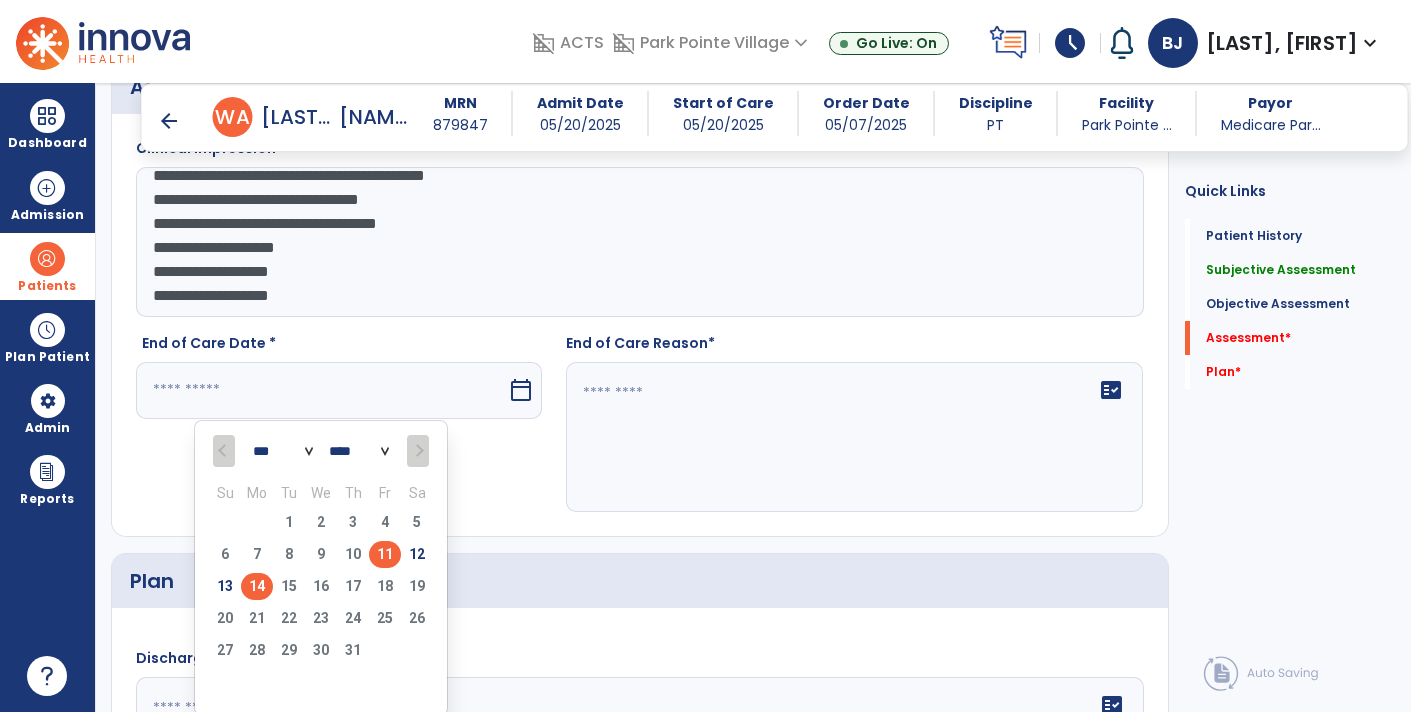type on "*********" 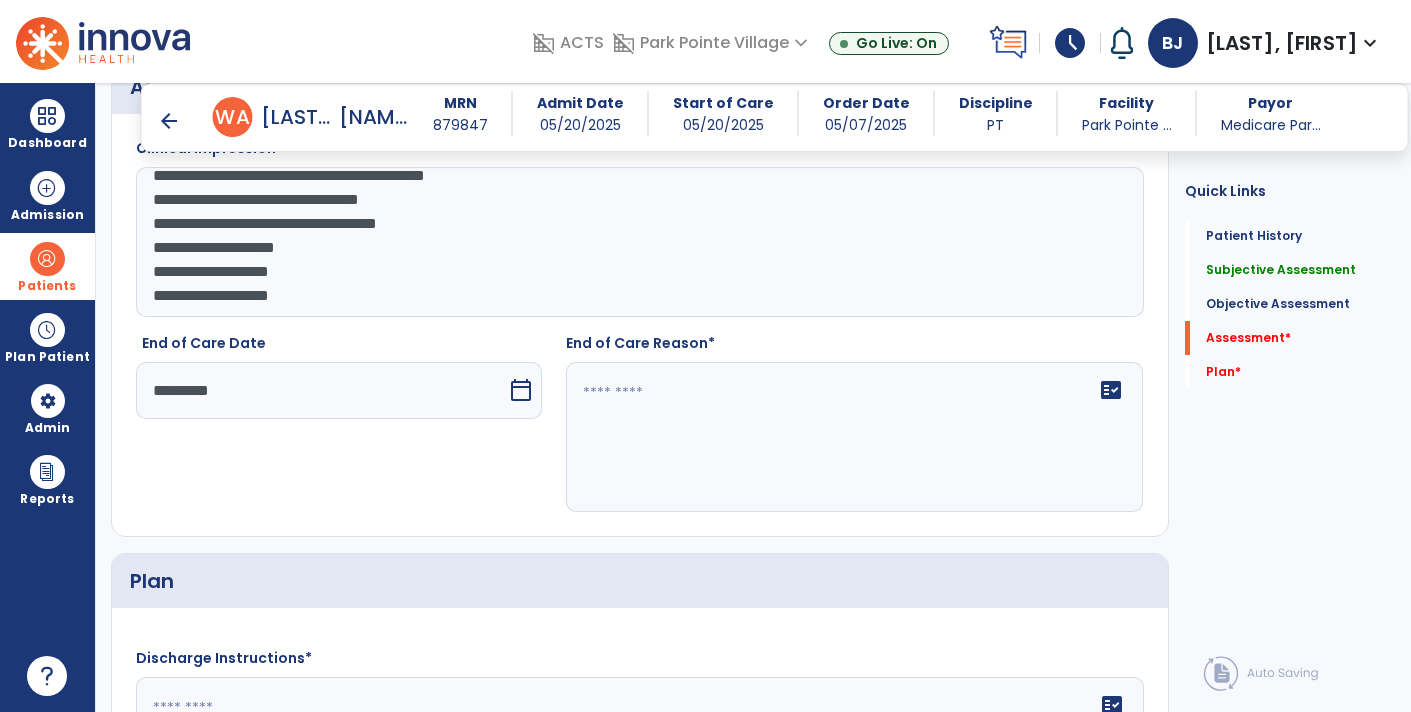 click on "fact_check" 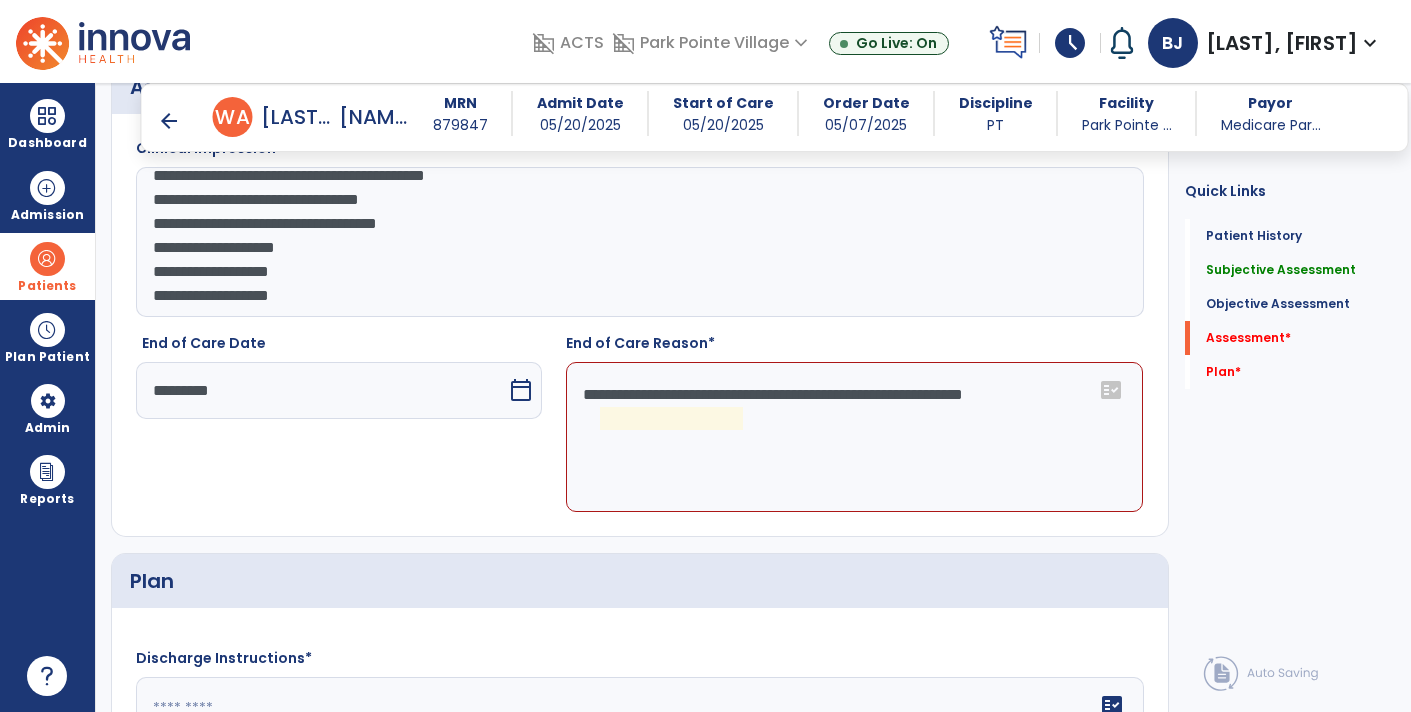 click on "**********" 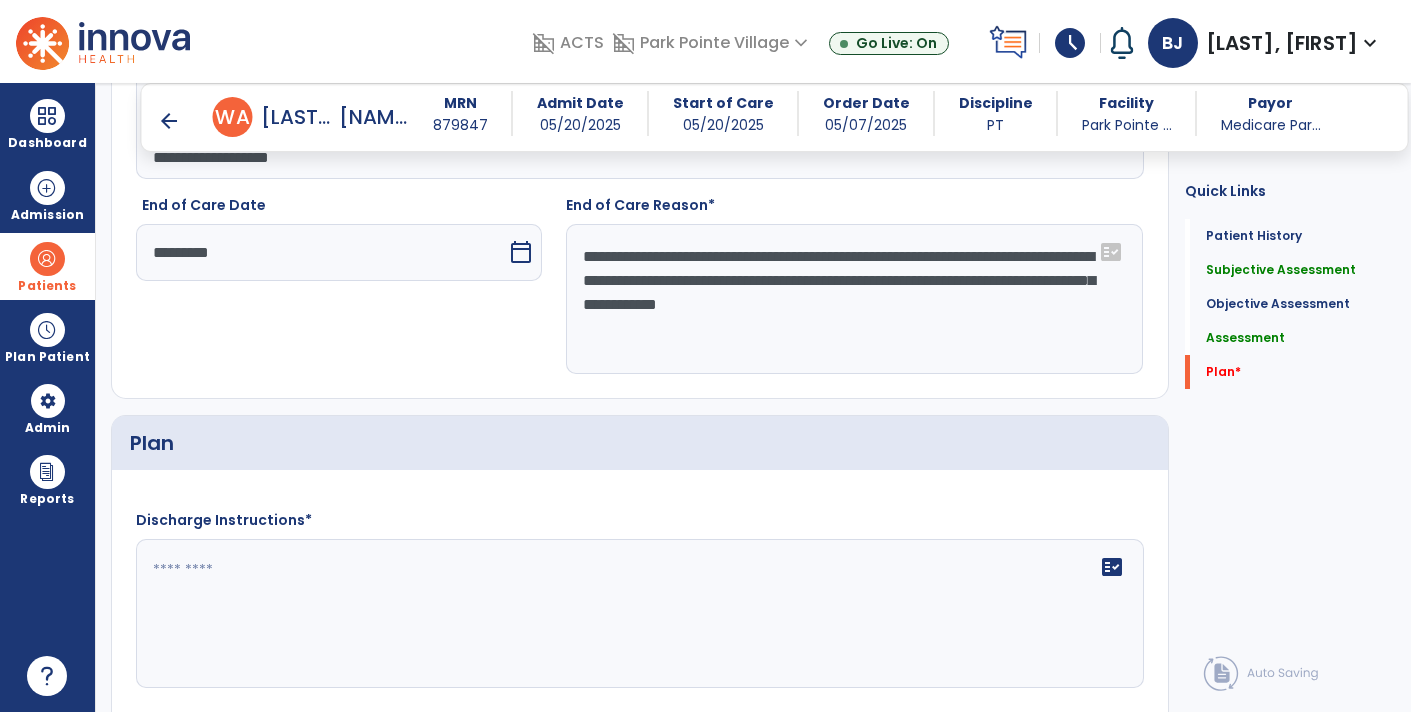 scroll, scrollTop: 3052, scrollLeft: 0, axis: vertical 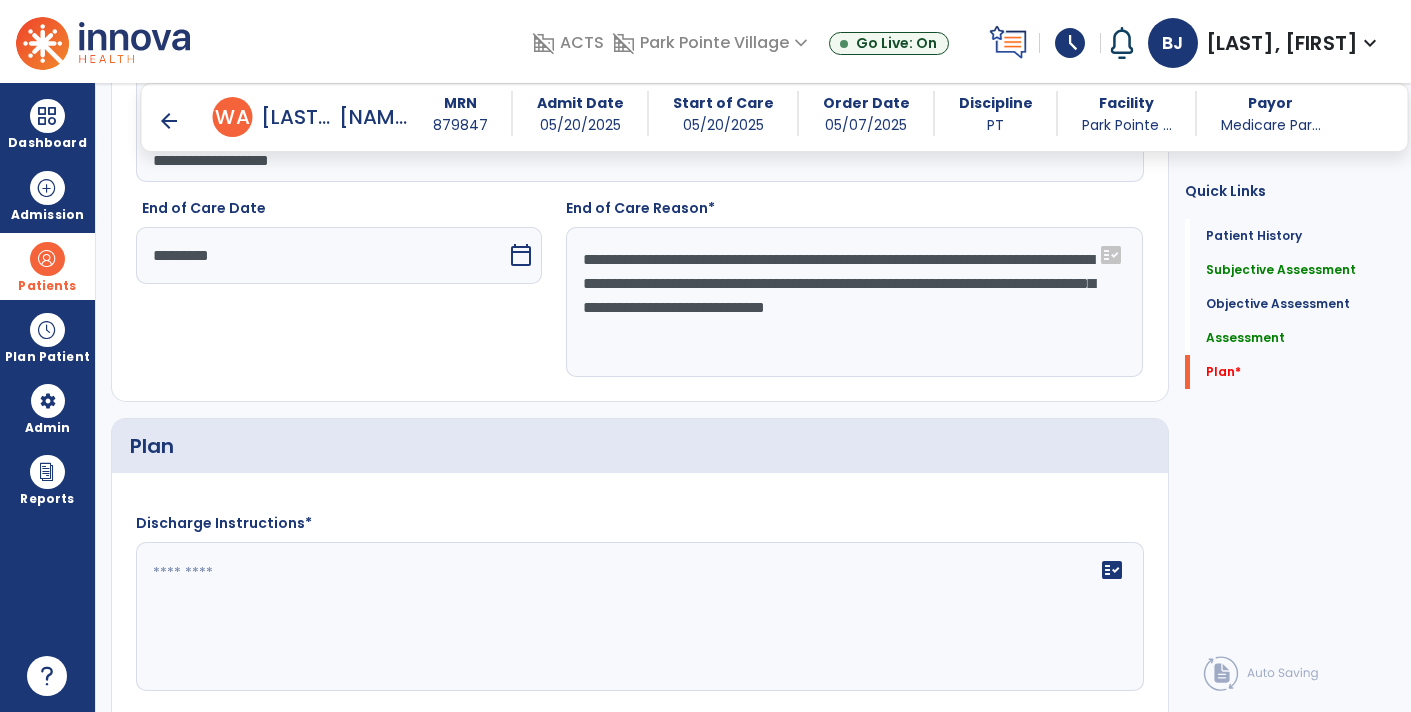type on "**********" 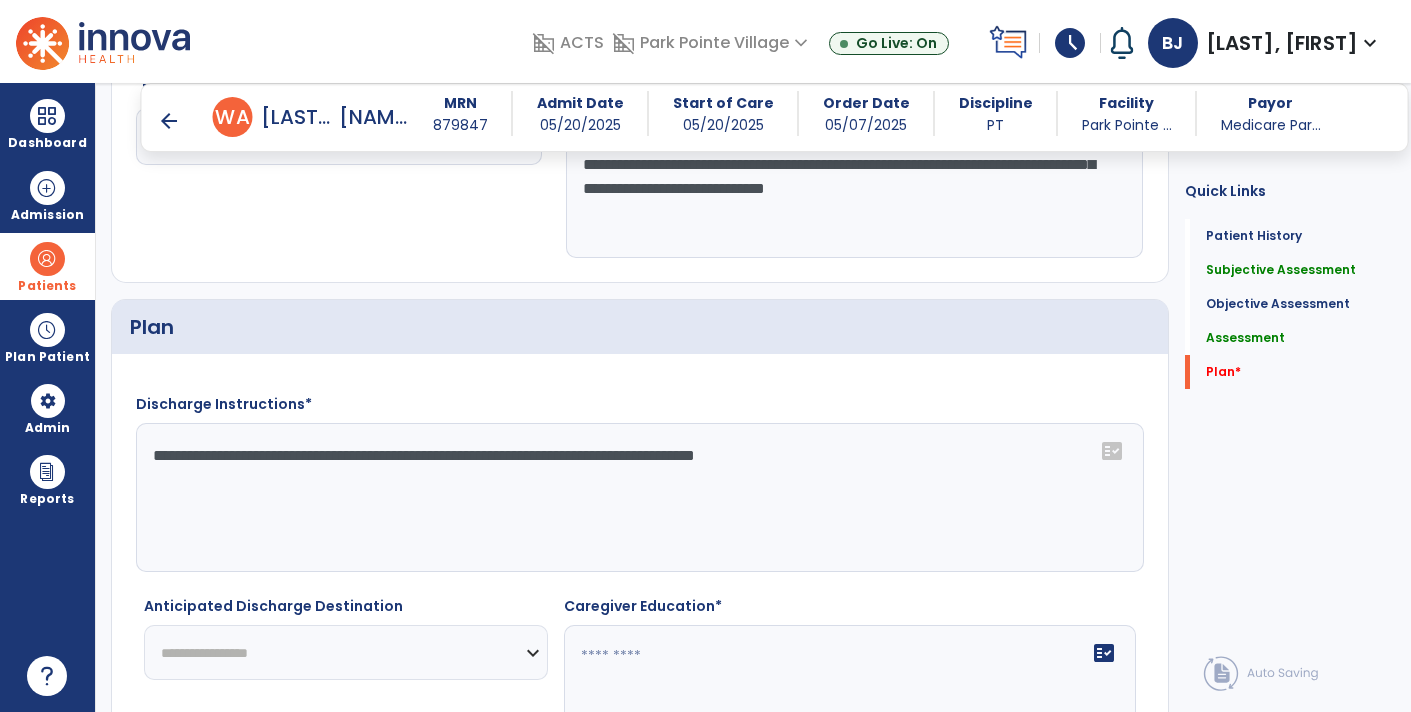 scroll, scrollTop: 3179, scrollLeft: 0, axis: vertical 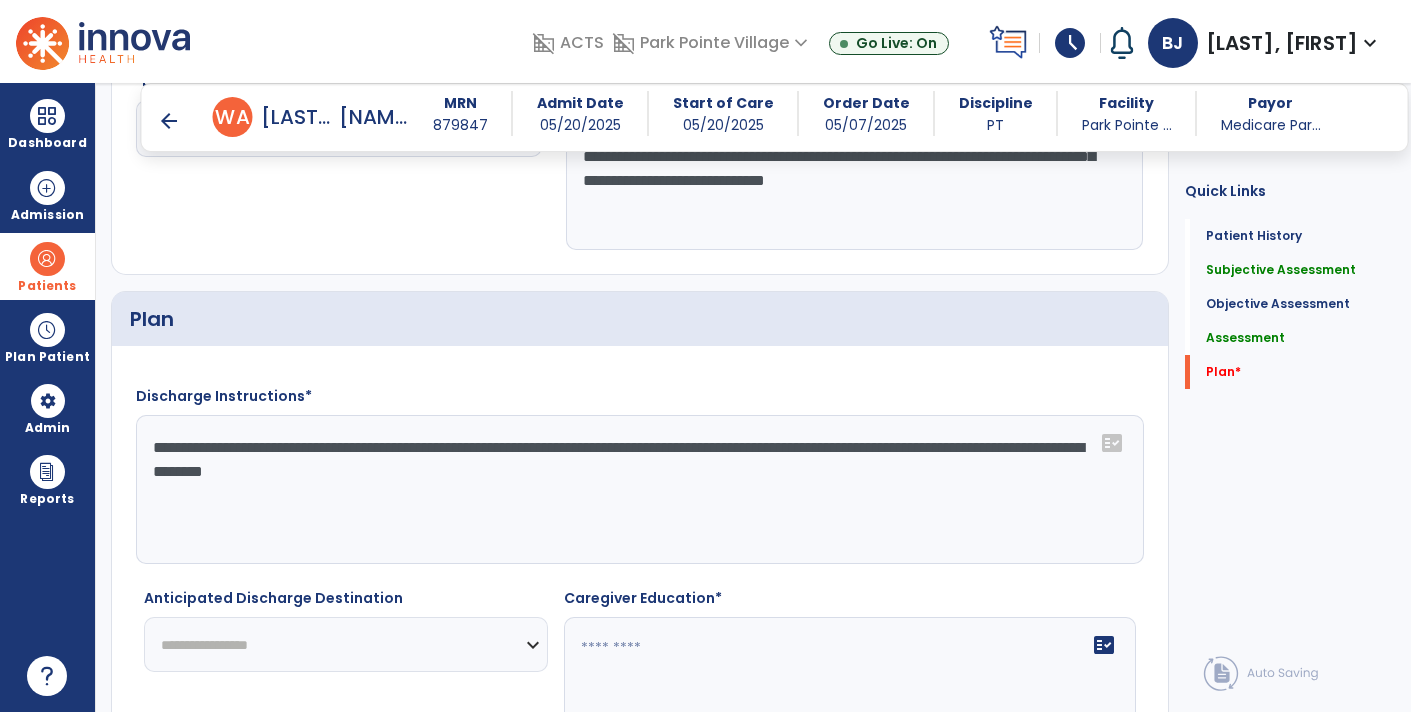 type on "**********" 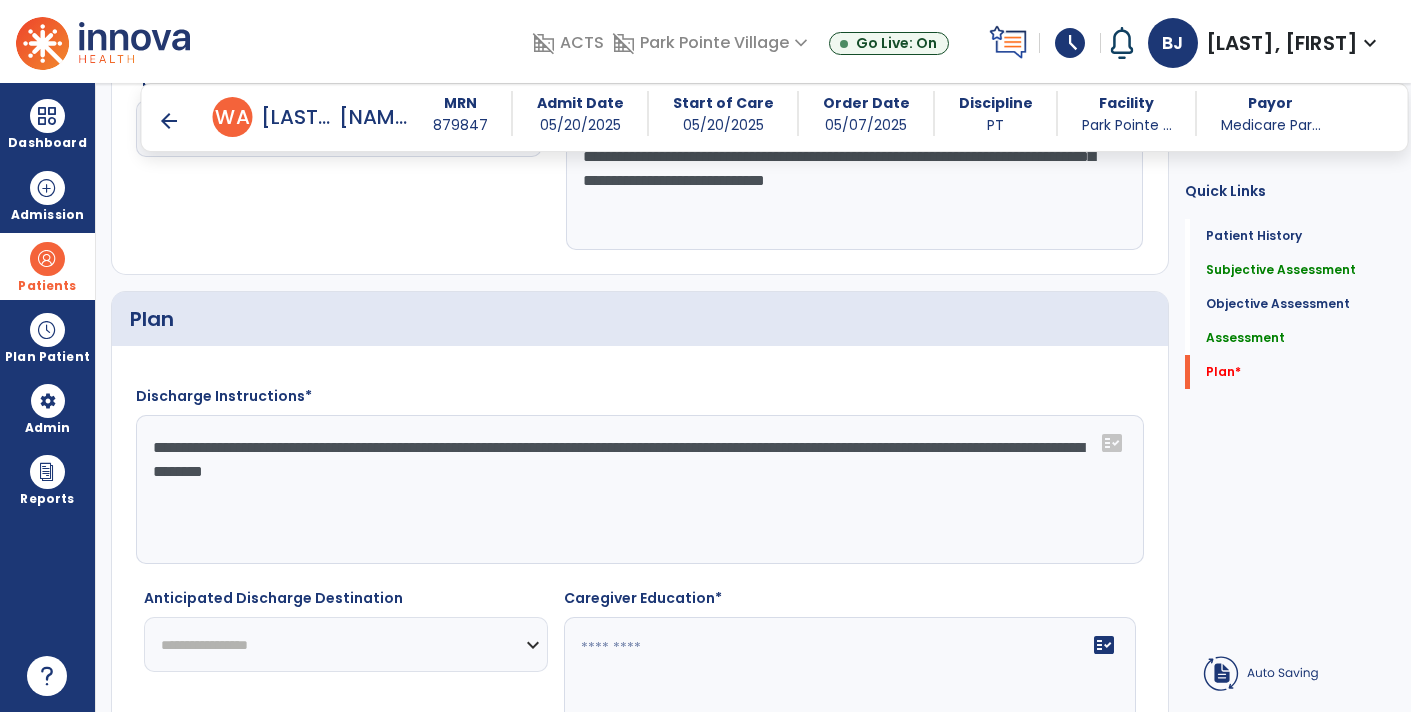 select on "**********" 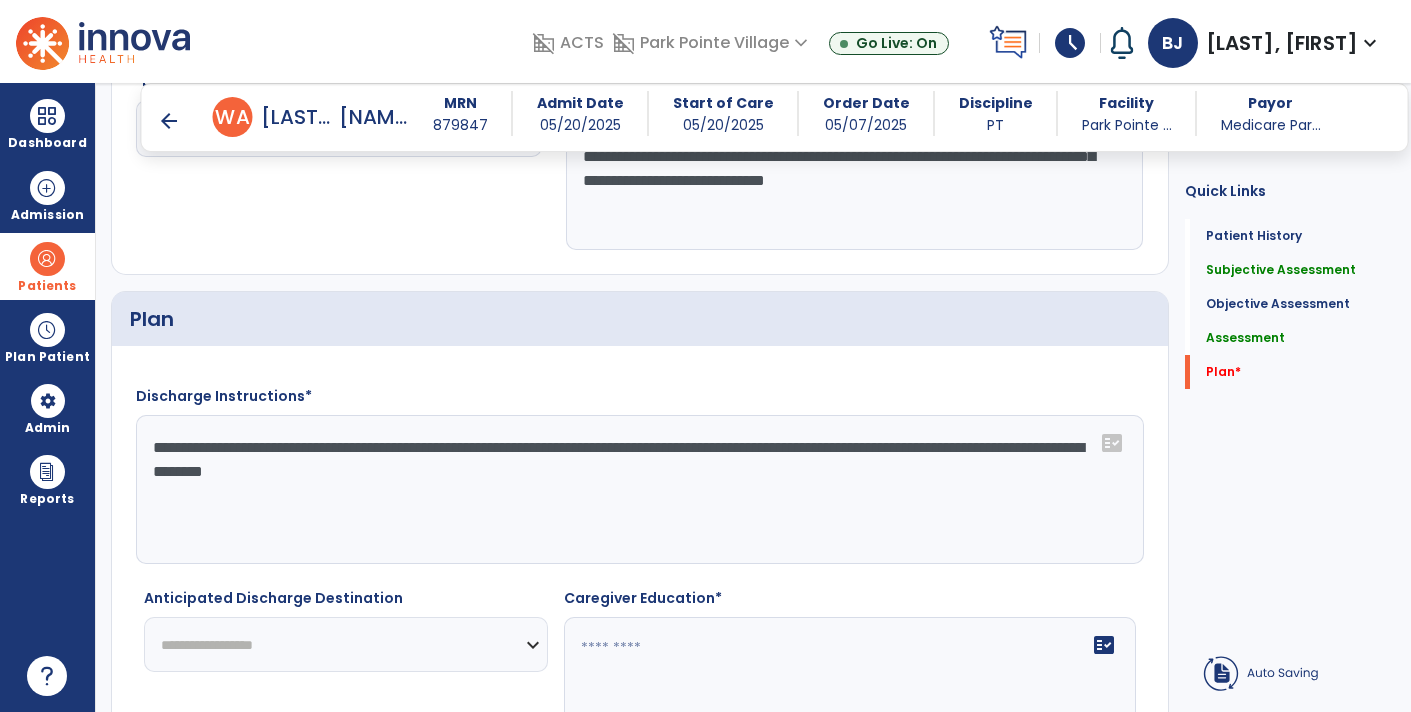 click on "**********" 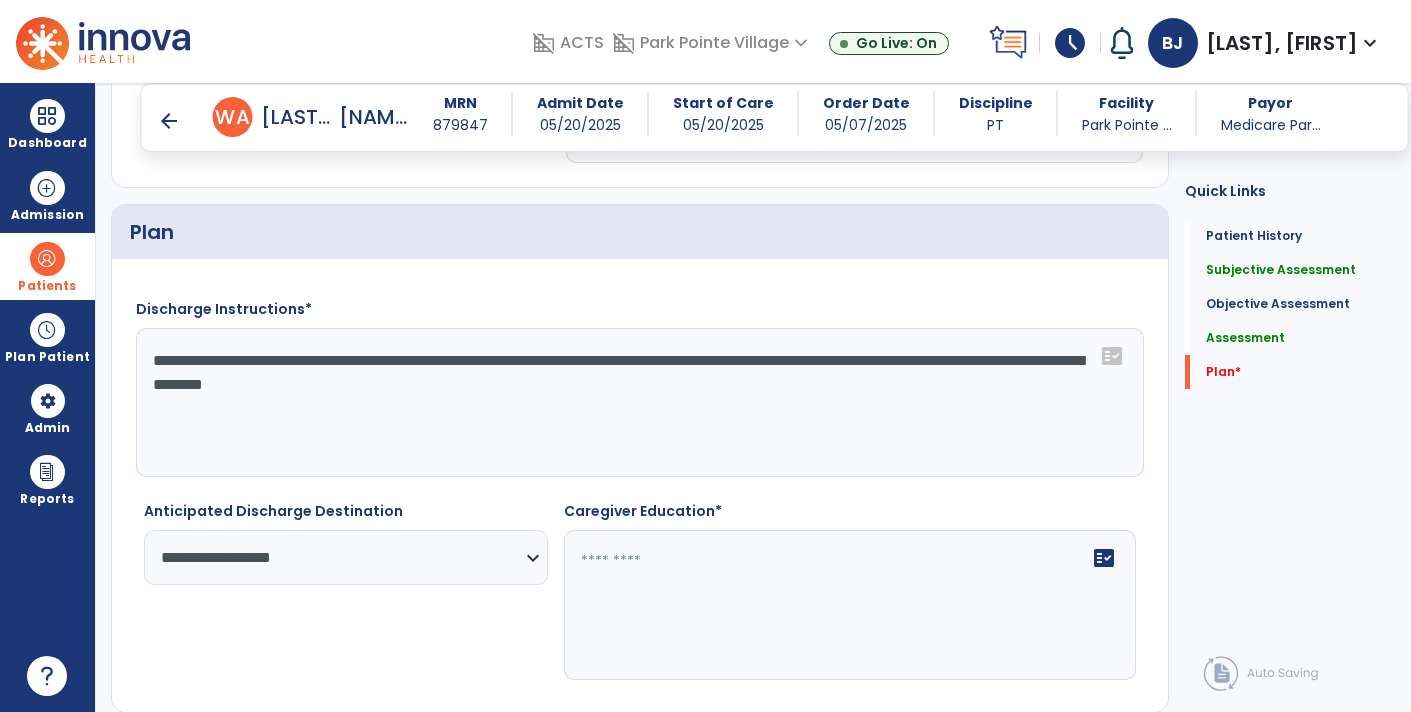 scroll, scrollTop: 3265, scrollLeft: 0, axis: vertical 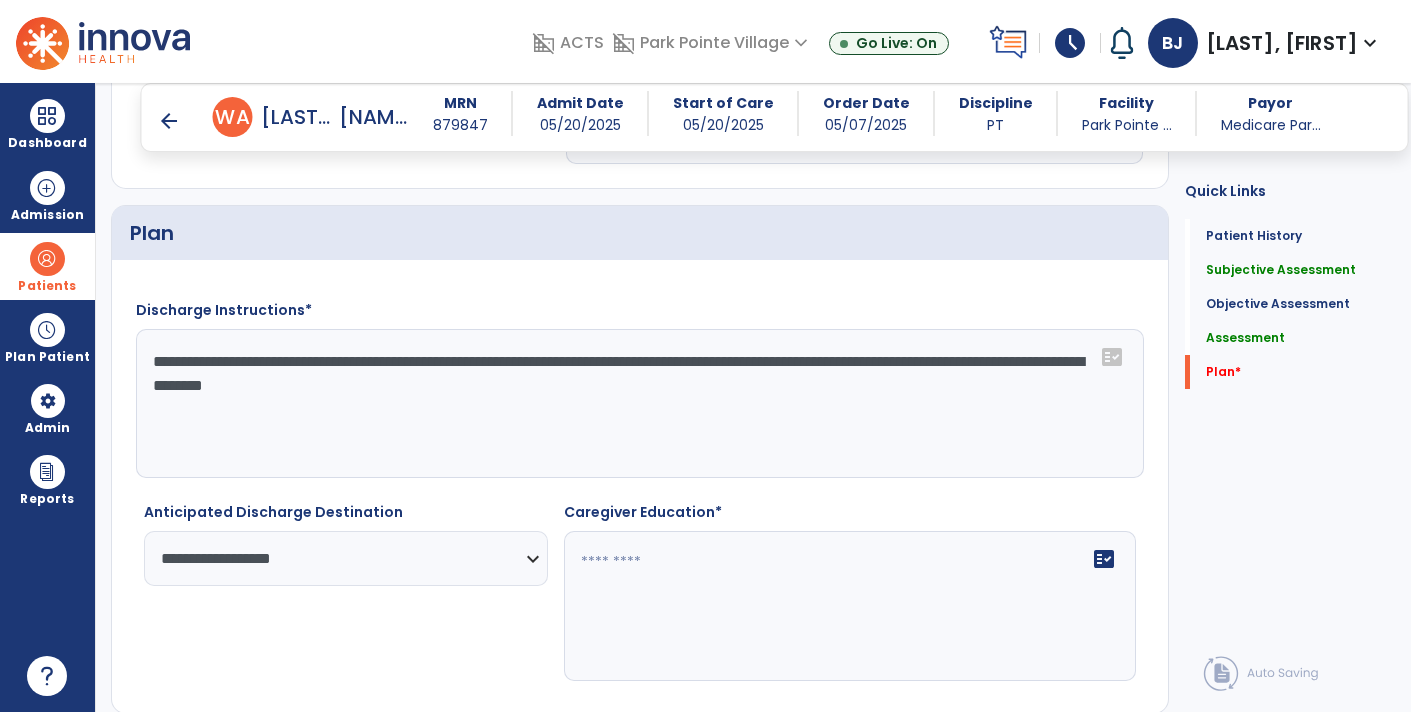click 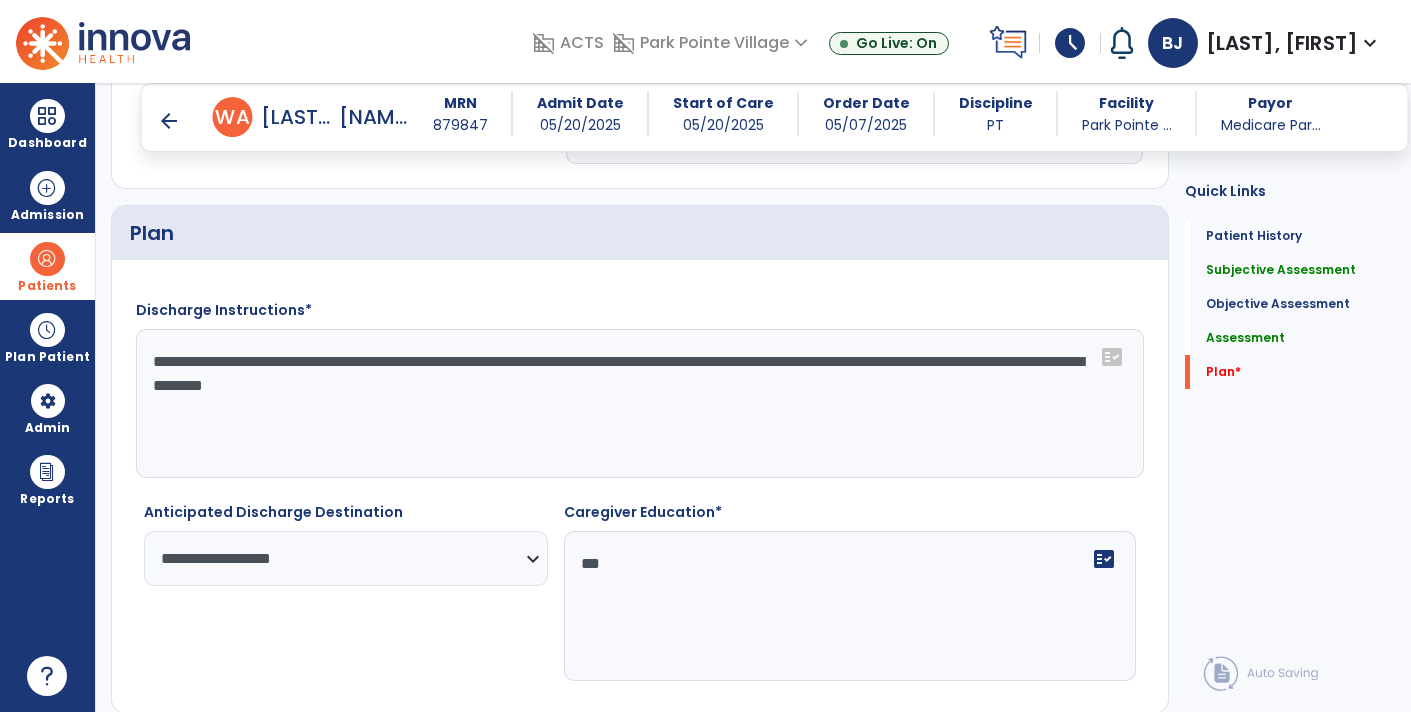 type on "***" 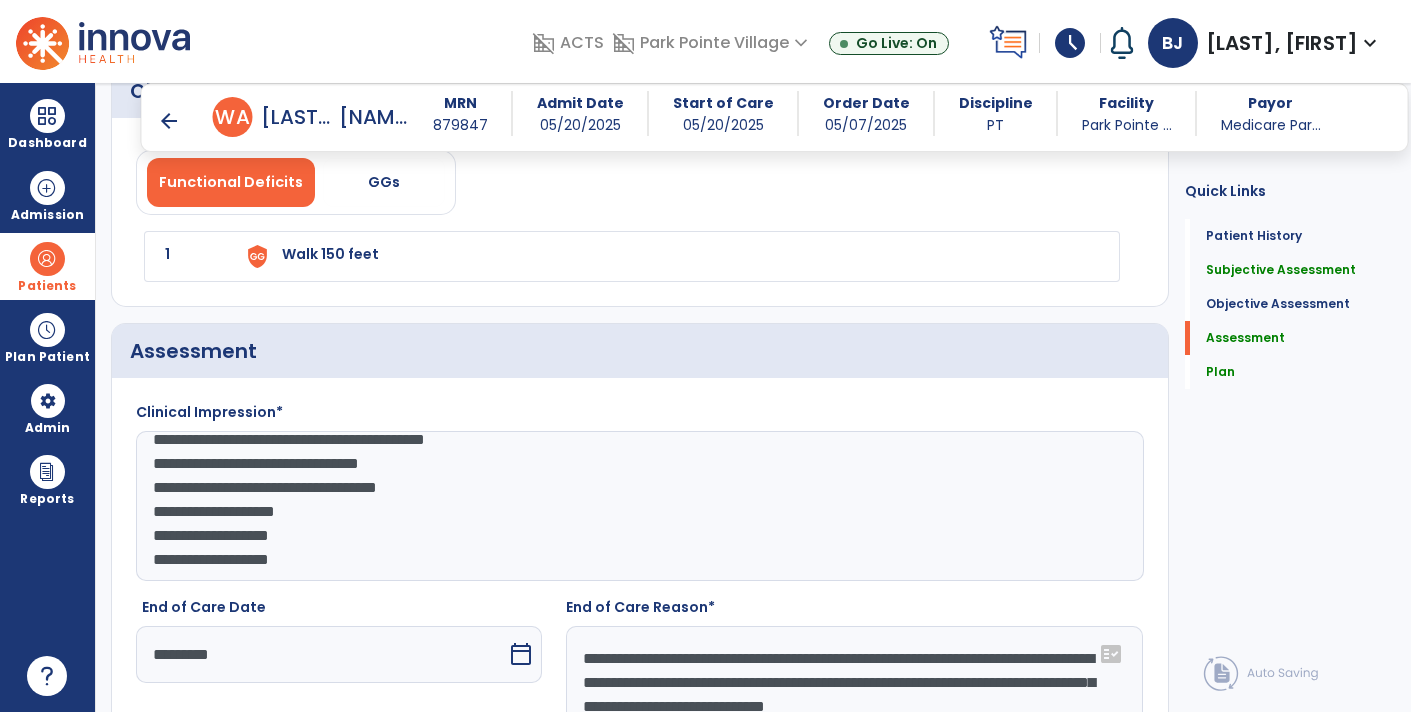 scroll, scrollTop: 2650, scrollLeft: 0, axis: vertical 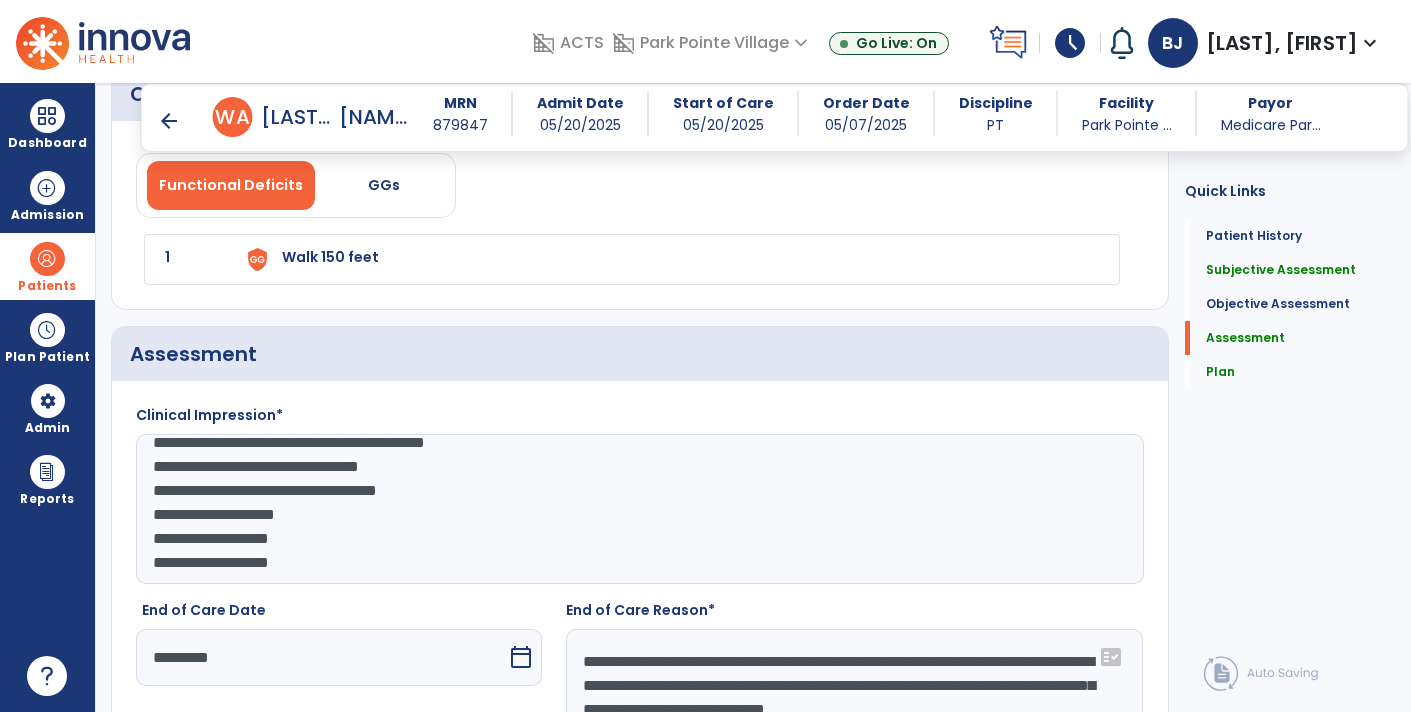 click on "**********" 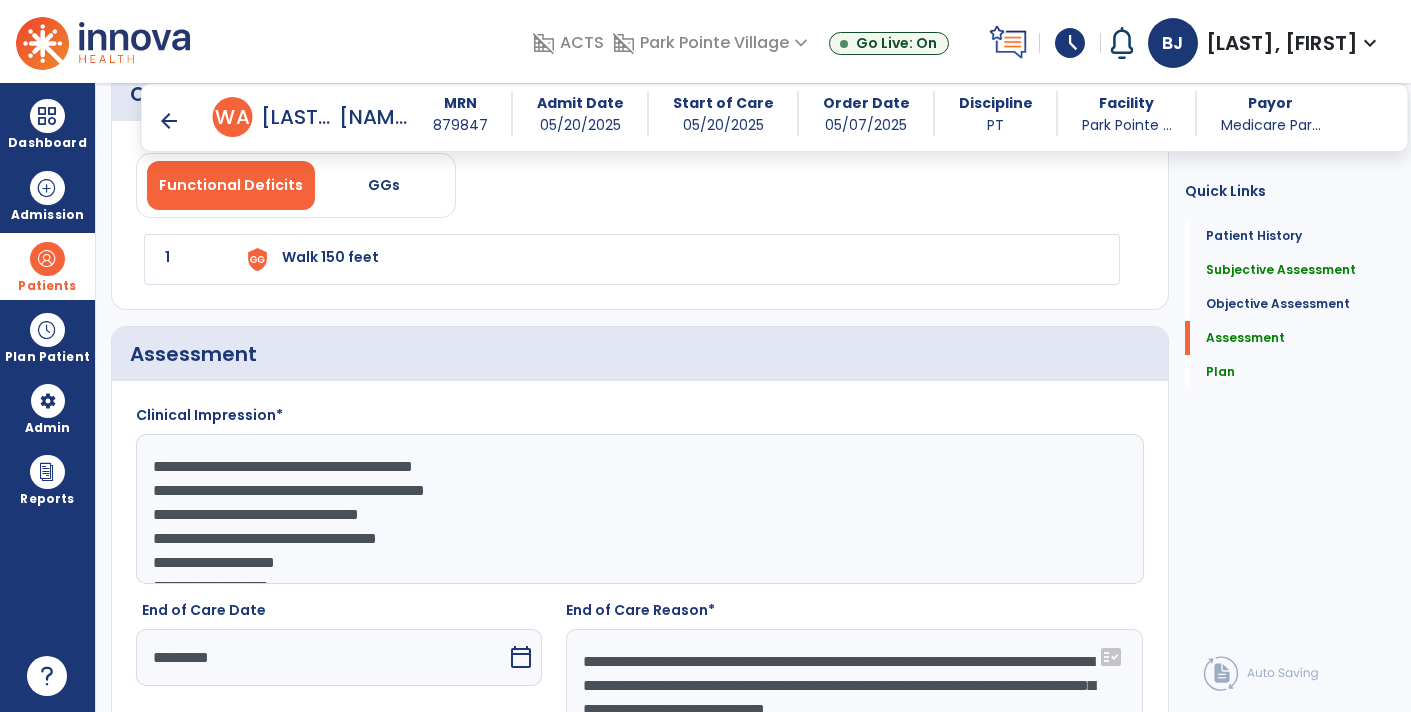 click on "**********" 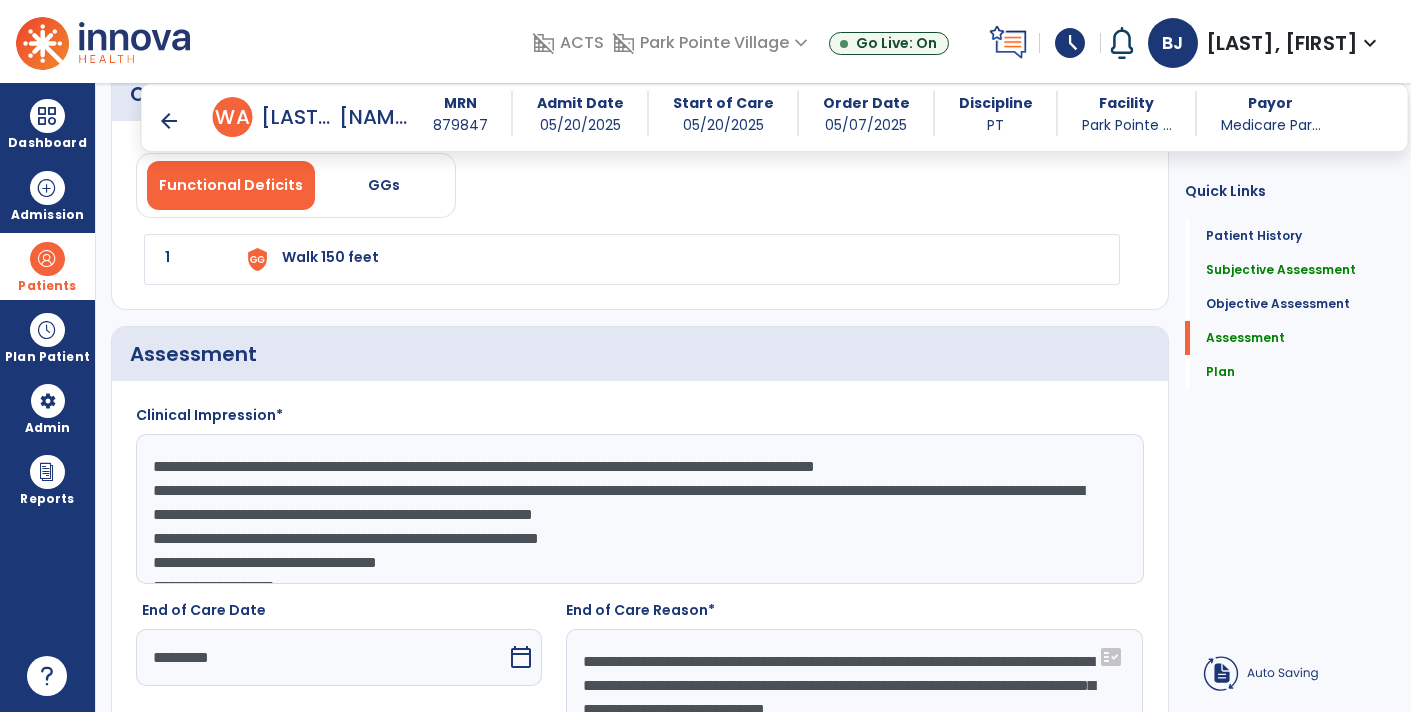 scroll, scrollTop: 69, scrollLeft: 0, axis: vertical 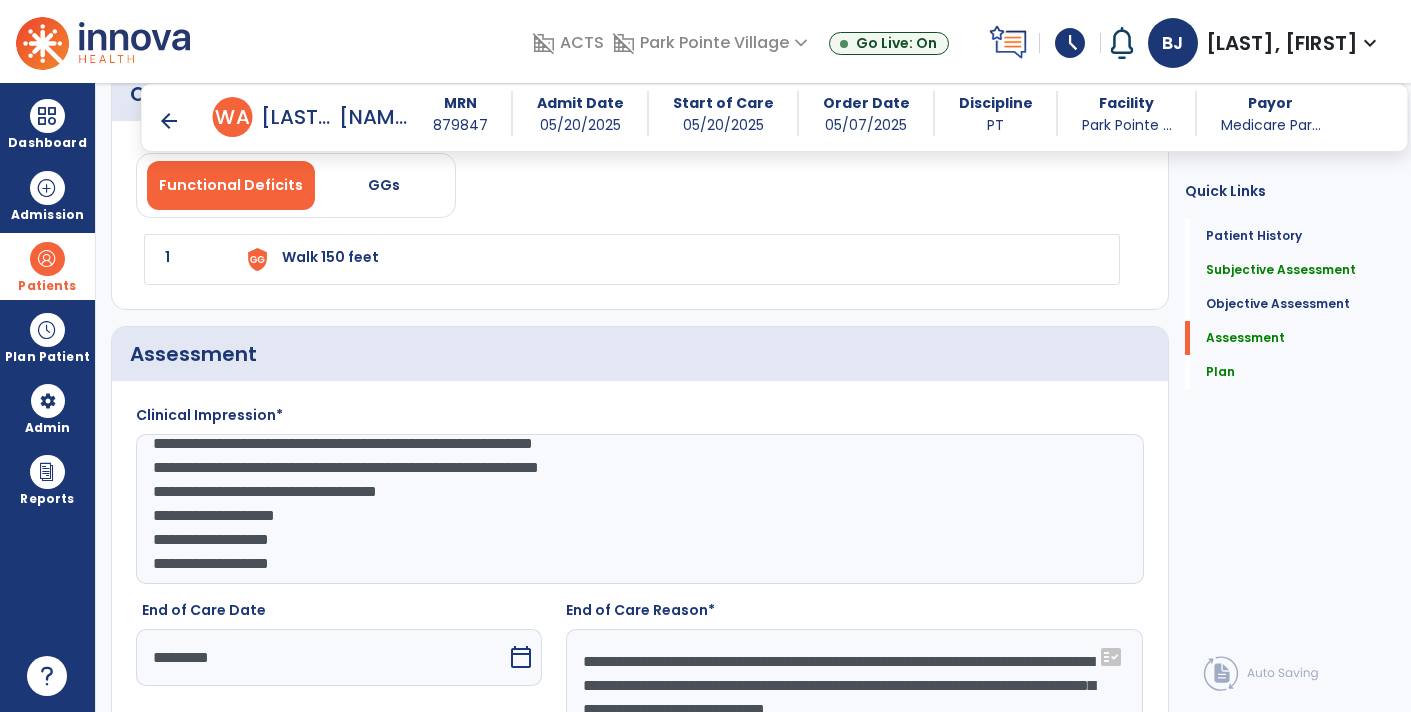 click on "**********" 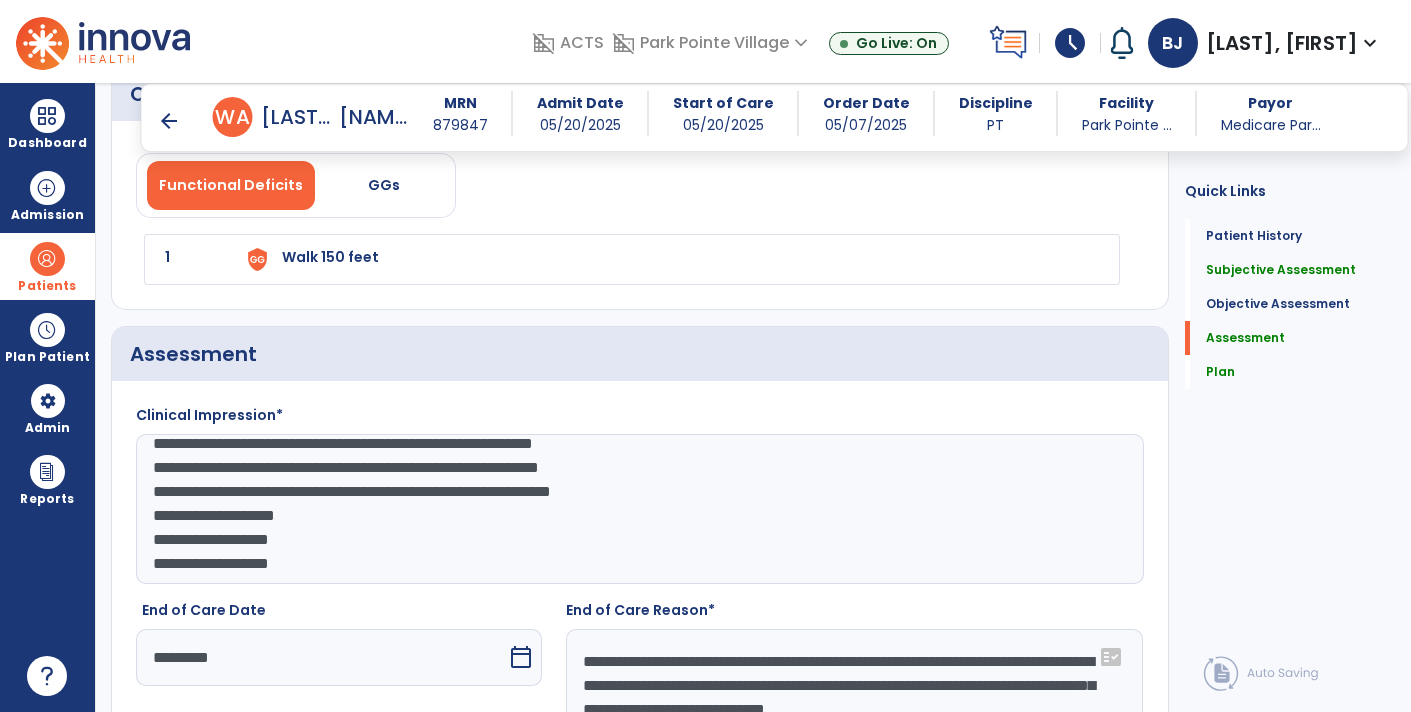 click on "**********" 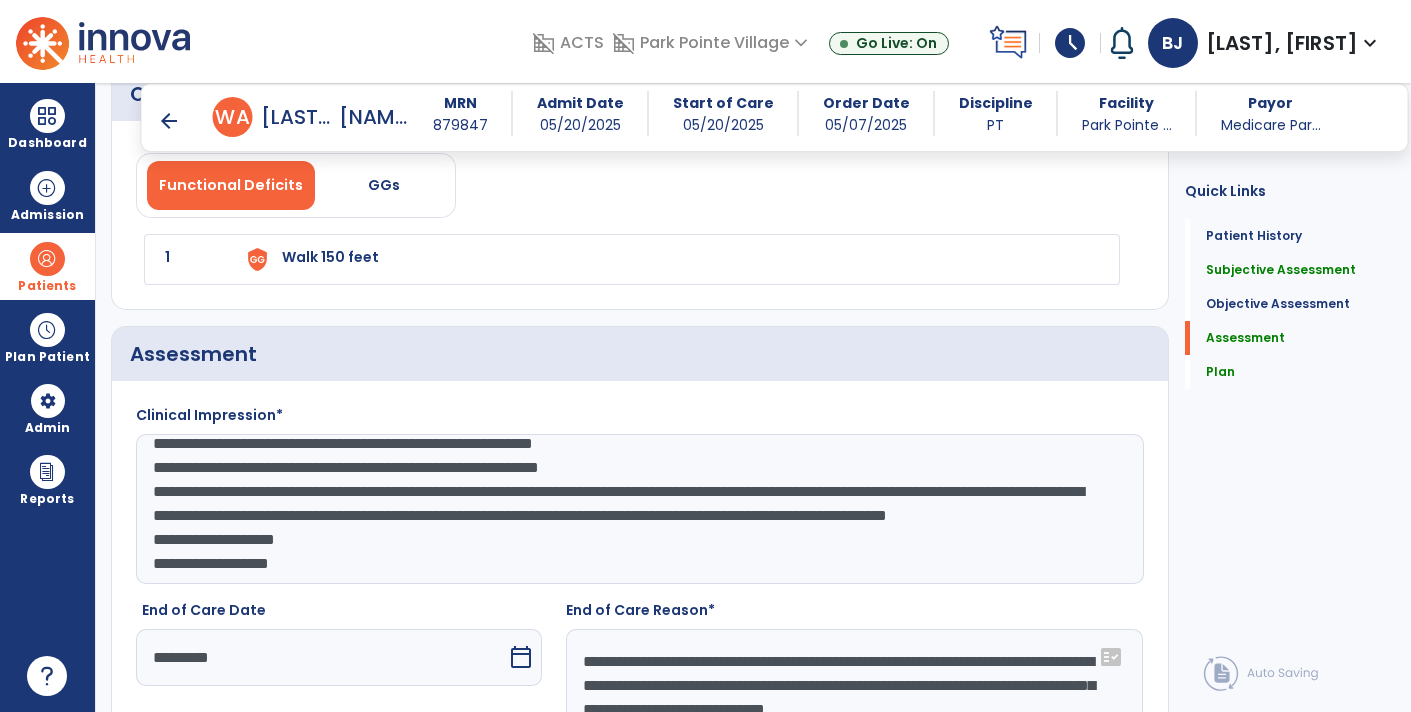 click on "**********" 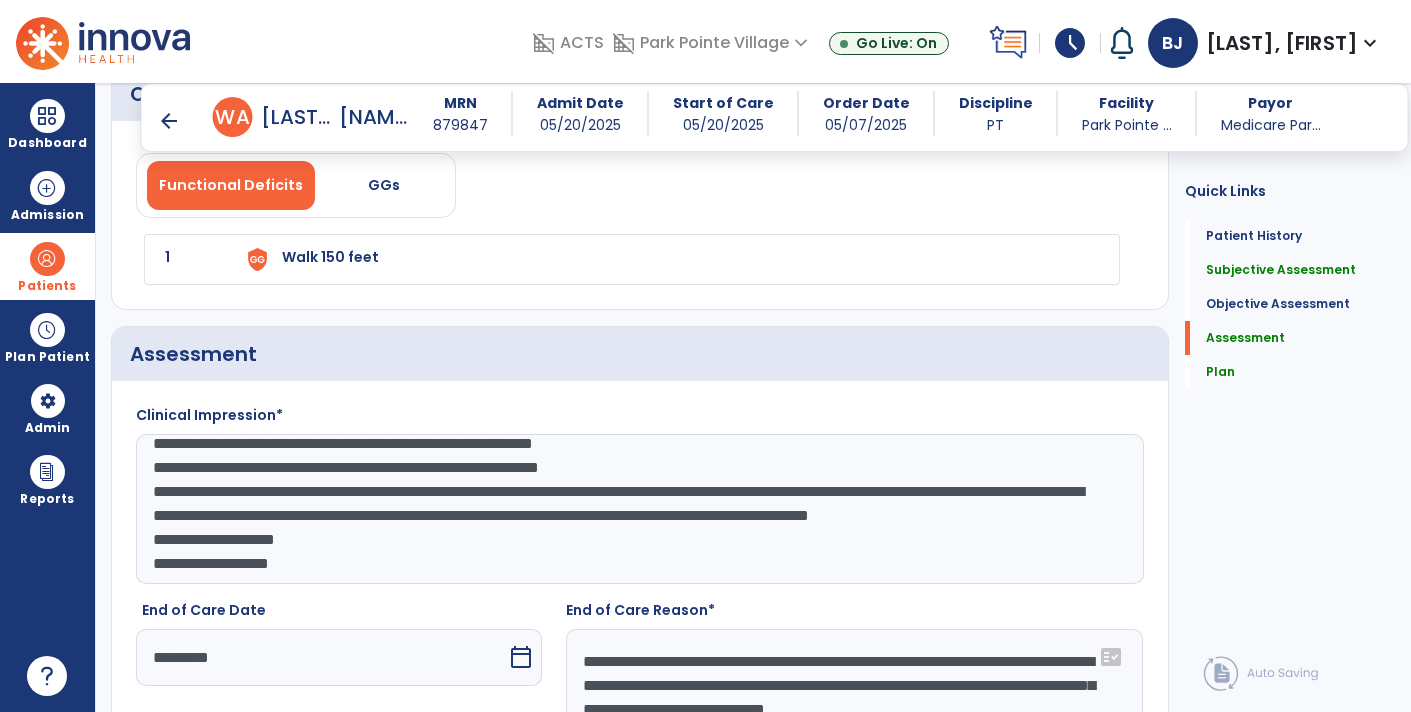 click on "**********" 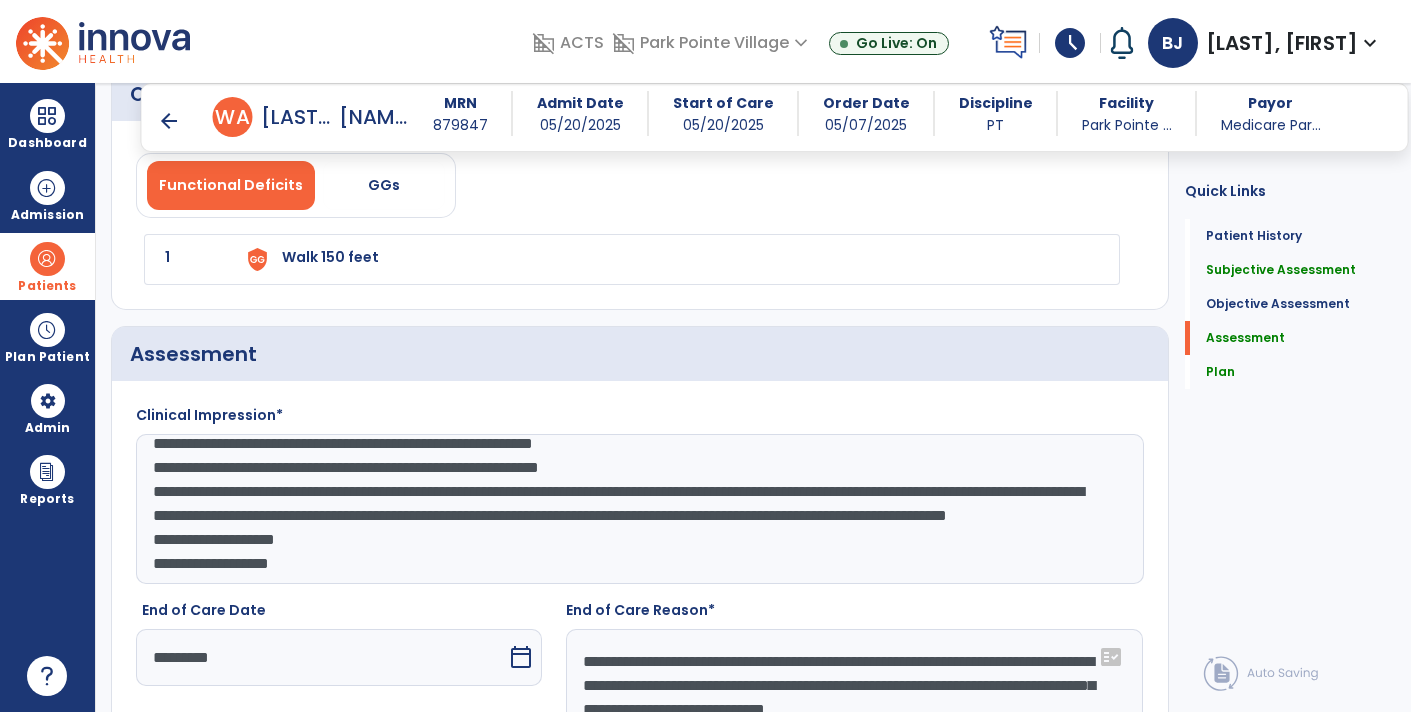 scroll, scrollTop: 119, scrollLeft: 0, axis: vertical 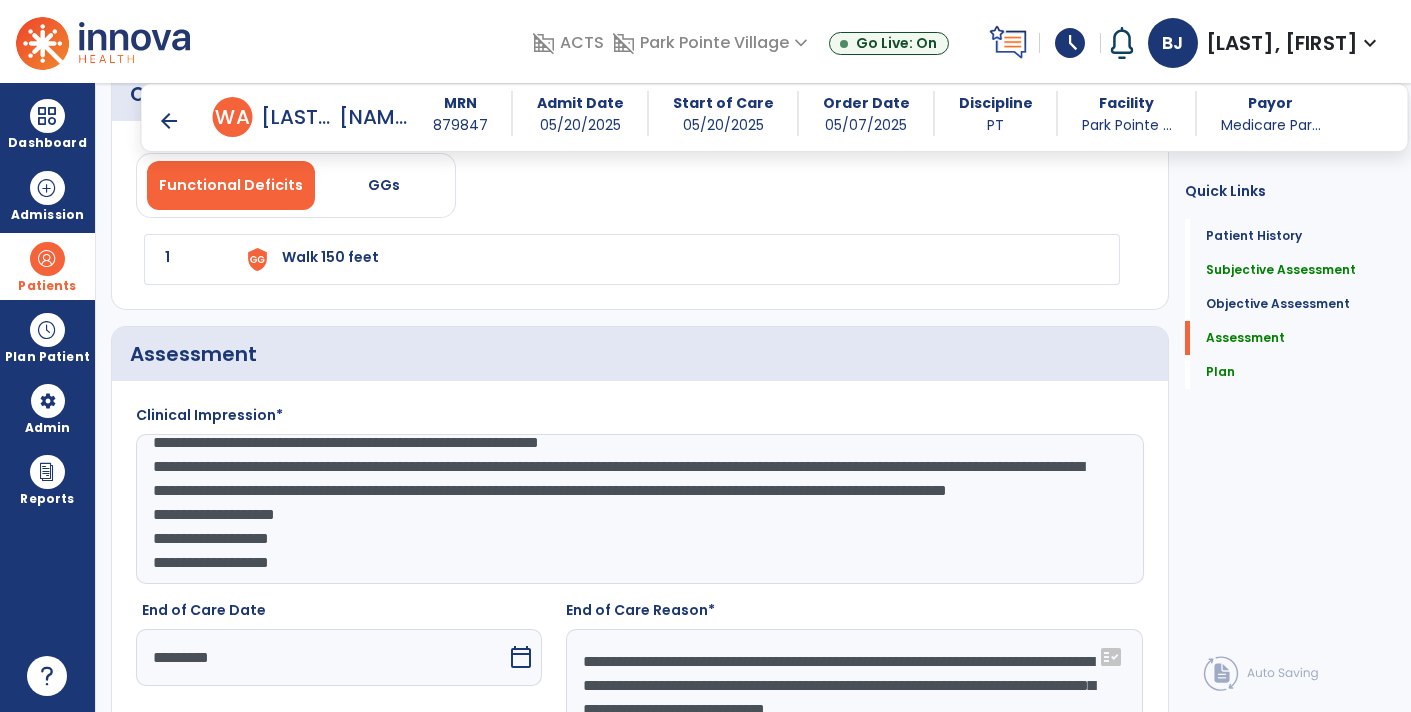 click on "**********" 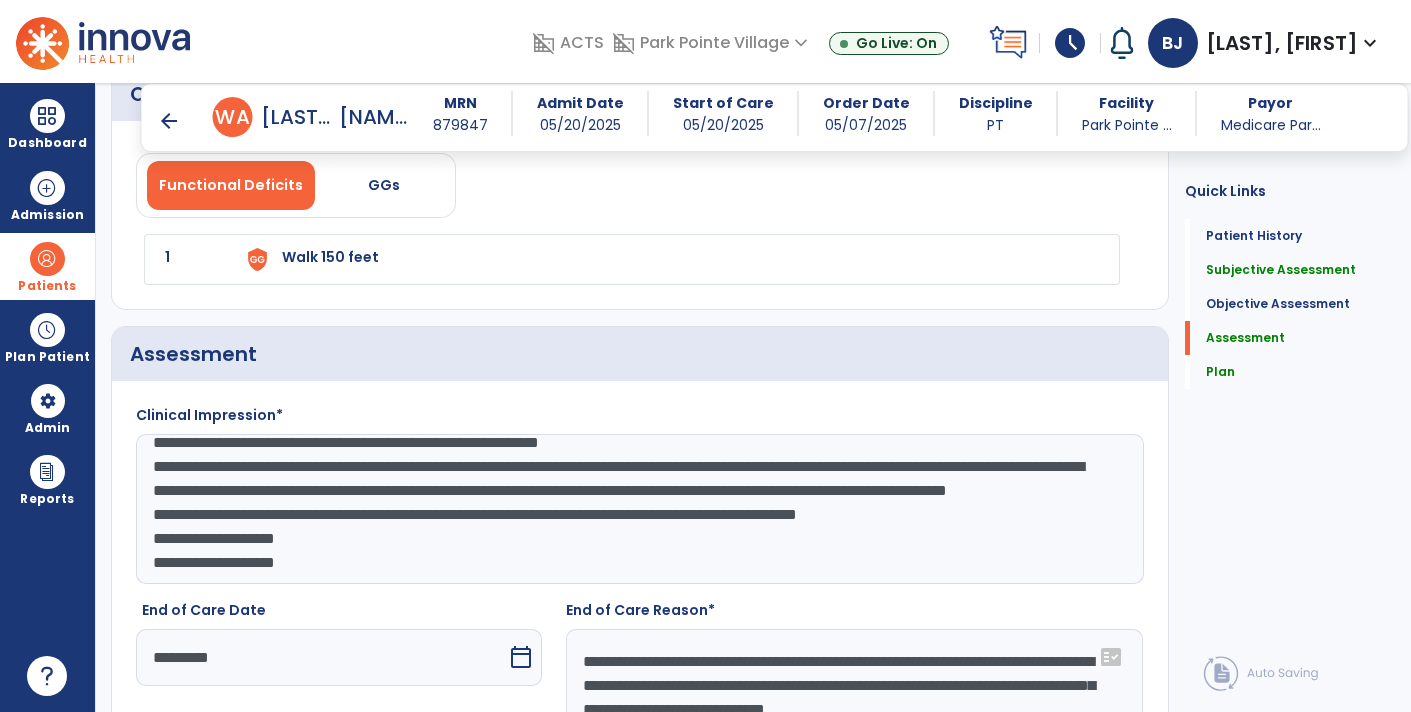 click on "**********" 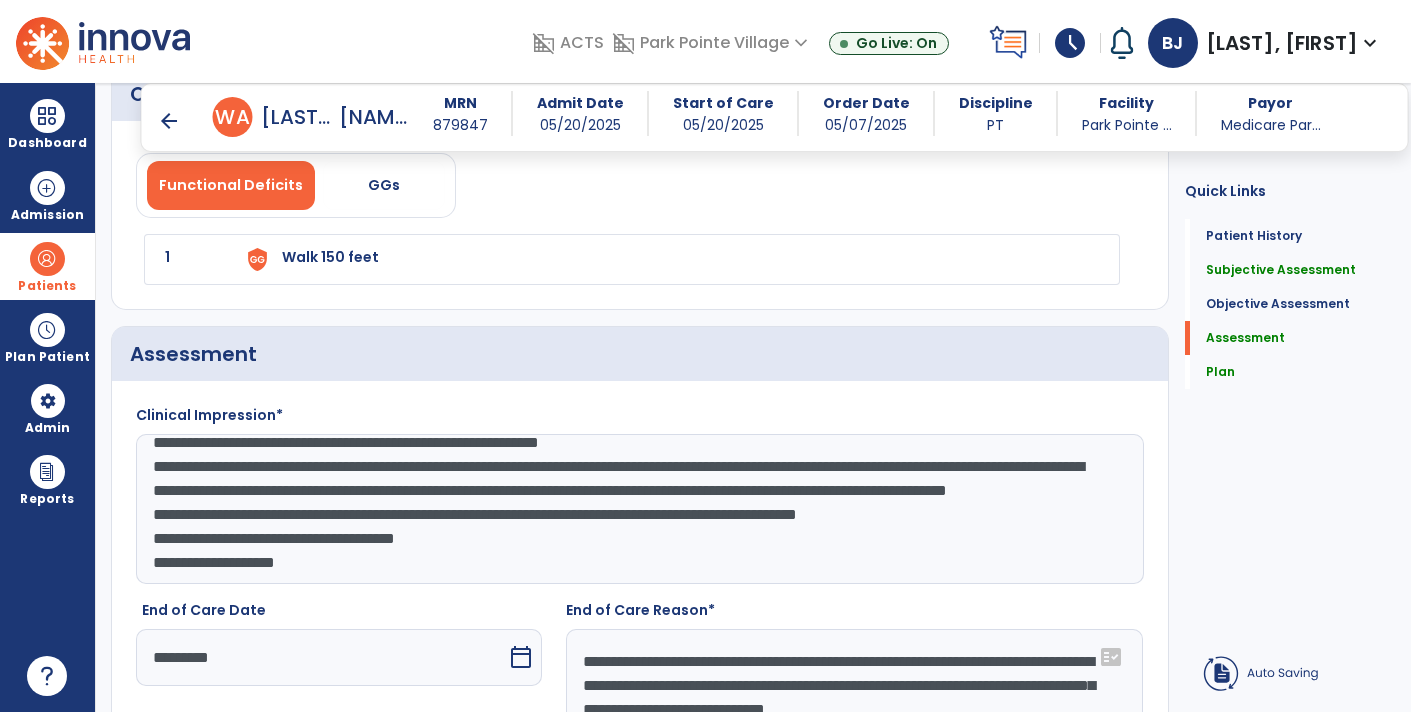 scroll, scrollTop: 0, scrollLeft: 0, axis: both 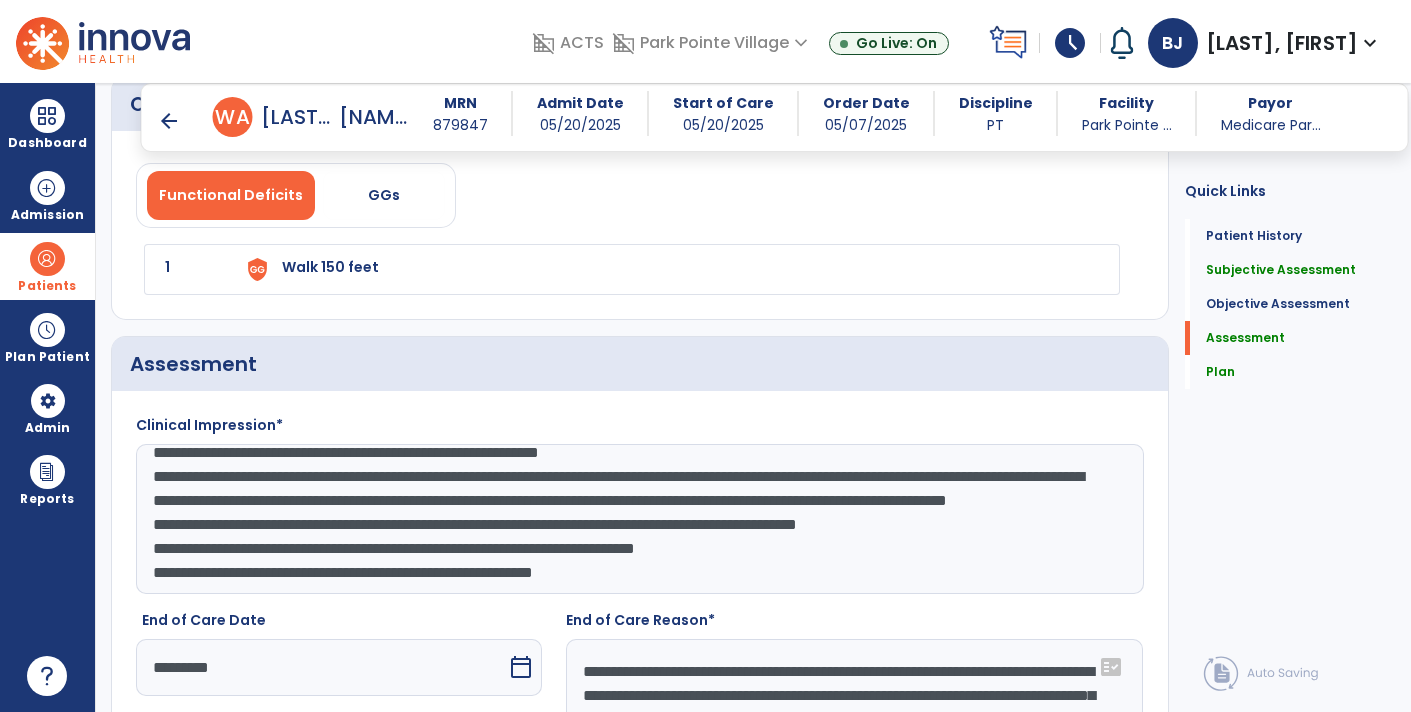 type on "**********" 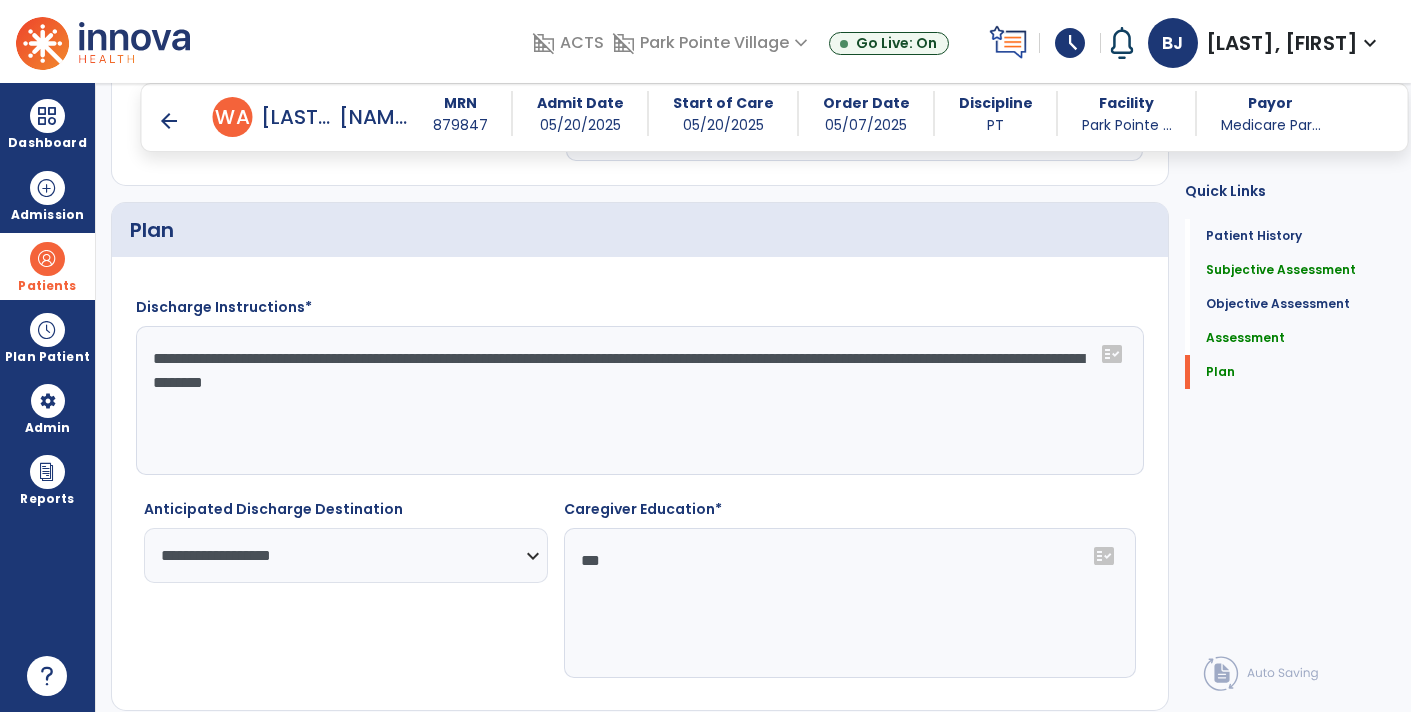 scroll, scrollTop: 3246, scrollLeft: 0, axis: vertical 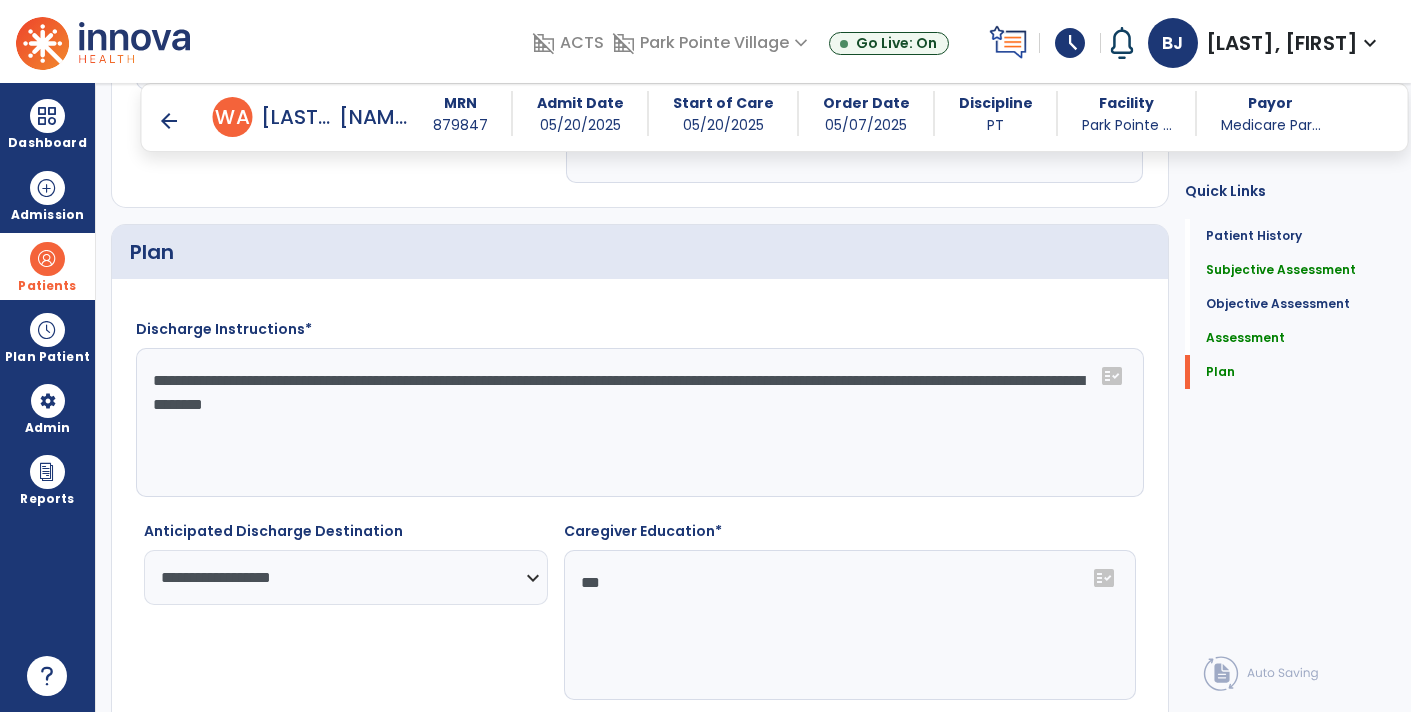 click on "Sign" 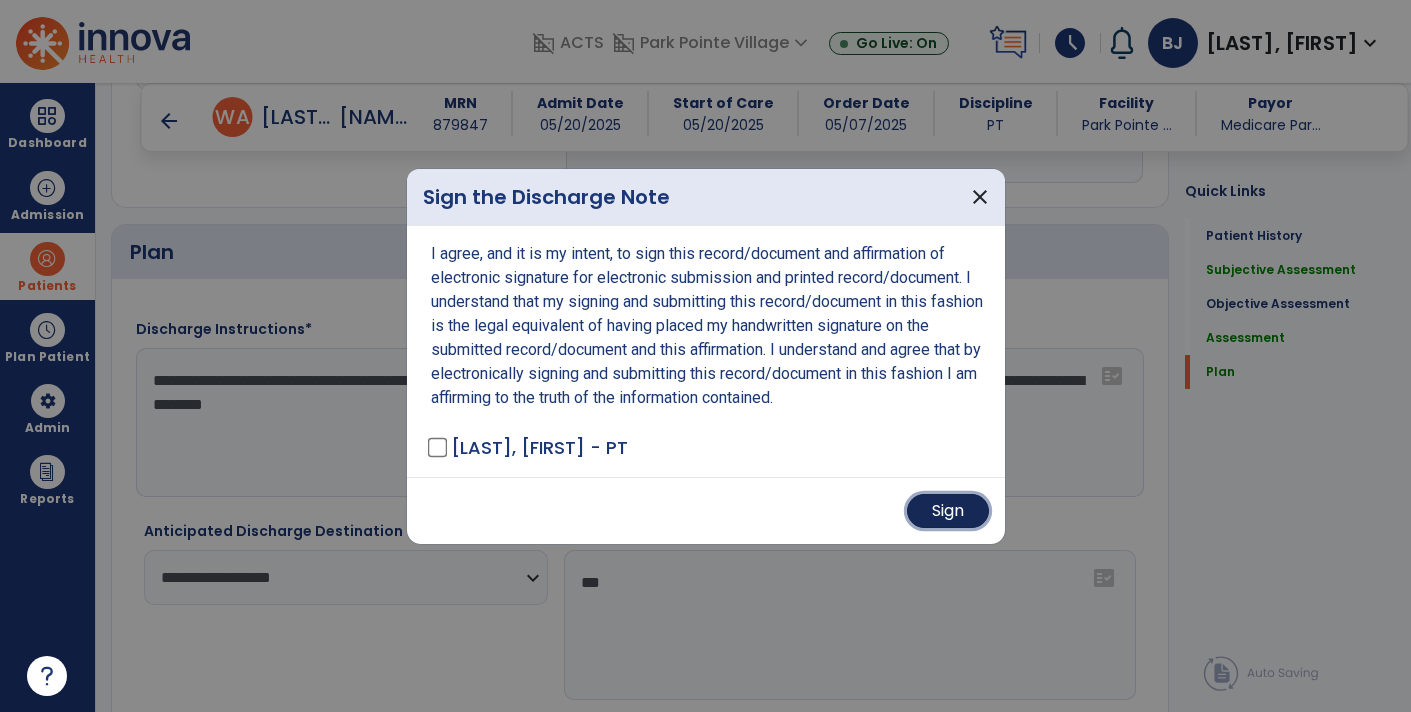 click on "Sign" at bounding box center (948, 511) 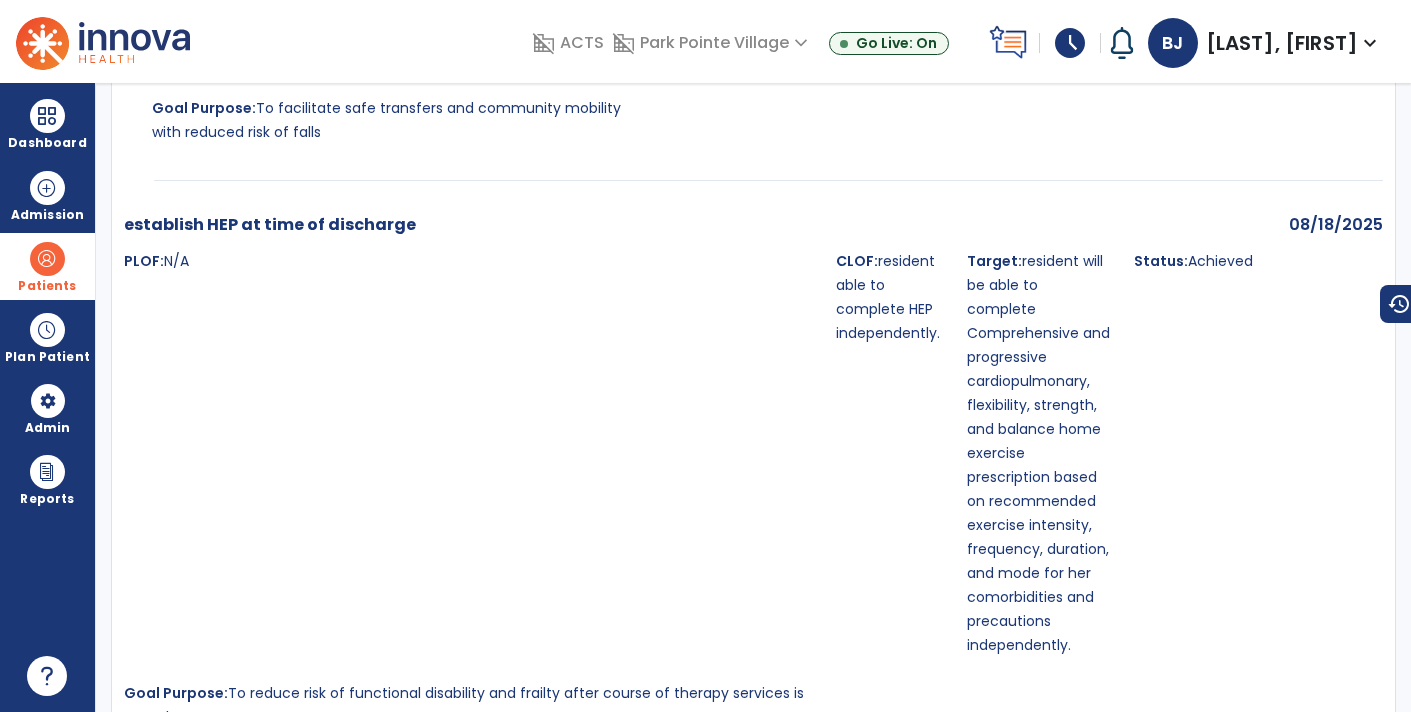 scroll, scrollTop: 0, scrollLeft: 0, axis: both 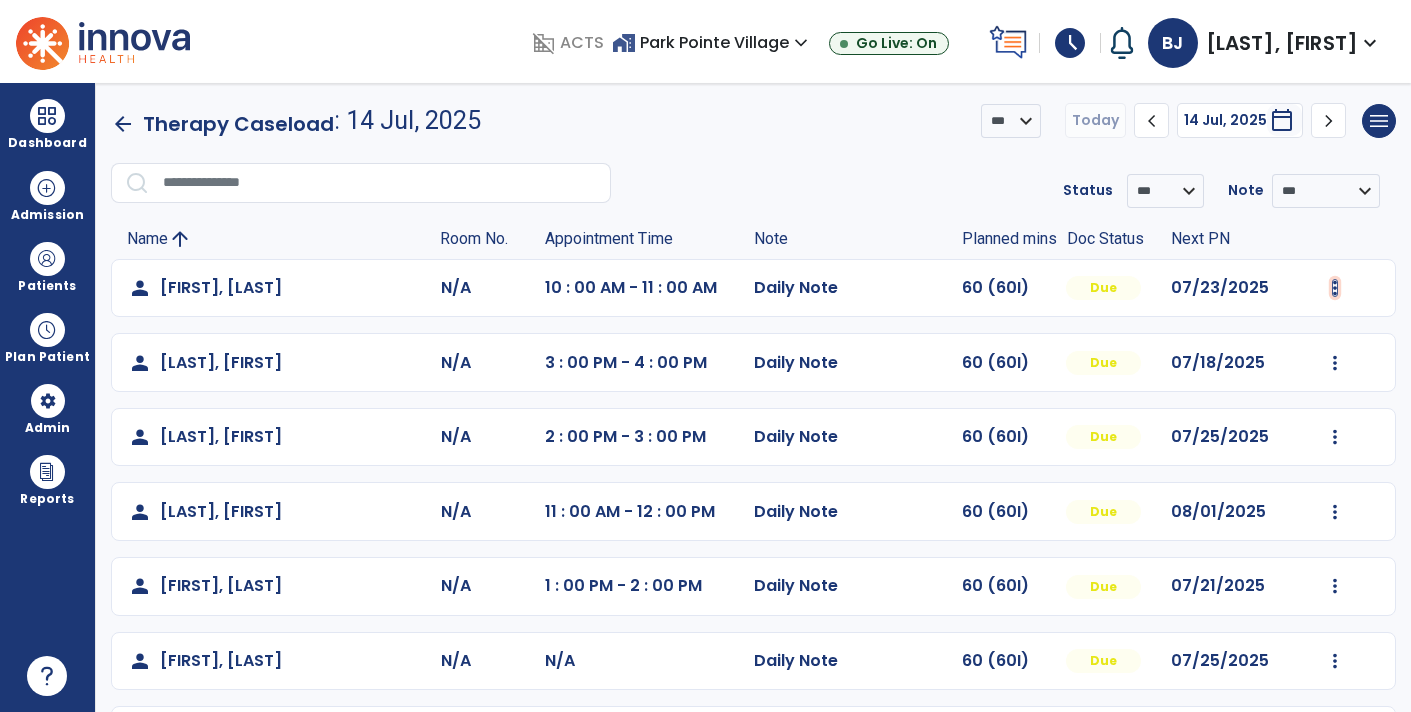 click at bounding box center (1335, 288) 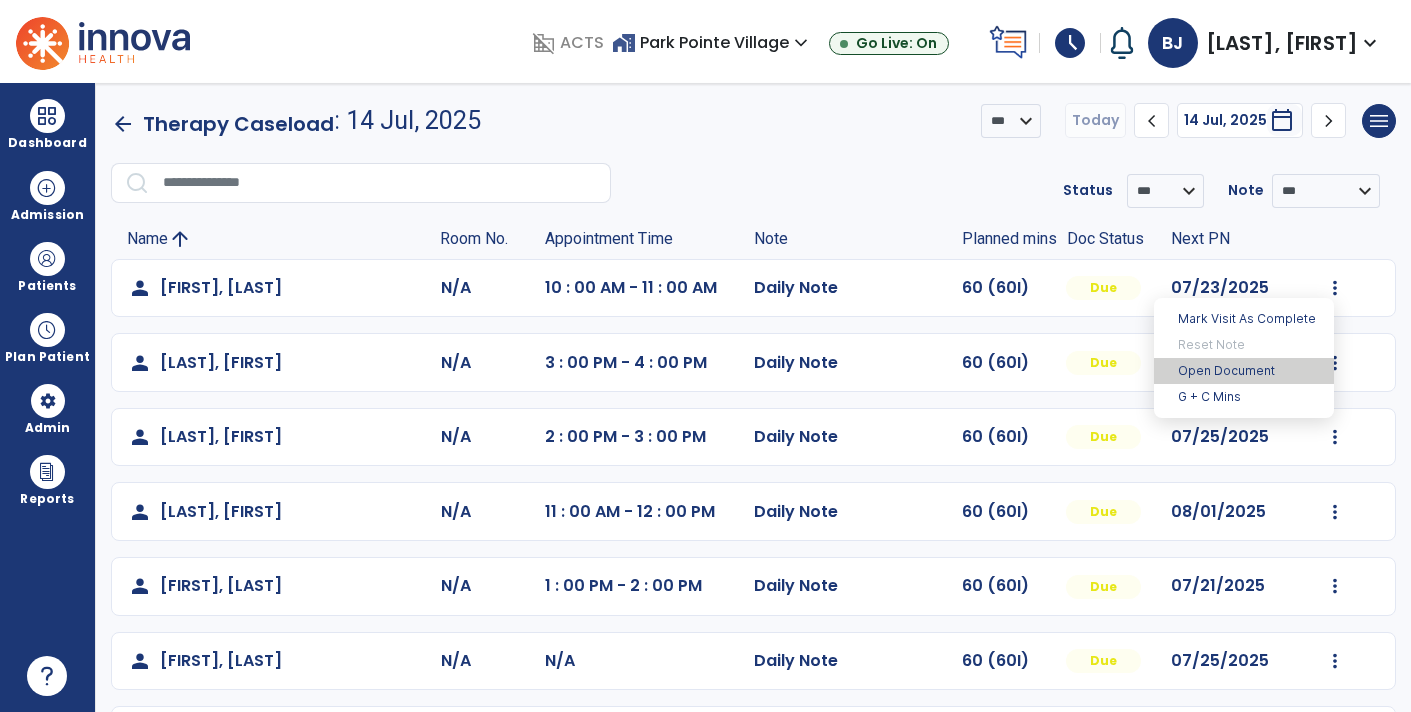 click on "Open Document" at bounding box center [1244, 371] 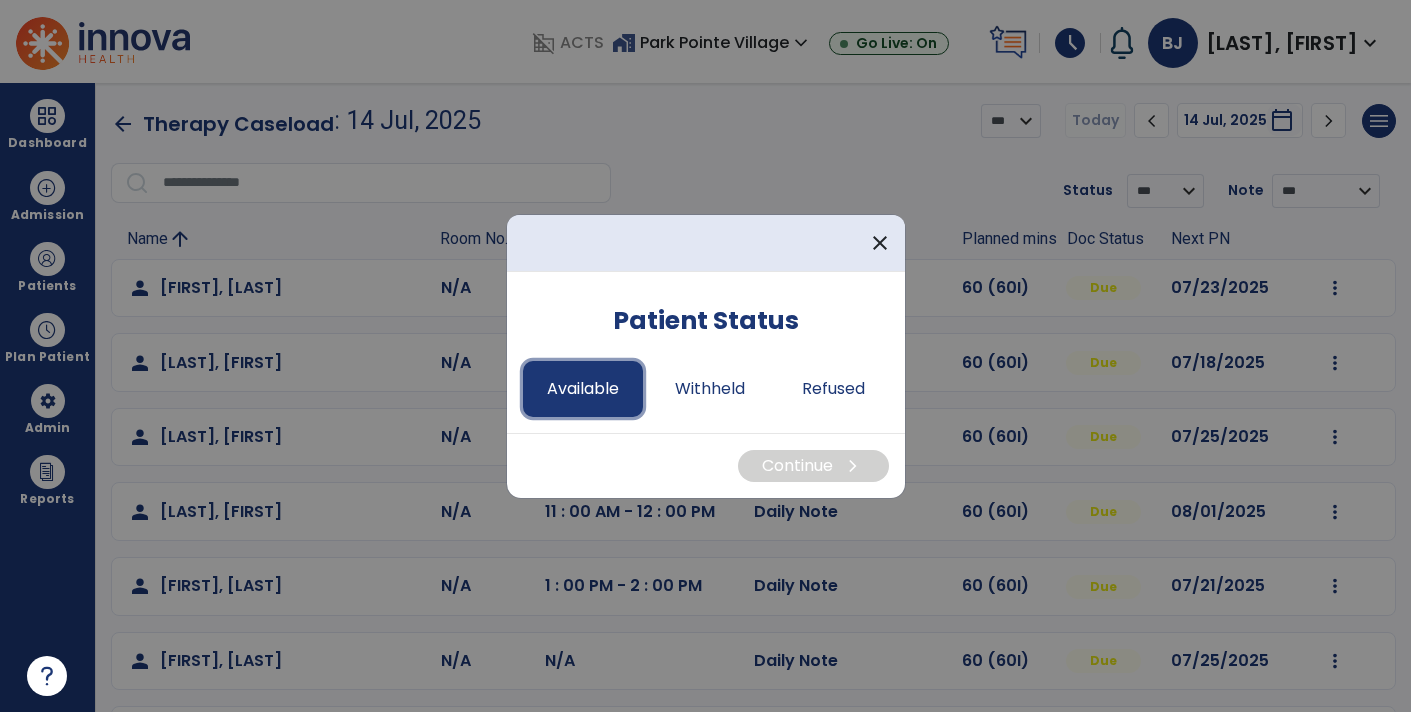 click on "Available" at bounding box center (583, 389) 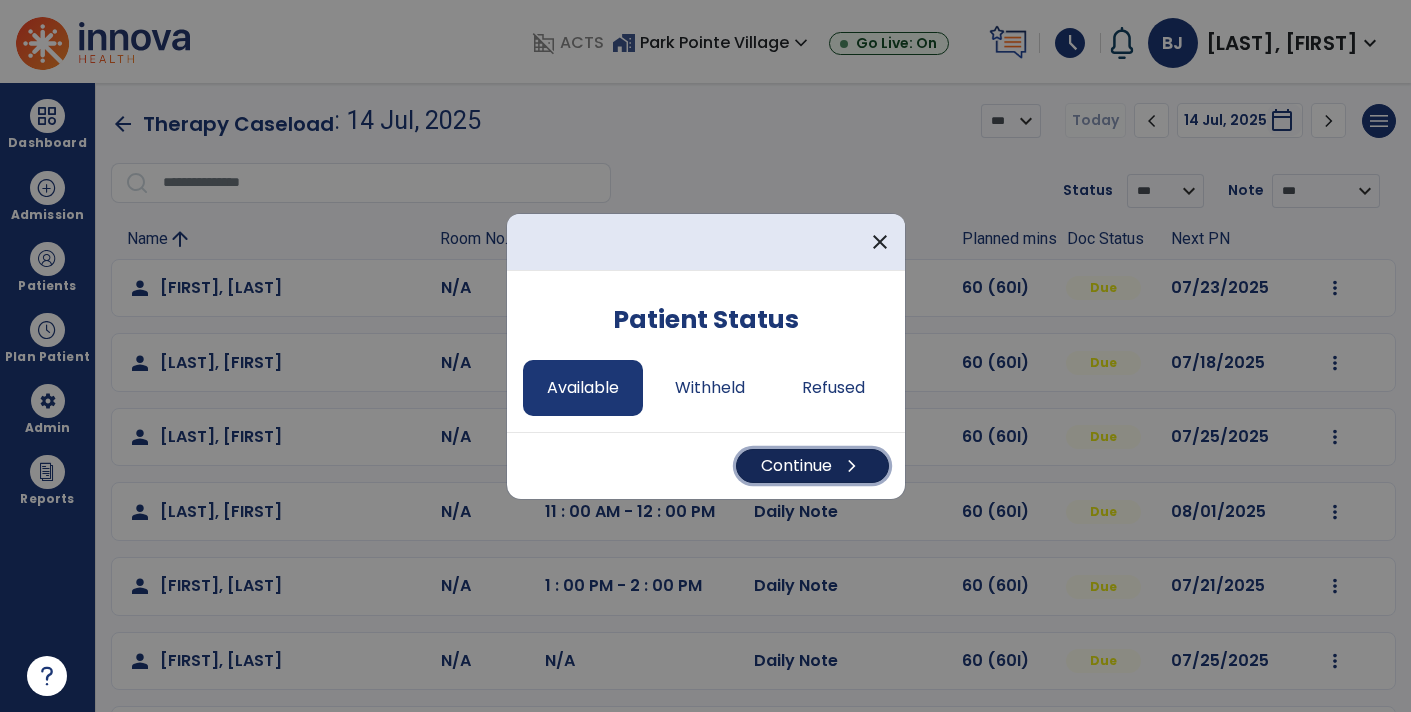 click on "Continue   chevron_right" at bounding box center (812, 466) 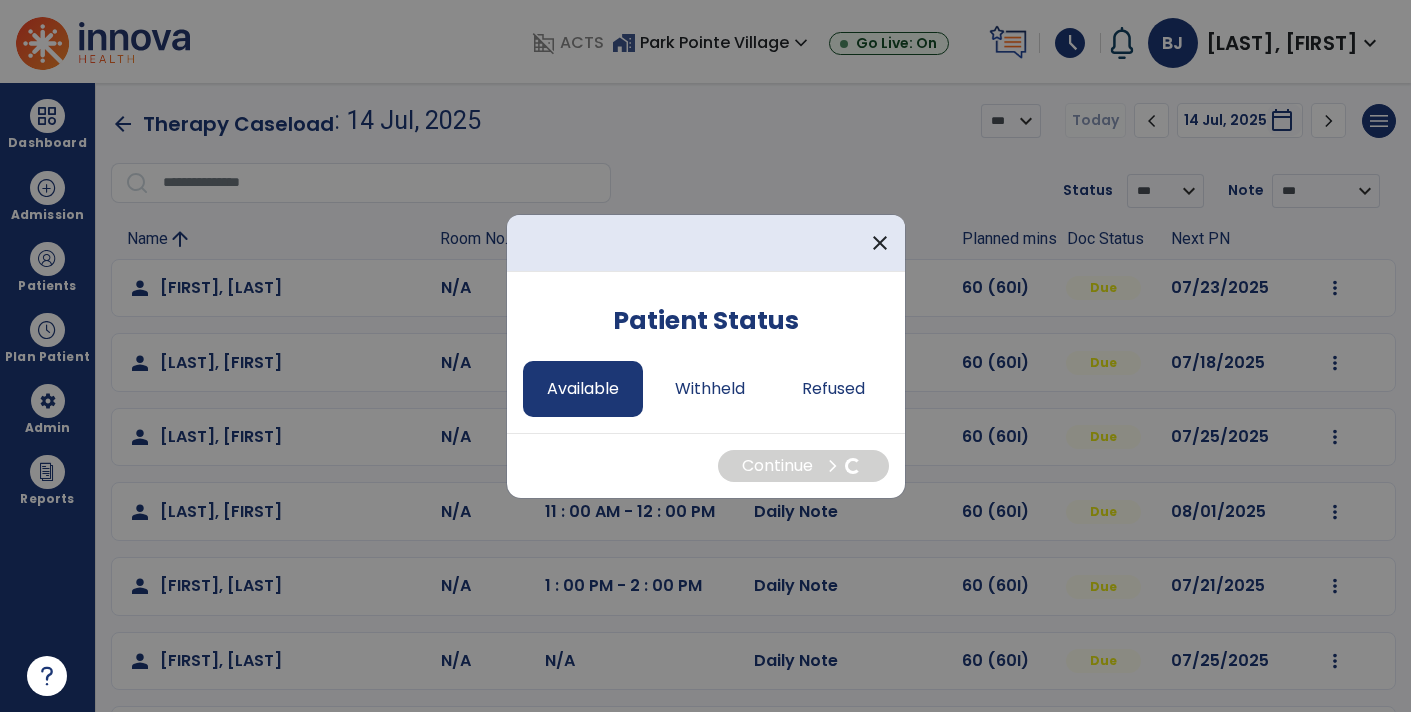 select on "*" 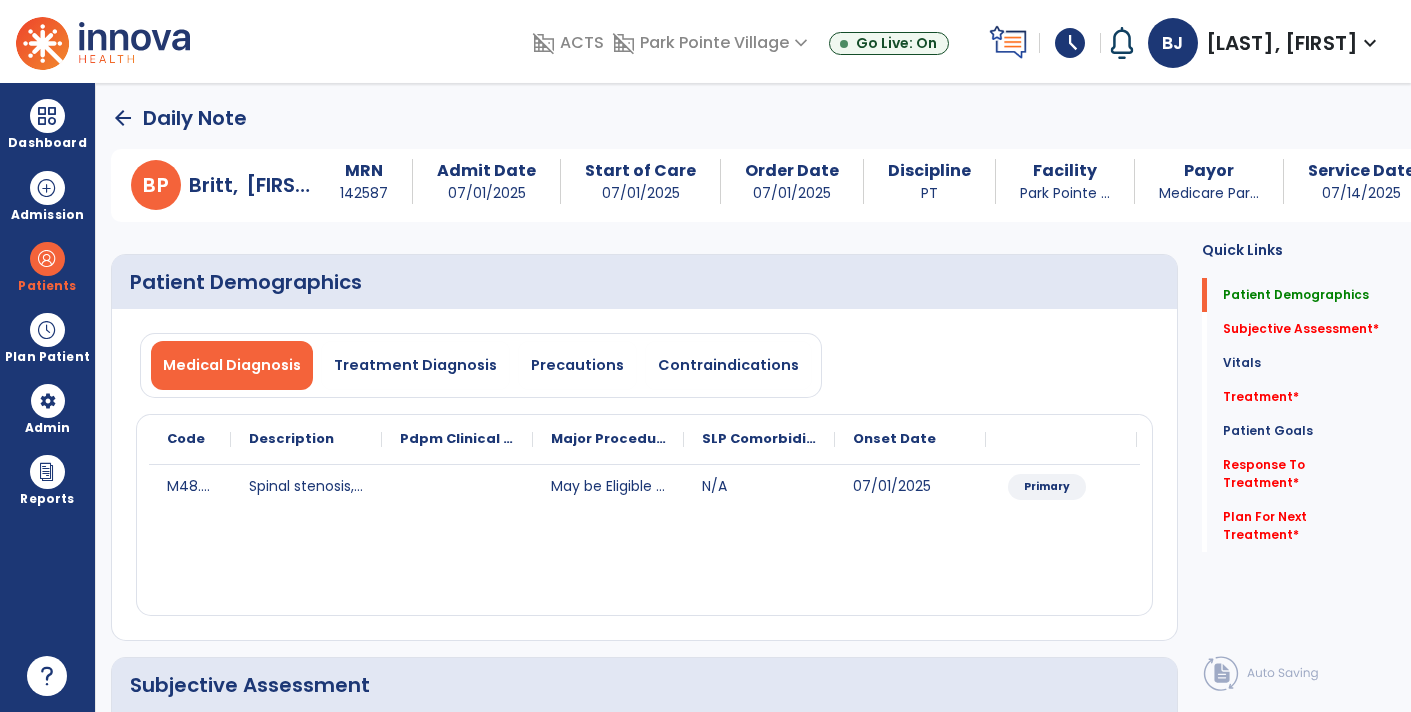 click on "Patient Demographics" 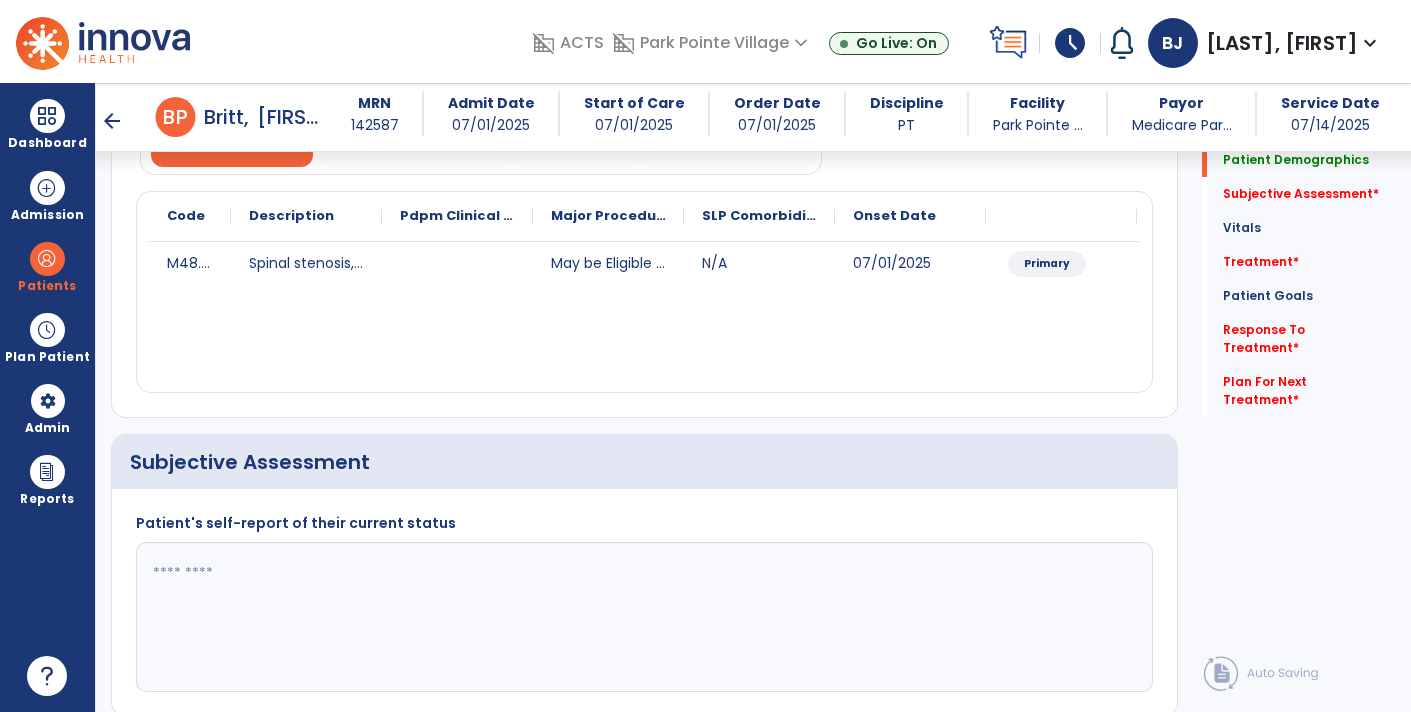 scroll, scrollTop: 199, scrollLeft: 0, axis: vertical 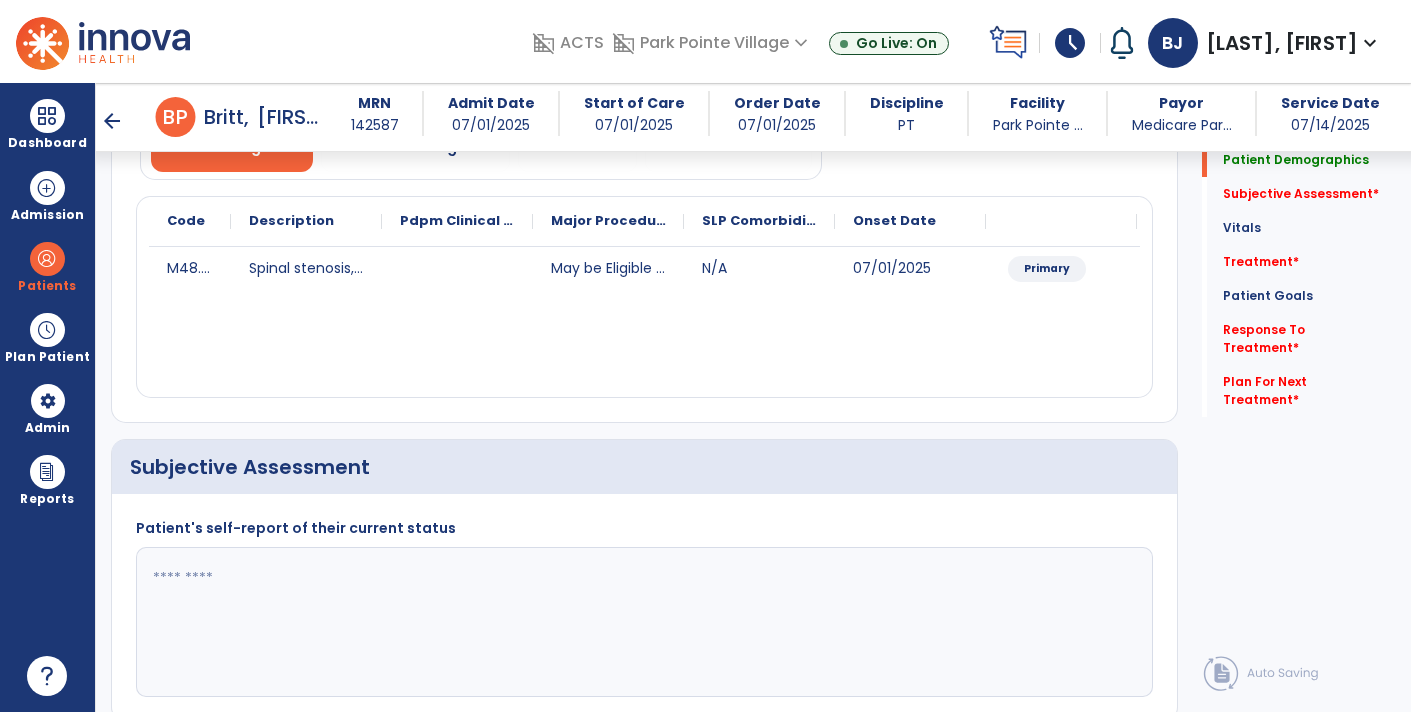 click 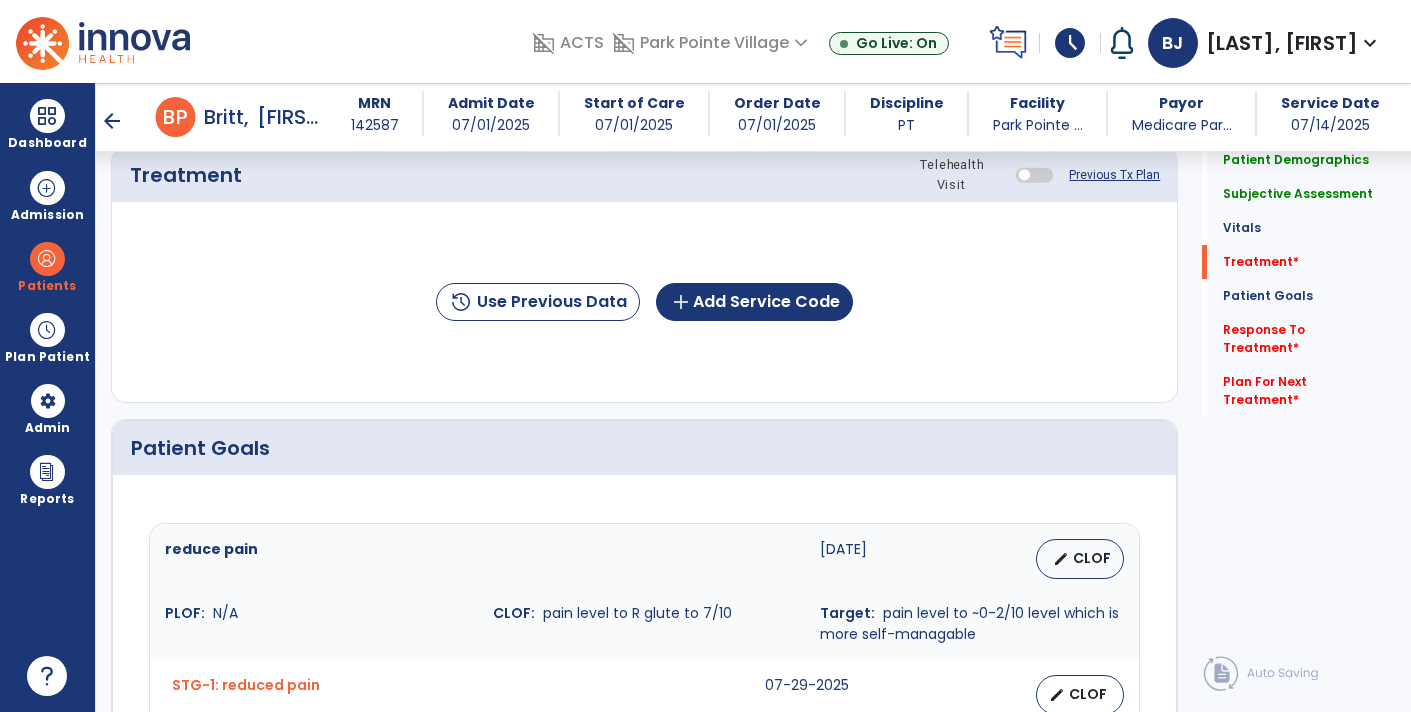 scroll, scrollTop: 1264, scrollLeft: 0, axis: vertical 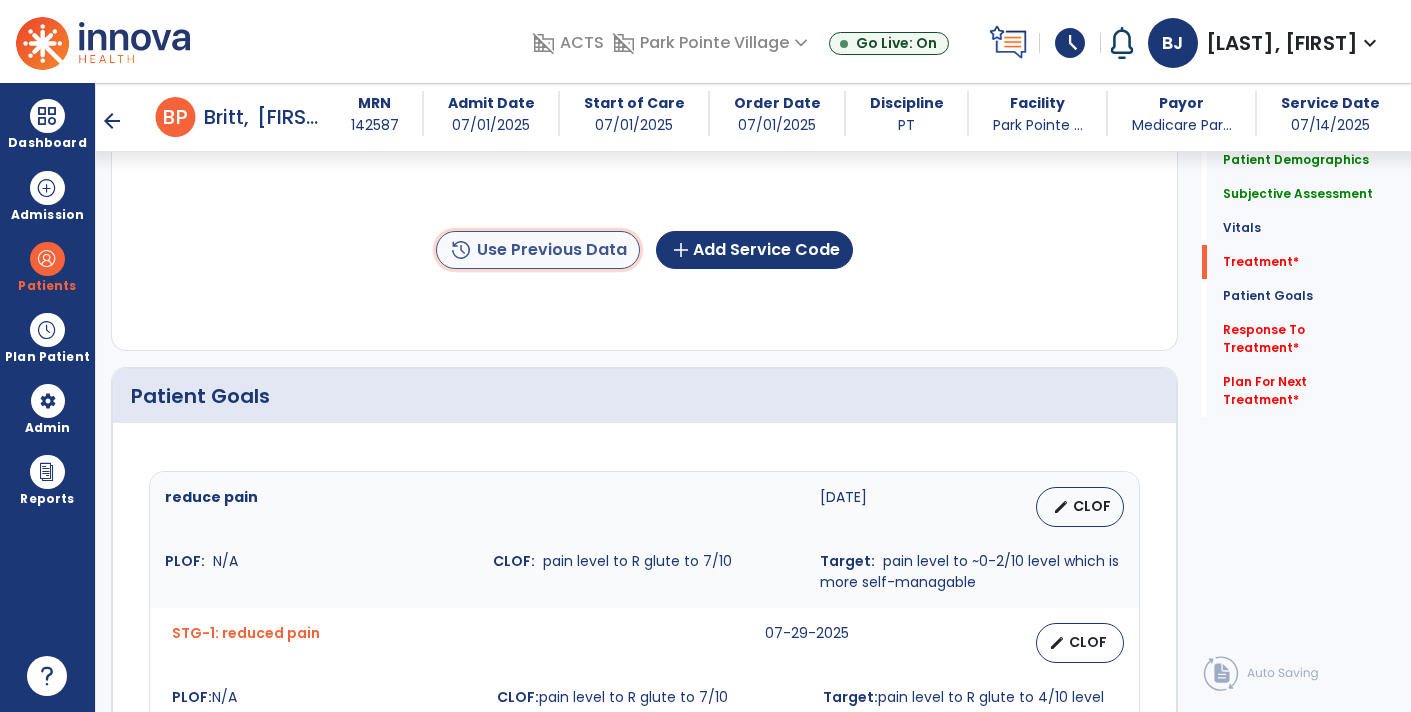 click on "history  Use Previous Data" 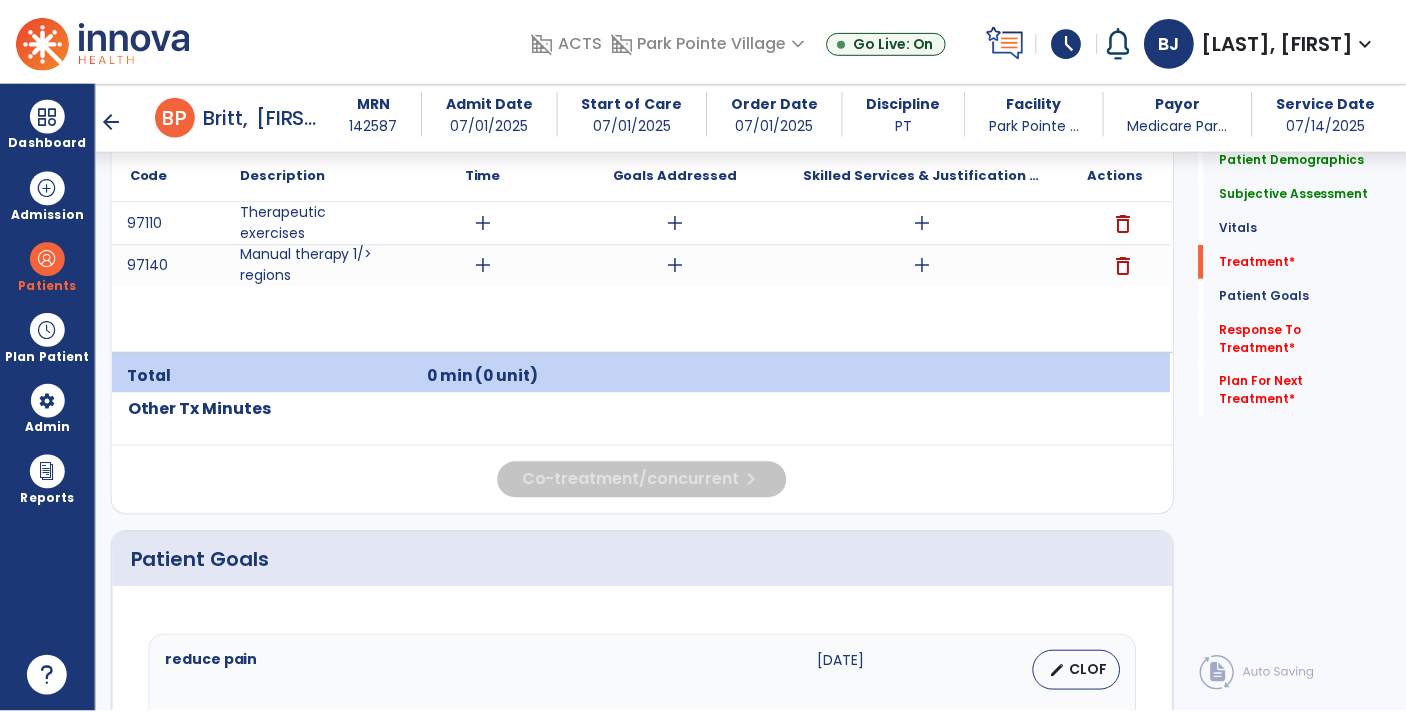 scroll, scrollTop: 1184, scrollLeft: 0, axis: vertical 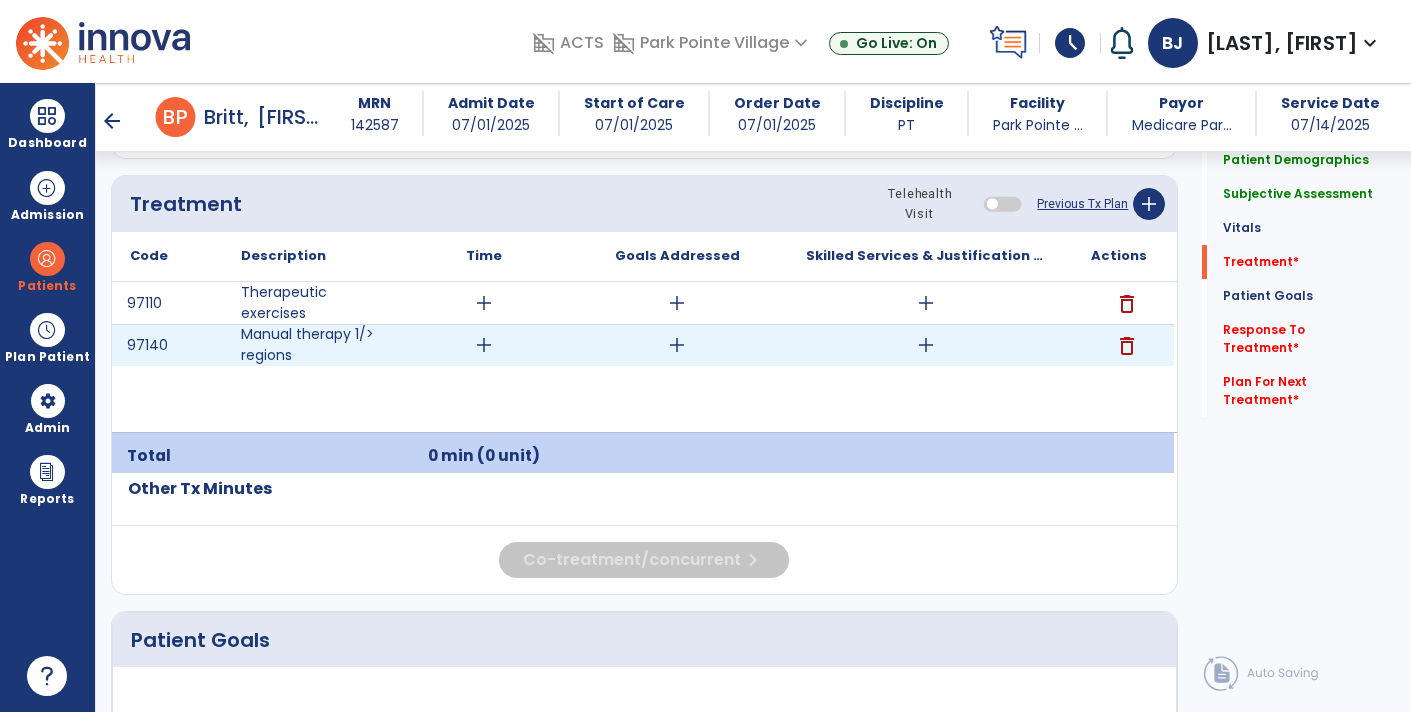 click on "delete" at bounding box center (1127, 346) 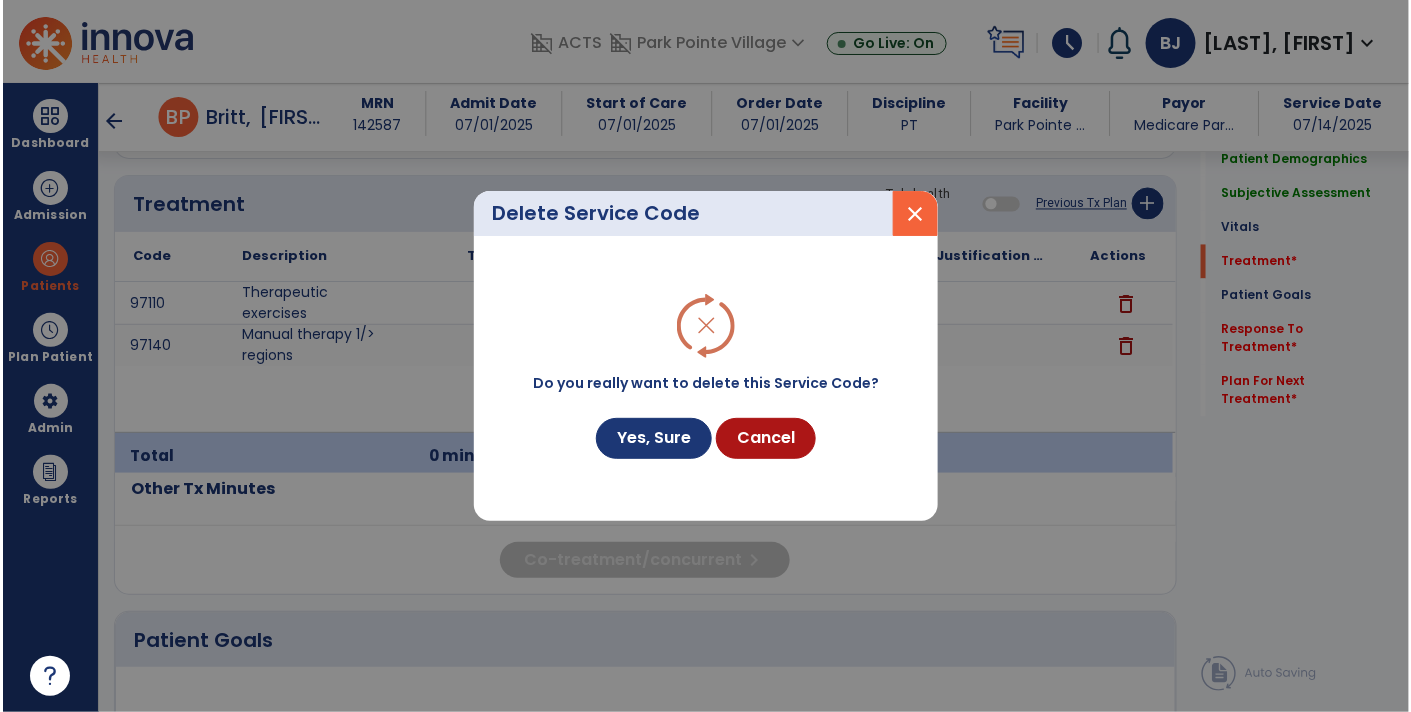 scroll, scrollTop: 1184, scrollLeft: 0, axis: vertical 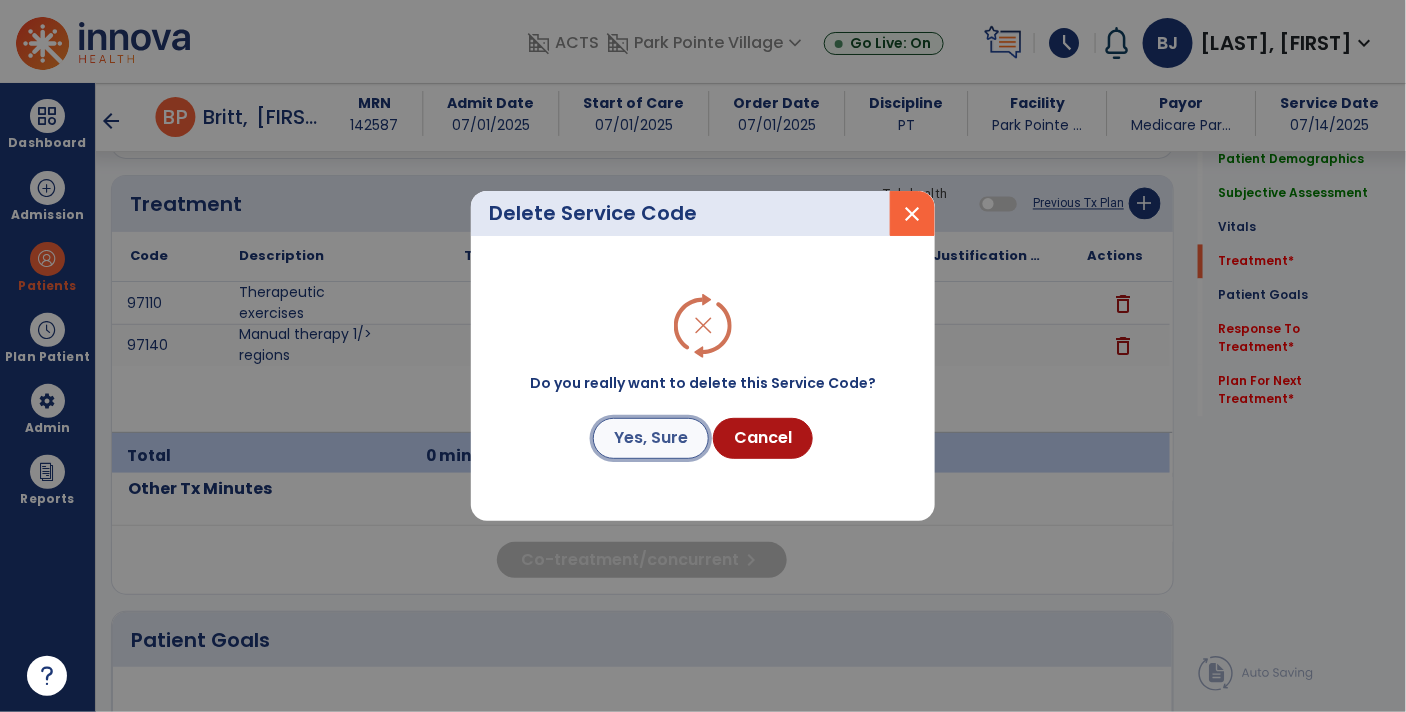 click on "Yes, Sure" at bounding box center [651, 438] 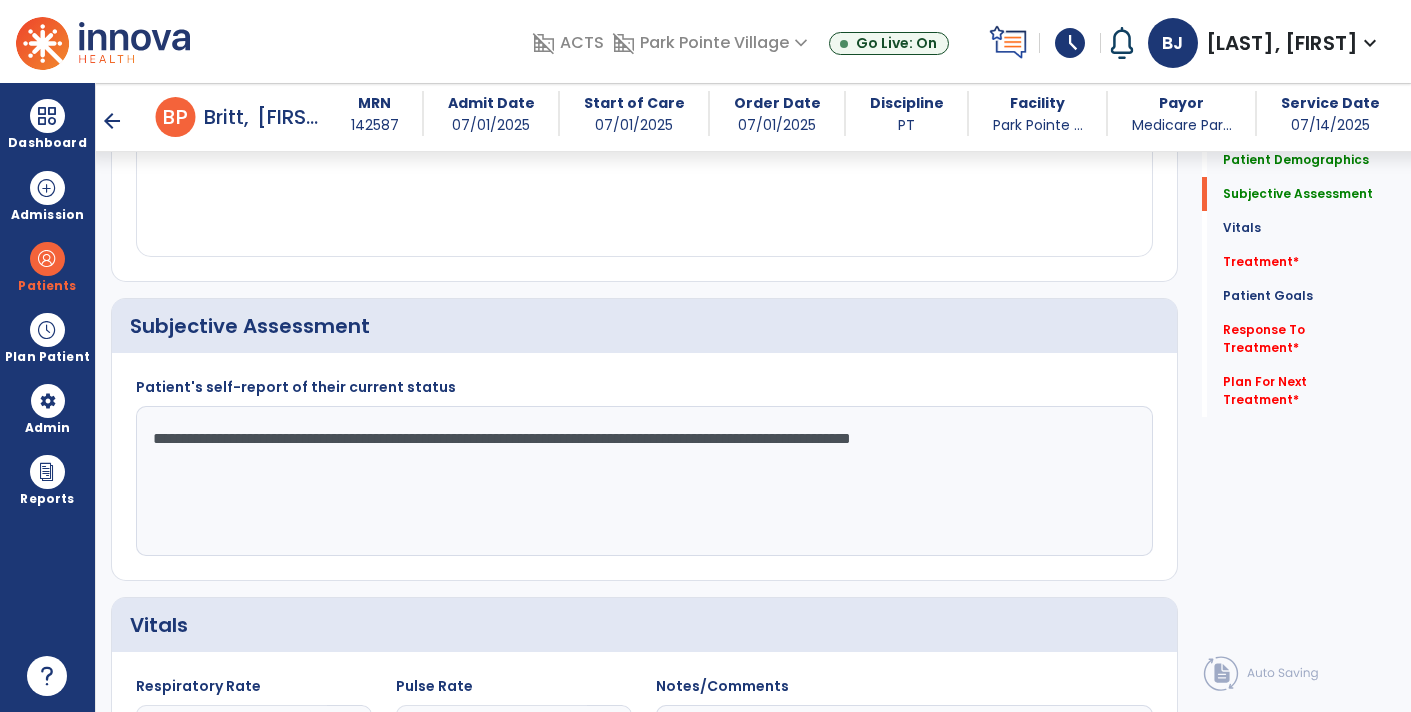 scroll, scrollTop: 346, scrollLeft: 0, axis: vertical 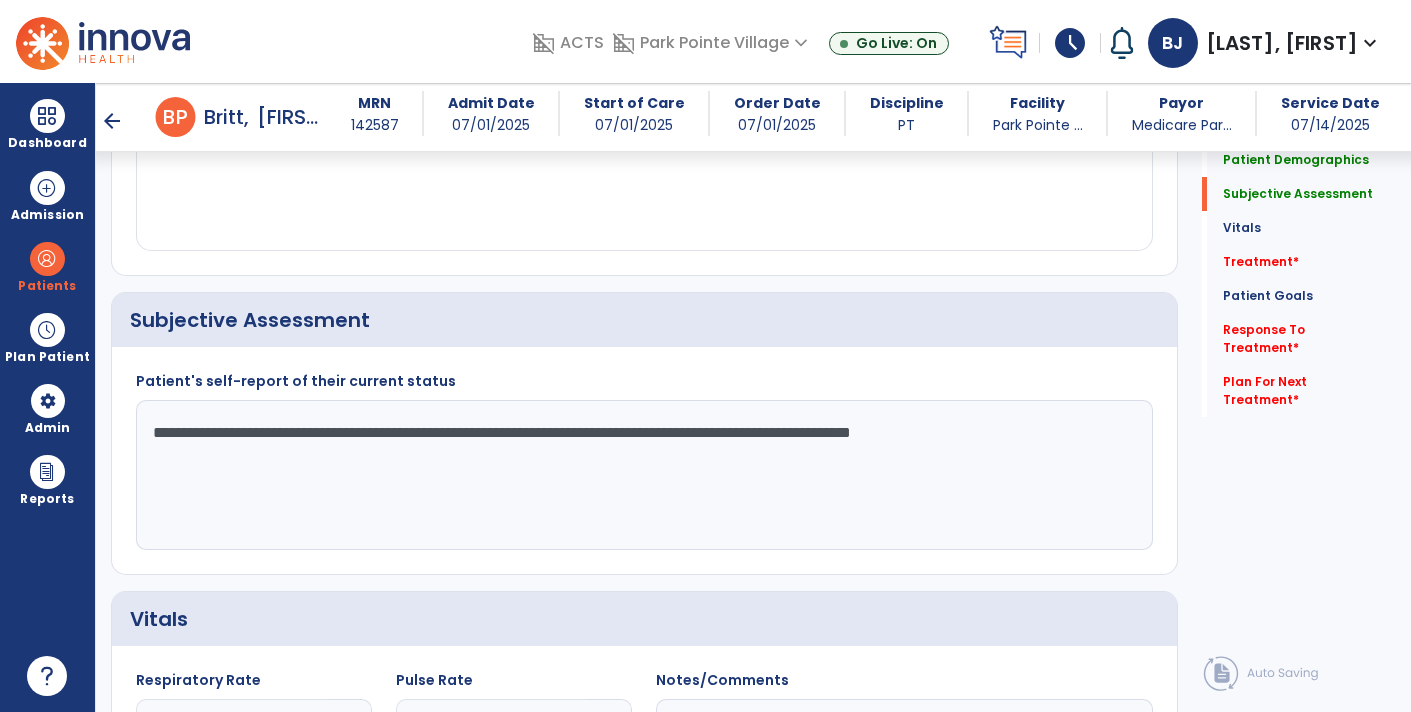 click on "**********" 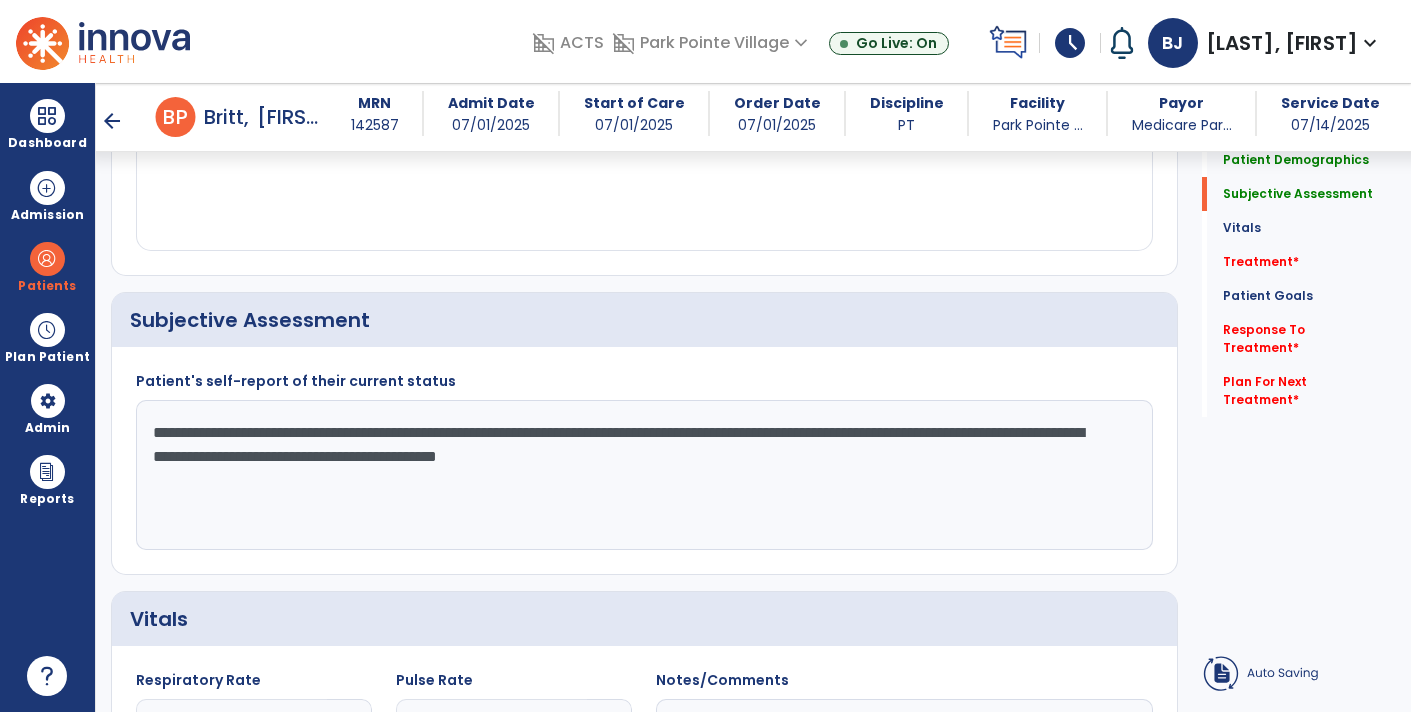 type on "**********" 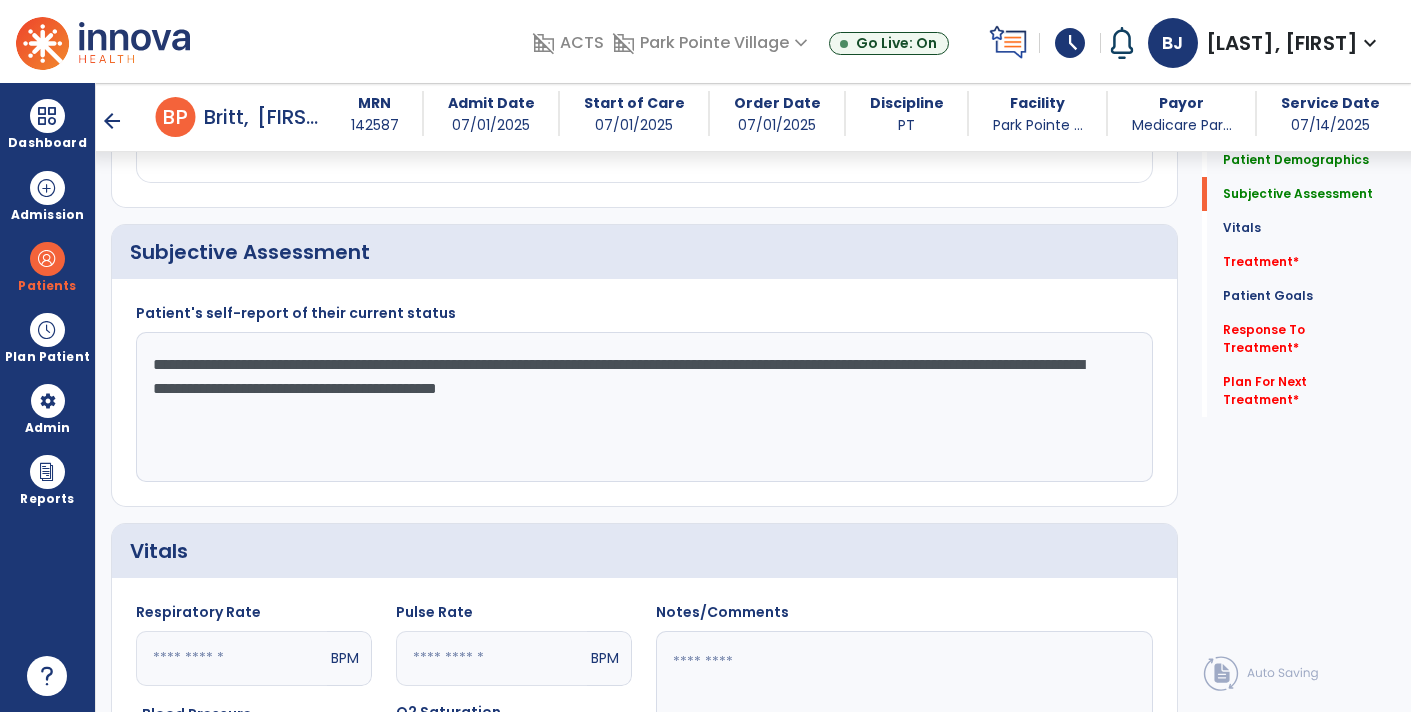 scroll, scrollTop: 417, scrollLeft: 0, axis: vertical 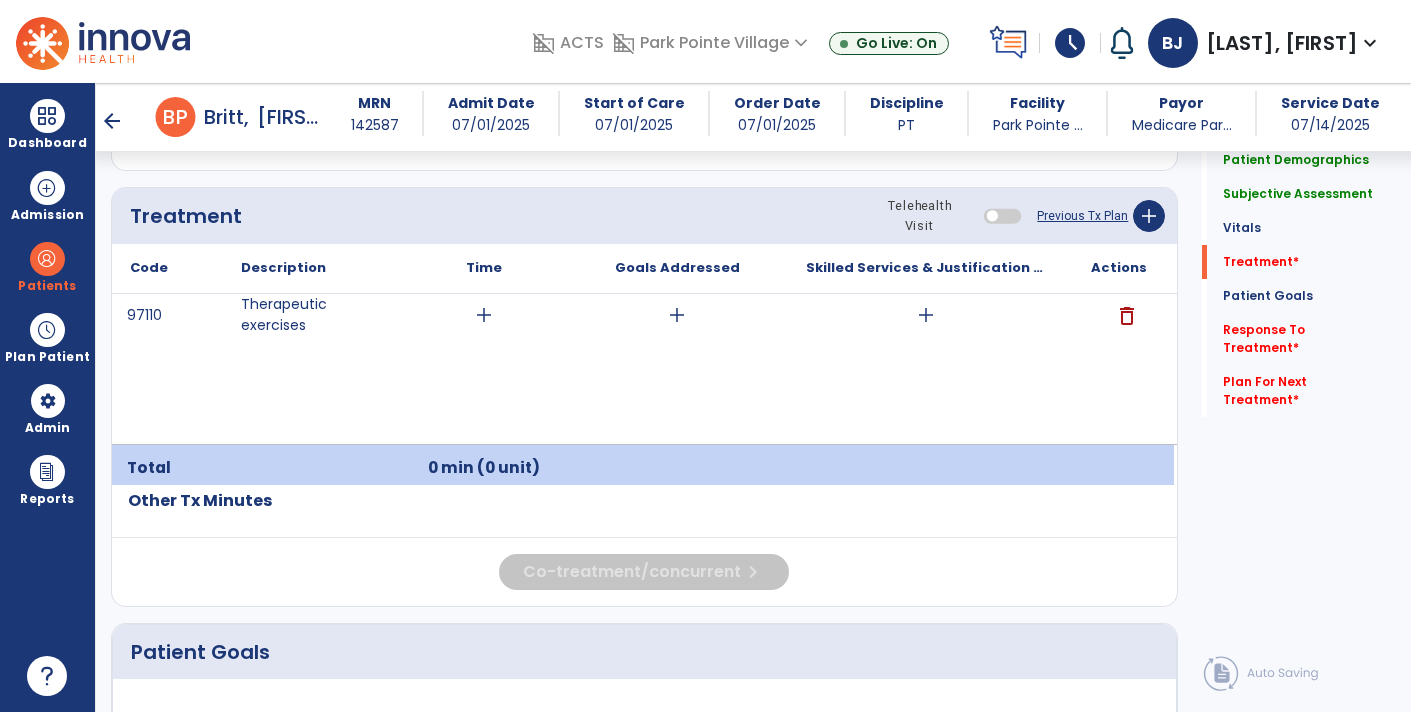 click on "add" at bounding box center (926, 315) 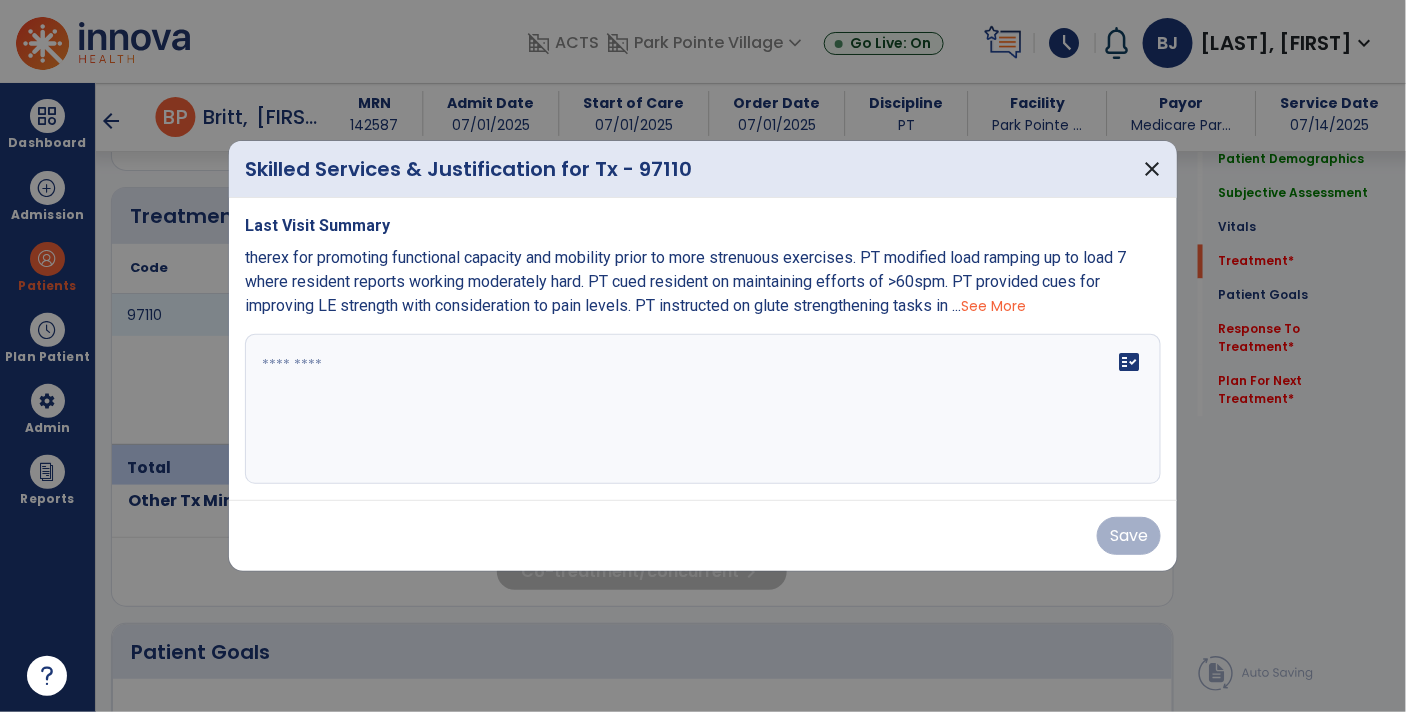 scroll, scrollTop: 1172, scrollLeft: 0, axis: vertical 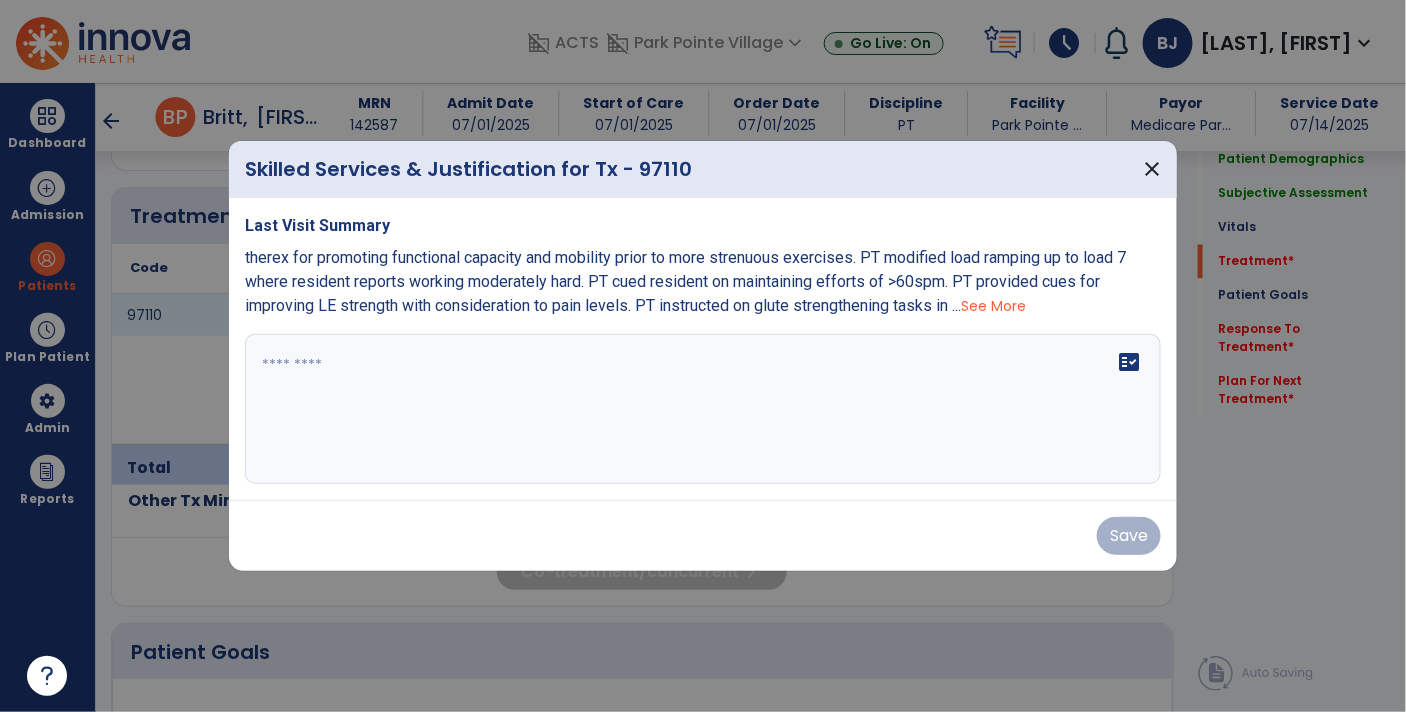 click on "See More" at bounding box center (993, 306) 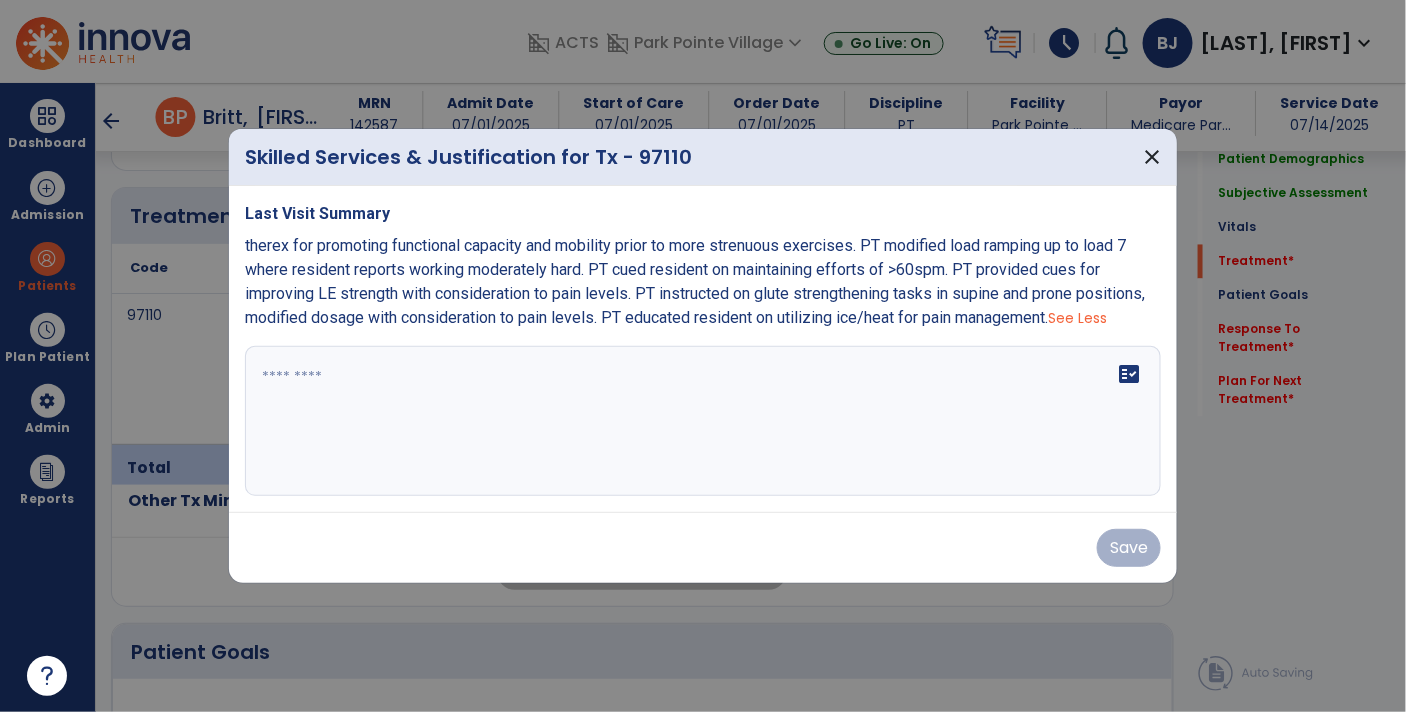 click at bounding box center (703, 421) 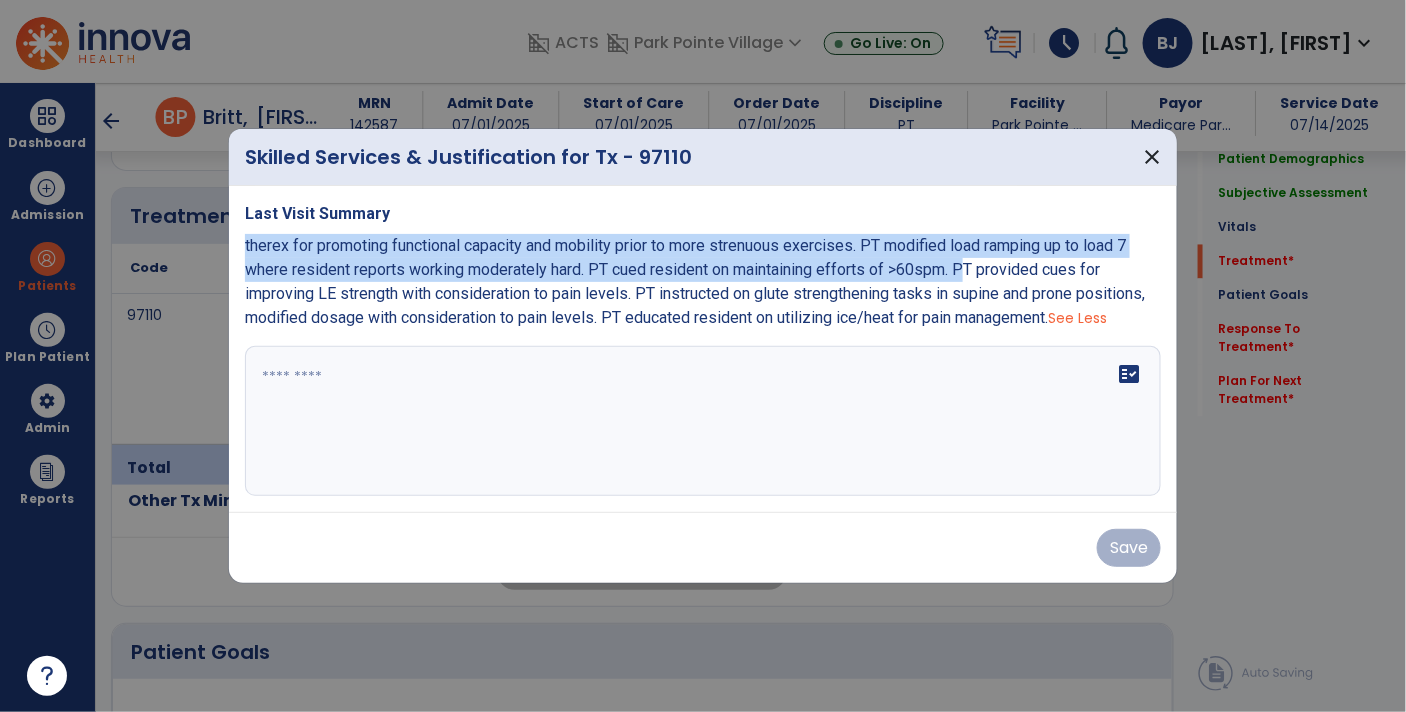 drag, startPoint x: 242, startPoint y: 241, endPoint x: 967, endPoint y: 261, distance: 725.2758 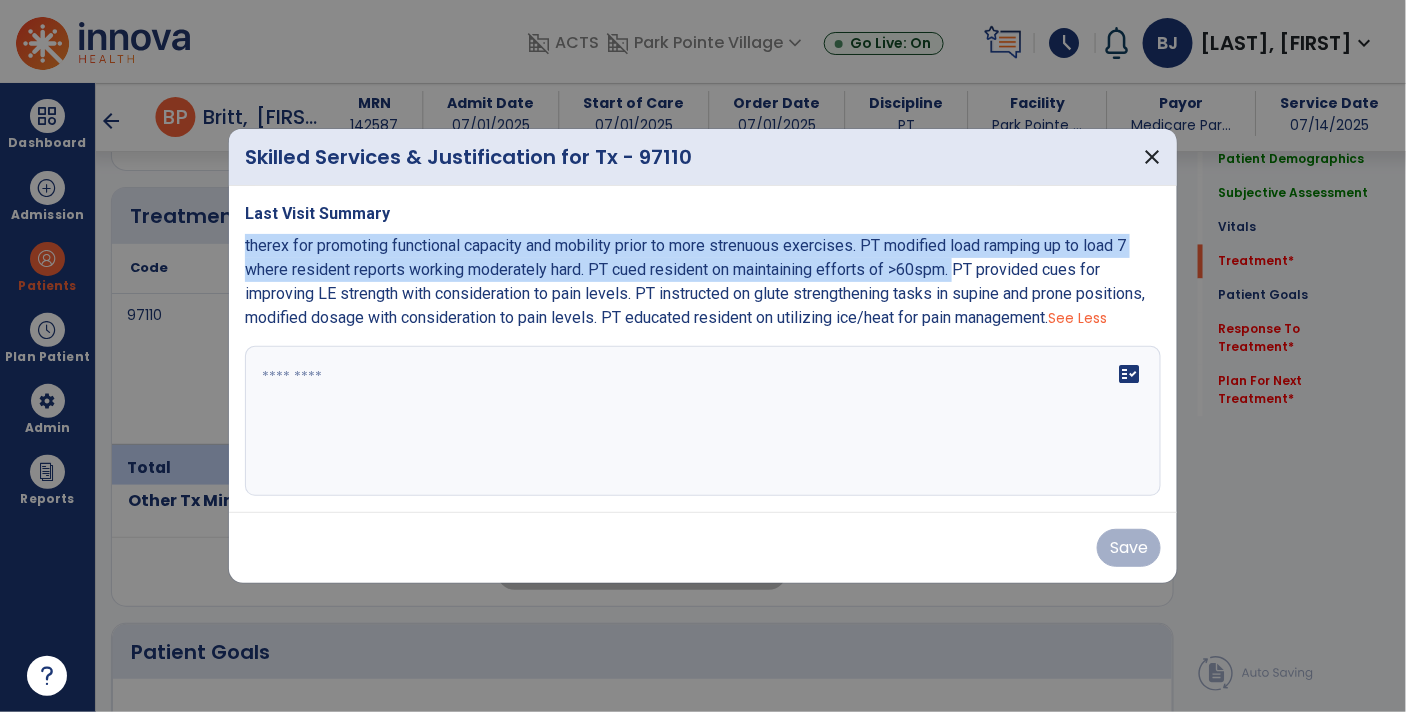 copy on "therex for promoting functional capacity and mobility prior to more strenuous exercises. PT modified load ramping up to load 7 where resident reports working moderately hard. PT cued resident on maintaining efforts of >60spm." 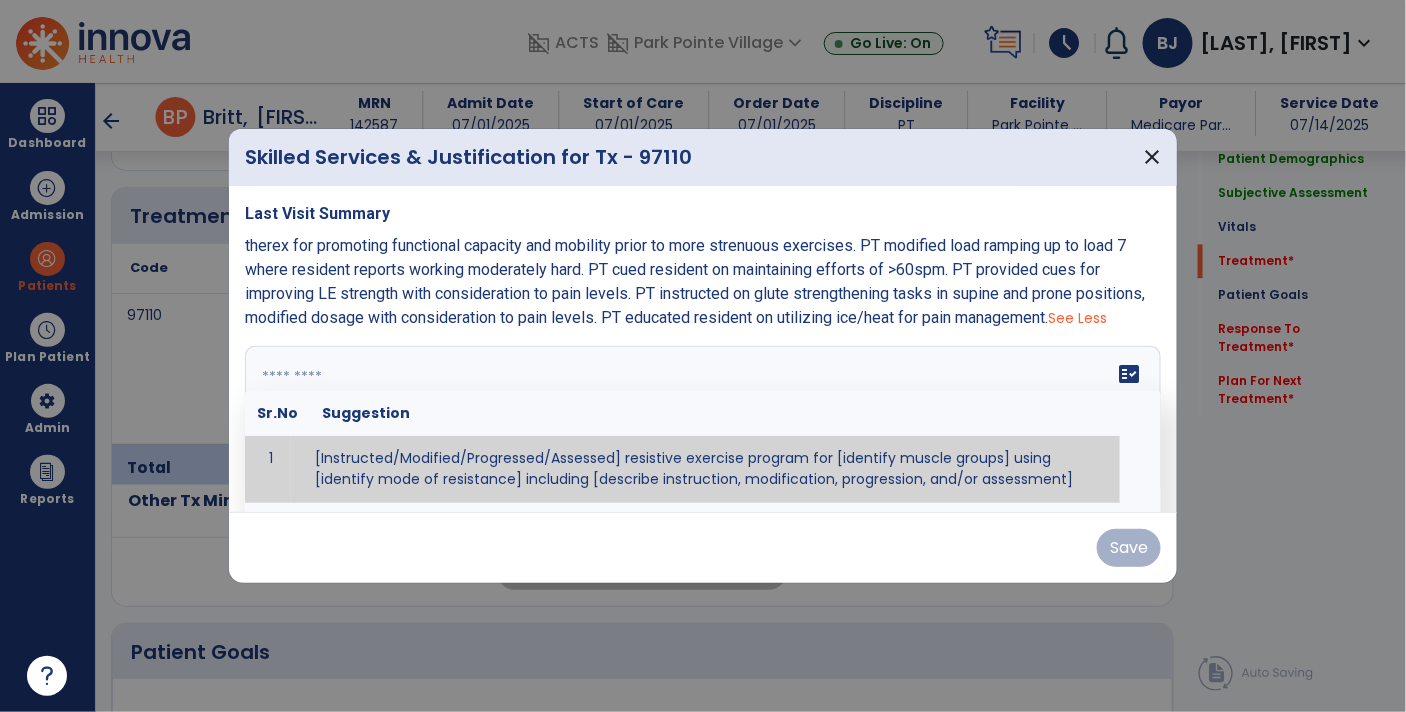 paste on "**********" 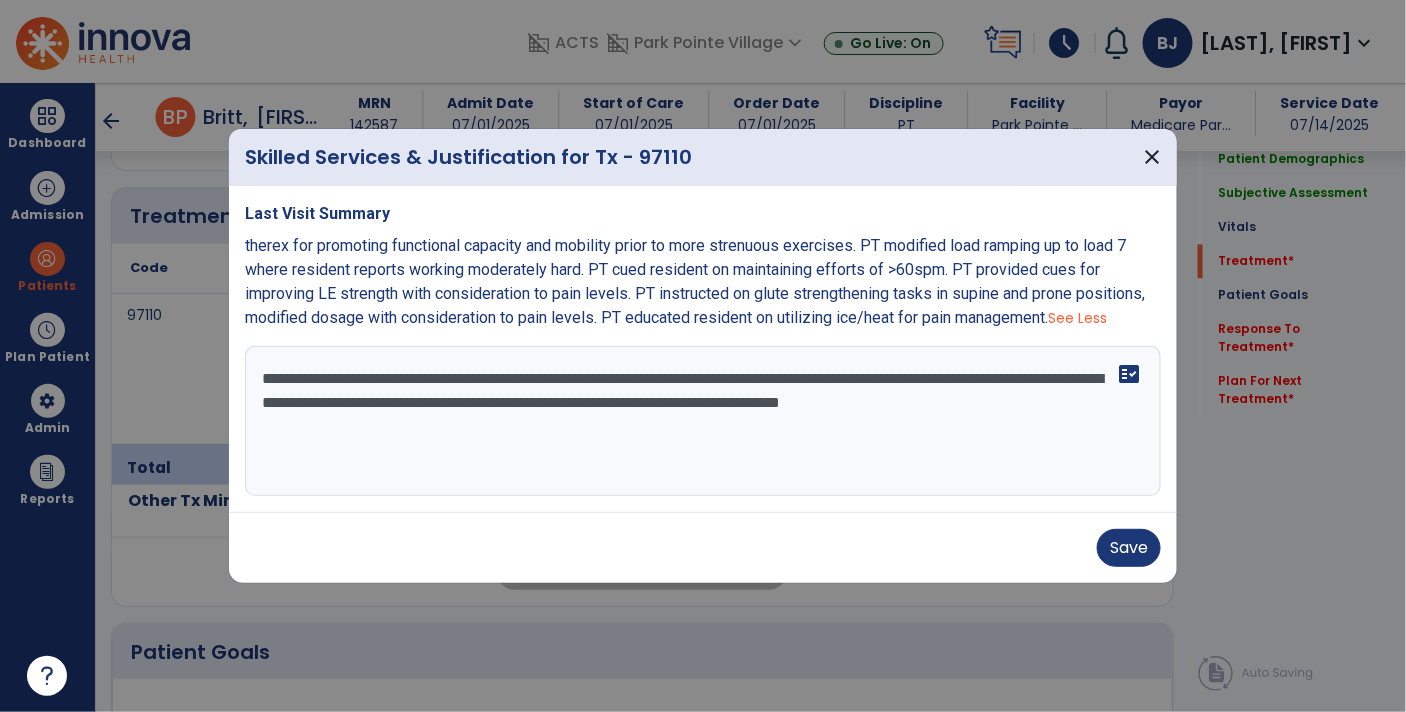 click on "**********" at bounding box center [703, 421] 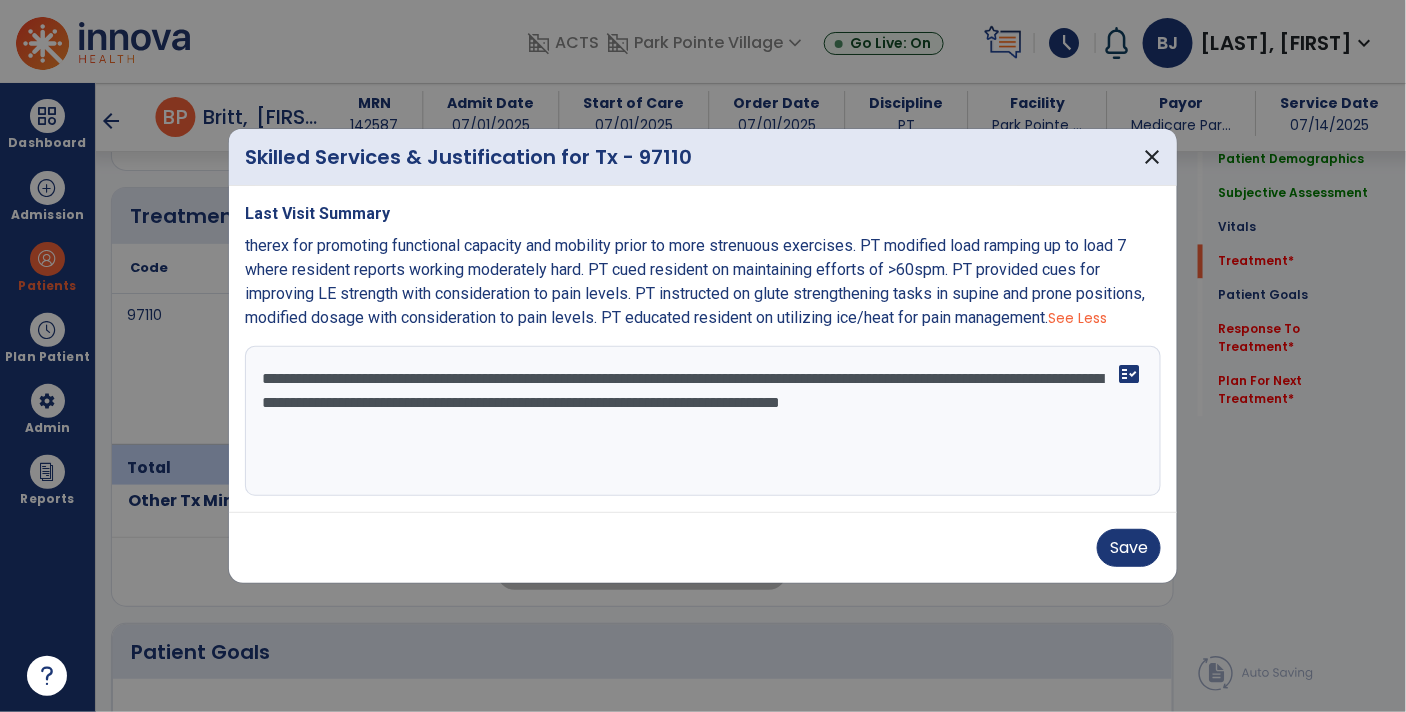 click on "**********" at bounding box center [703, 421] 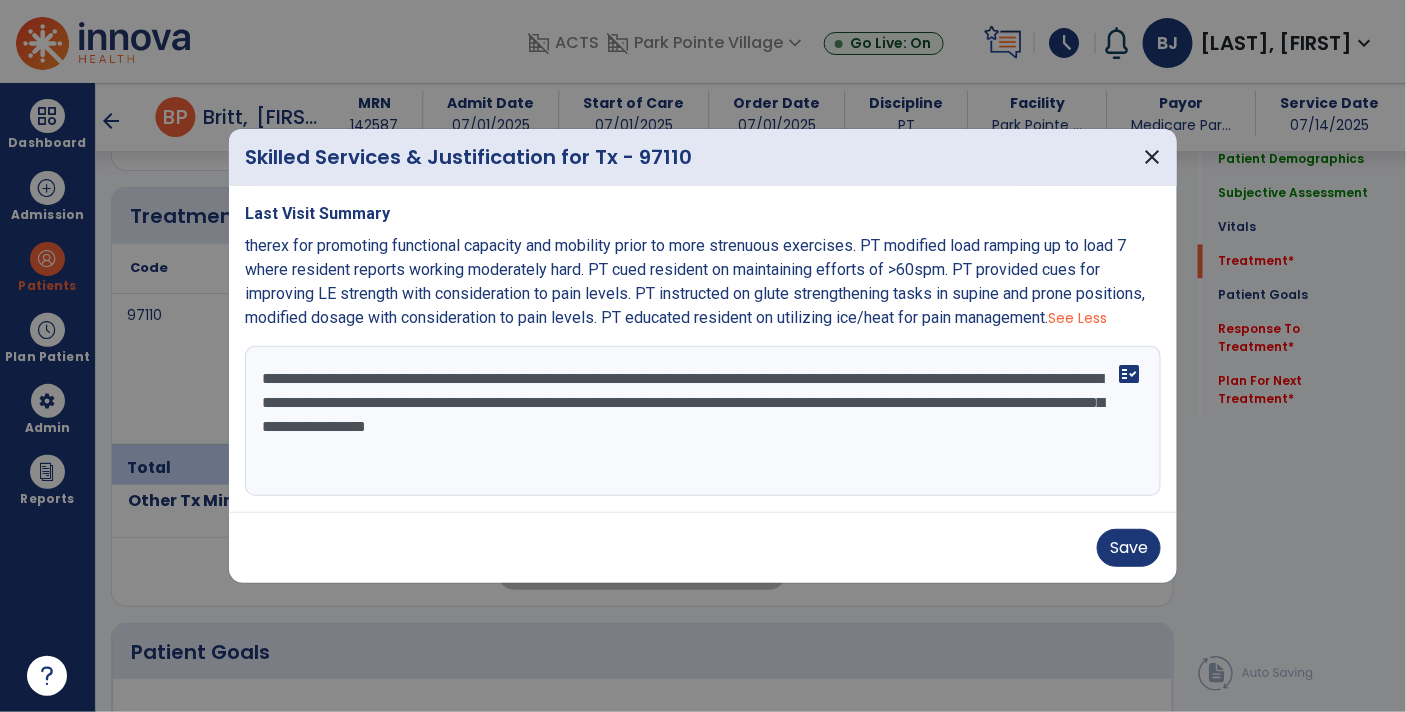 type on "**********" 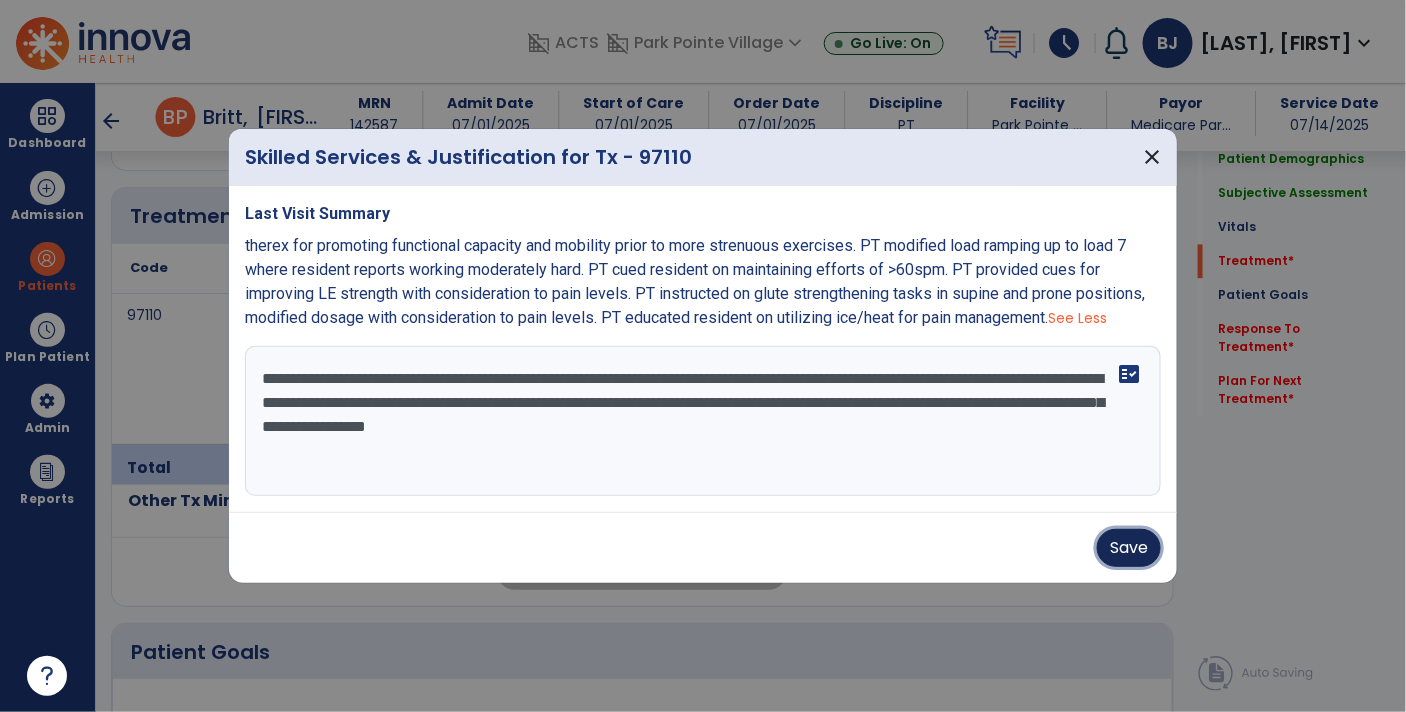 type 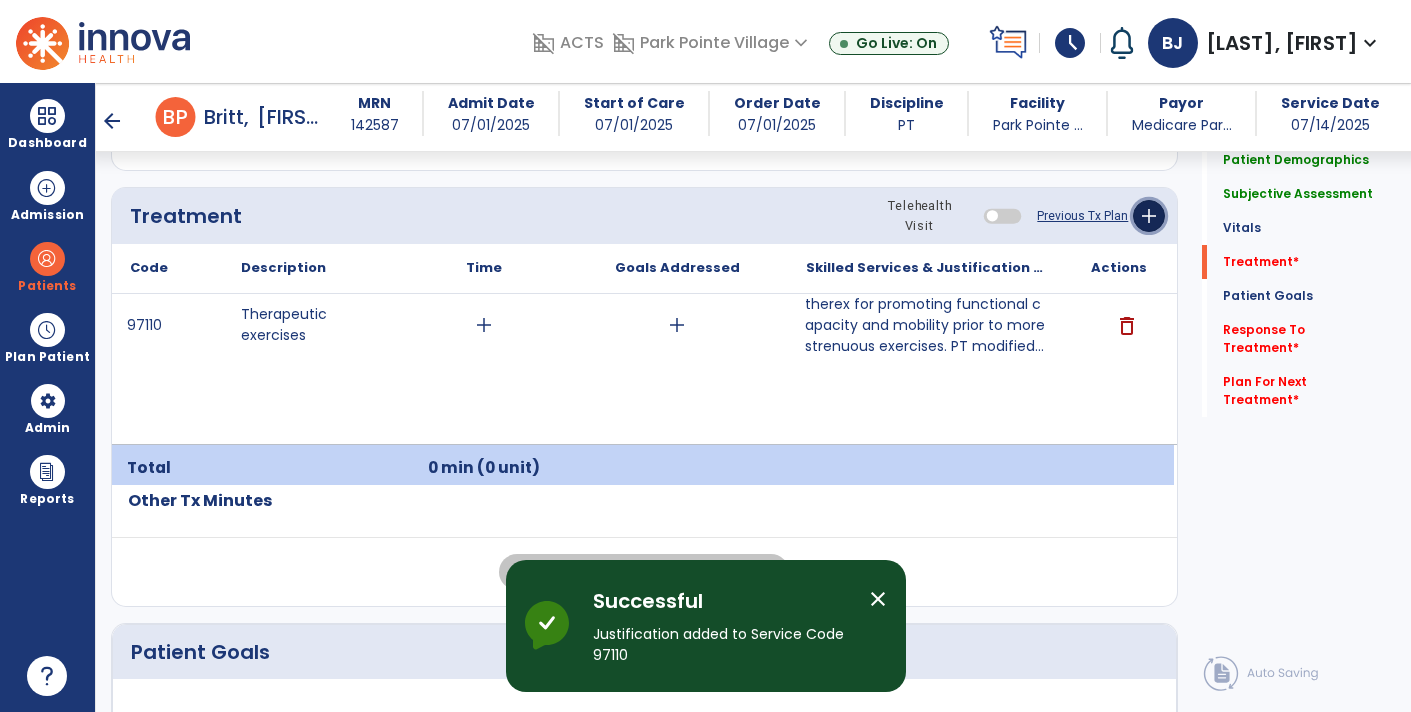 click on "add" 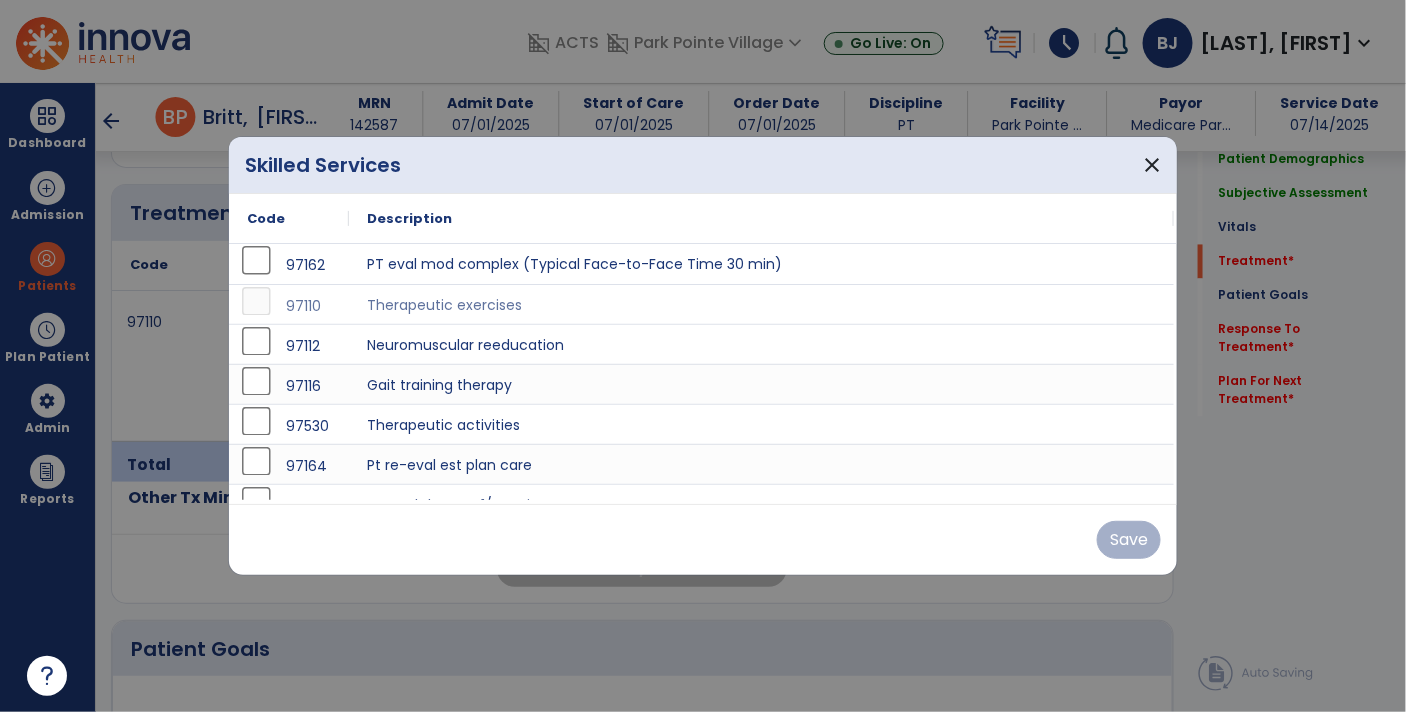 scroll, scrollTop: 1172, scrollLeft: 0, axis: vertical 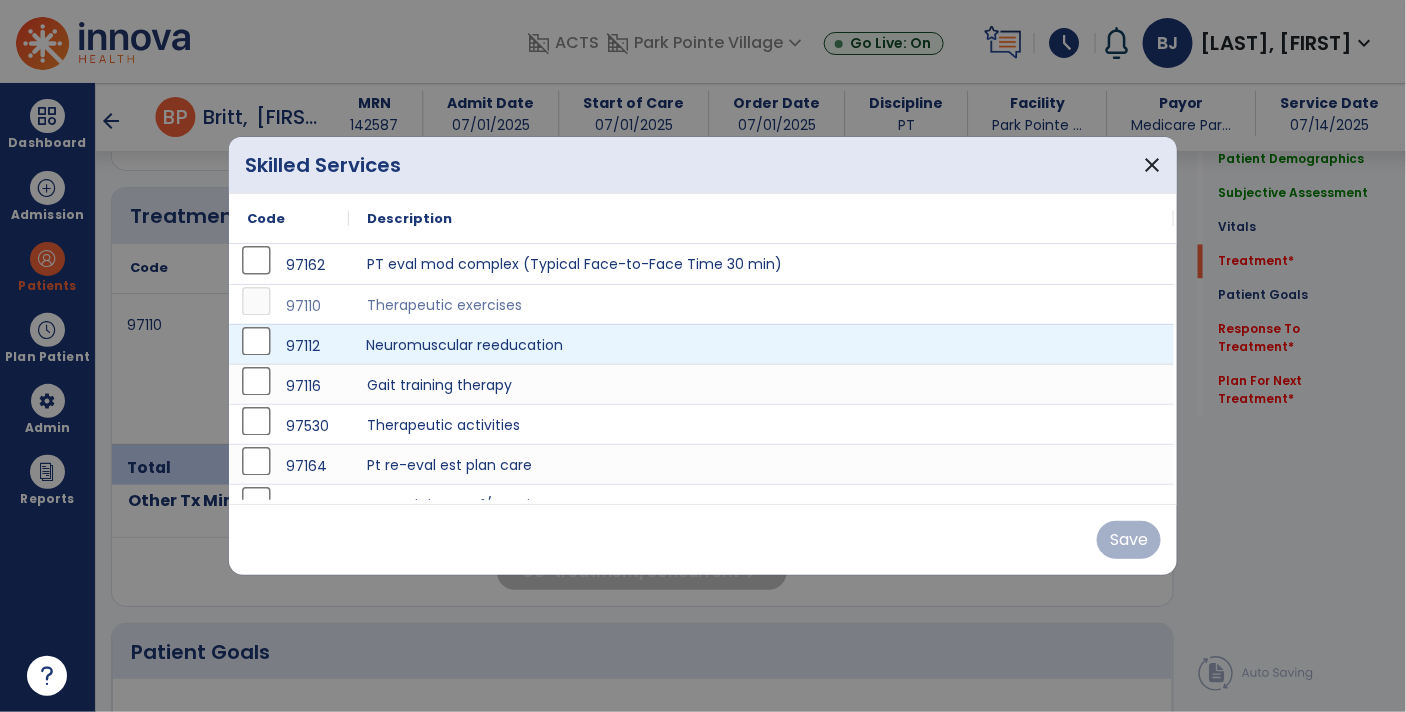 click on "Neuromuscular reeducation" at bounding box center (761, 344) 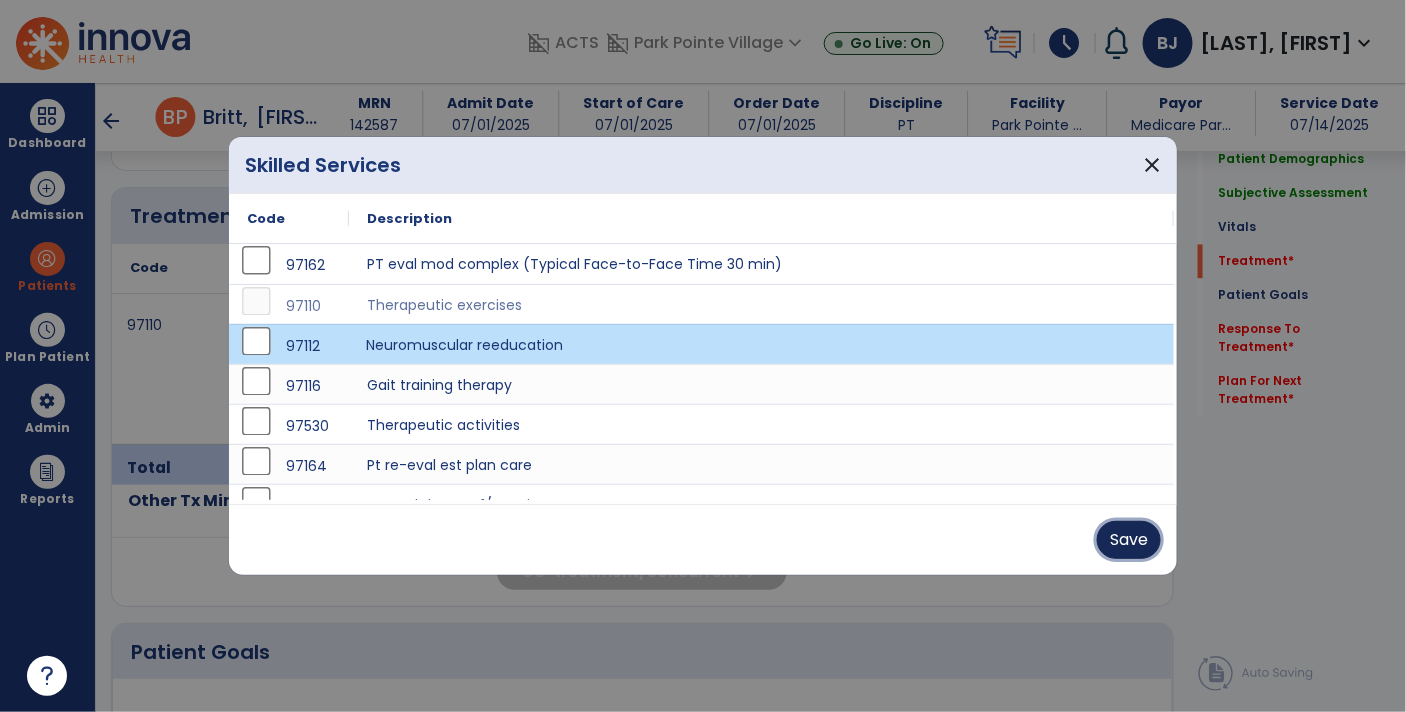 click on "Save" at bounding box center [1129, 540] 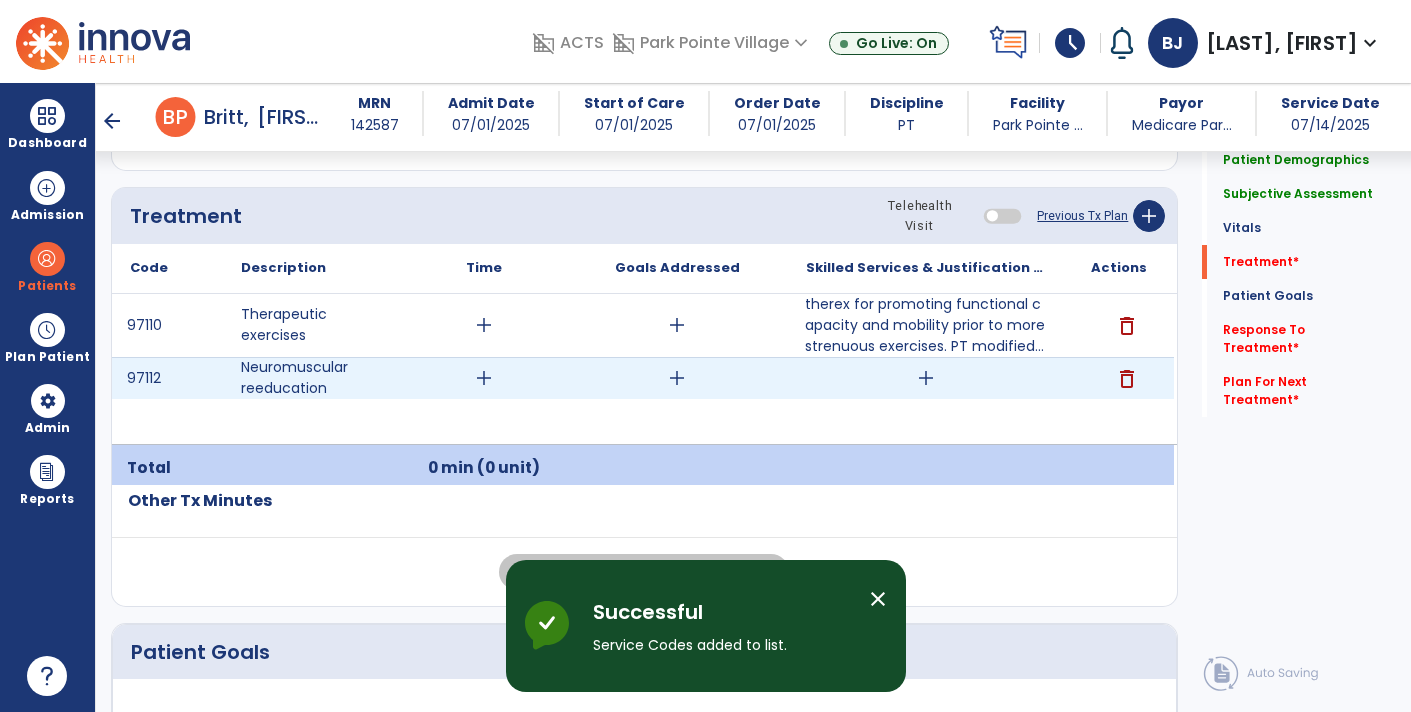click on "add" at bounding box center (926, 378) 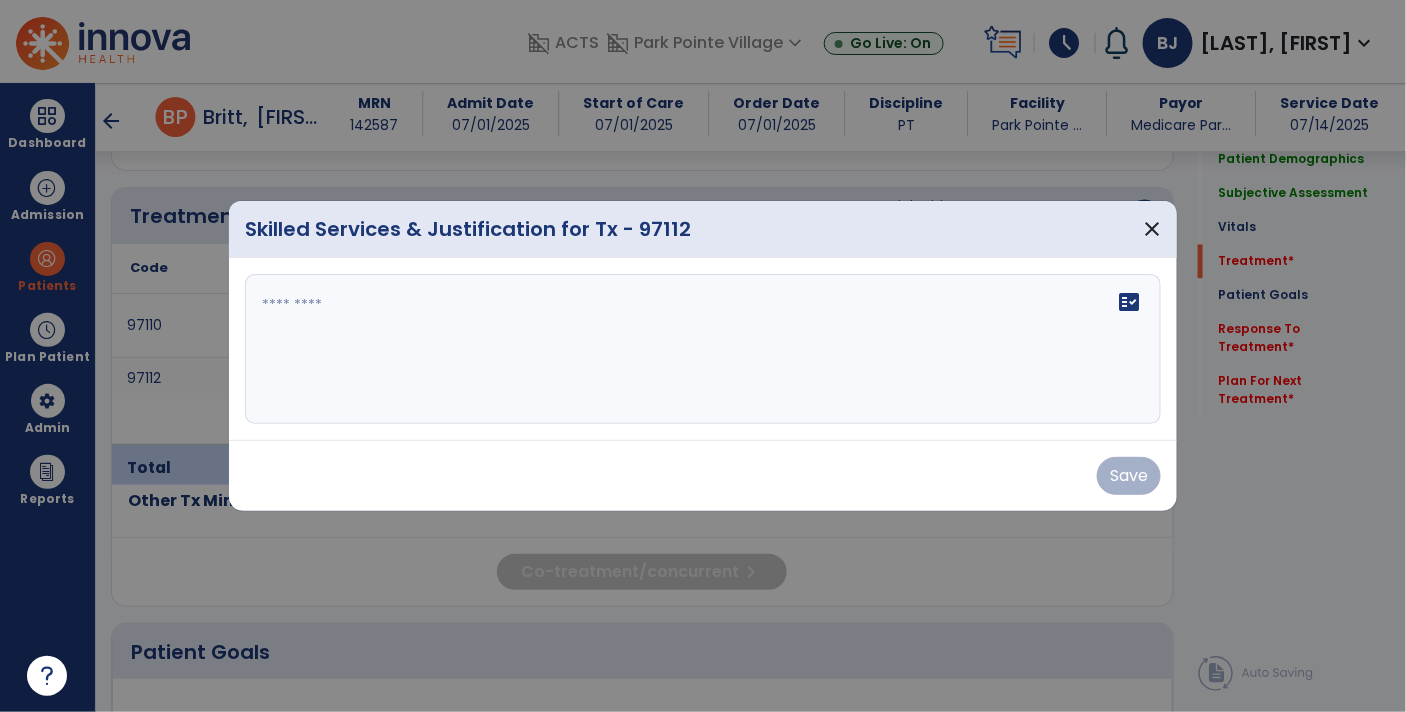 scroll, scrollTop: 1172, scrollLeft: 0, axis: vertical 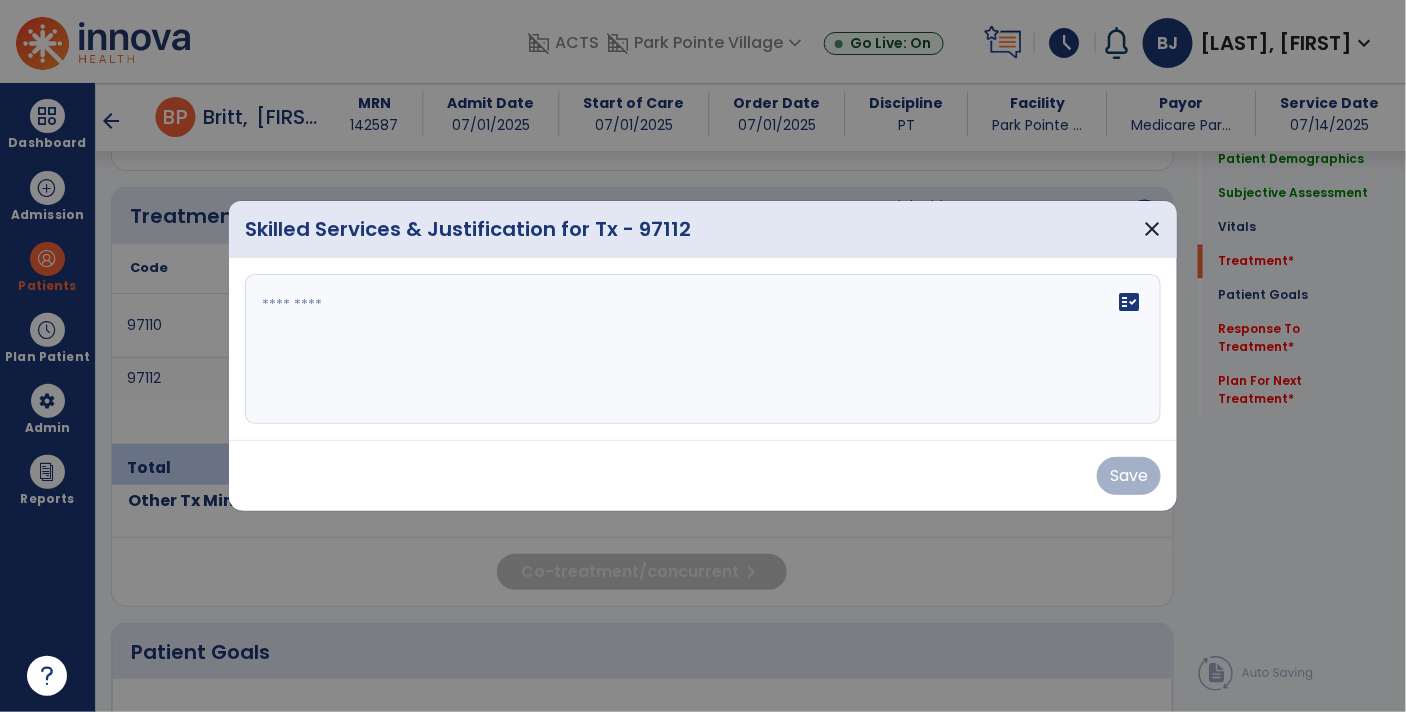 click on "fact_check" at bounding box center (703, 349) 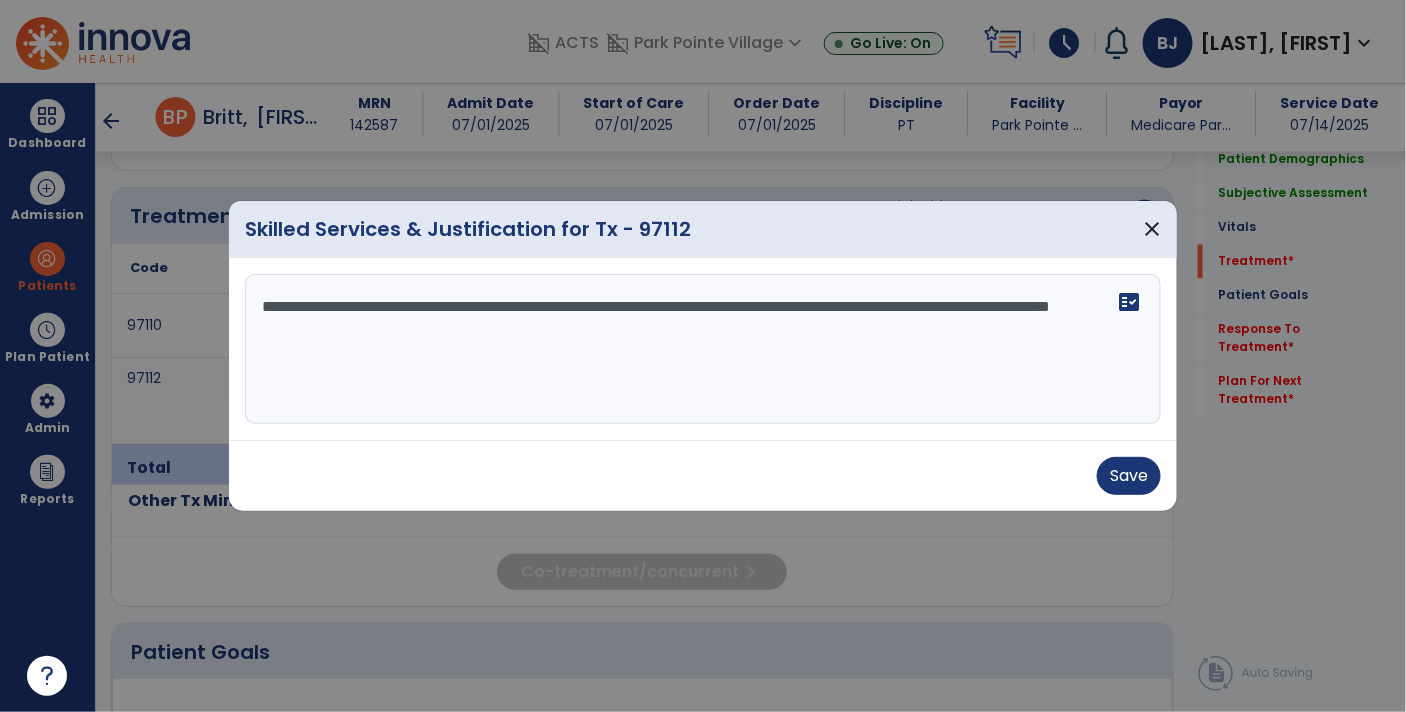 type on "**********" 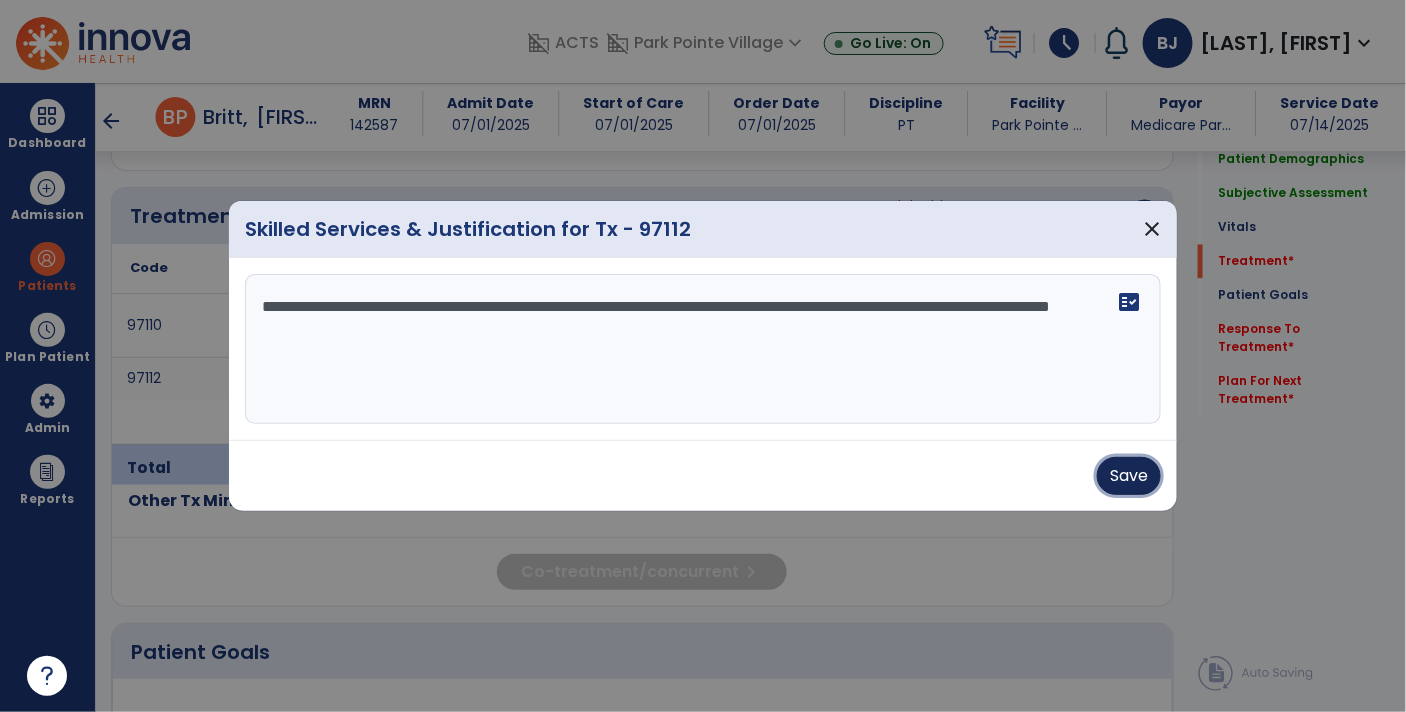 type 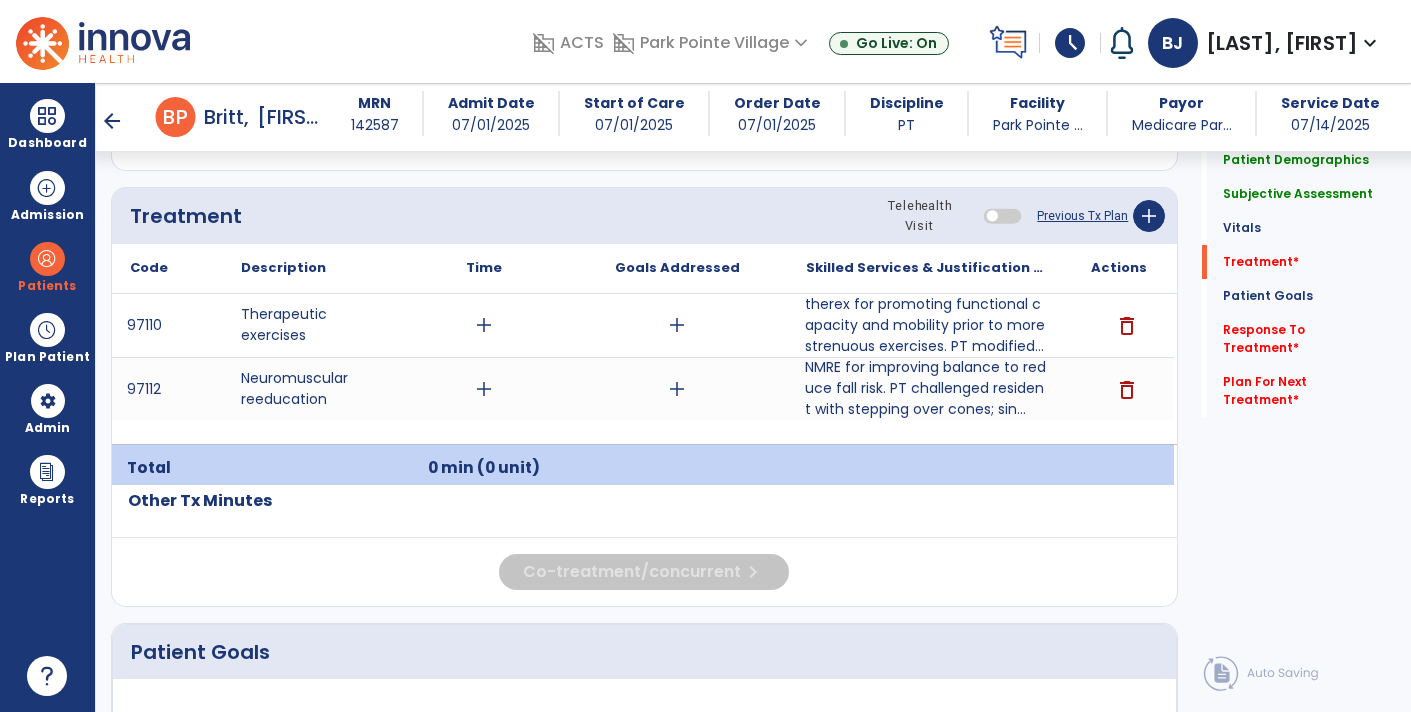 click on "therex for promoting functional capacity and mobility prior to more strenuous exercises. PT modified..." at bounding box center (926, 325) 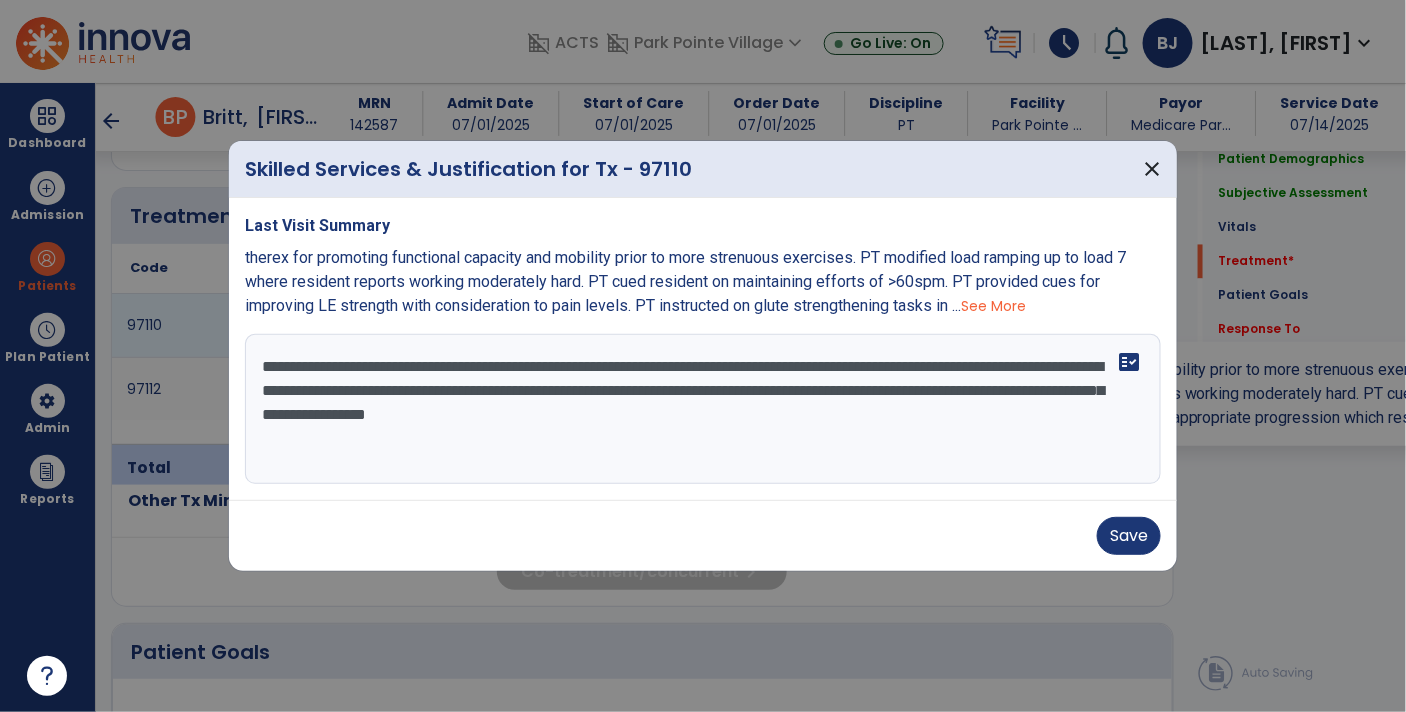scroll, scrollTop: 1172, scrollLeft: 0, axis: vertical 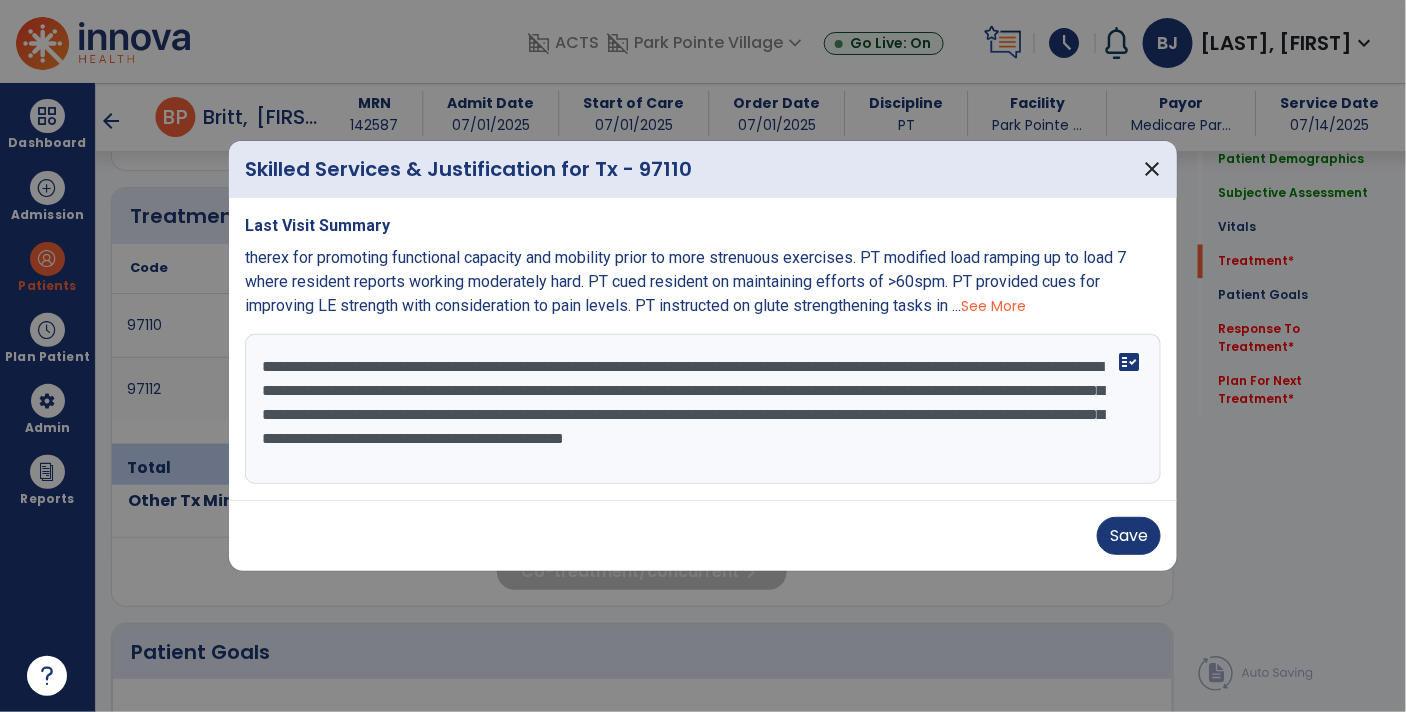 type on "**********" 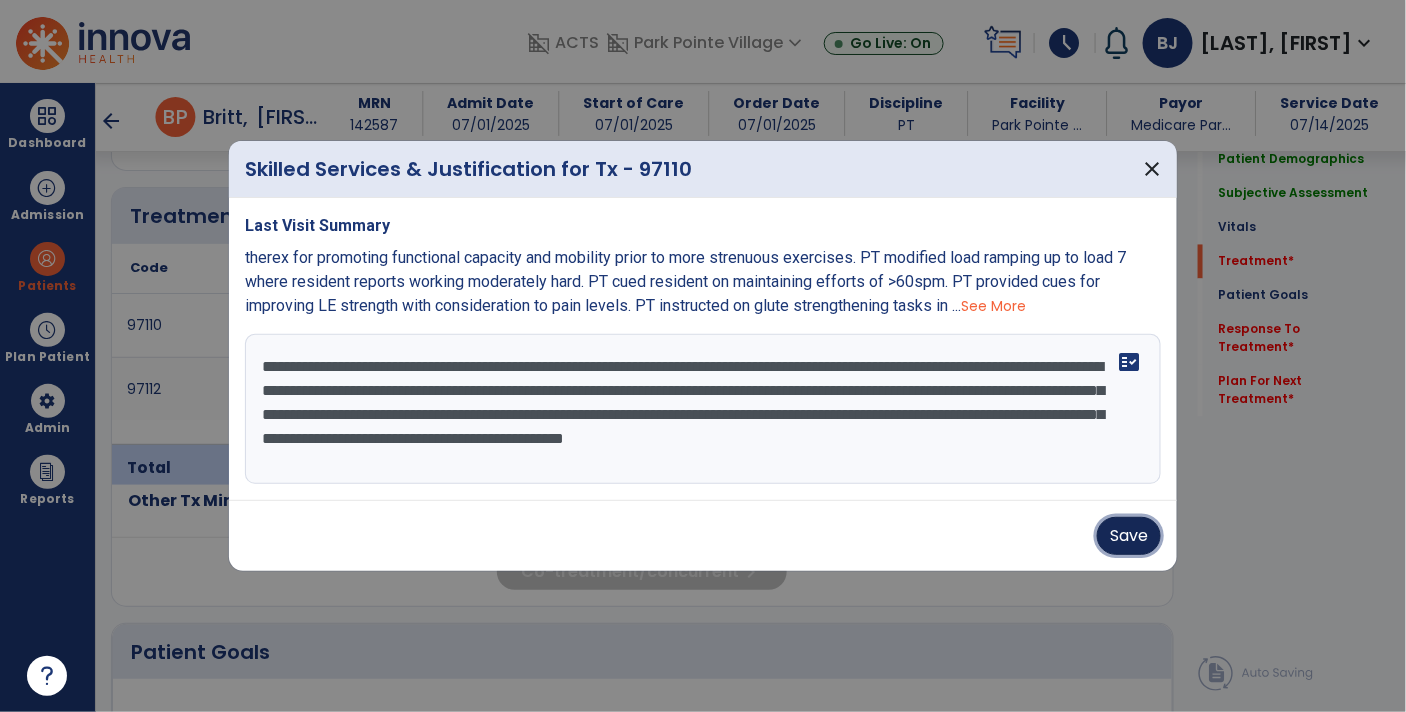type 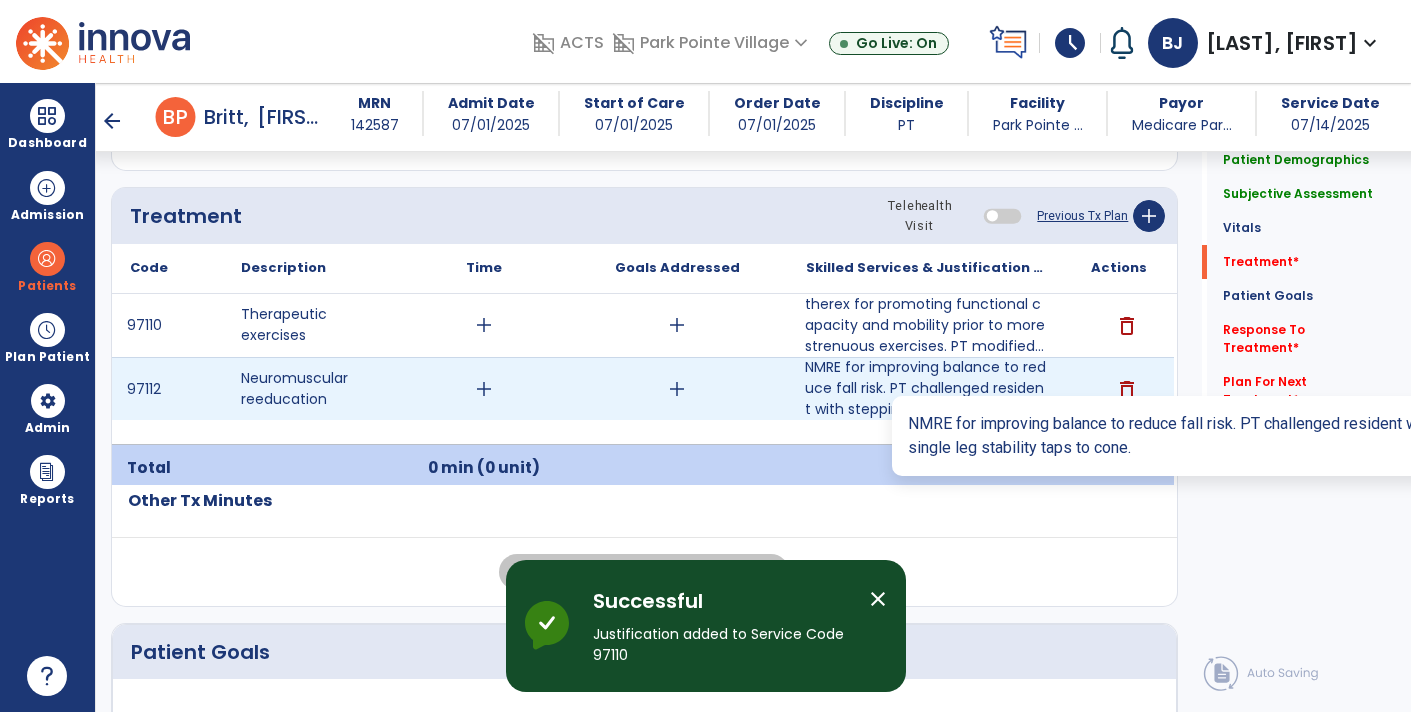 click on "NMRE for improving balance to reduce fall risk. PT challenged resident with stepping over cones; sin..." at bounding box center (926, 388) 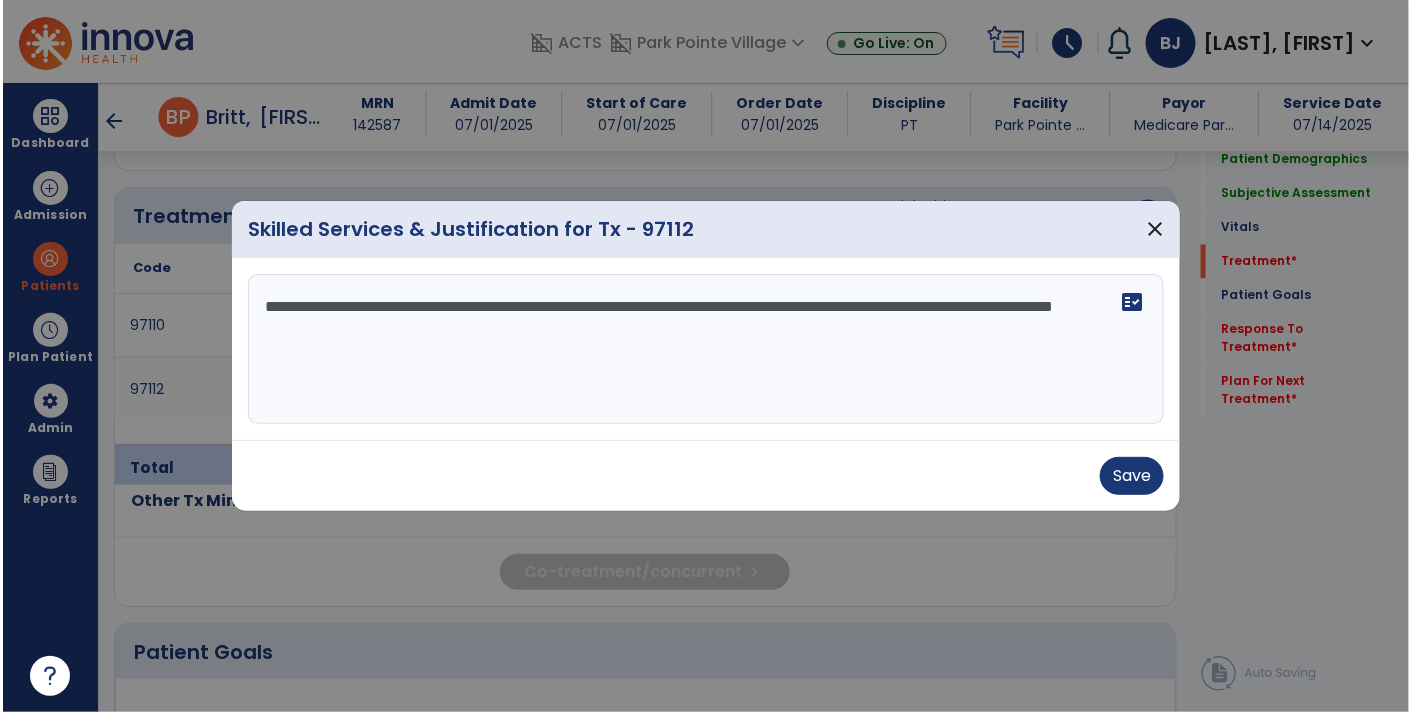 scroll, scrollTop: 1172, scrollLeft: 0, axis: vertical 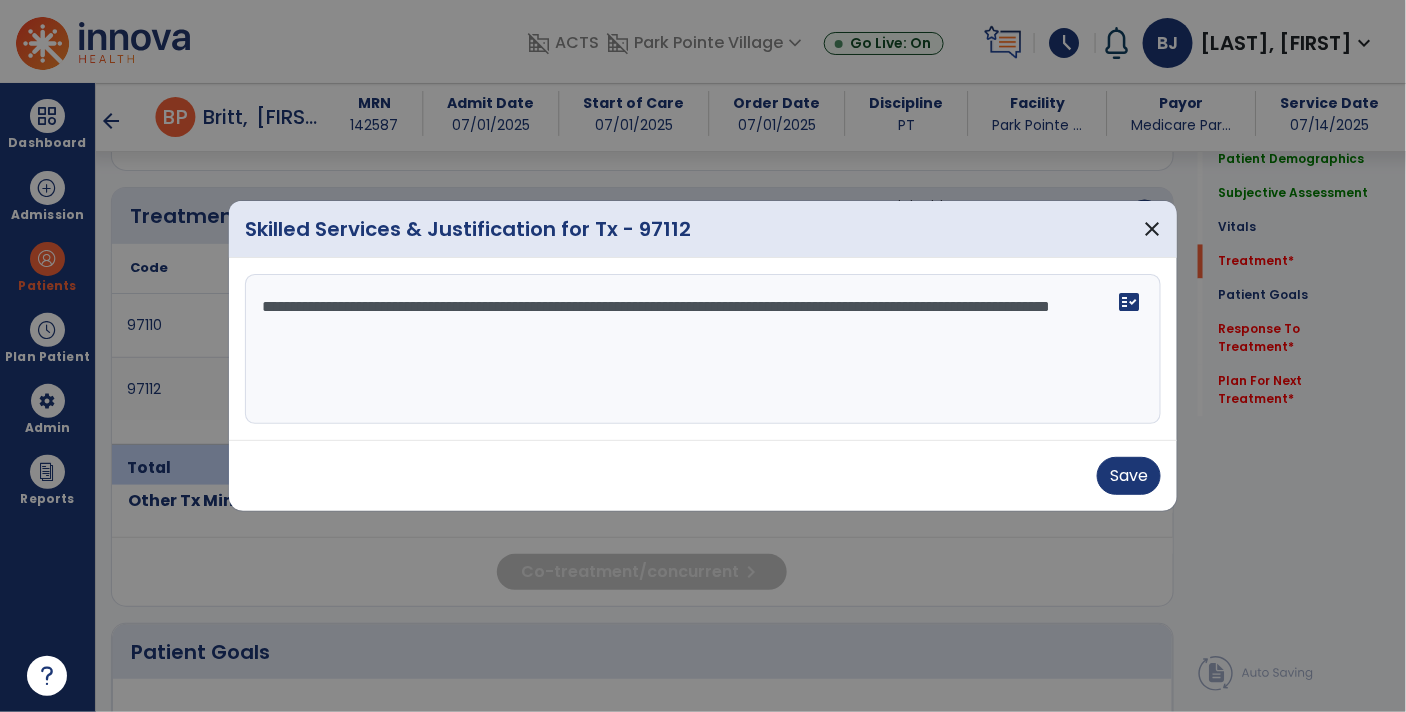 drag, startPoint x: 1027, startPoint y: 304, endPoint x: 1126, endPoint y: 428, distance: 158.67262 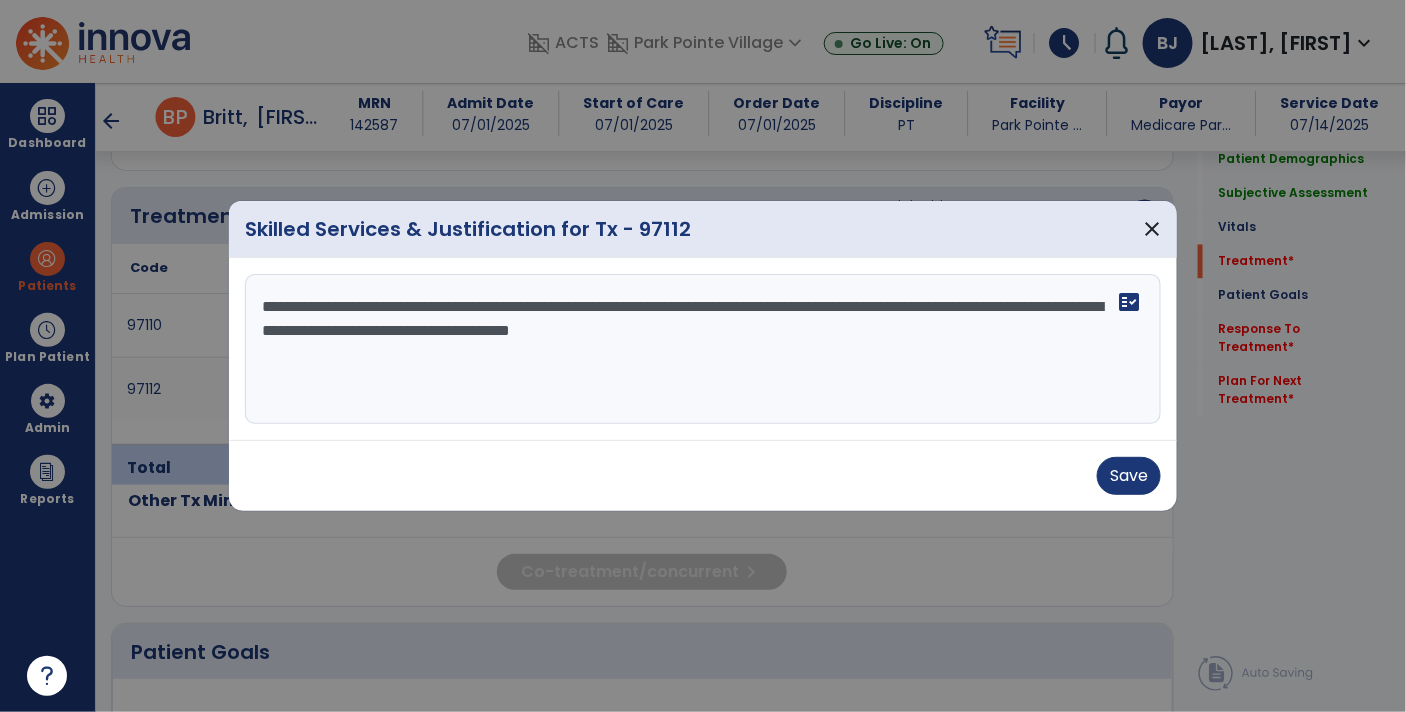 click on "**********" at bounding box center (703, 349) 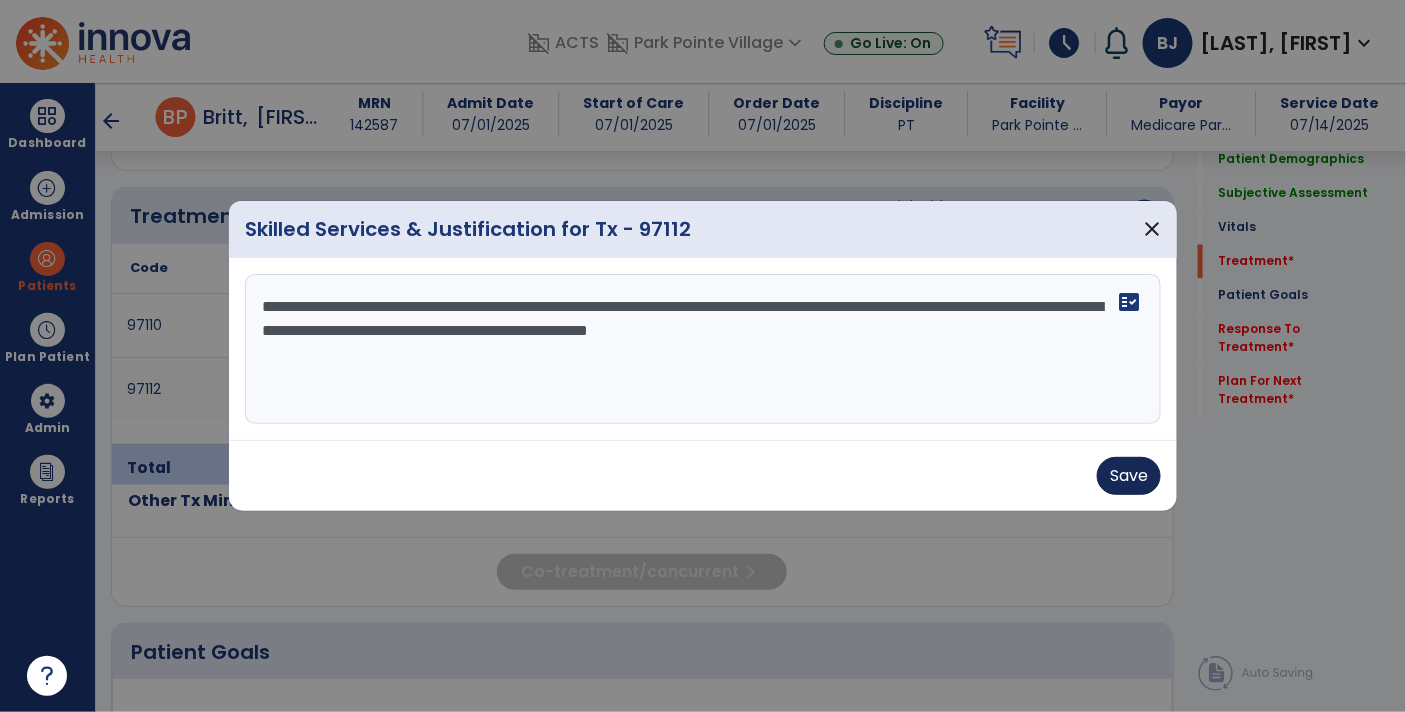 type on "**********" 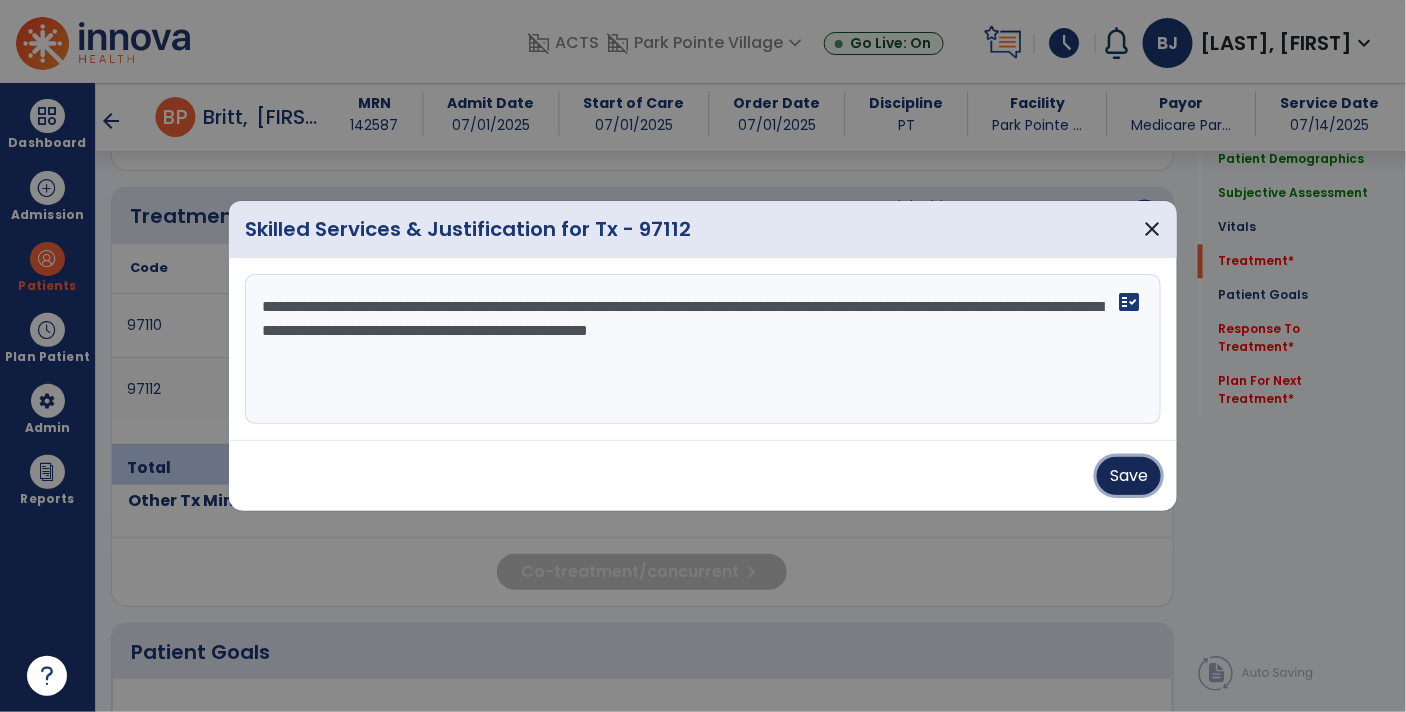 click on "Save" at bounding box center [1129, 476] 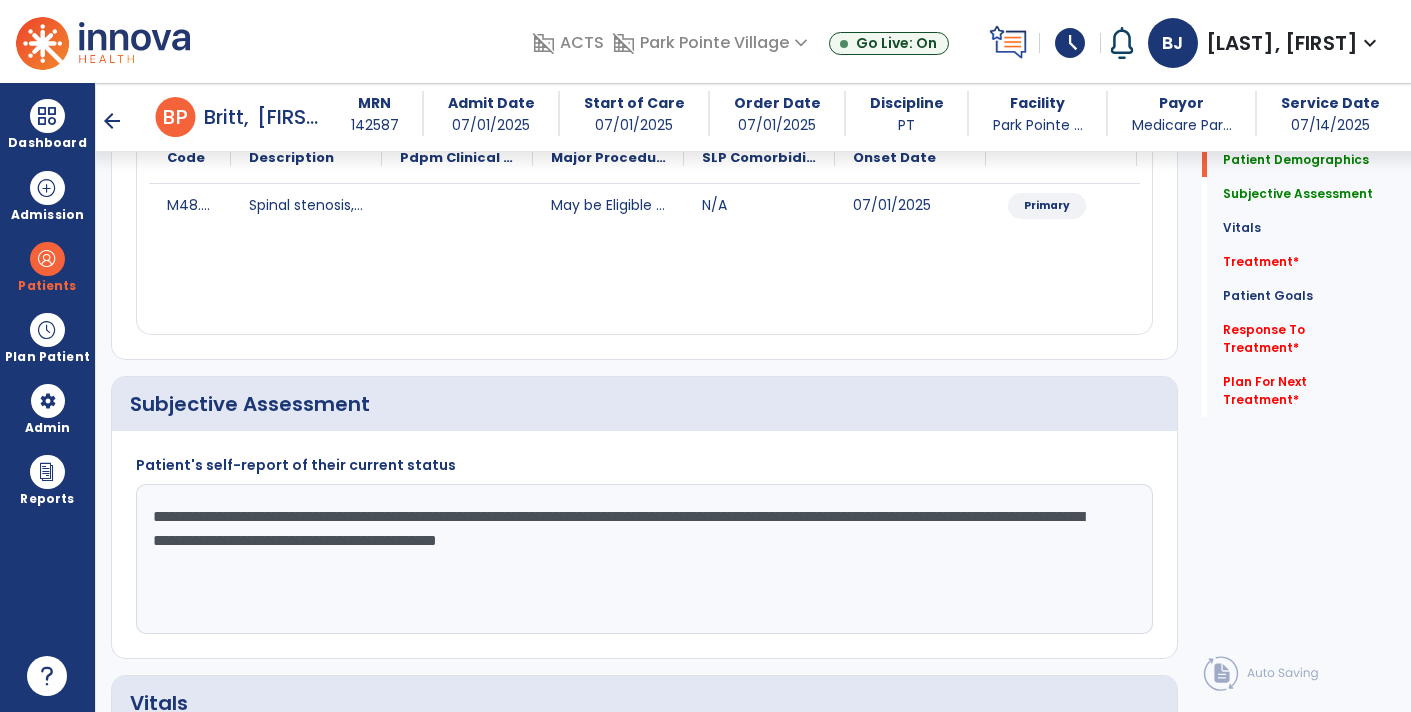 scroll, scrollTop: 266, scrollLeft: 0, axis: vertical 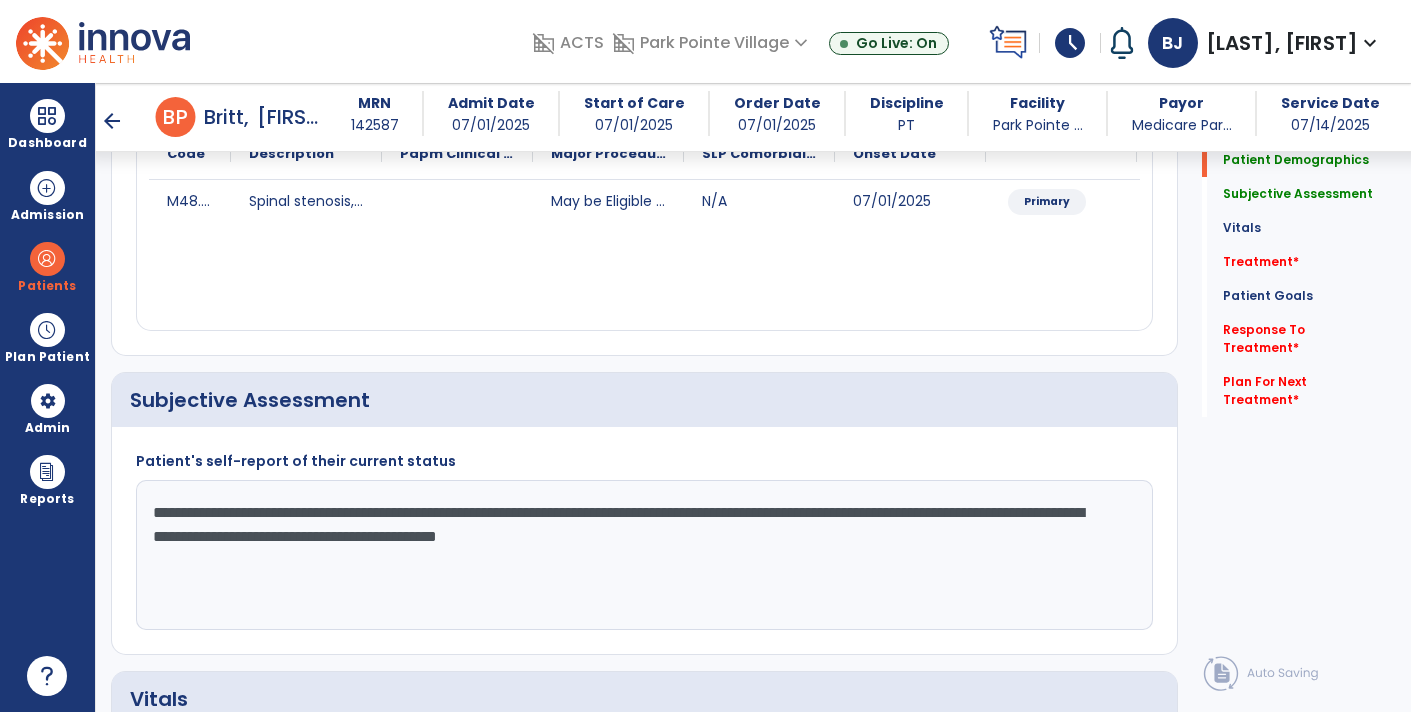 click on "**********" 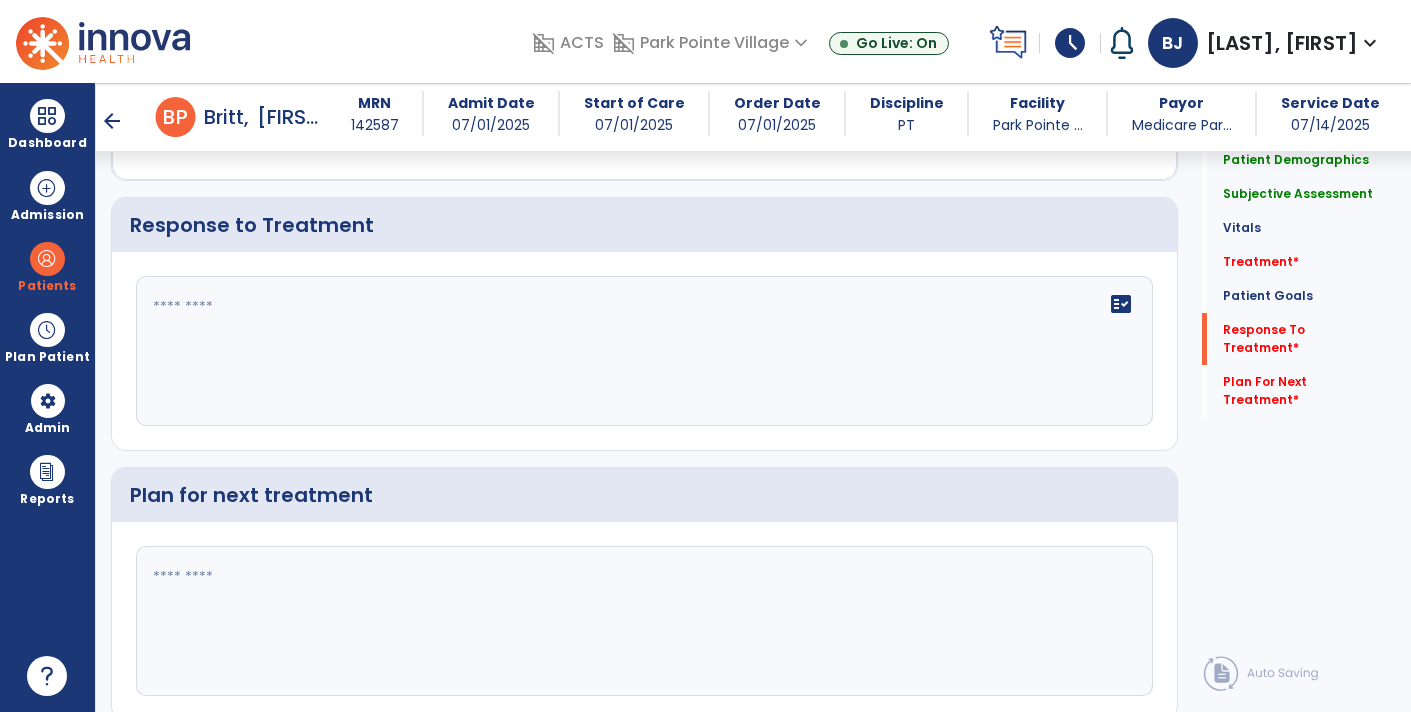 scroll, scrollTop: 2881, scrollLeft: 0, axis: vertical 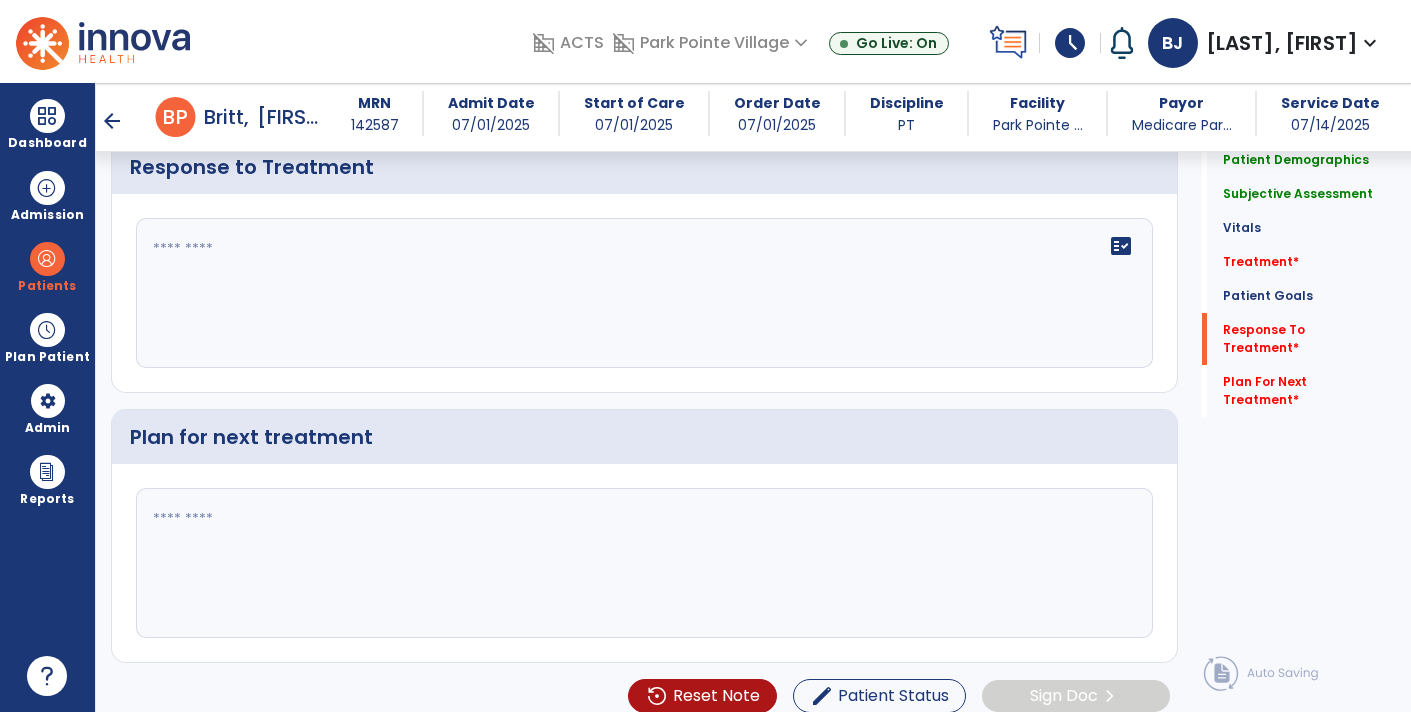 type on "**********" 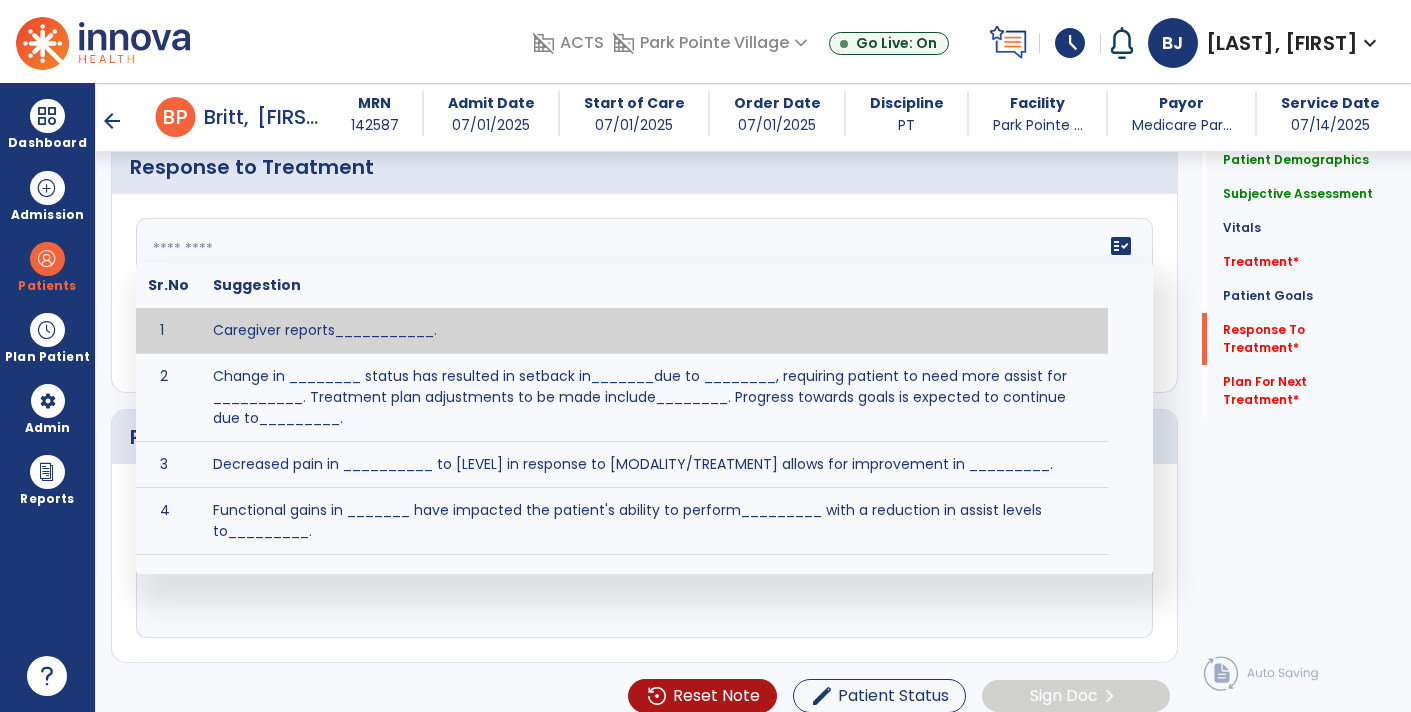 click on "fact_check  Sr.No Suggestion 1 Caregiver reports___________. 2 Change in ________ status has resulted in setback in_______due to ________, requiring patient to need more assist for __________.   Treatment plan adjustments to be made include________.  Progress towards goals is expected to continue due to_________. 3 Decreased pain in __________ to [LEVEL] in response to [MODALITY/TREATMENT] allows for improvement in _________. 4 Functional gains in _______ have impacted the patient's ability to perform_________ with a reduction in assist levels to_________. 5 Functional progress this week has been significant due to__________. 6 Gains in ________ have improved the patient's ability to perform ______with decreased levels of assist to___________. 7 Improvement in ________allows patient to tolerate higher levels of challenges in_________. 8 Pain in [AREA] has decreased to [LEVEL] in response to [TREATMENT/MODALITY], allowing fore ease in completing__________. 9 10 11 12 13 14 15 16 17 18 19 20 21" 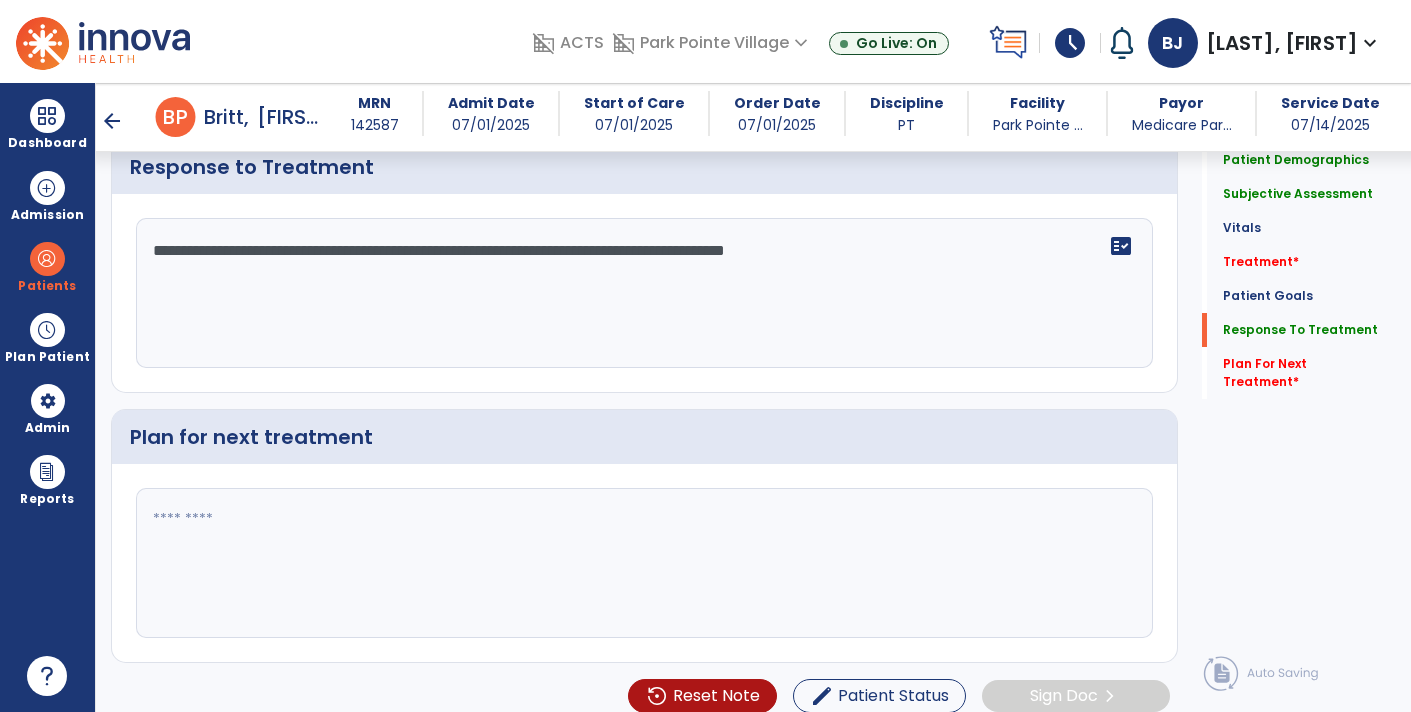 type on "**********" 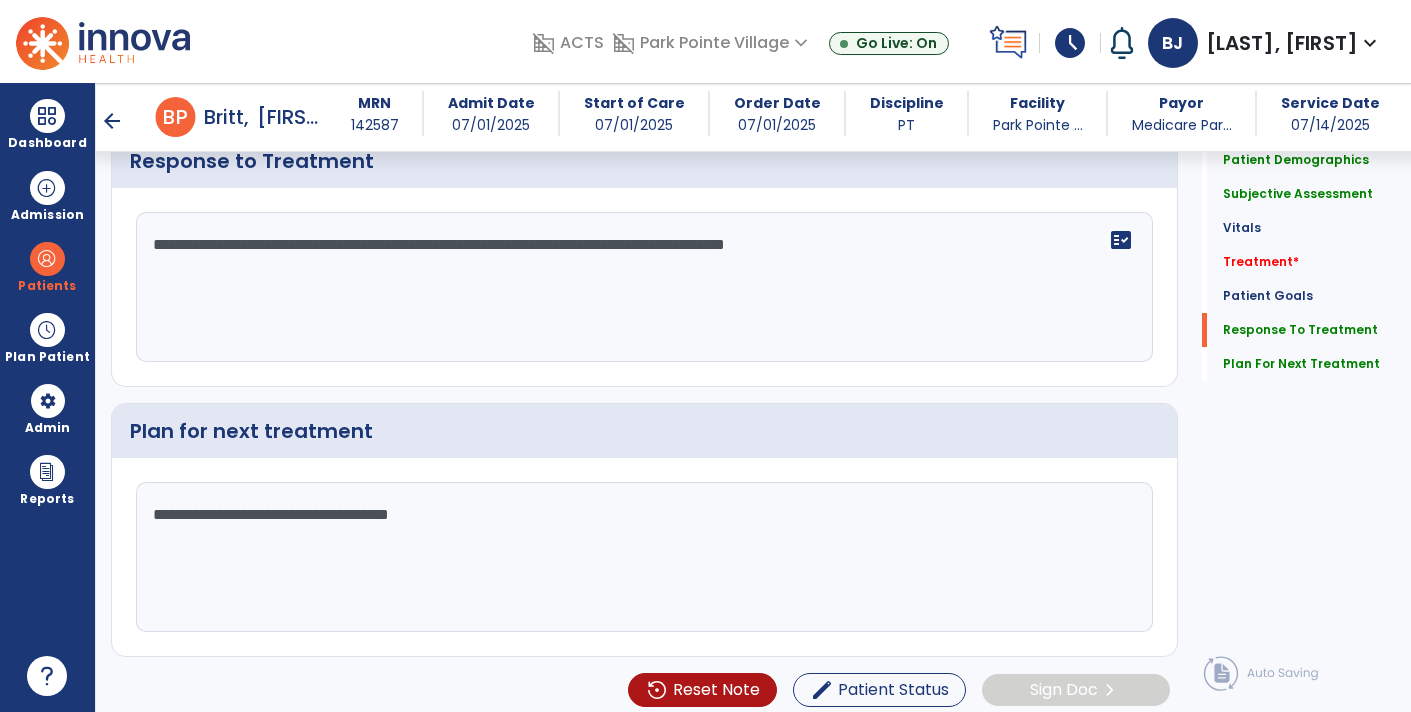 scroll, scrollTop: 2886, scrollLeft: 0, axis: vertical 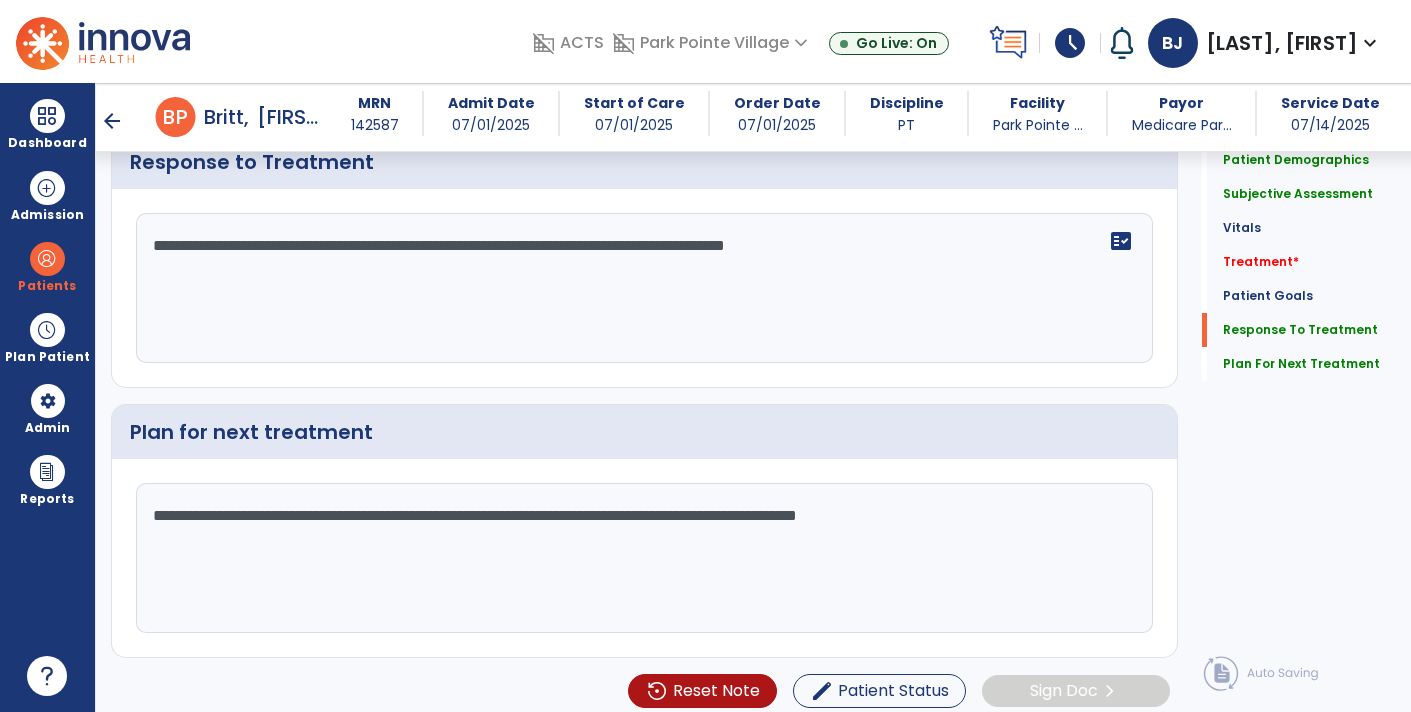 type on "**********" 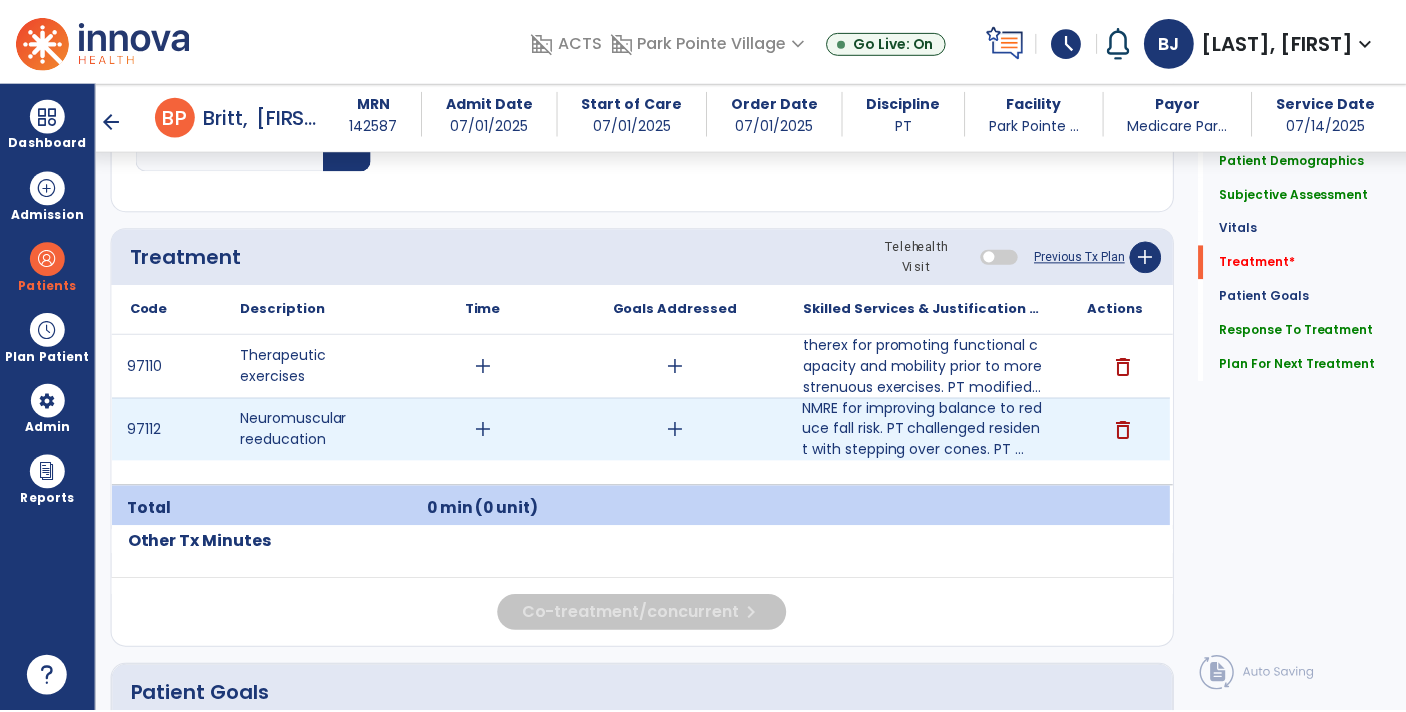 scroll, scrollTop: 1132, scrollLeft: 0, axis: vertical 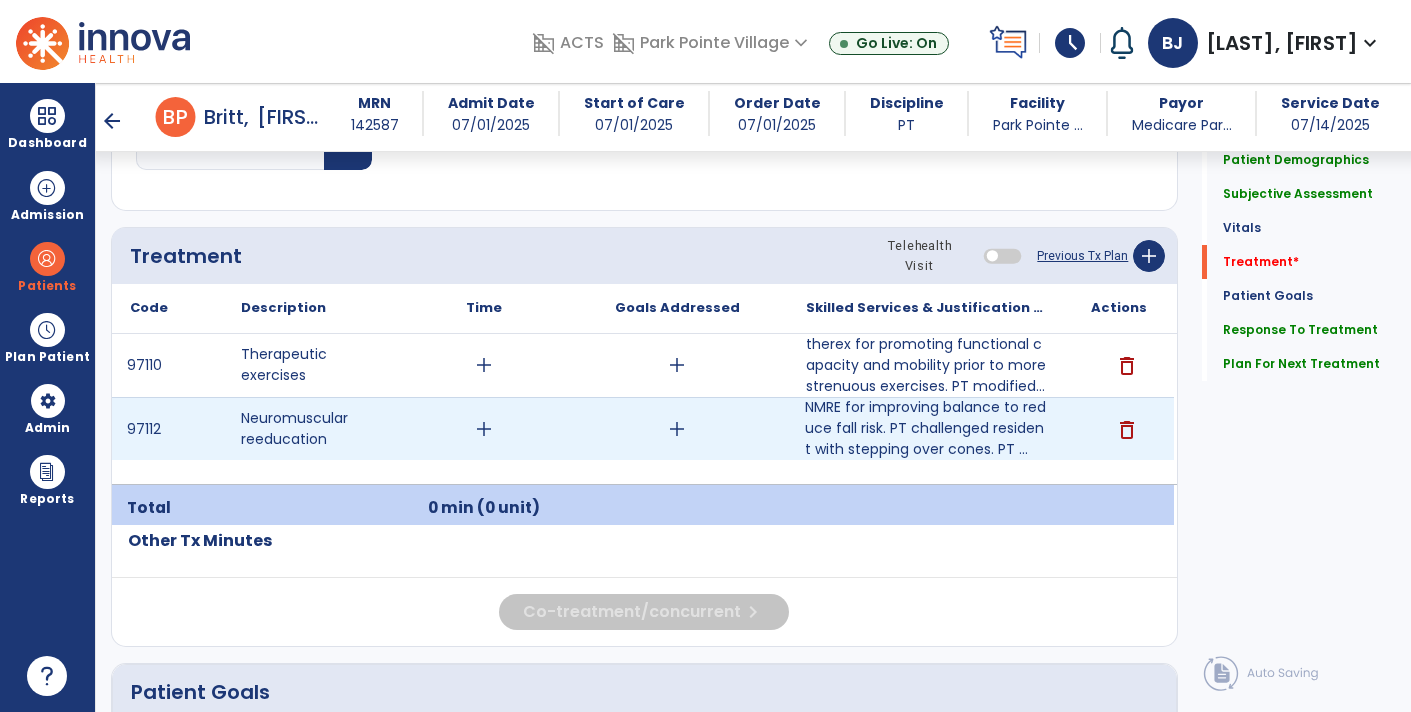 click on "add" at bounding box center [484, 429] 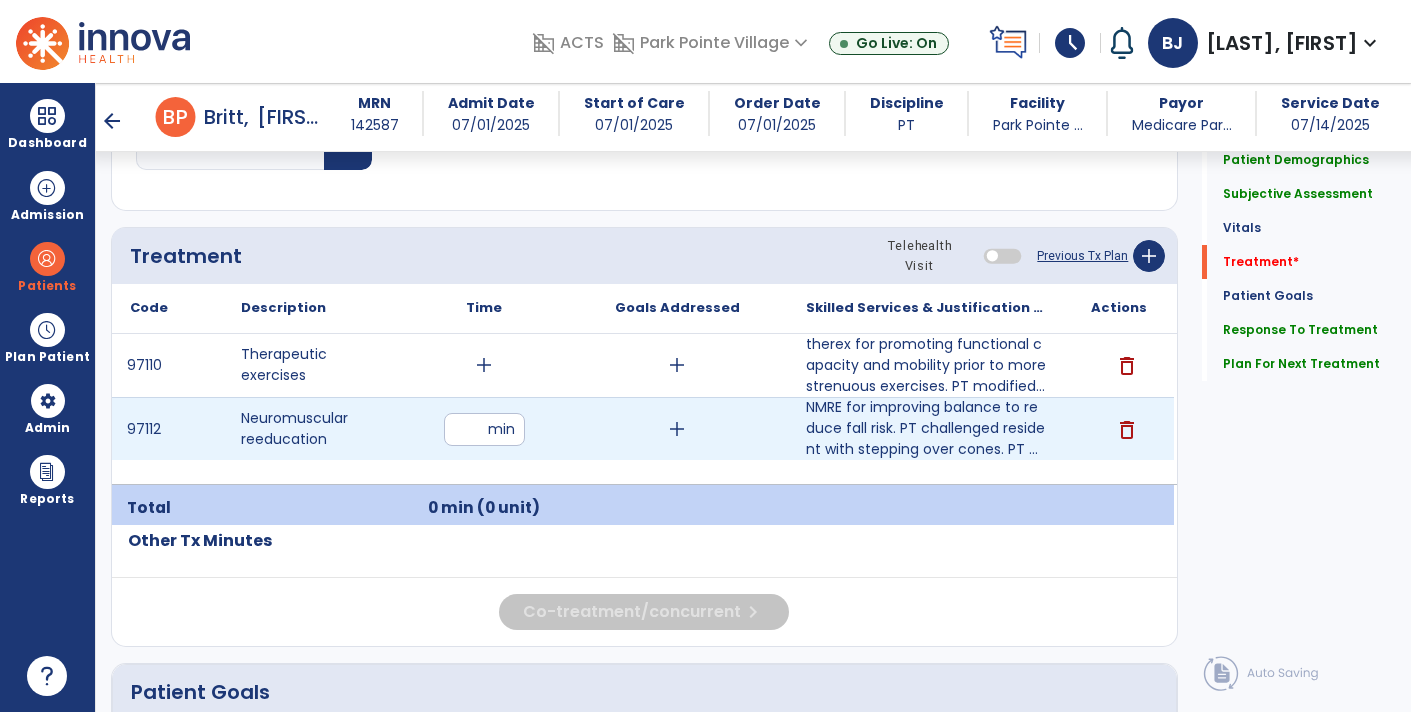 type on "**" 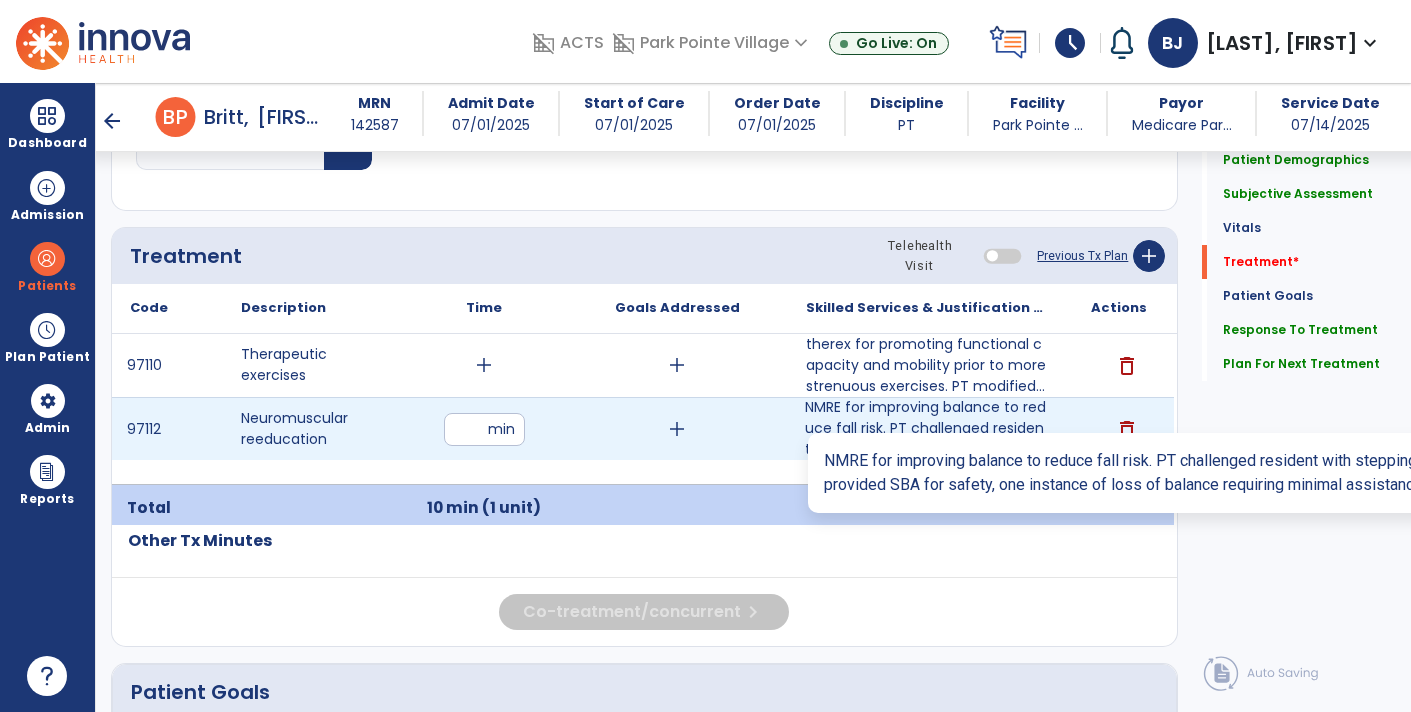 click on "NMRE for improving balance to reduce fall risk. PT challenged resident with stepping over cones. PT ..." at bounding box center [926, 428] 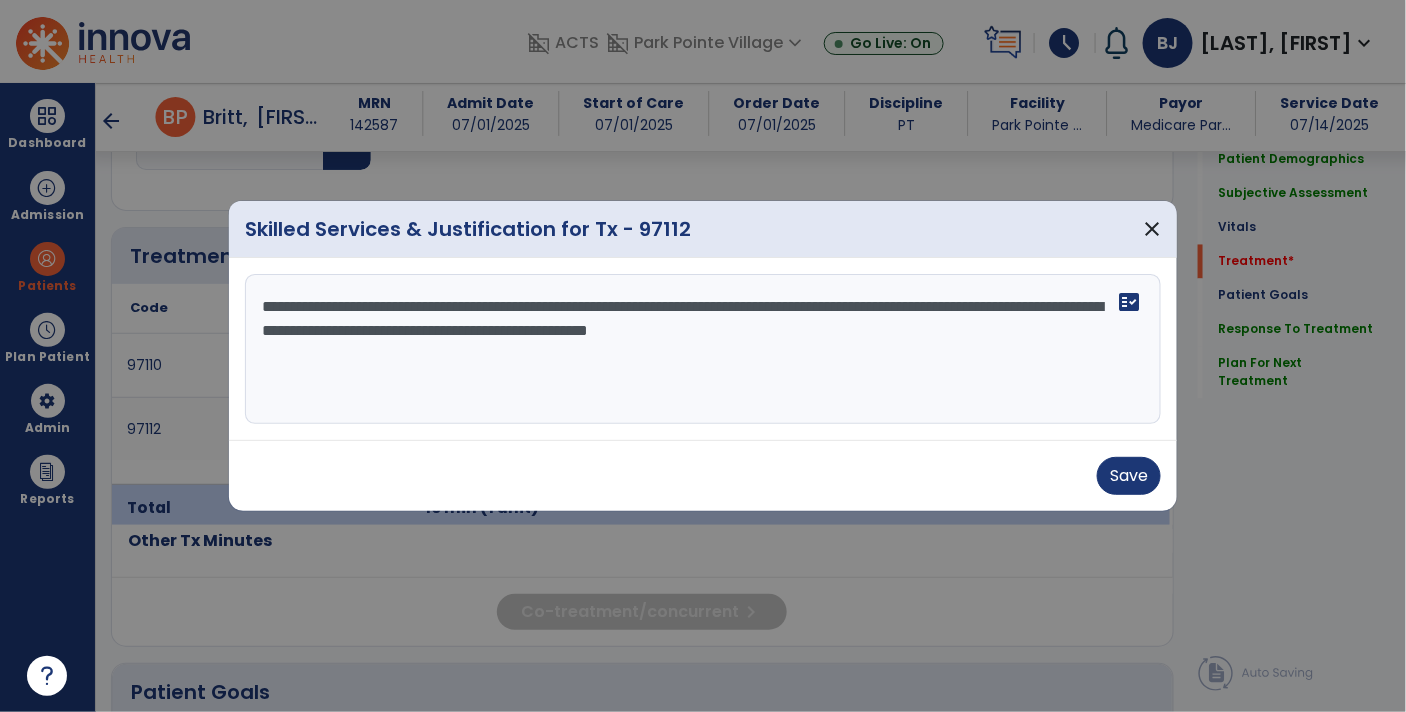 scroll, scrollTop: 1132, scrollLeft: 0, axis: vertical 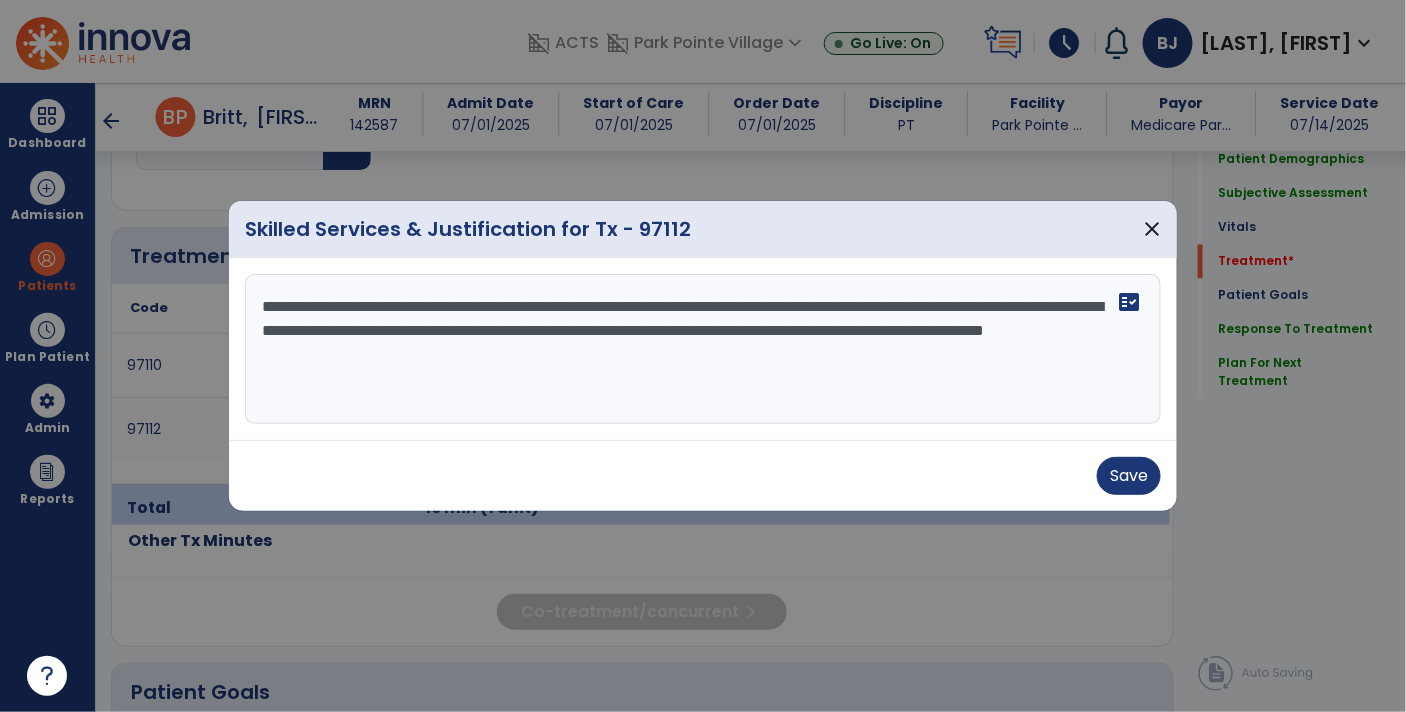 click on "**********" at bounding box center [703, 349] 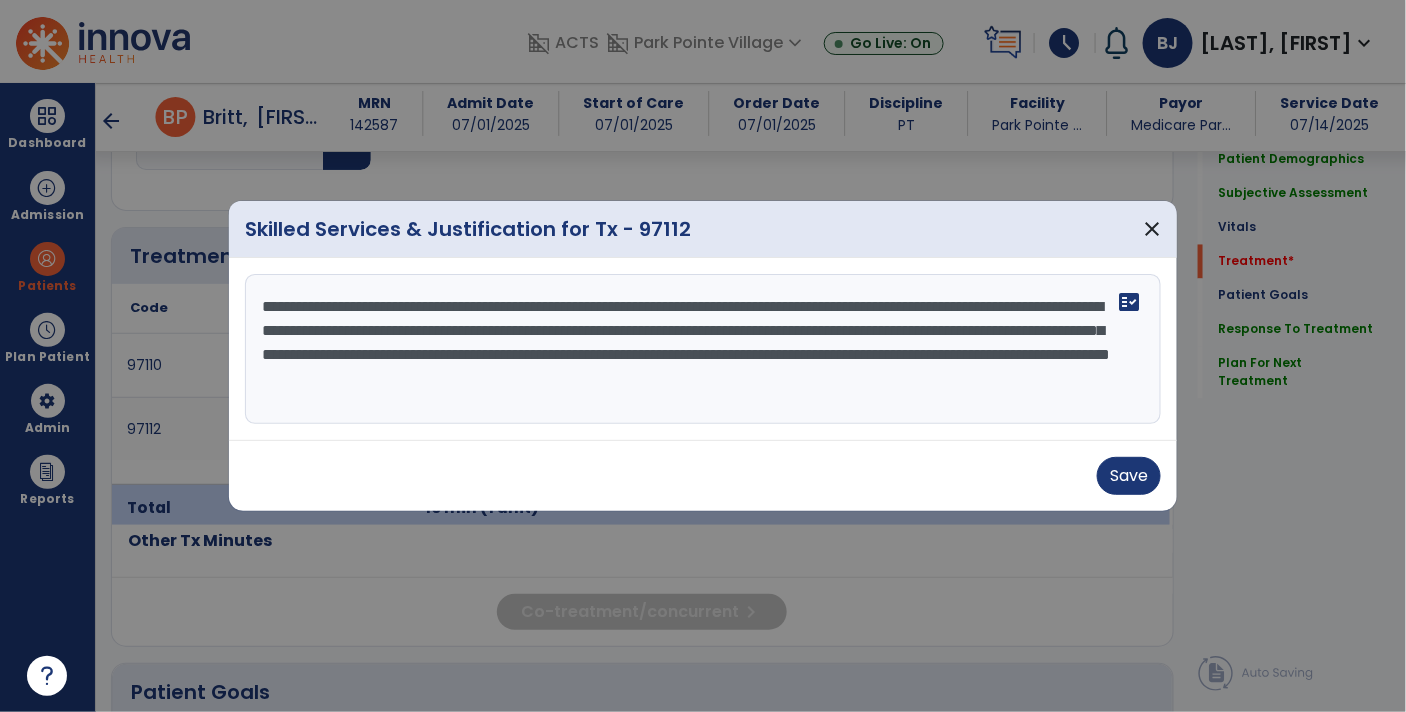 click on "**********" at bounding box center (703, 349) 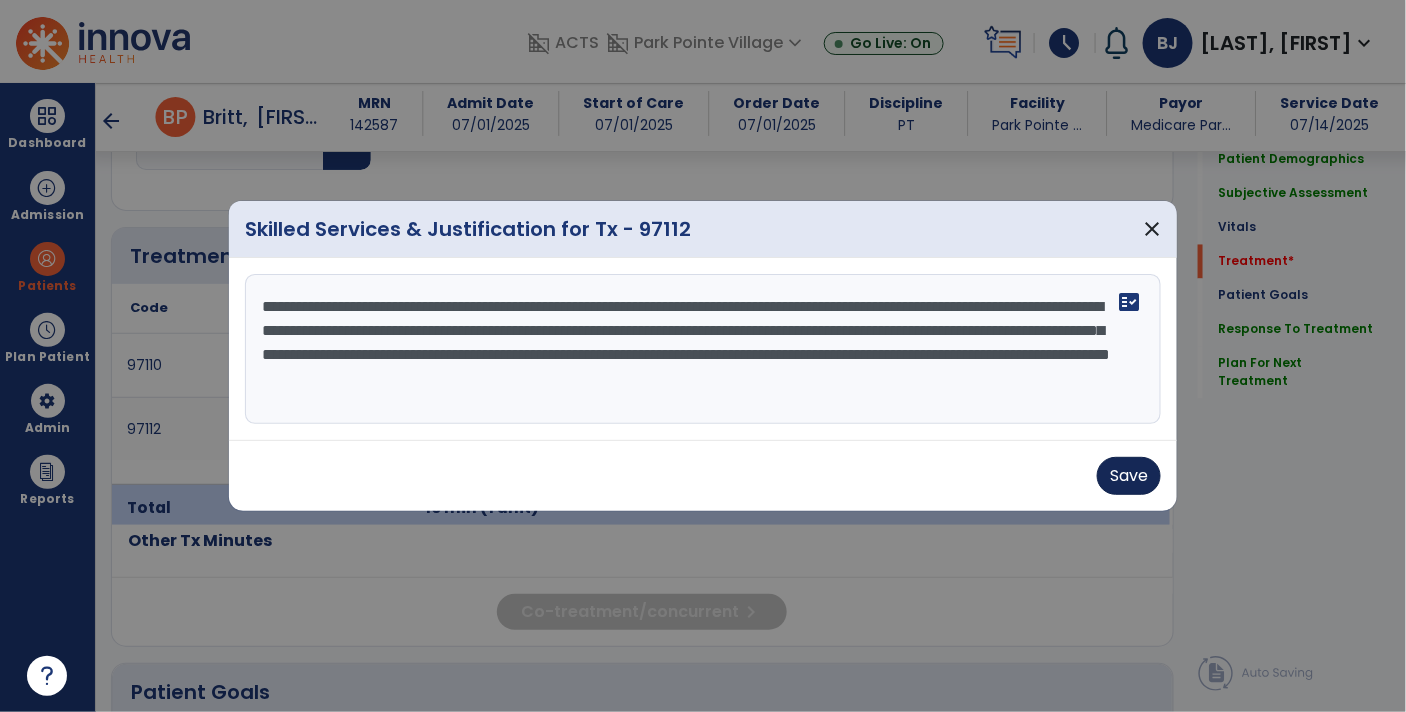 type on "**********" 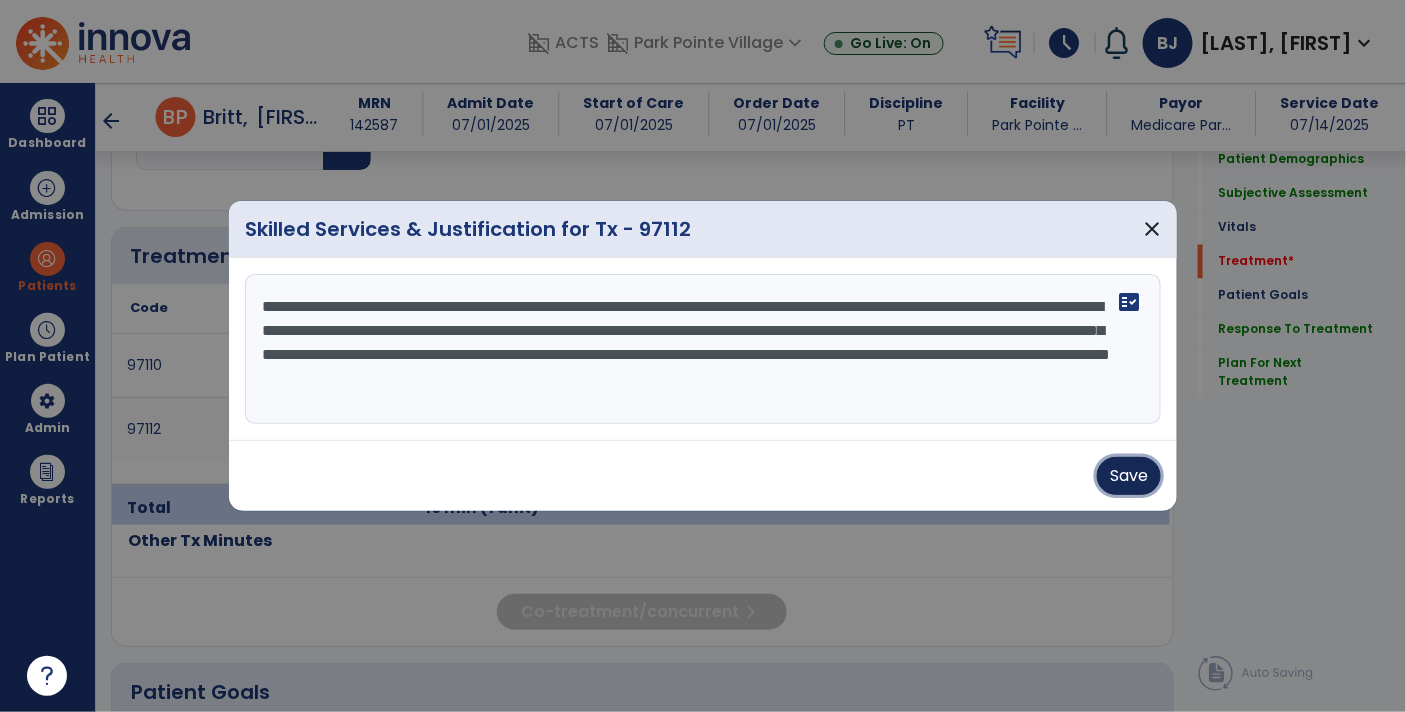 click on "Save" at bounding box center (1129, 476) 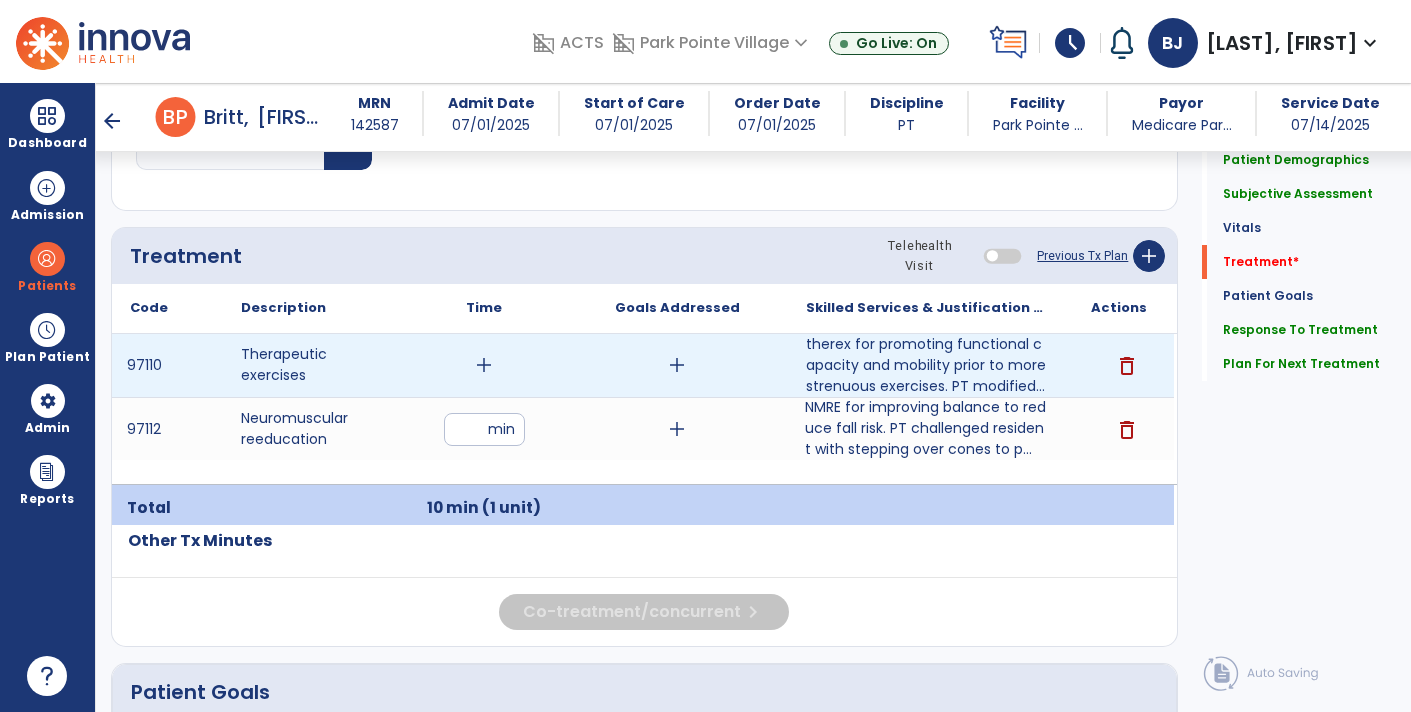 click on "add" at bounding box center [484, 365] 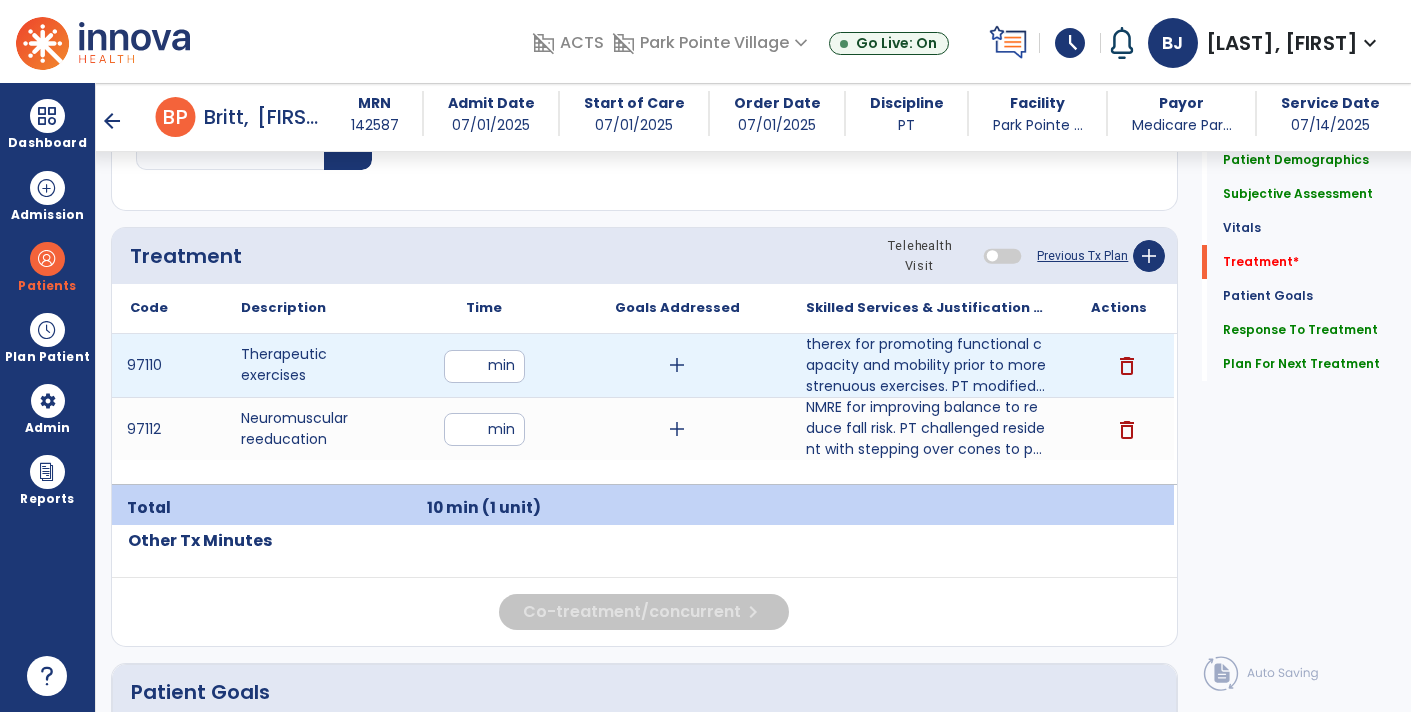 type on "**" 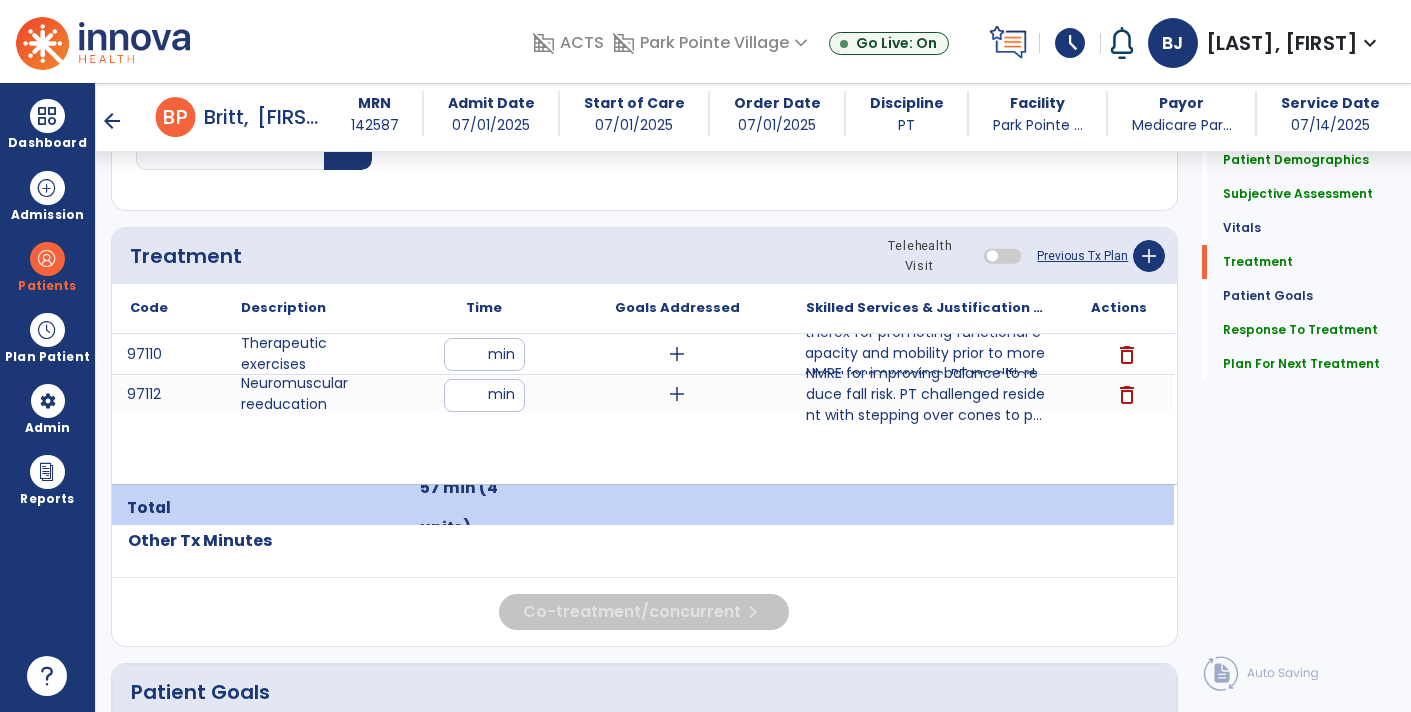 click on "therex for promoting functional capacity and mobility prior to more strenuous exercises. PT modified..." at bounding box center (926, 353) 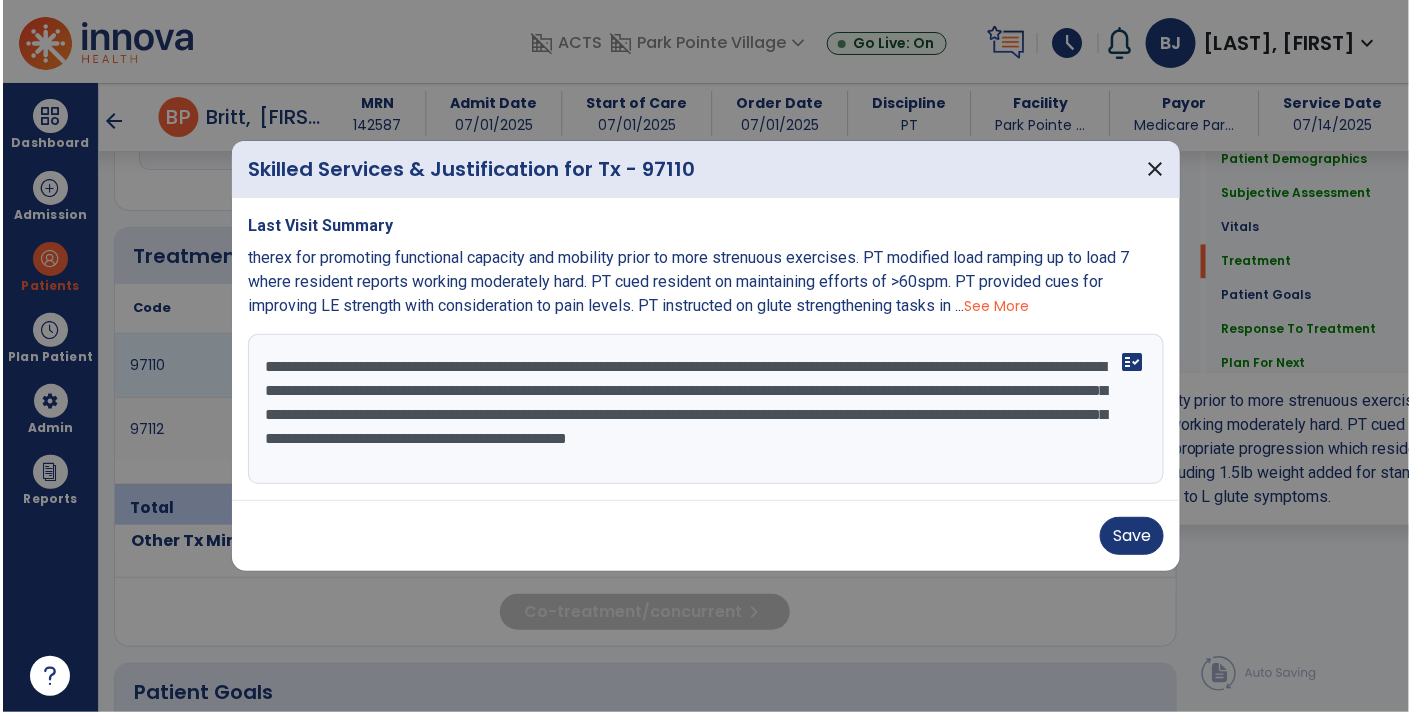 scroll, scrollTop: 1132, scrollLeft: 0, axis: vertical 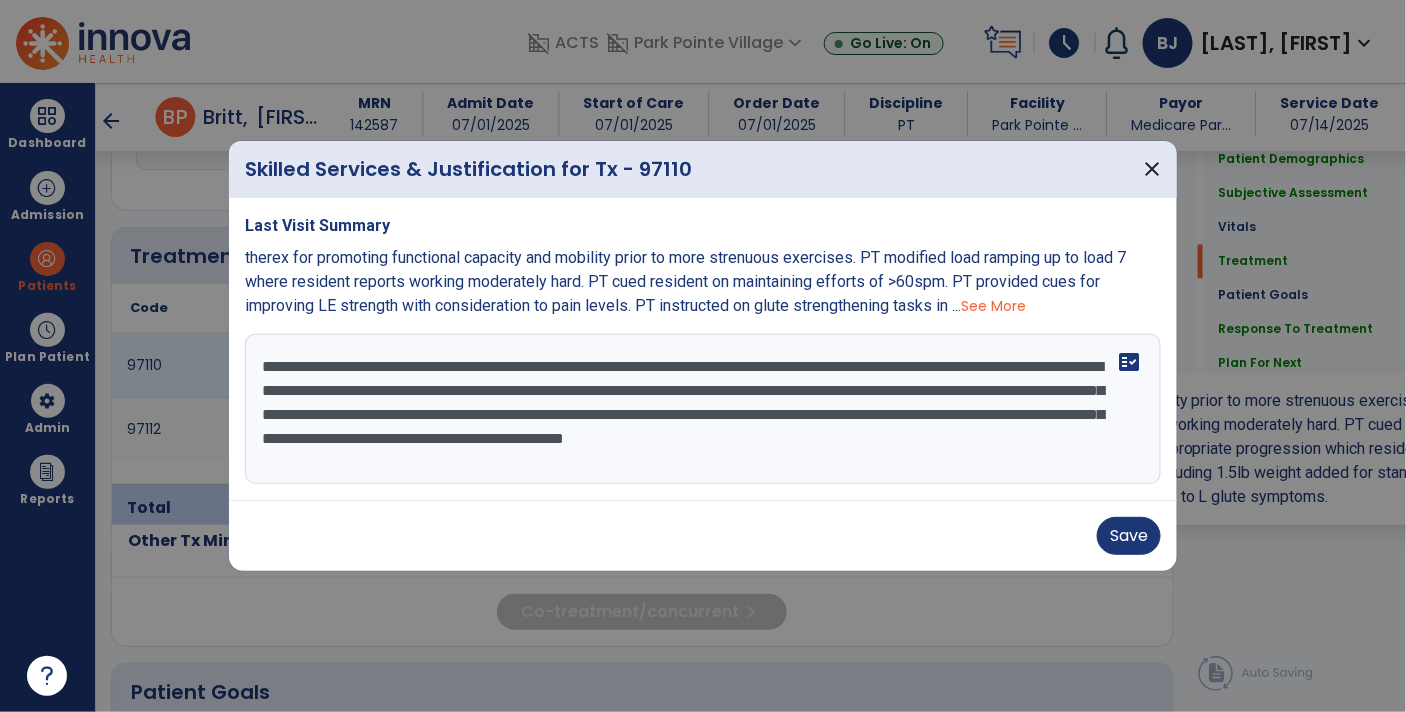 click on "**********" at bounding box center (703, 409) 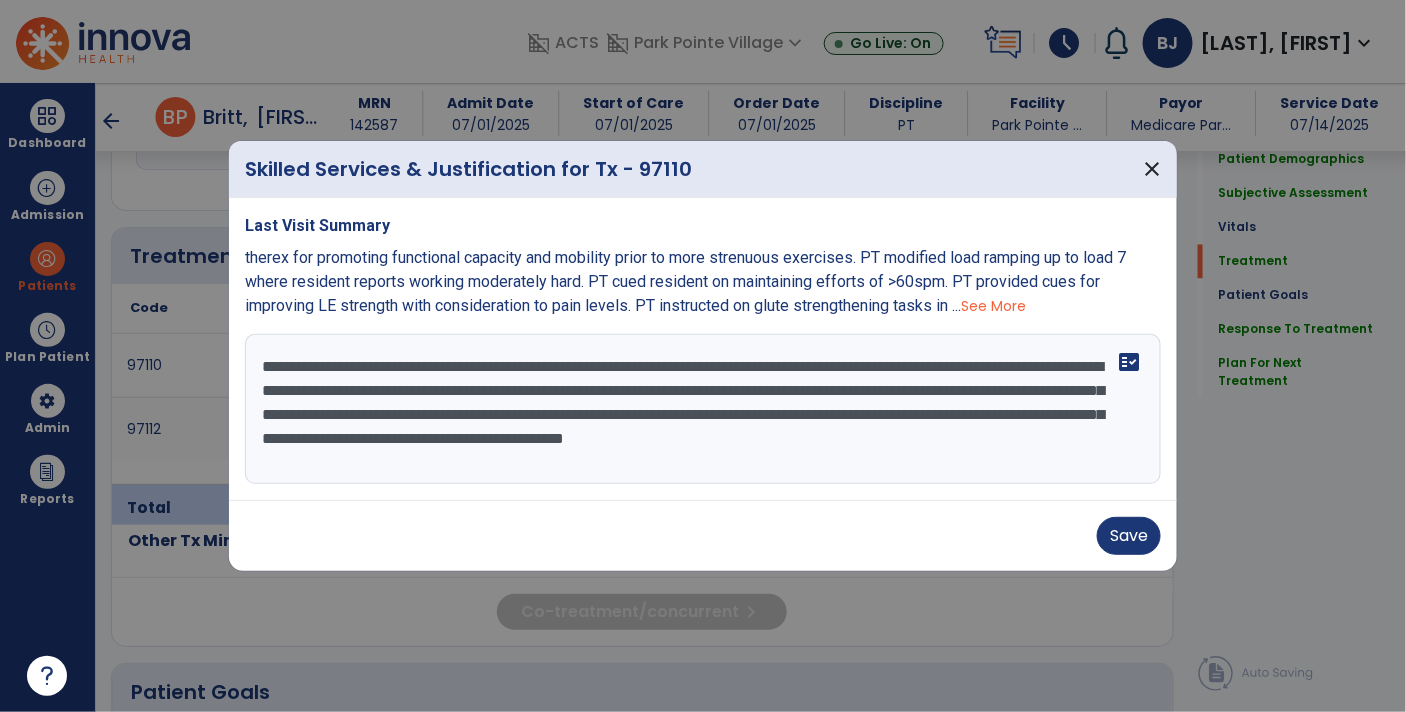 click on "**********" at bounding box center (703, 409) 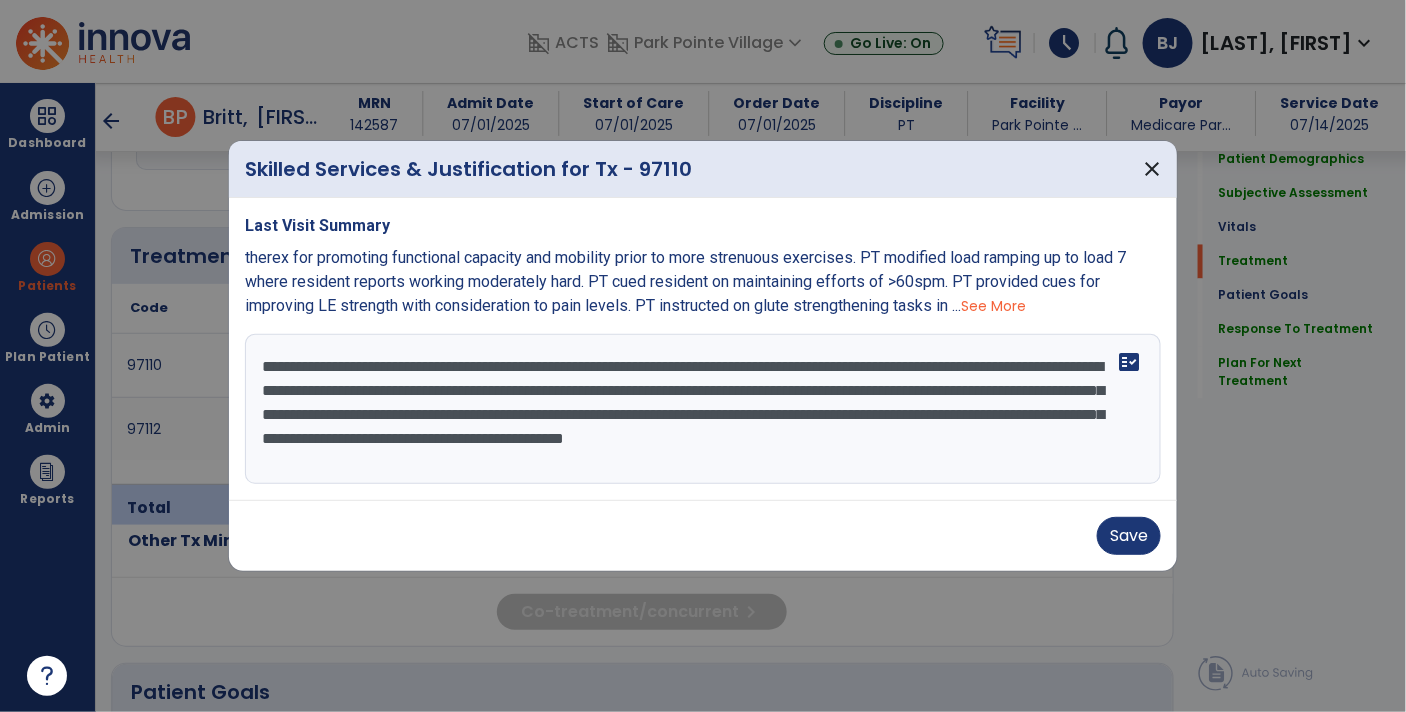 click on "**********" at bounding box center (703, 409) 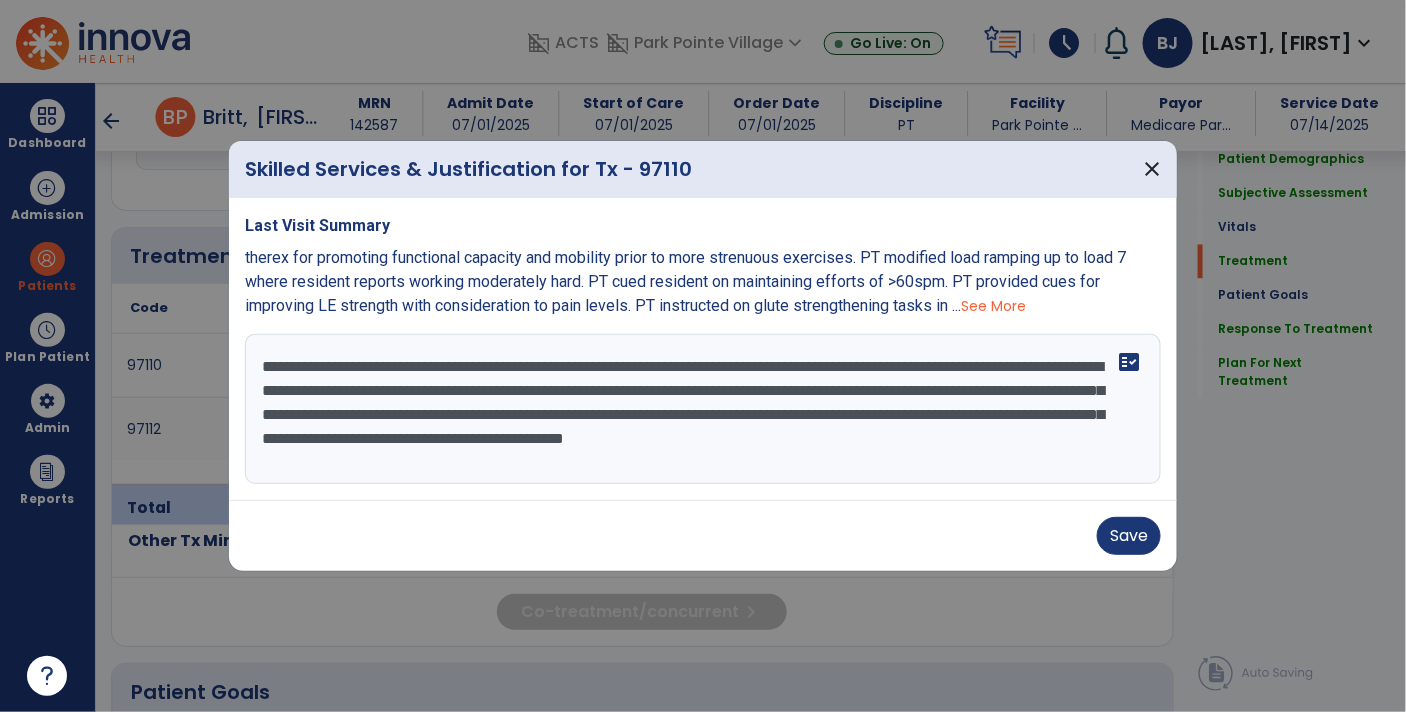 click on "**********" at bounding box center (703, 409) 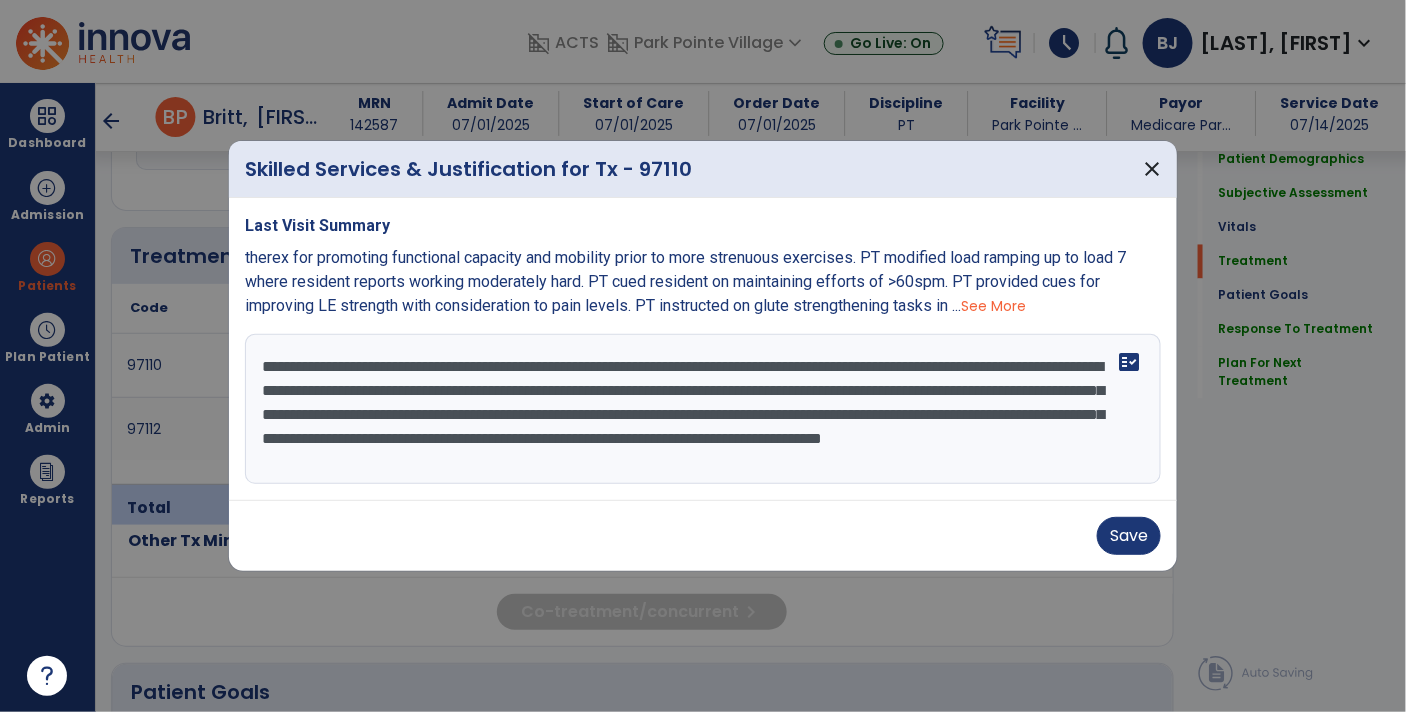 click on "**********" at bounding box center (703, 409) 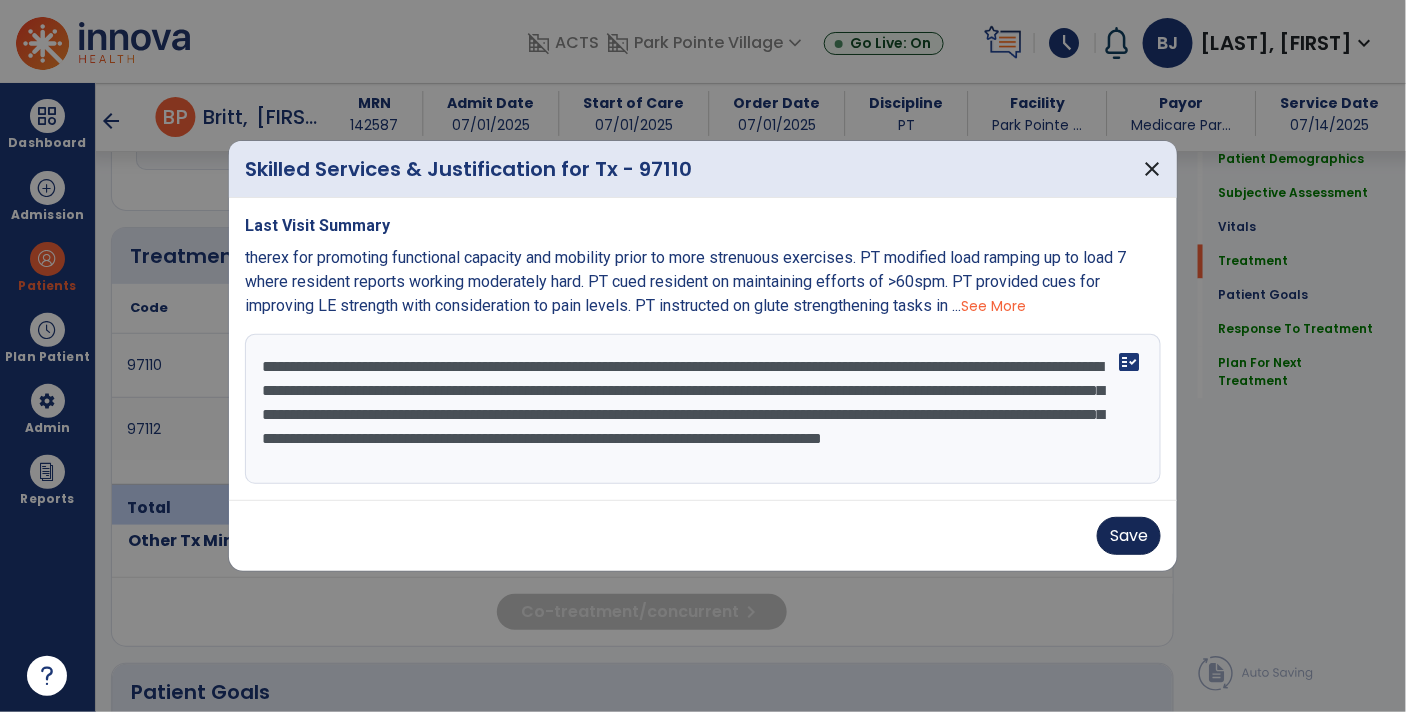 type on "**********" 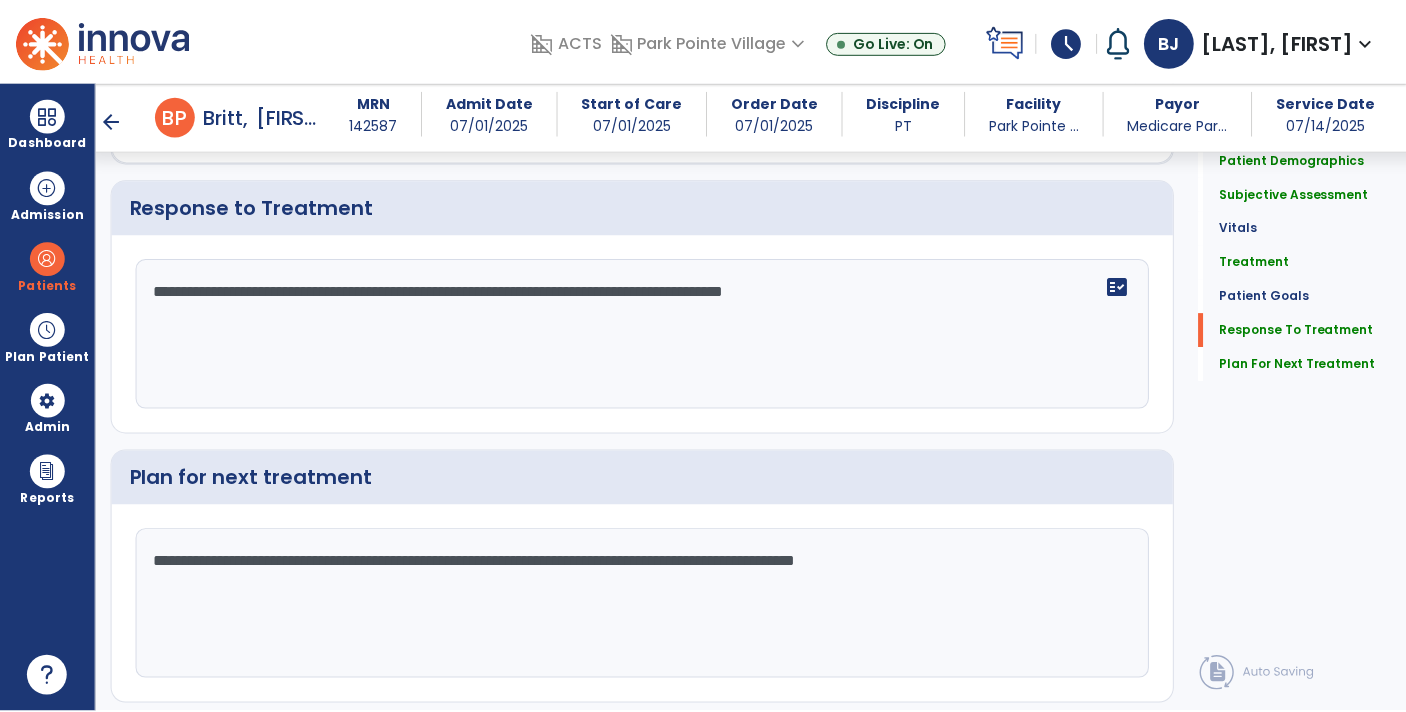 scroll, scrollTop: 2887, scrollLeft: 0, axis: vertical 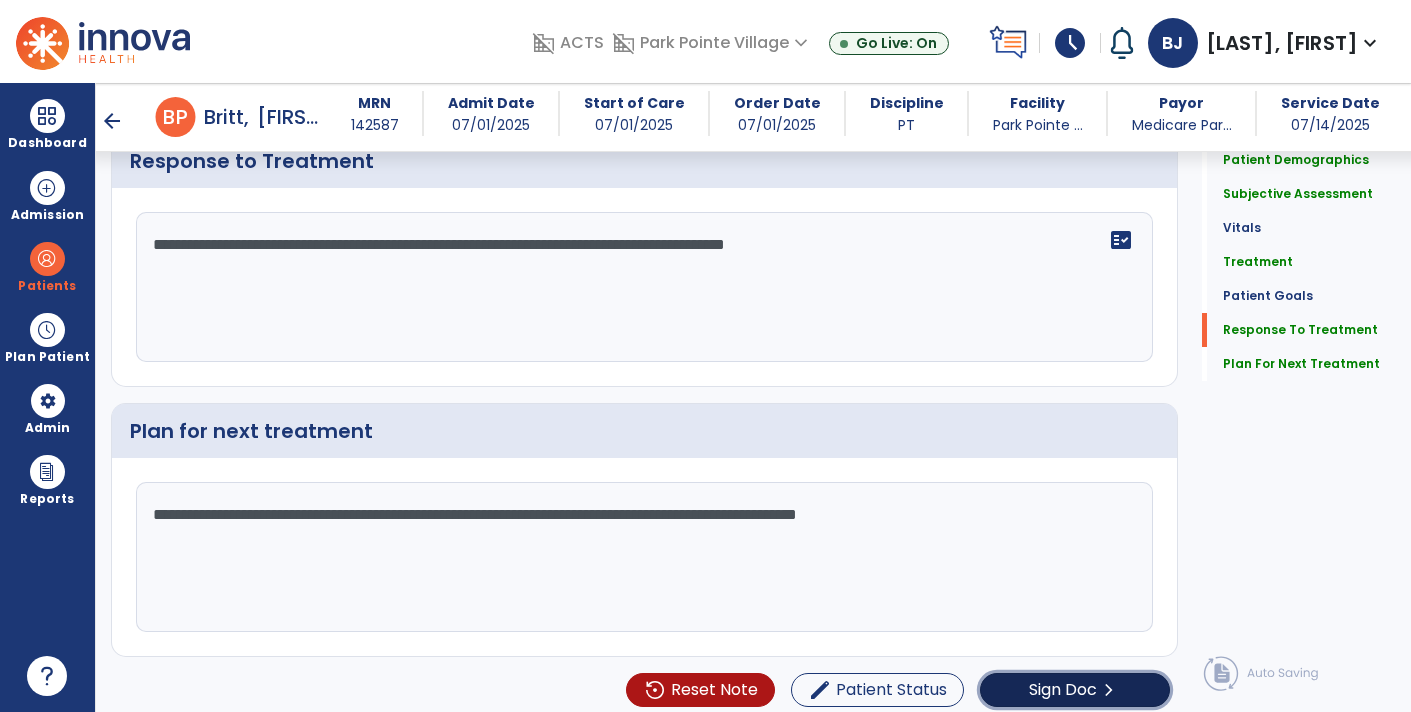 click on "chevron_right" 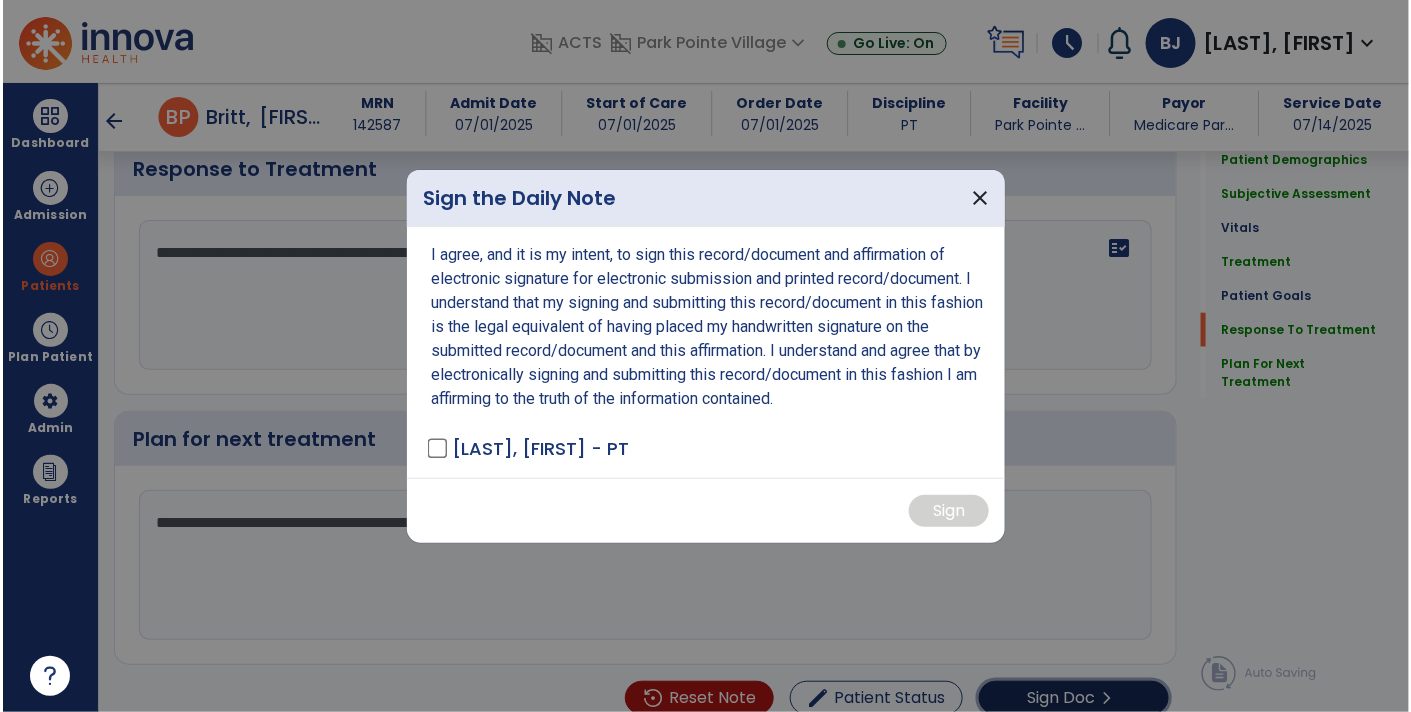 scroll, scrollTop: 2887, scrollLeft: 0, axis: vertical 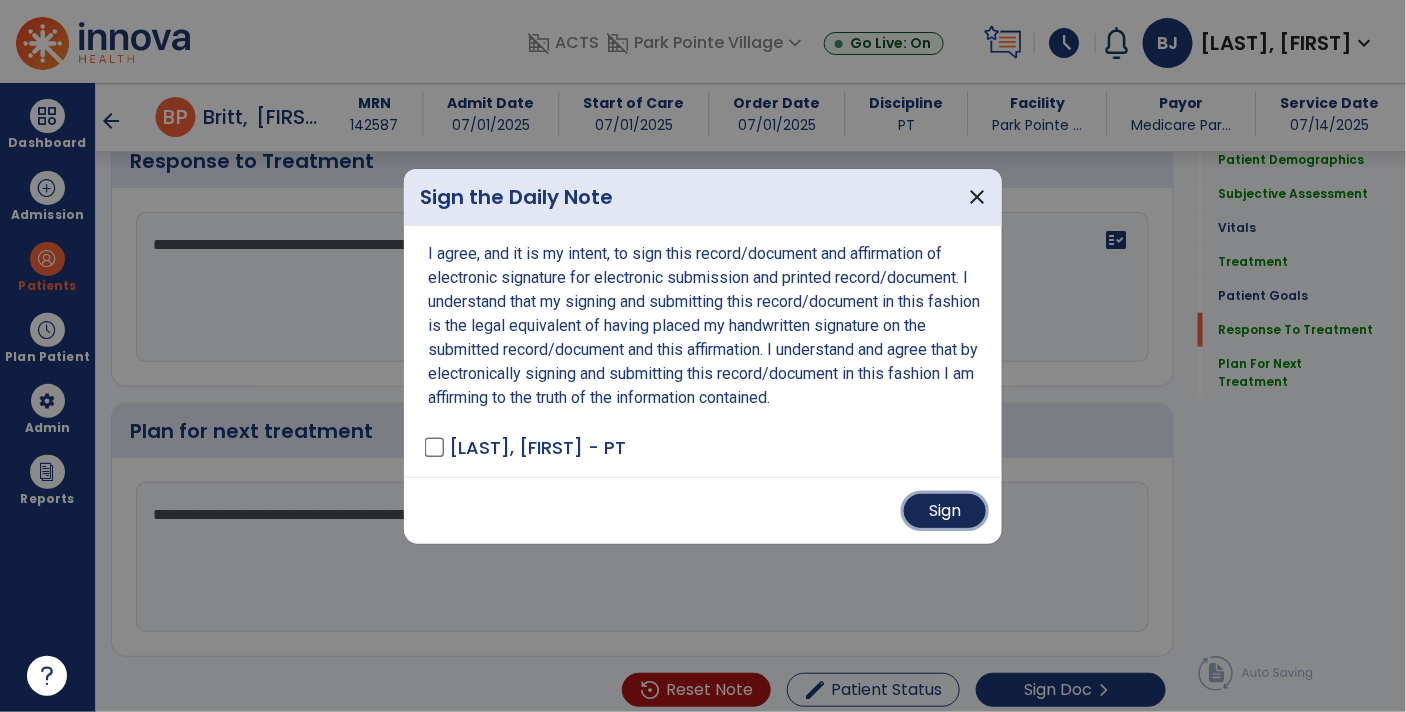 click on "Sign" at bounding box center (945, 511) 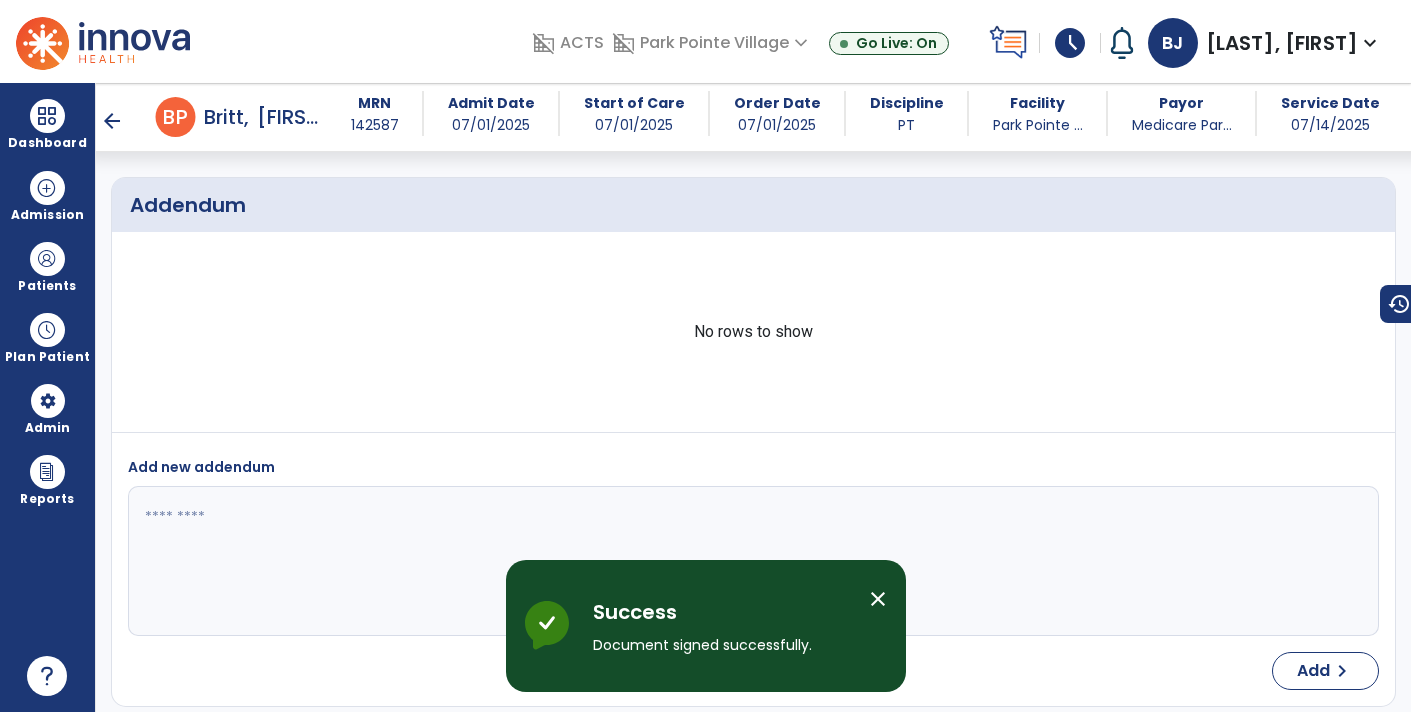 scroll, scrollTop: 4341, scrollLeft: 0, axis: vertical 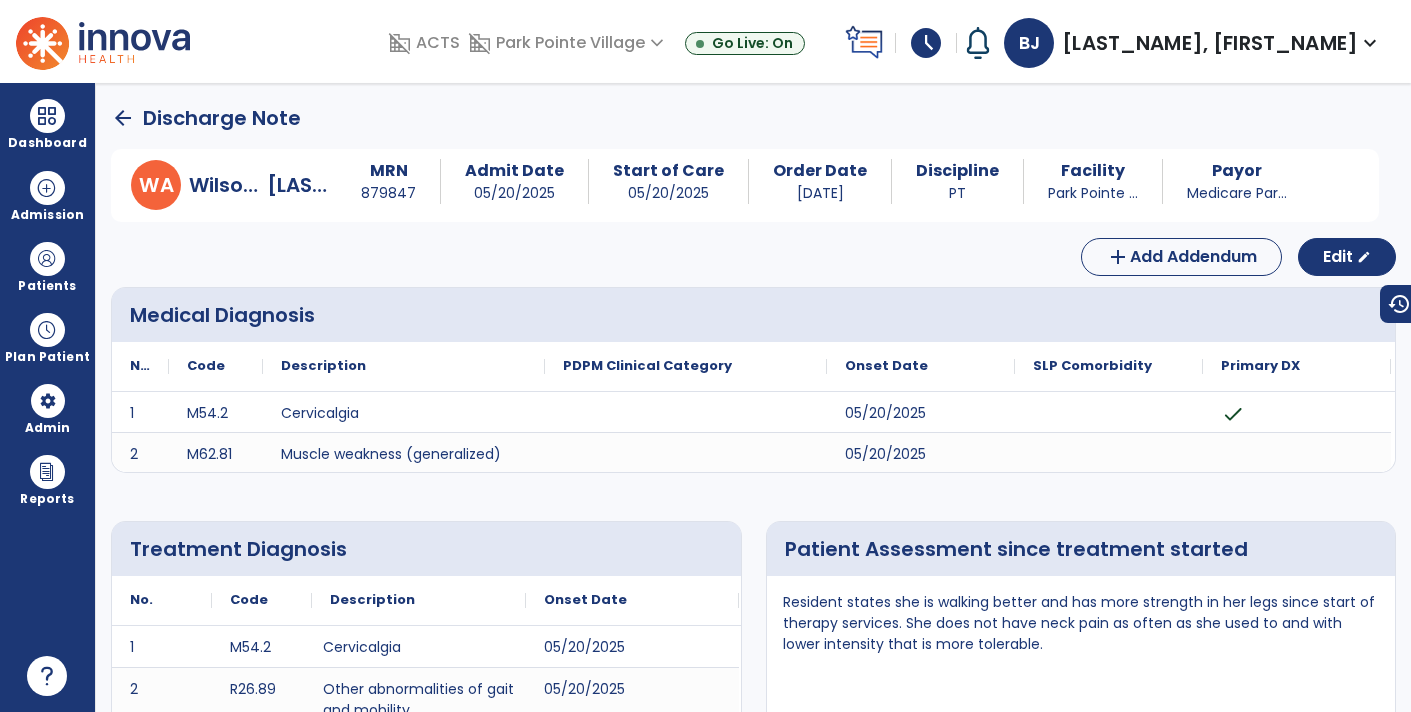 click on "arrow_back" 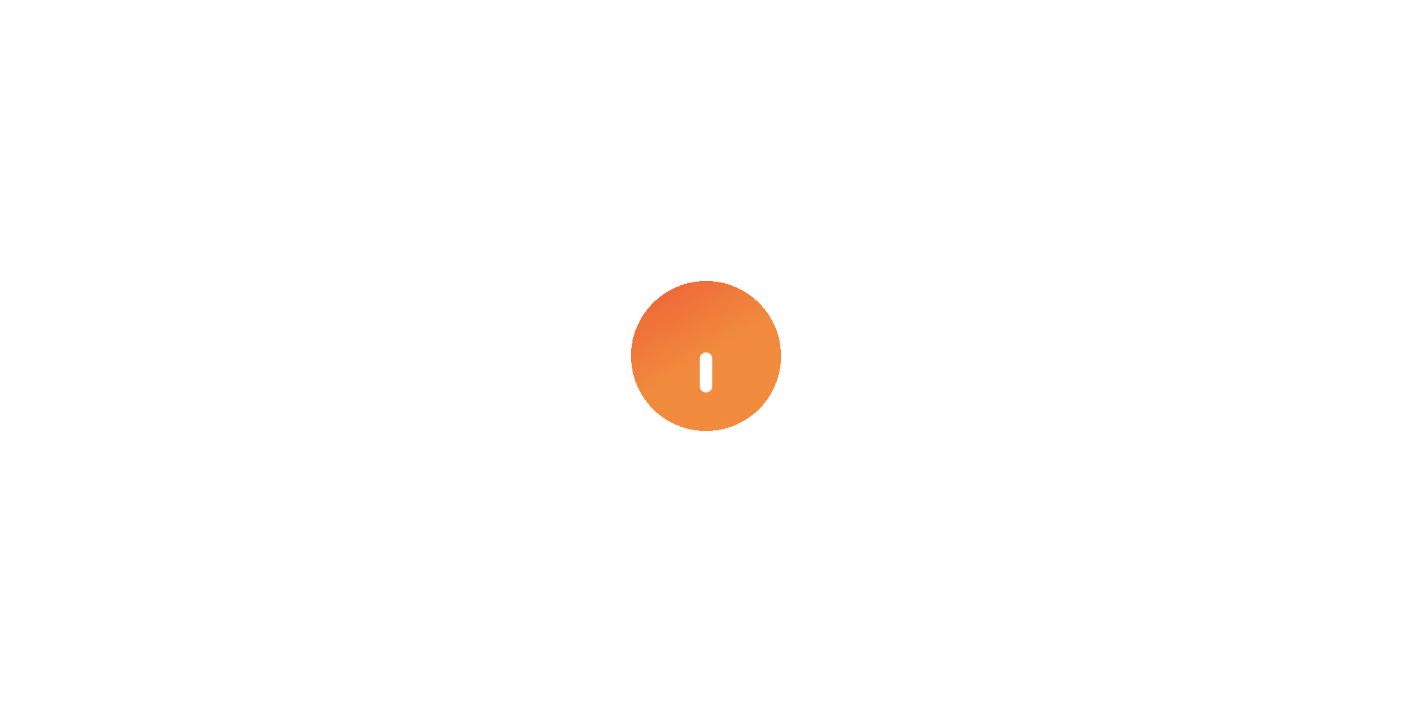 scroll, scrollTop: 0, scrollLeft: 0, axis: both 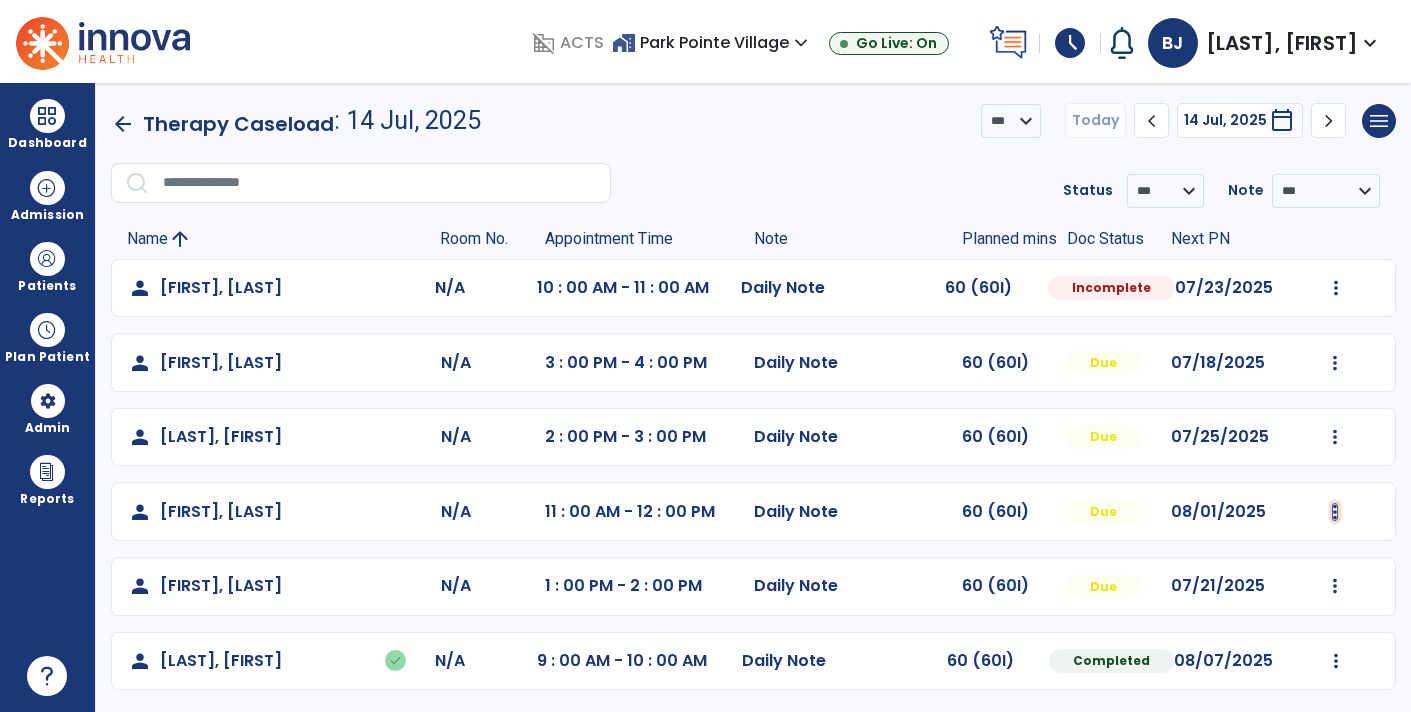 click at bounding box center (1336, 288) 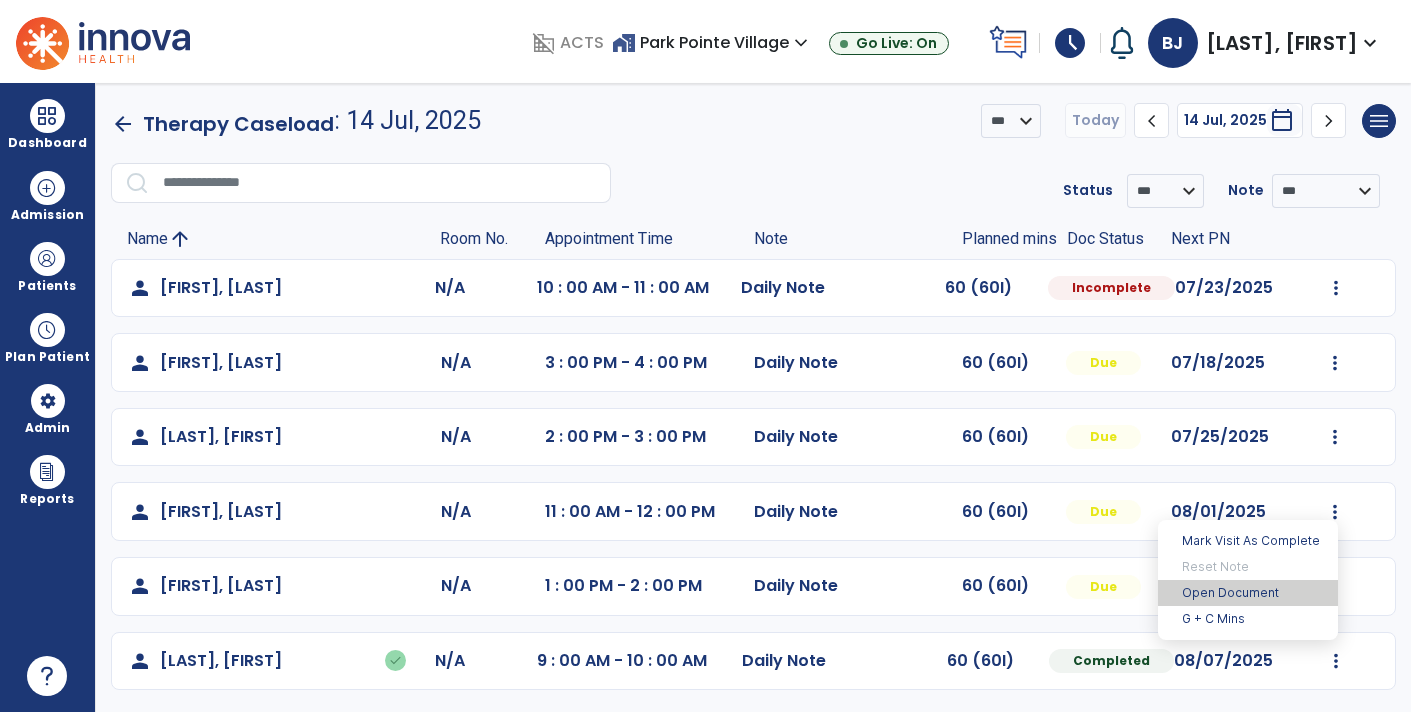 click on "Open Document" at bounding box center (1248, 593) 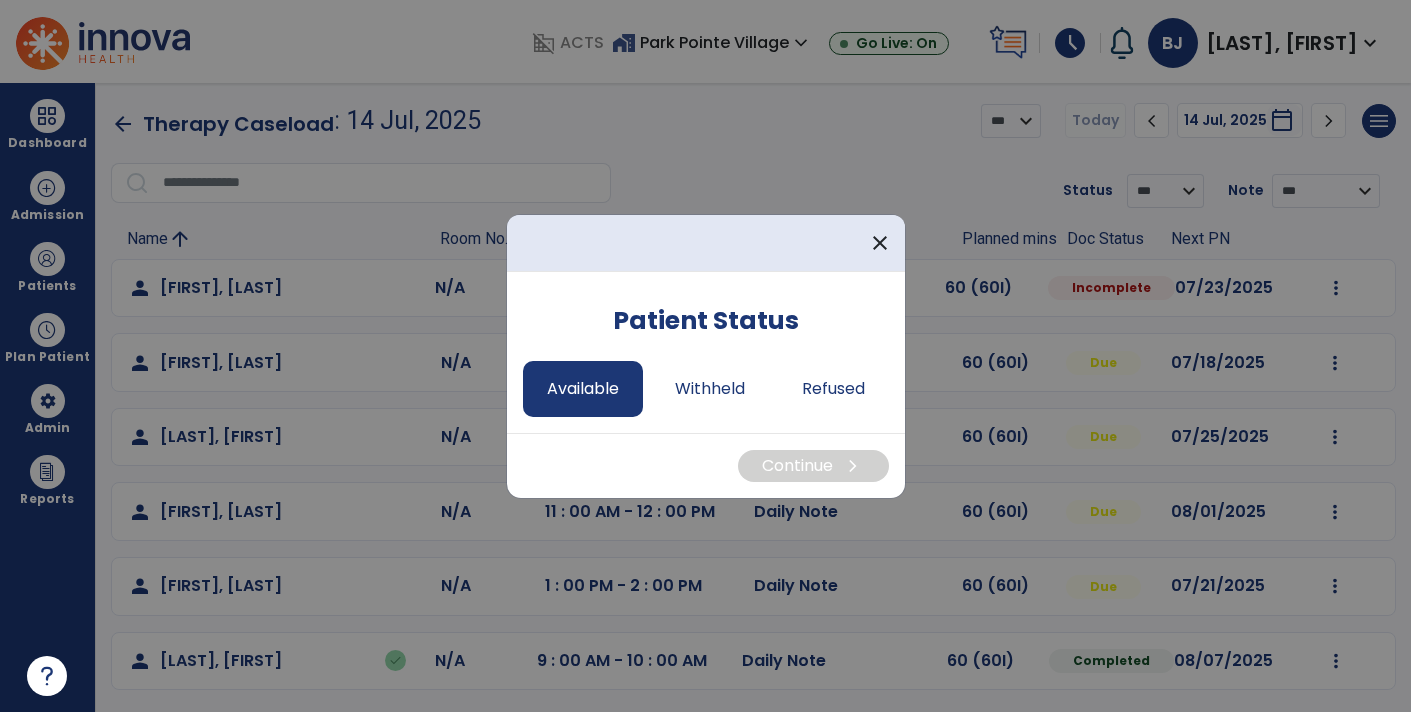 click on "Available" at bounding box center (583, 389) 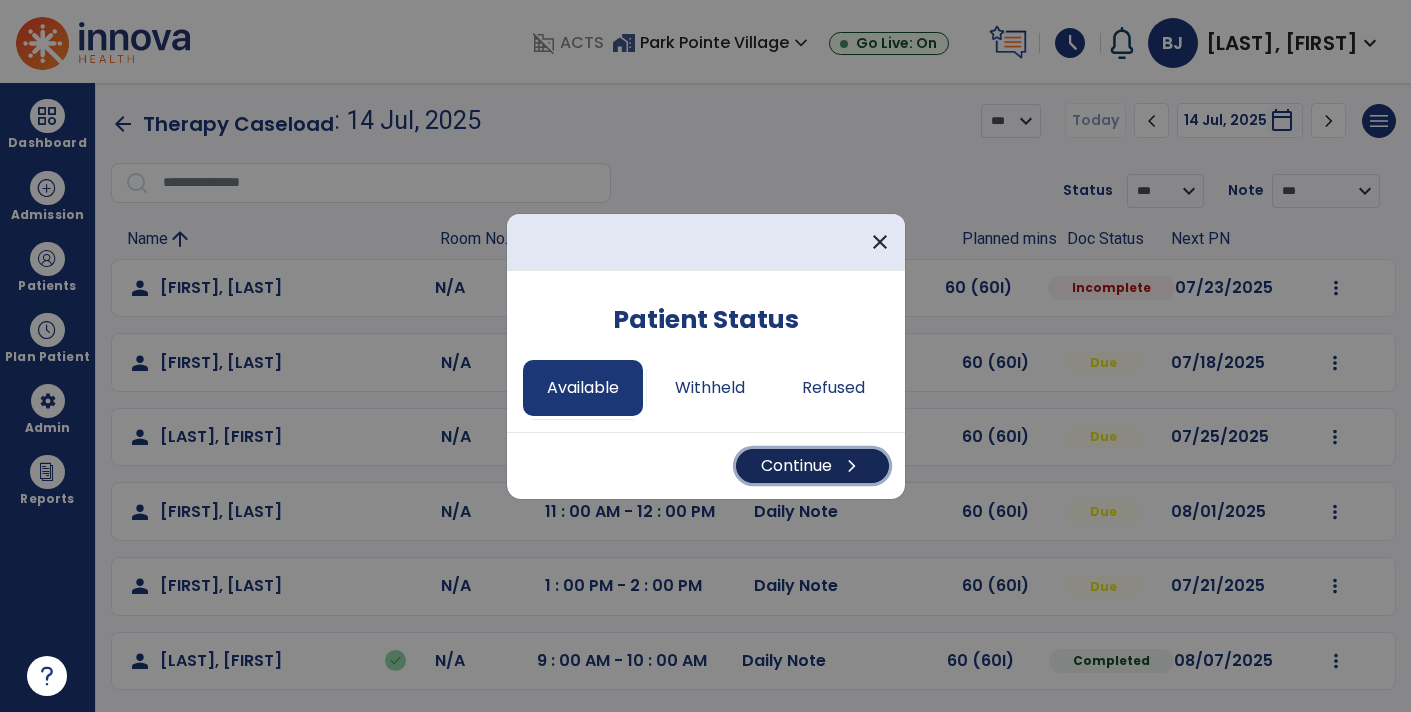 click on "Continue   chevron_right" at bounding box center [812, 466] 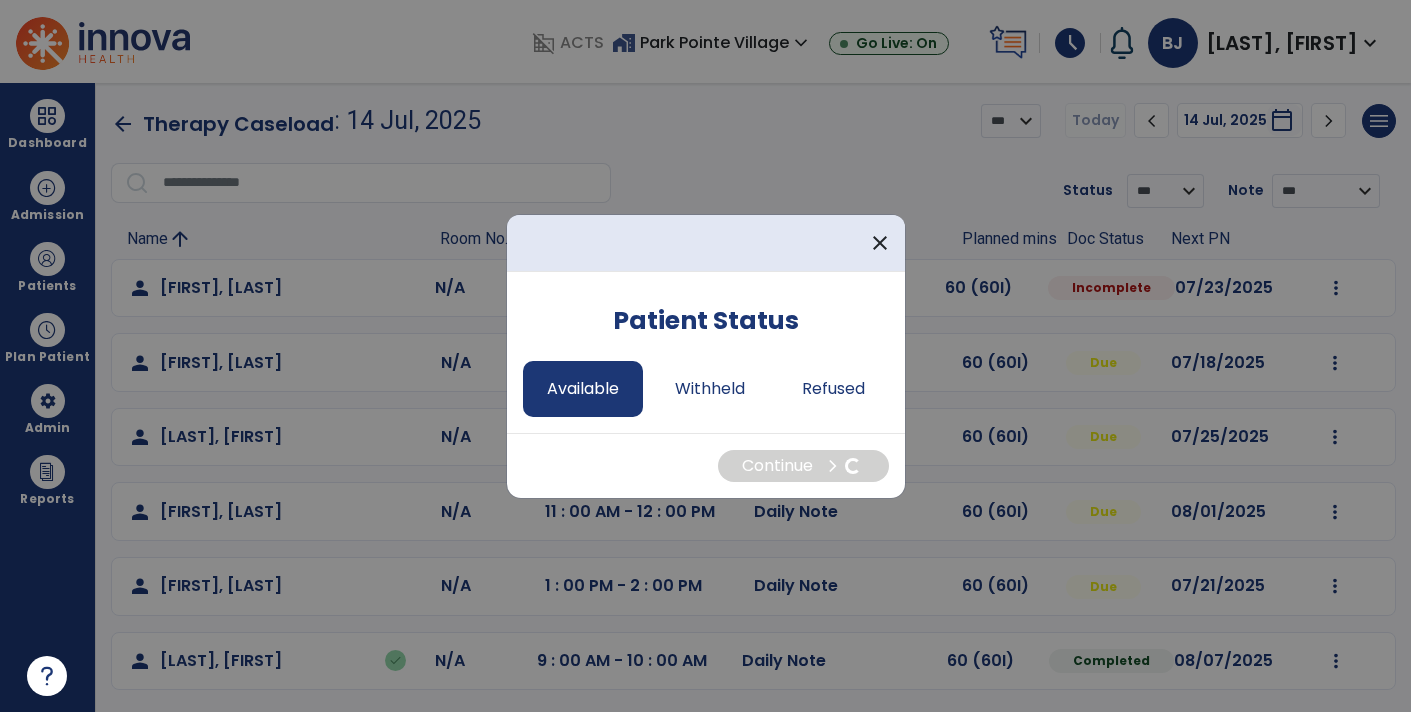 select on "*" 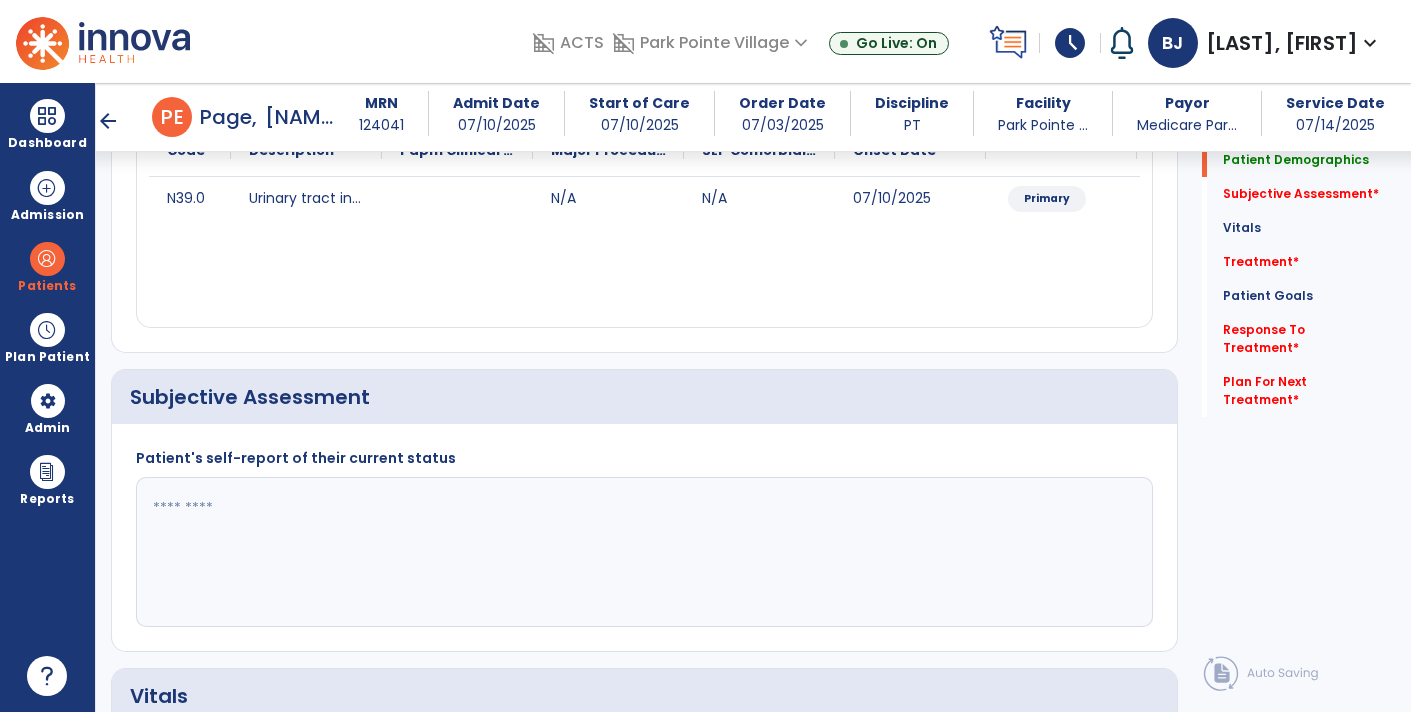 scroll, scrollTop: 288, scrollLeft: 0, axis: vertical 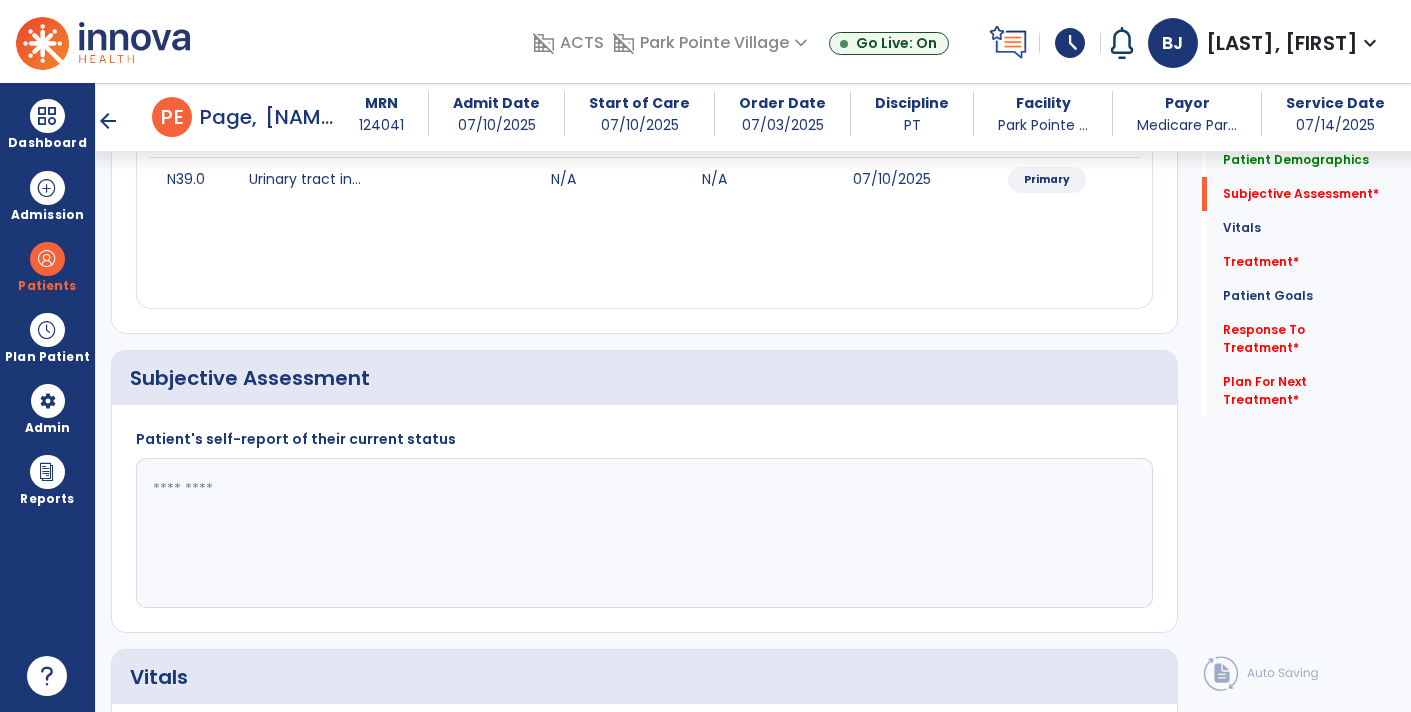 click 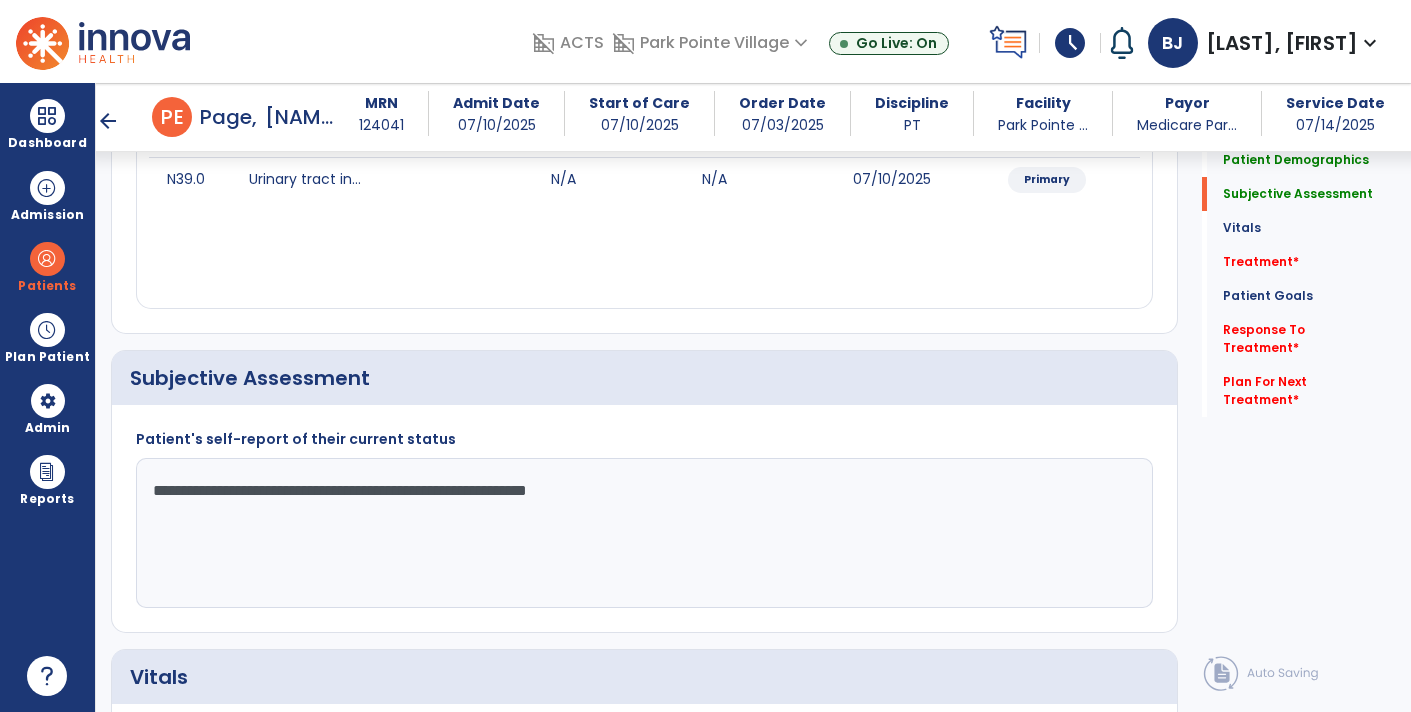 type on "**********" 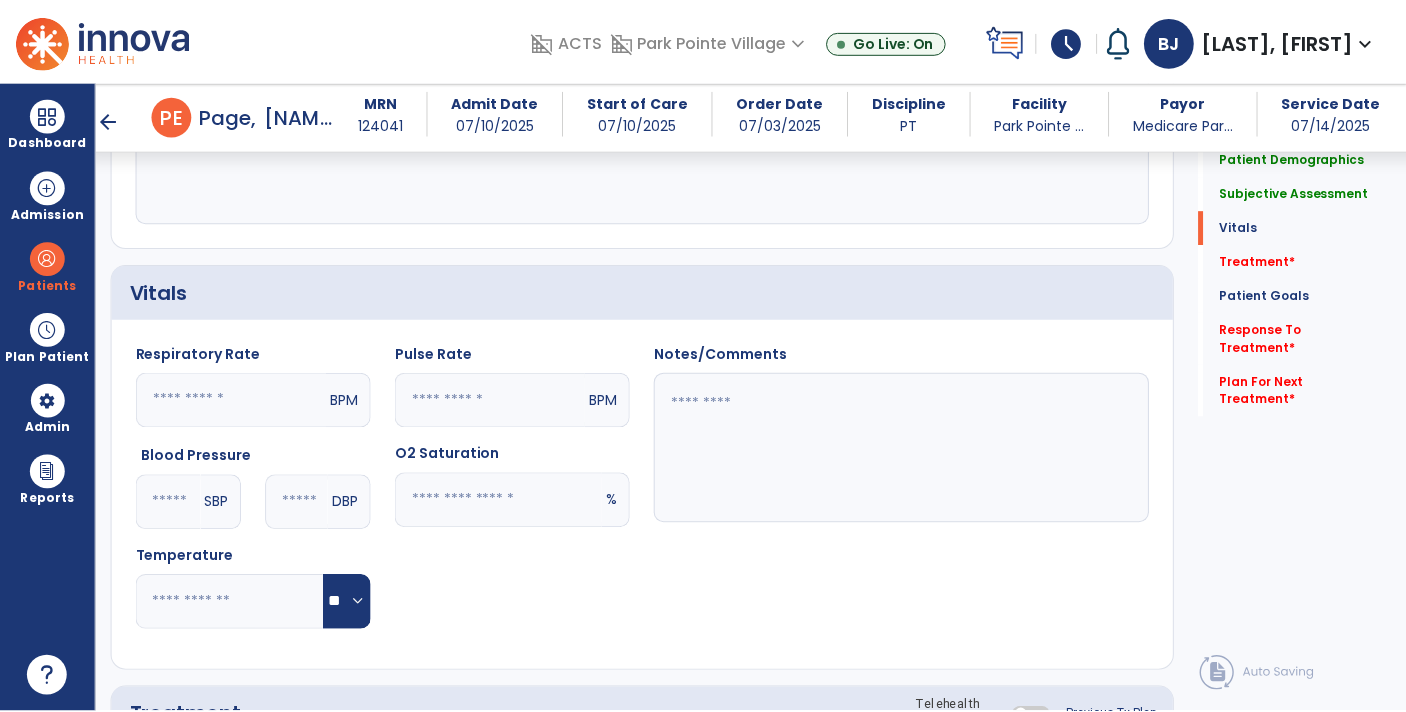 scroll, scrollTop: 1222, scrollLeft: 0, axis: vertical 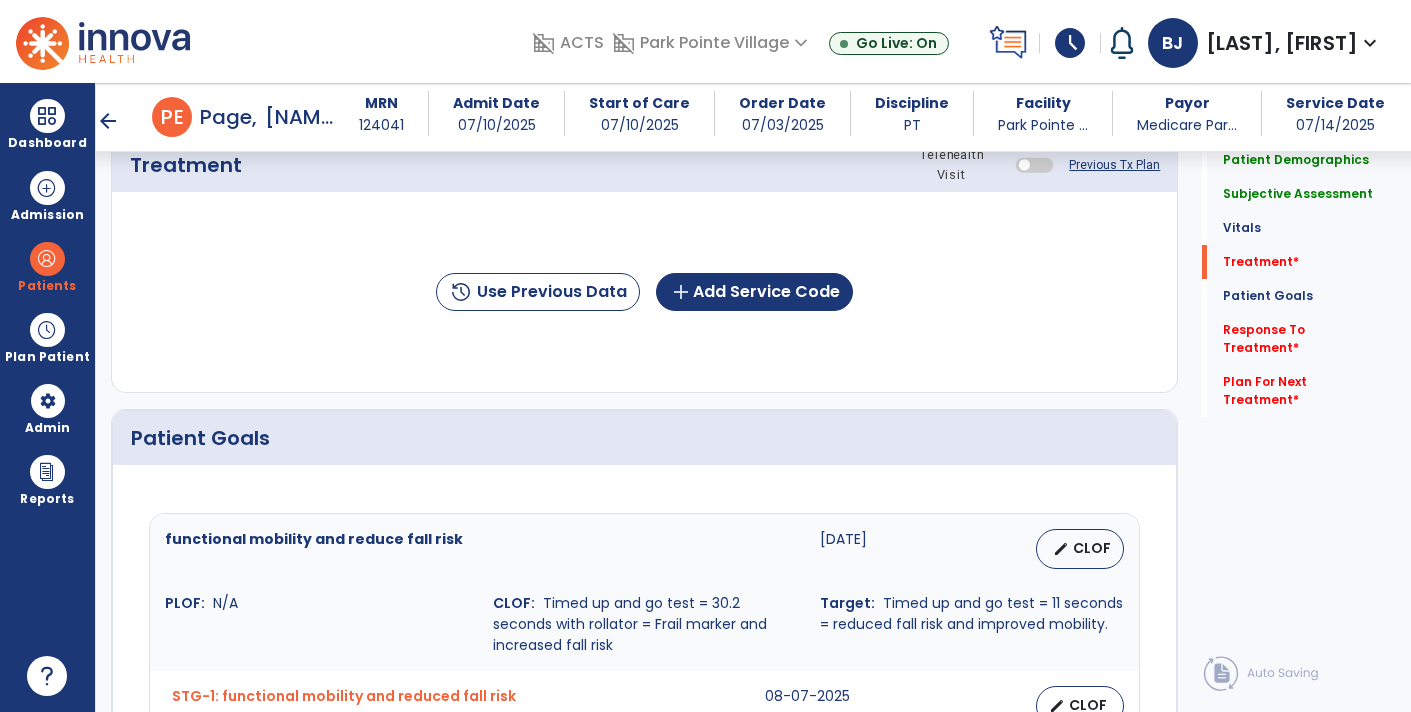 click on "history  Use Previous Data  add  Add Service Code" 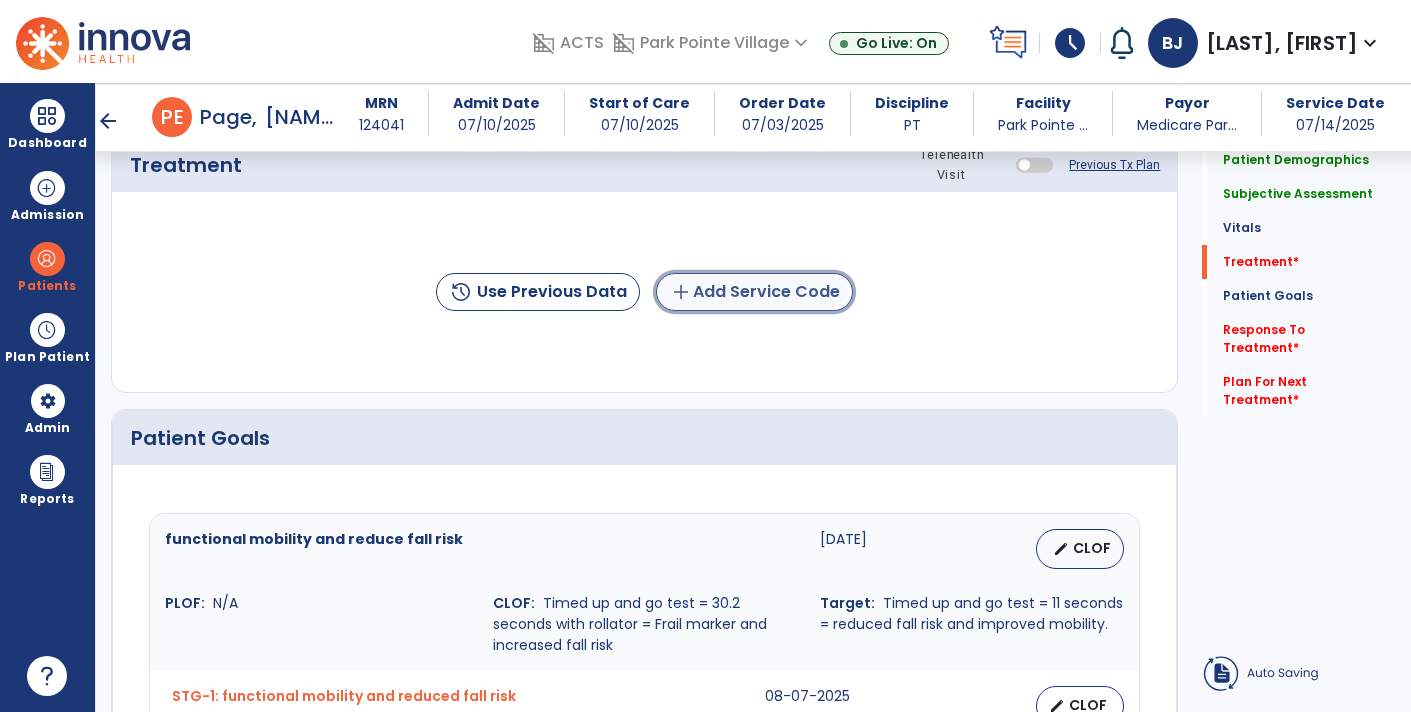 click on "add  Add Service Code" 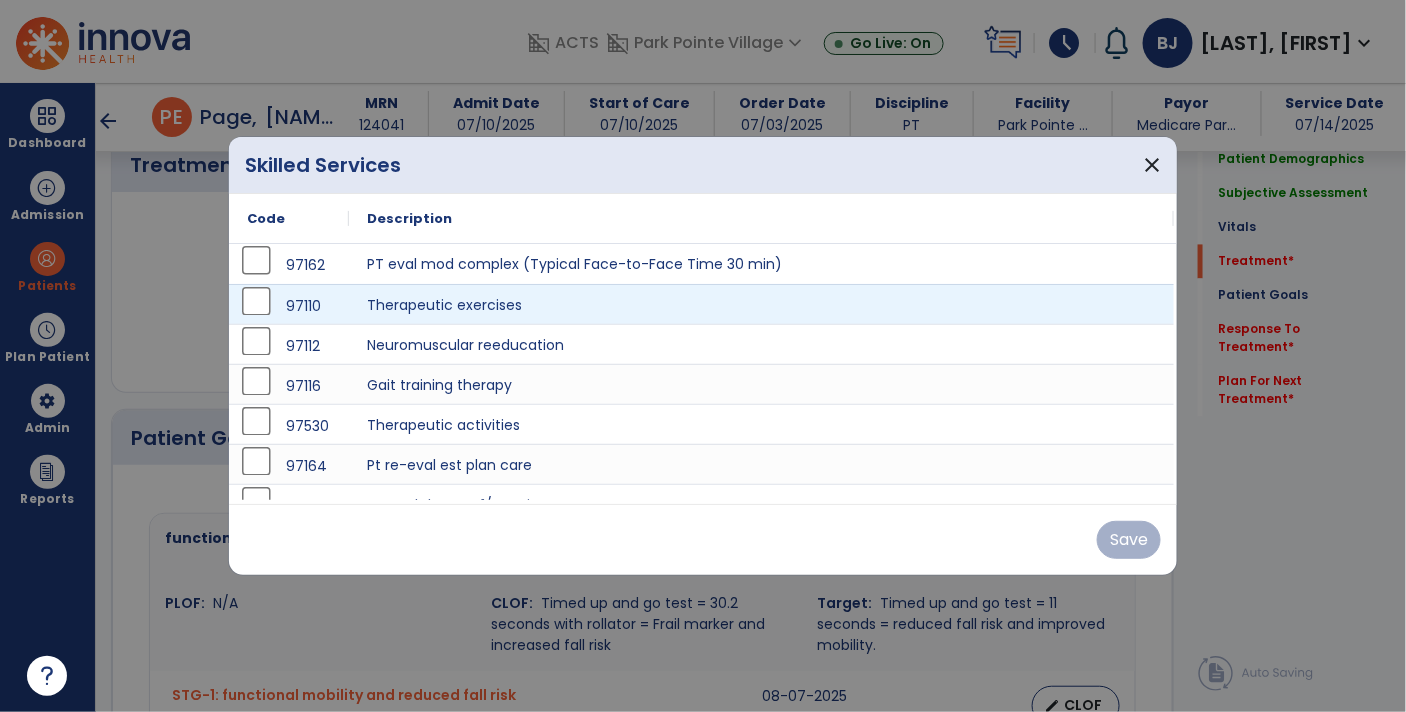 scroll, scrollTop: 1222, scrollLeft: 0, axis: vertical 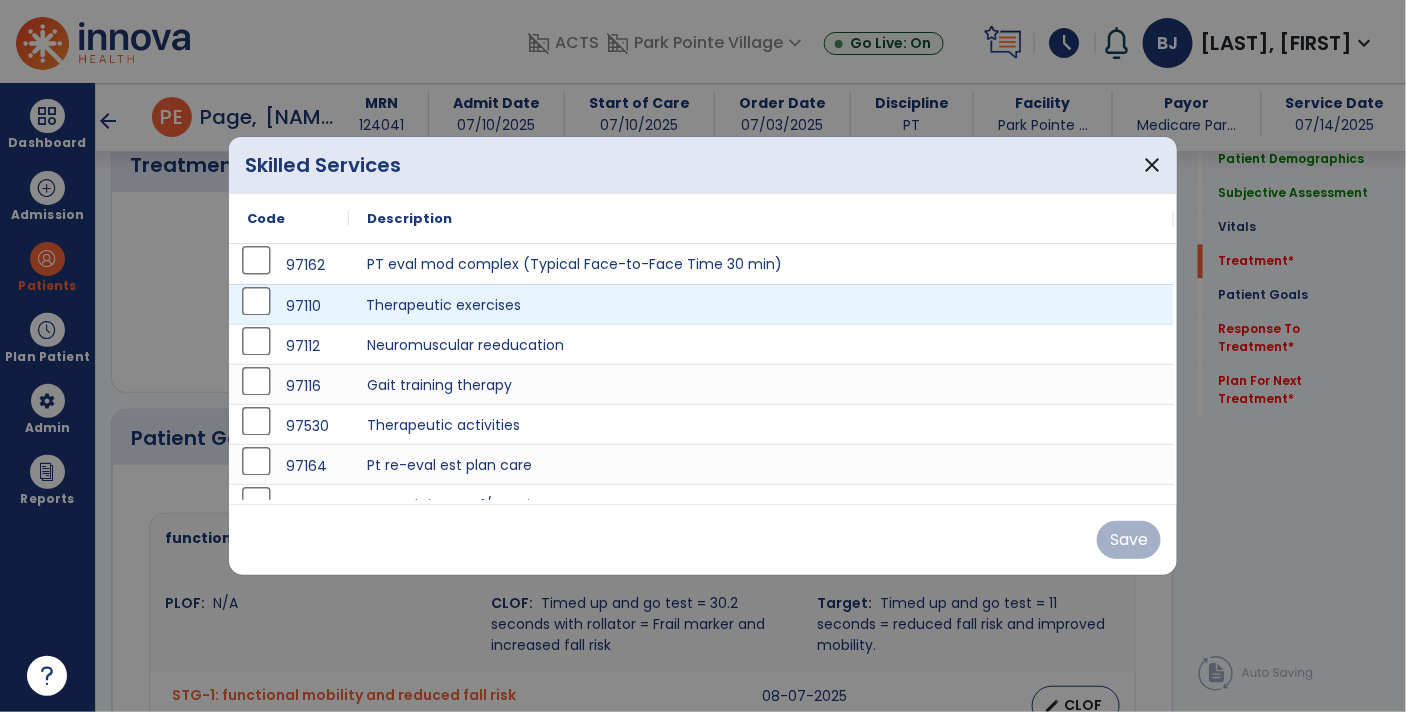 click on "Therapeutic exercises" at bounding box center (761, 304) 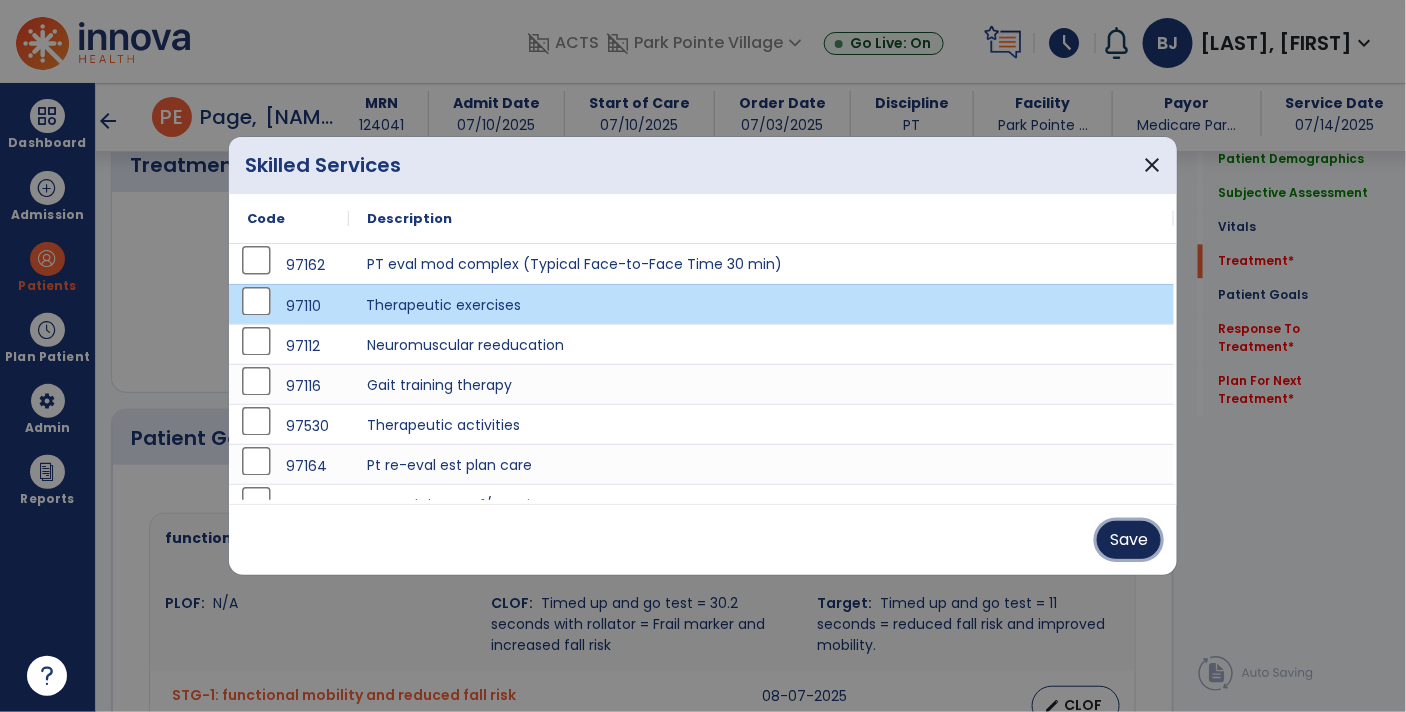 click on "Save" at bounding box center [1129, 540] 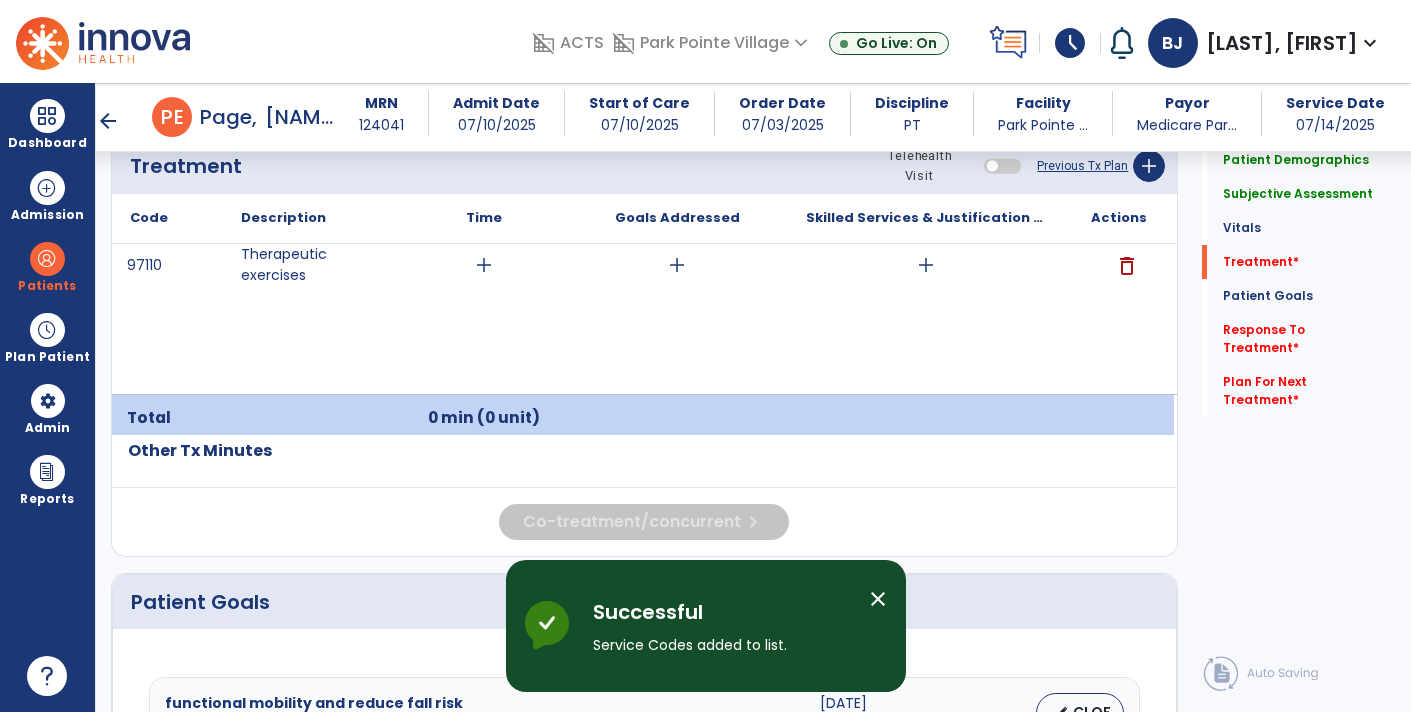 click on "add" at bounding box center [926, 265] 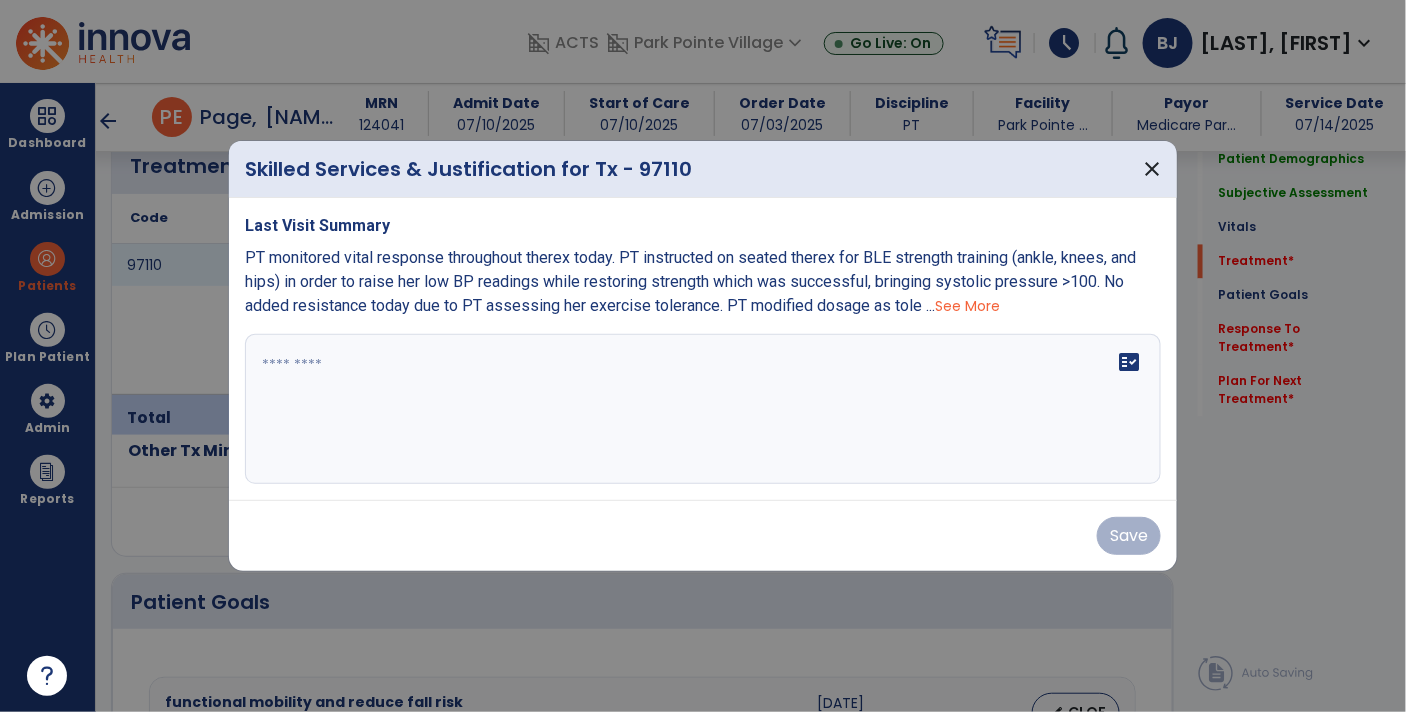 scroll, scrollTop: 1222, scrollLeft: 0, axis: vertical 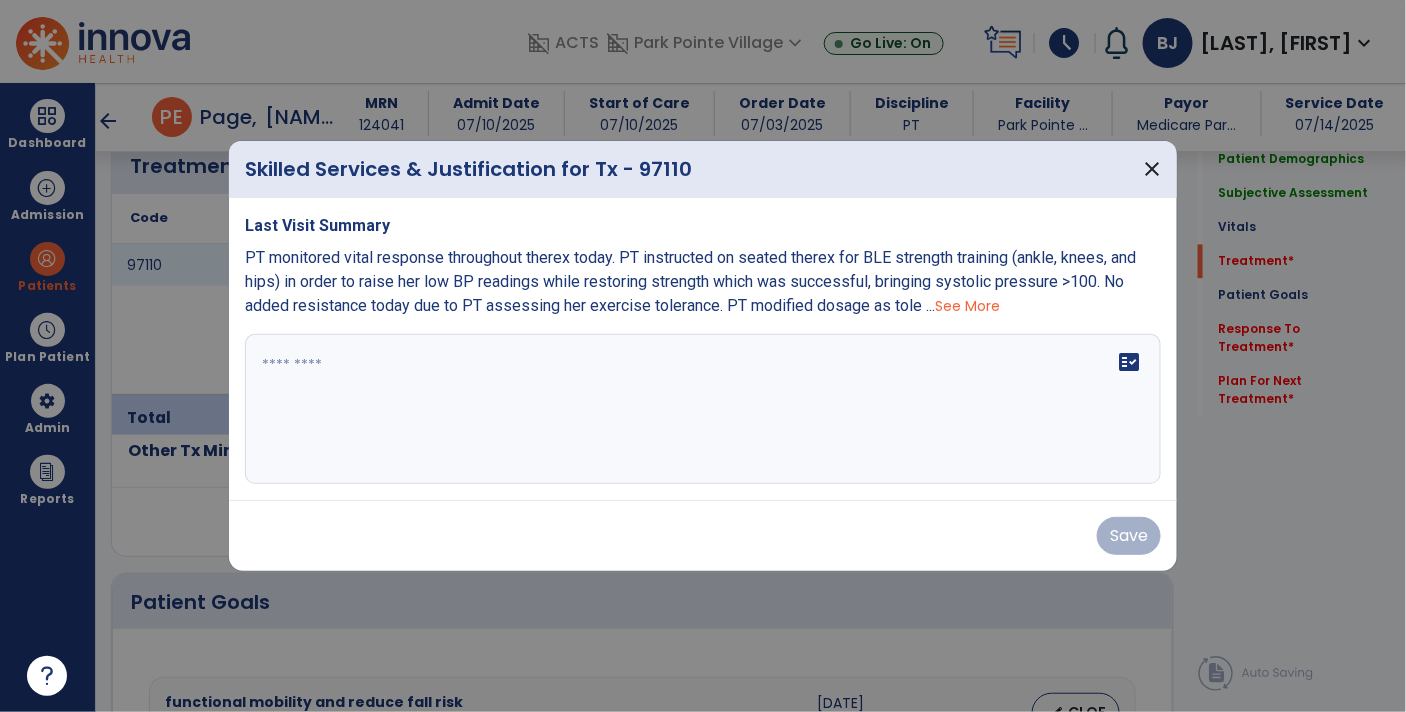 click at bounding box center [703, 409] 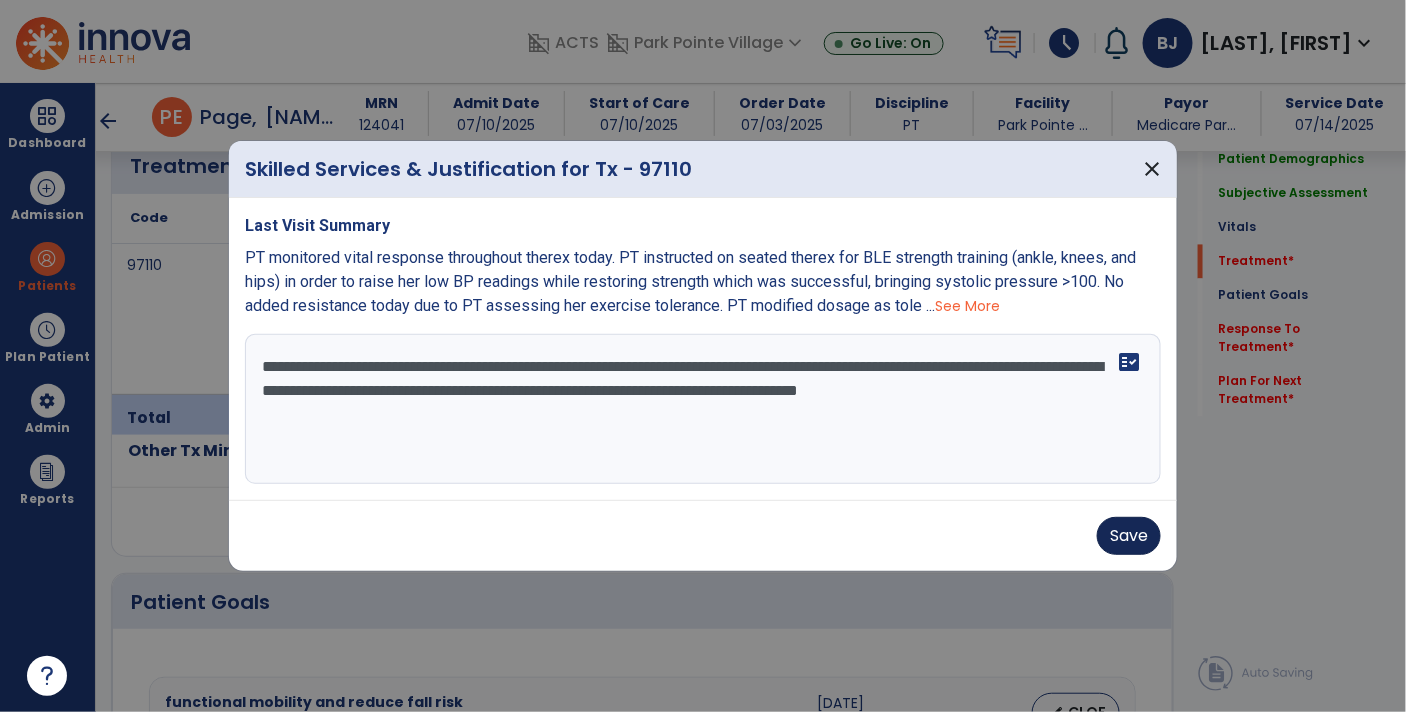 type on "**********" 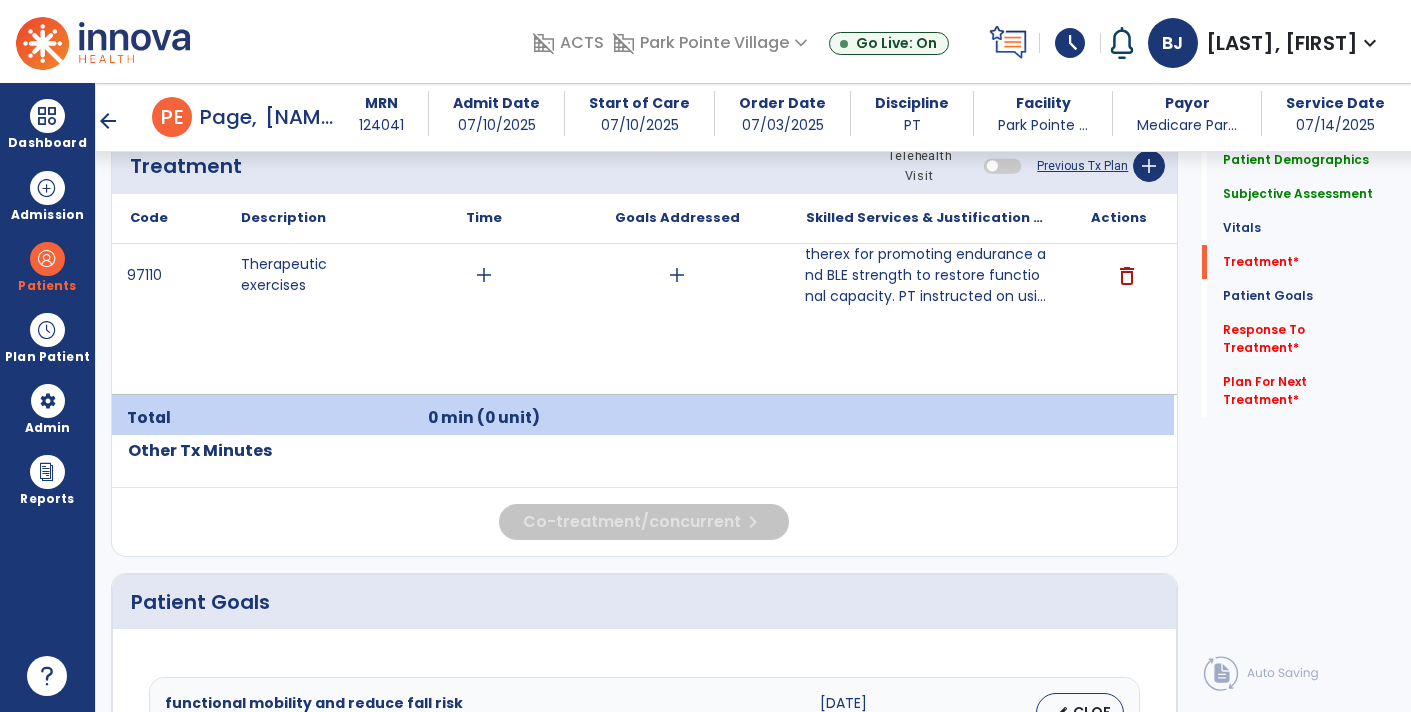 click on "therex for promoting endurance and BLE strength to restore functional capacity. PT instructed on usi..." at bounding box center [926, 275] 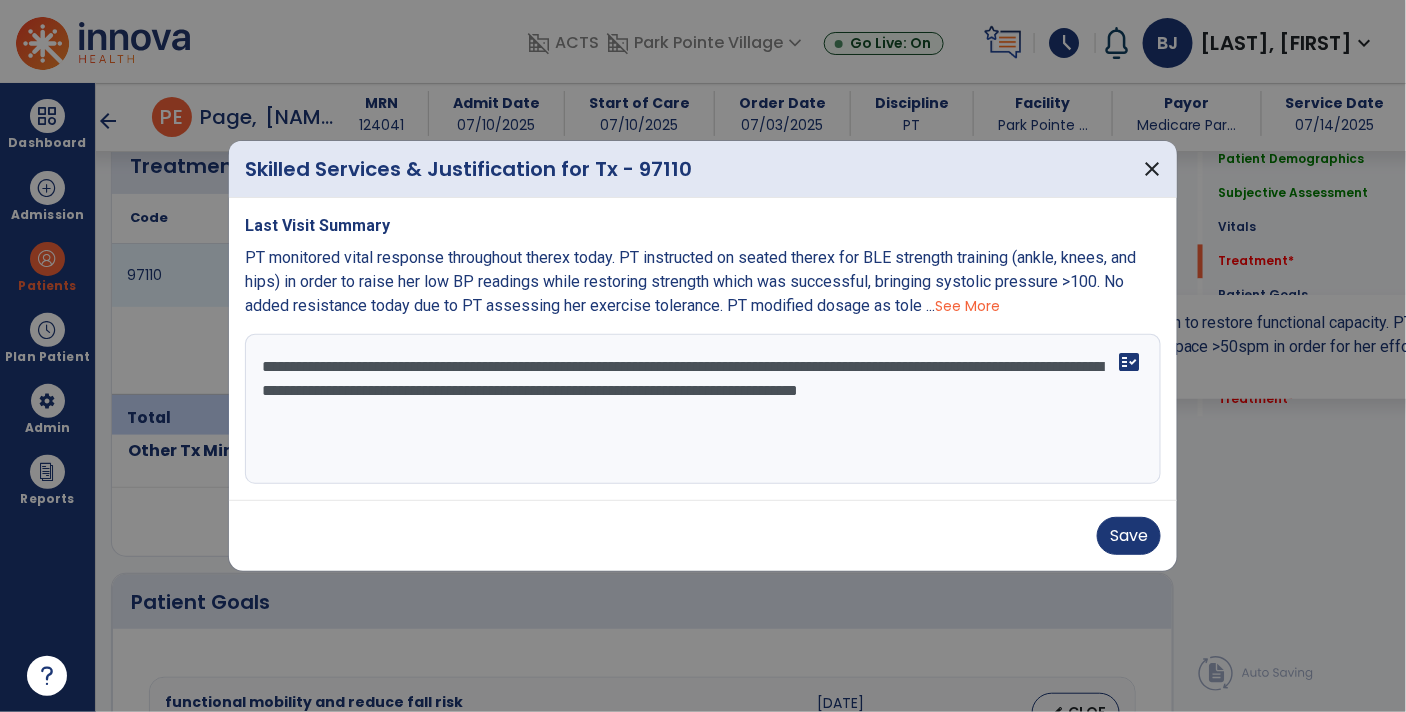 scroll, scrollTop: 1222, scrollLeft: 0, axis: vertical 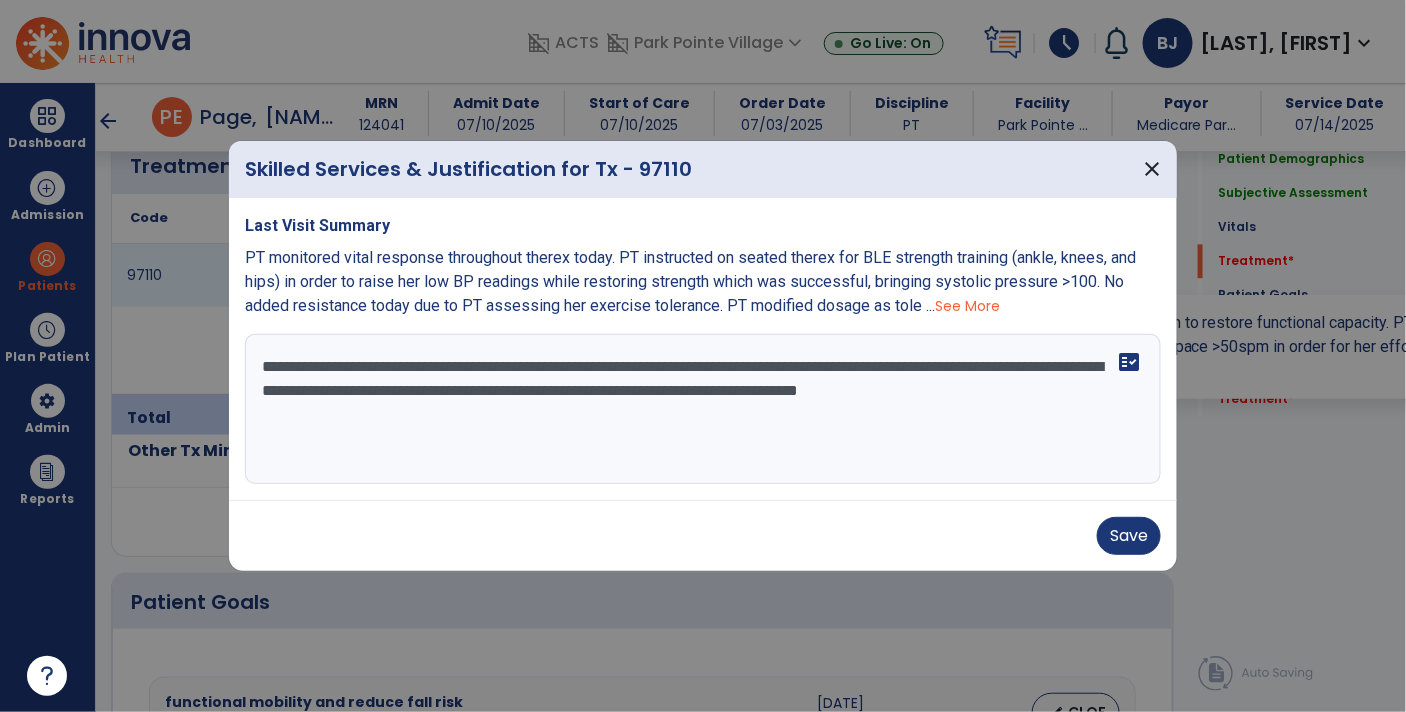 click on "**********" at bounding box center [703, 409] 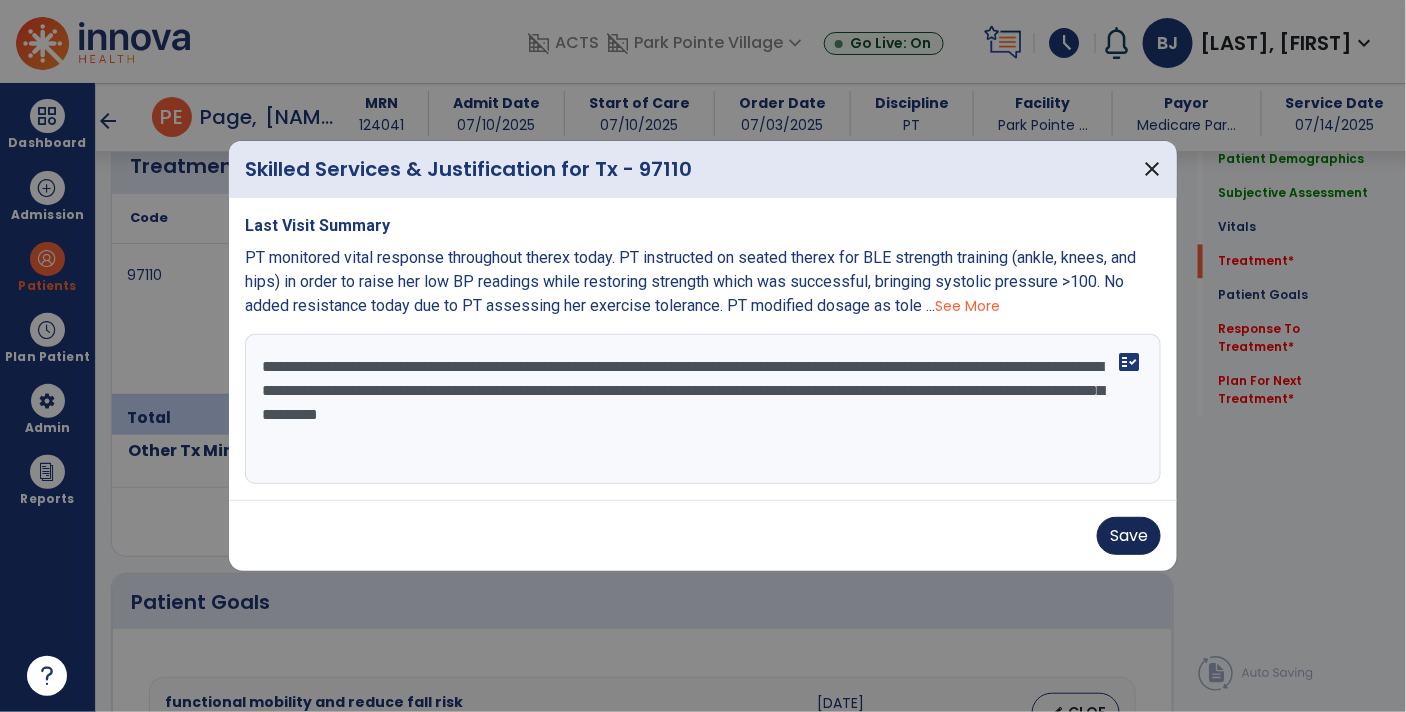 type on "**********" 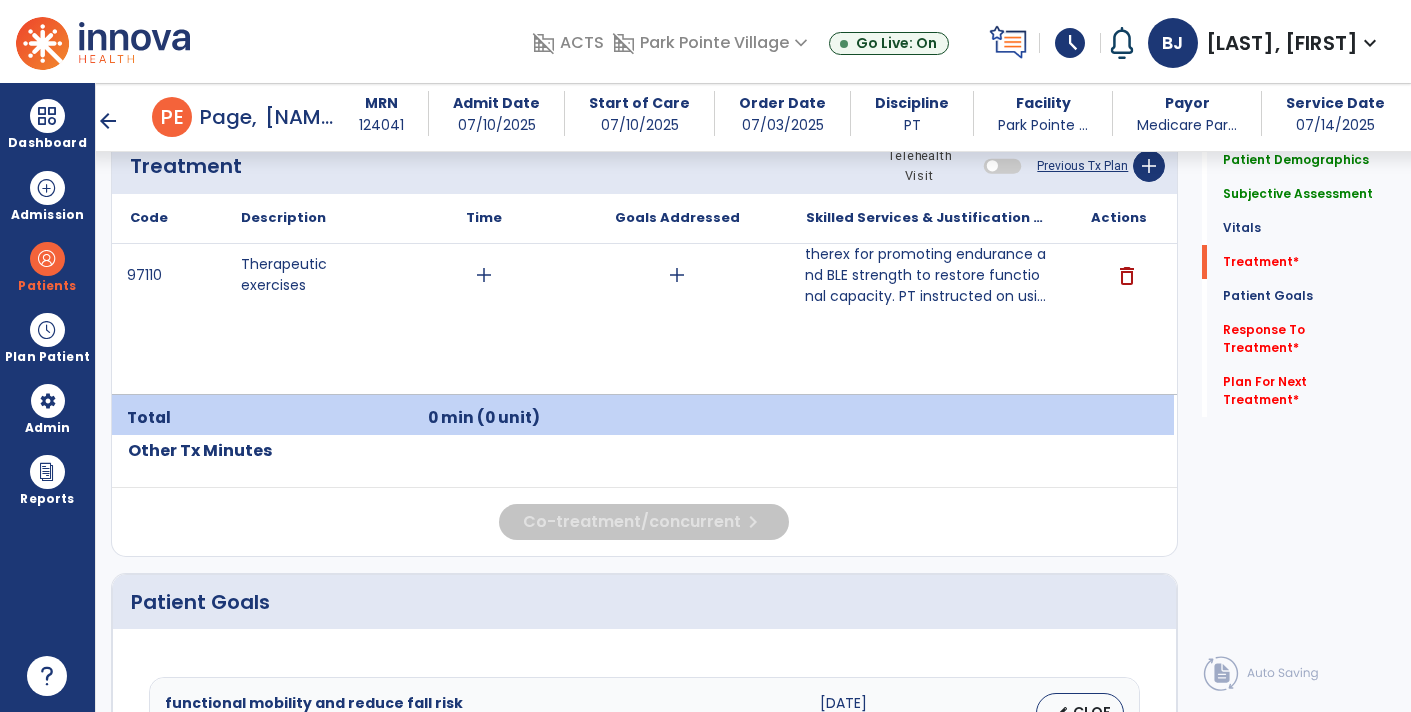 click on "therex for promoting endurance and BLE strength to restore functional capacity. PT instructed on usi..." at bounding box center (926, 275) 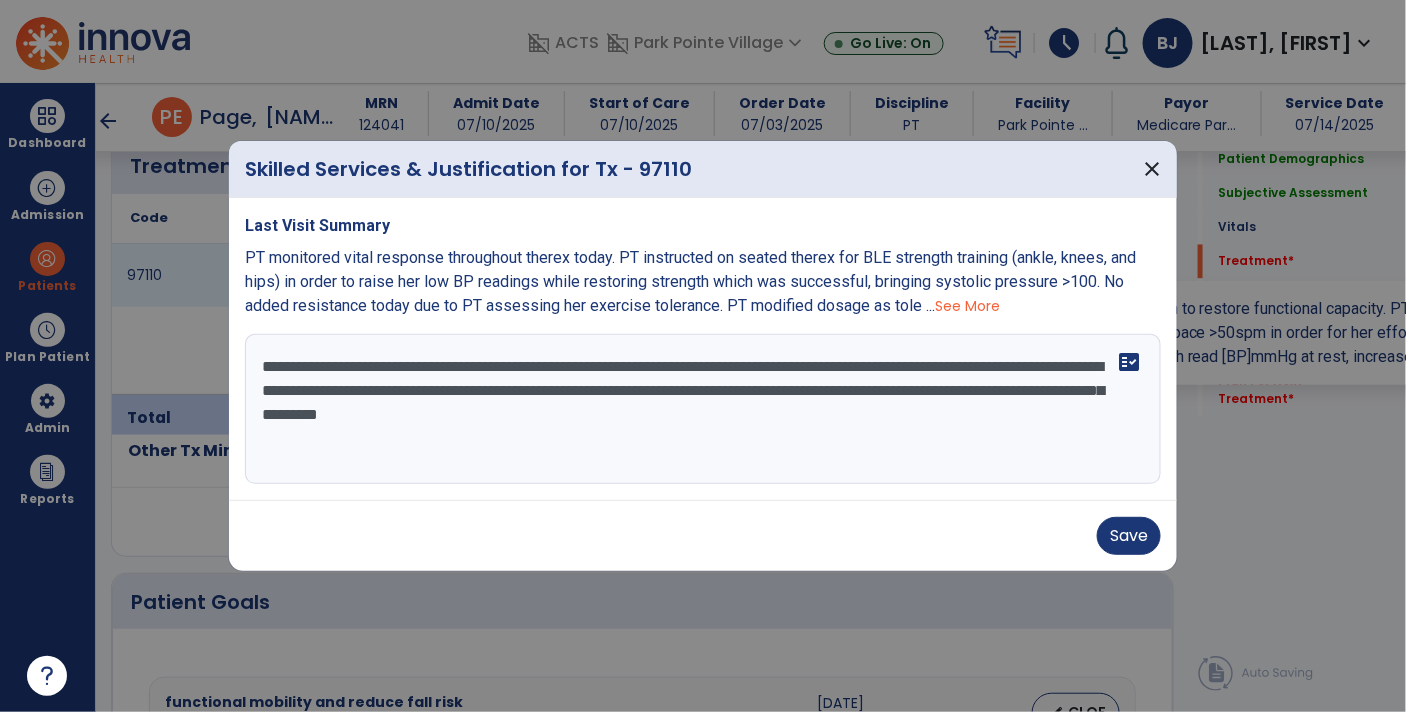scroll, scrollTop: 1222, scrollLeft: 0, axis: vertical 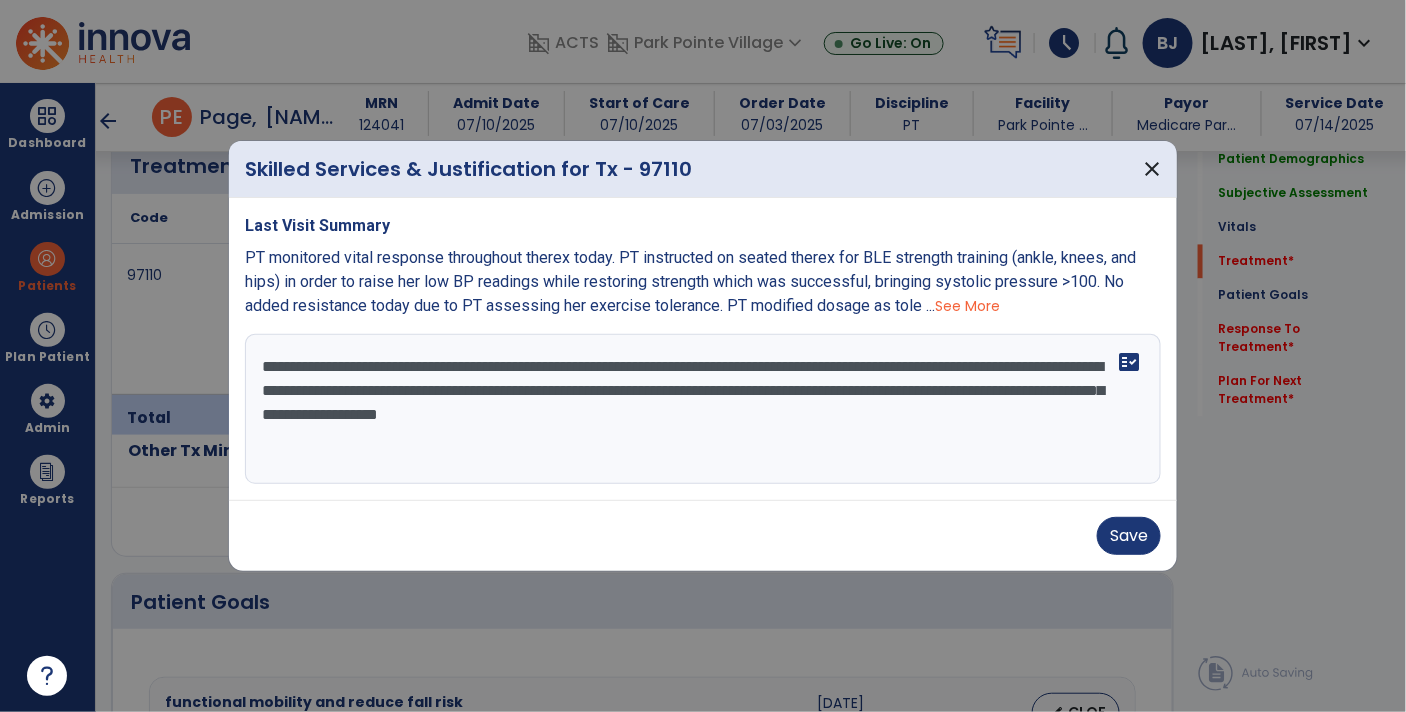 type on "**********" 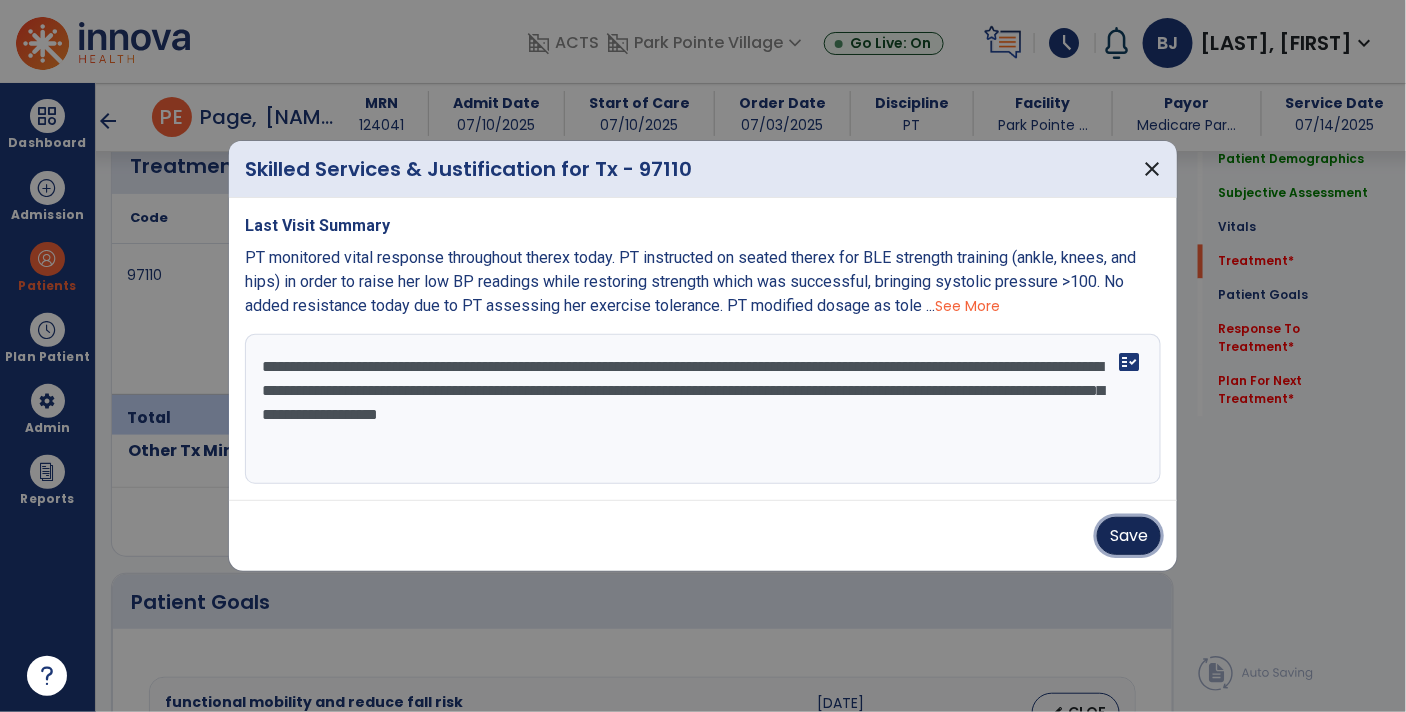 type 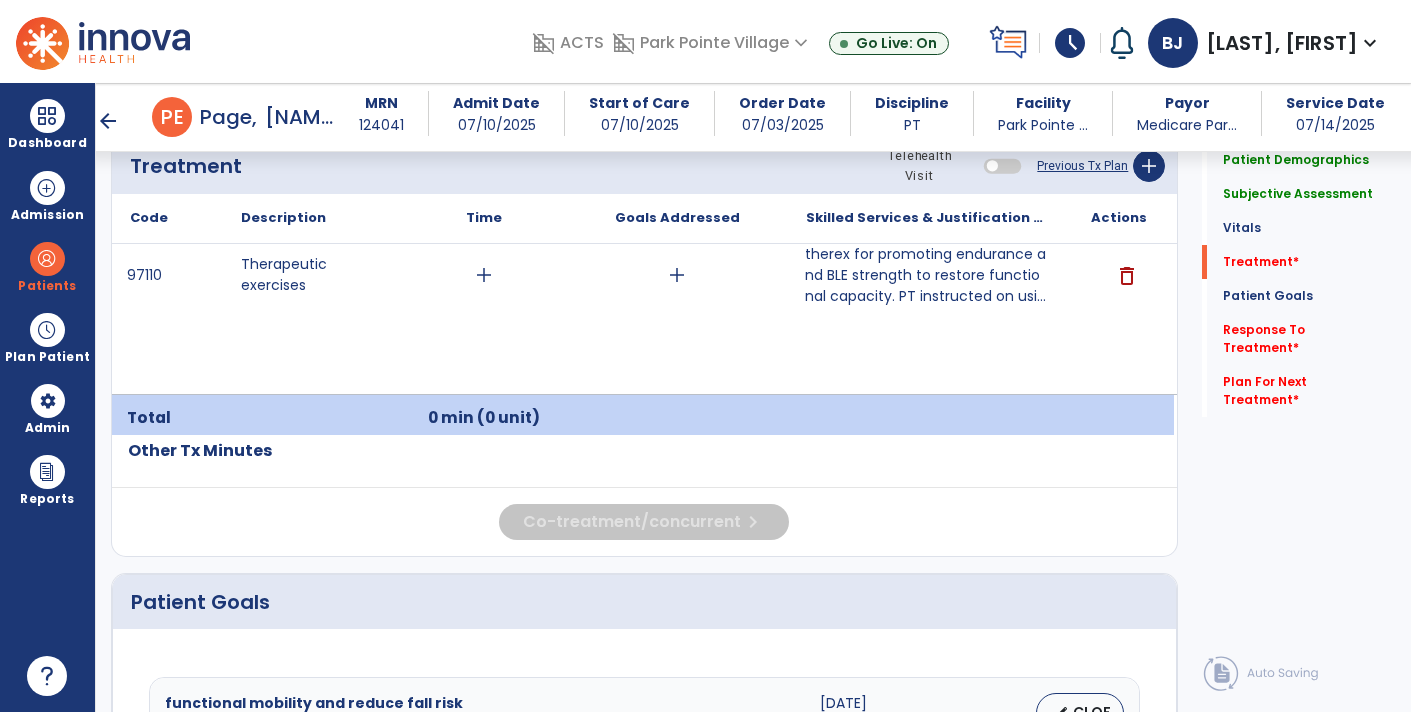 click on "therex for promoting endurance and BLE strength to restore functional capacity. PT instructed on usi..." at bounding box center (926, 275) 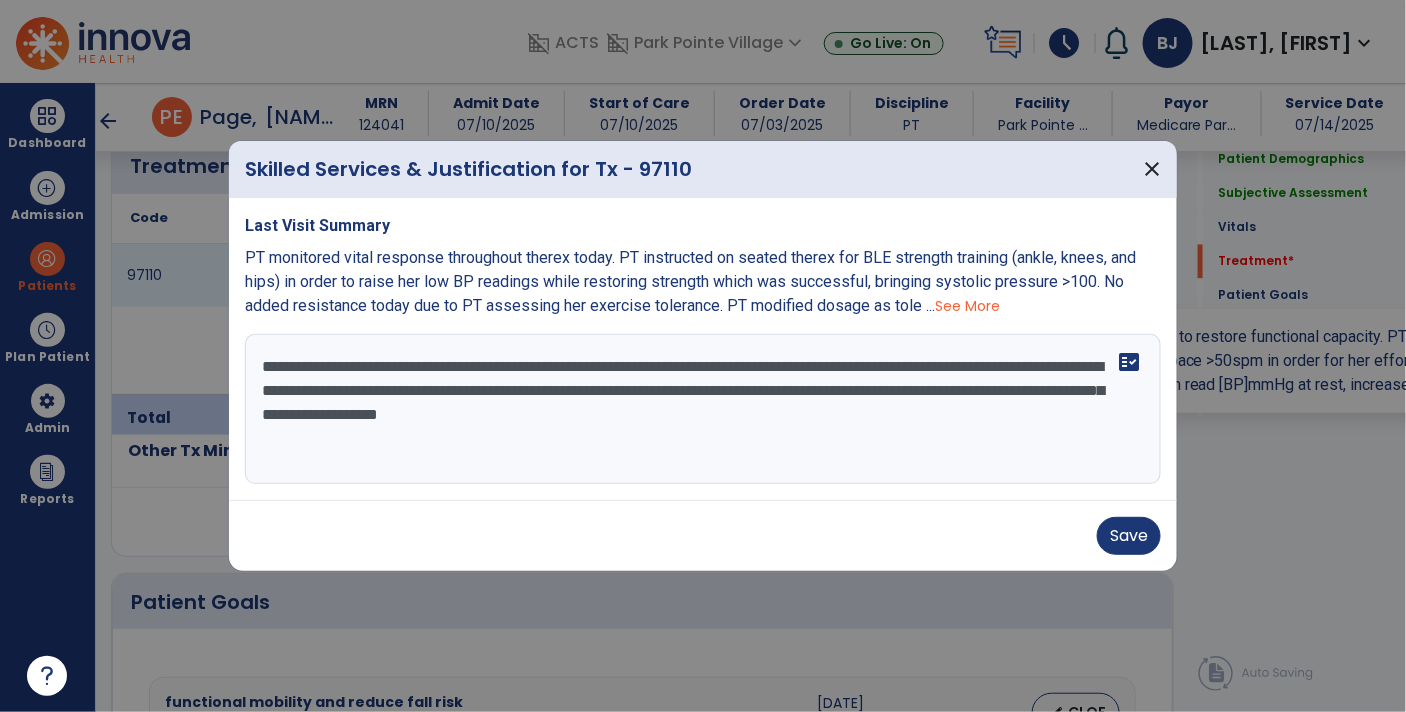 scroll, scrollTop: 1222, scrollLeft: 0, axis: vertical 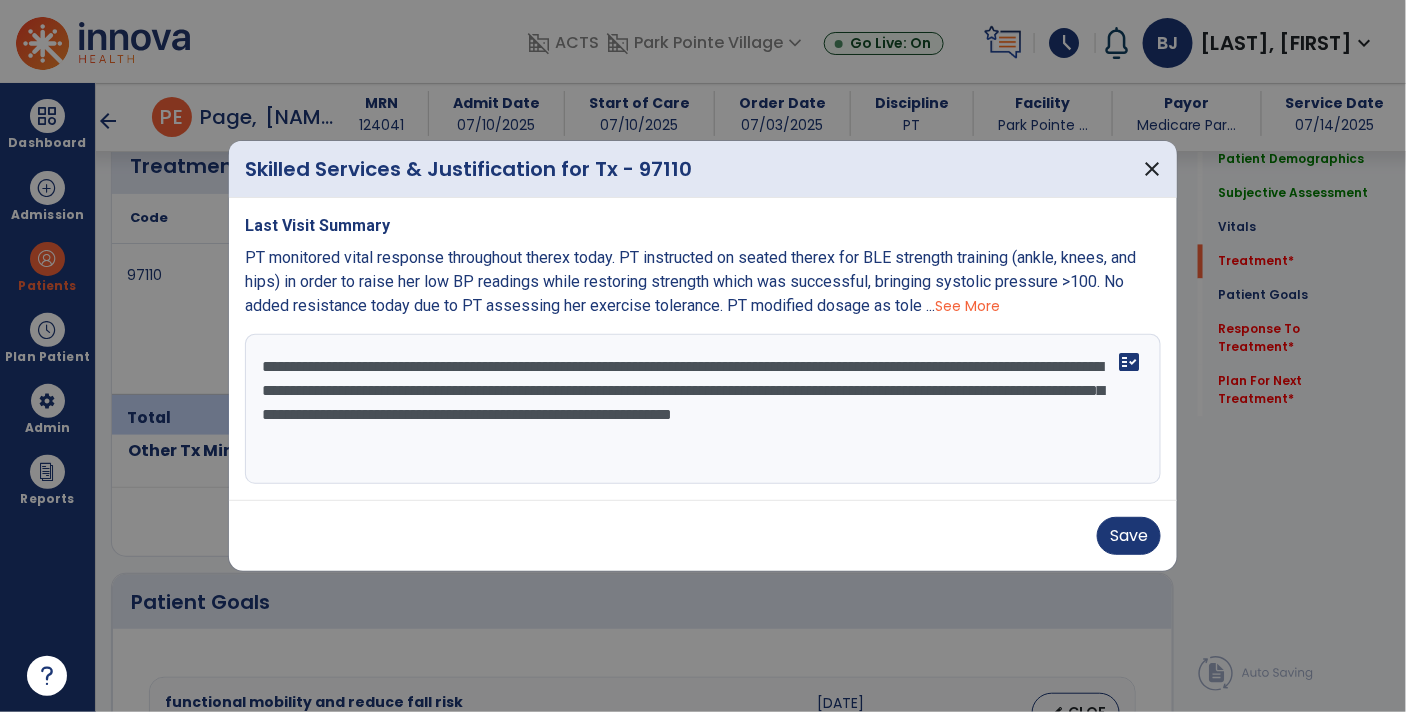click on "**********" at bounding box center (703, 409) 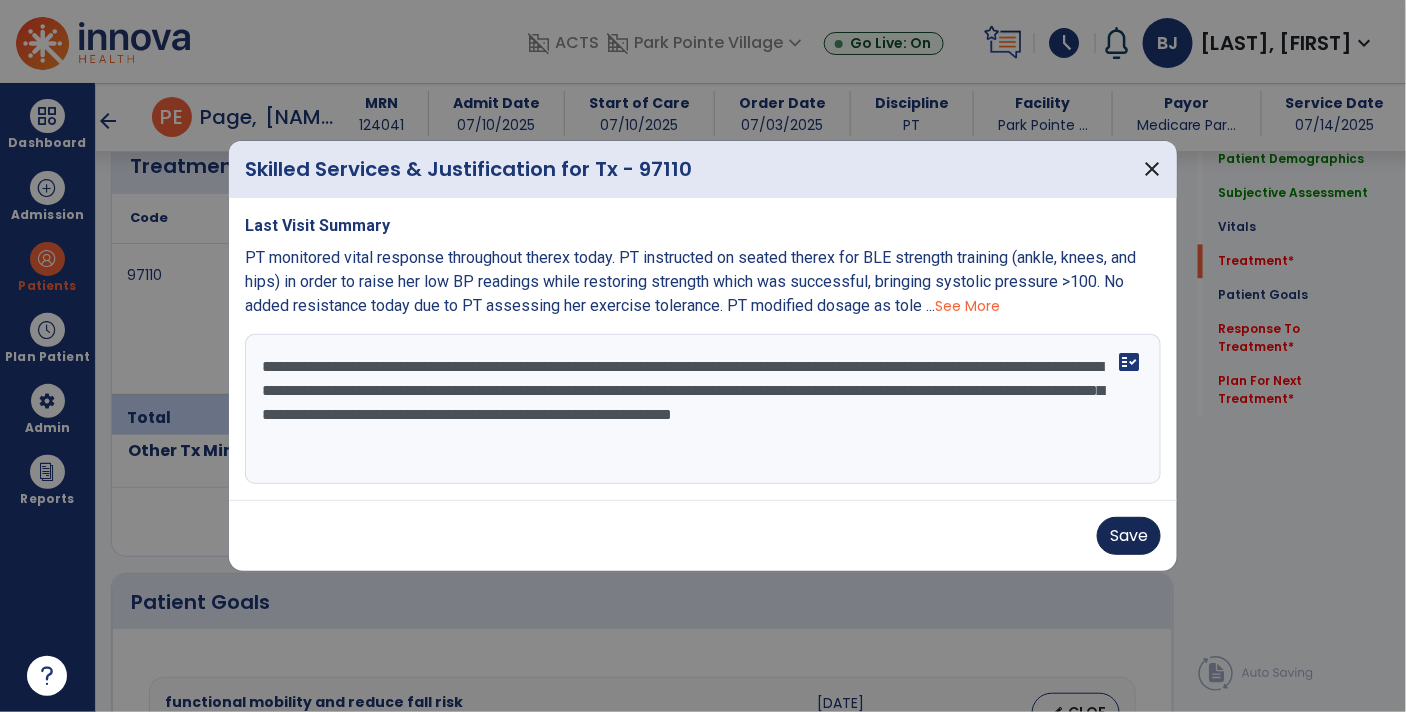 type on "**********" 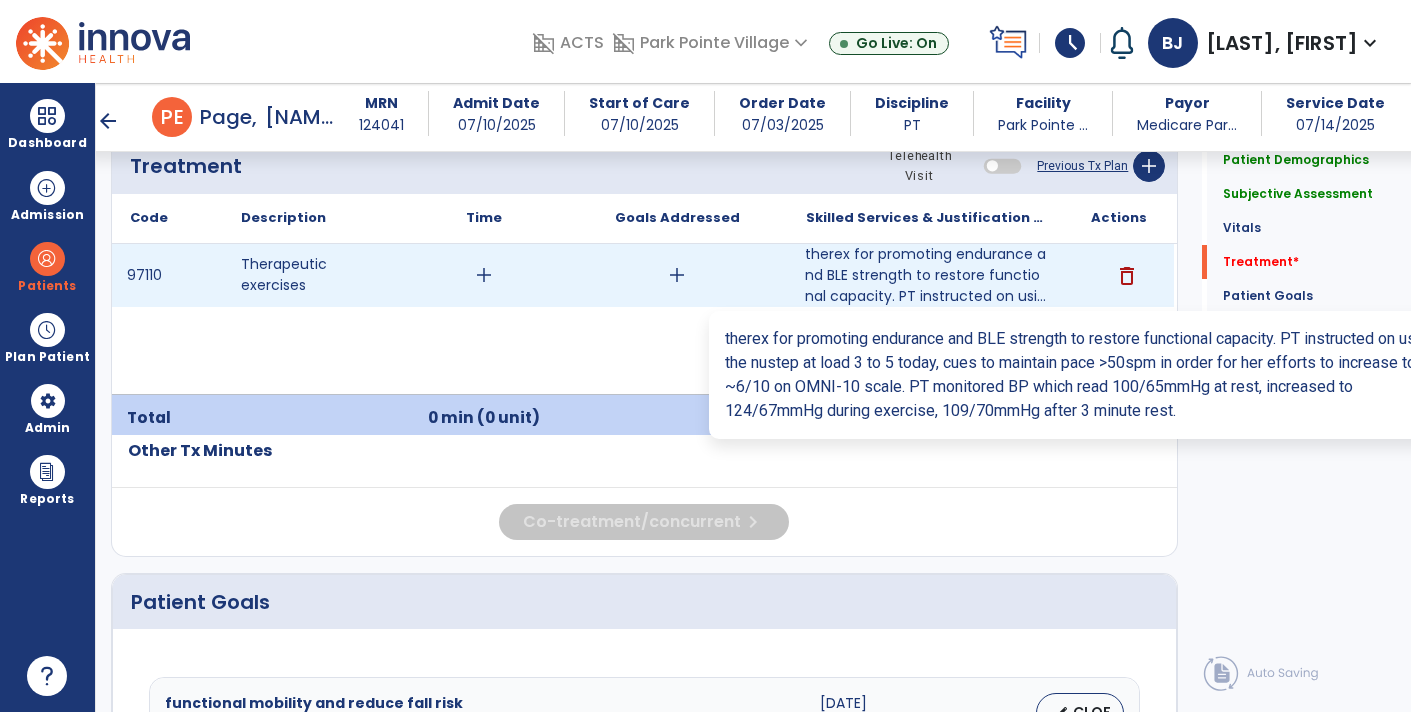 click on "therex for promoting endurance and BLE strength to restore functional capacity. PT instructed on usi..." at bounding box center [926, 275] 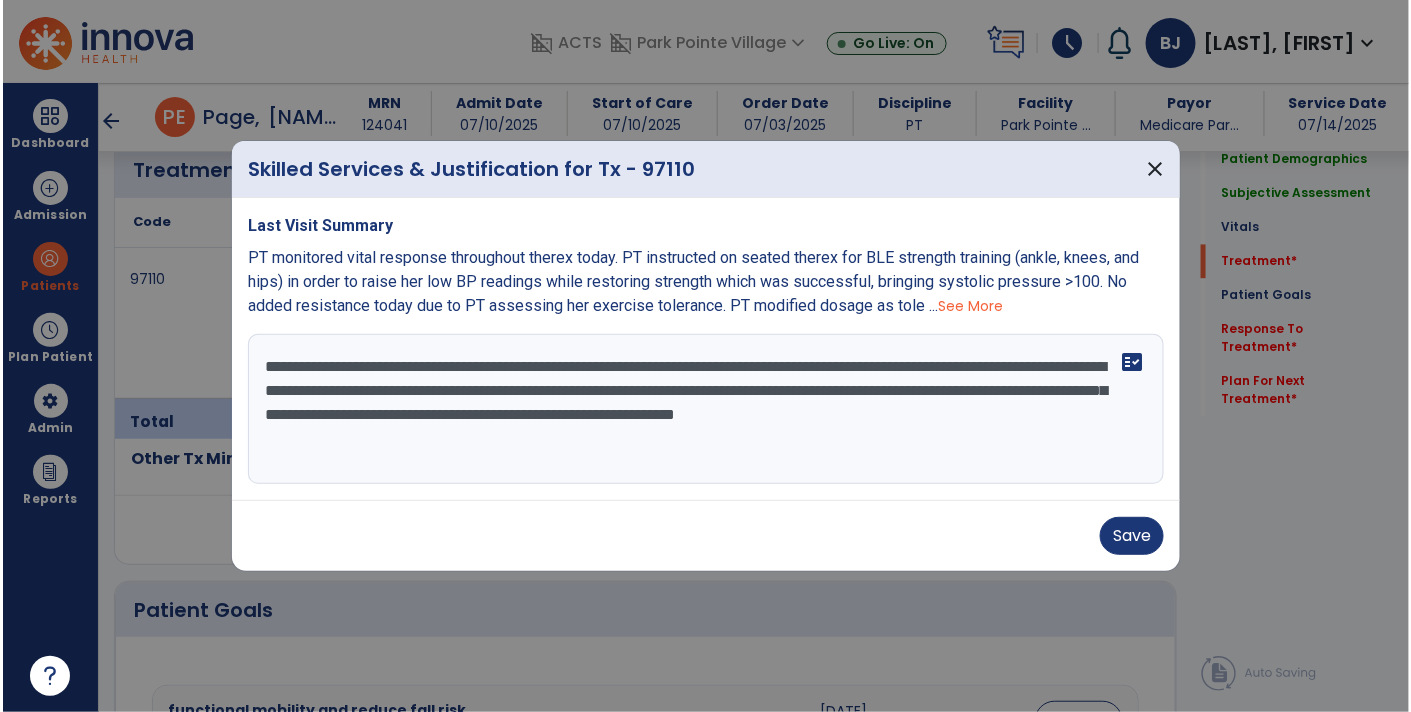 scroll, scrollTop: 1222, scrollLeft: 0, axis: vertical 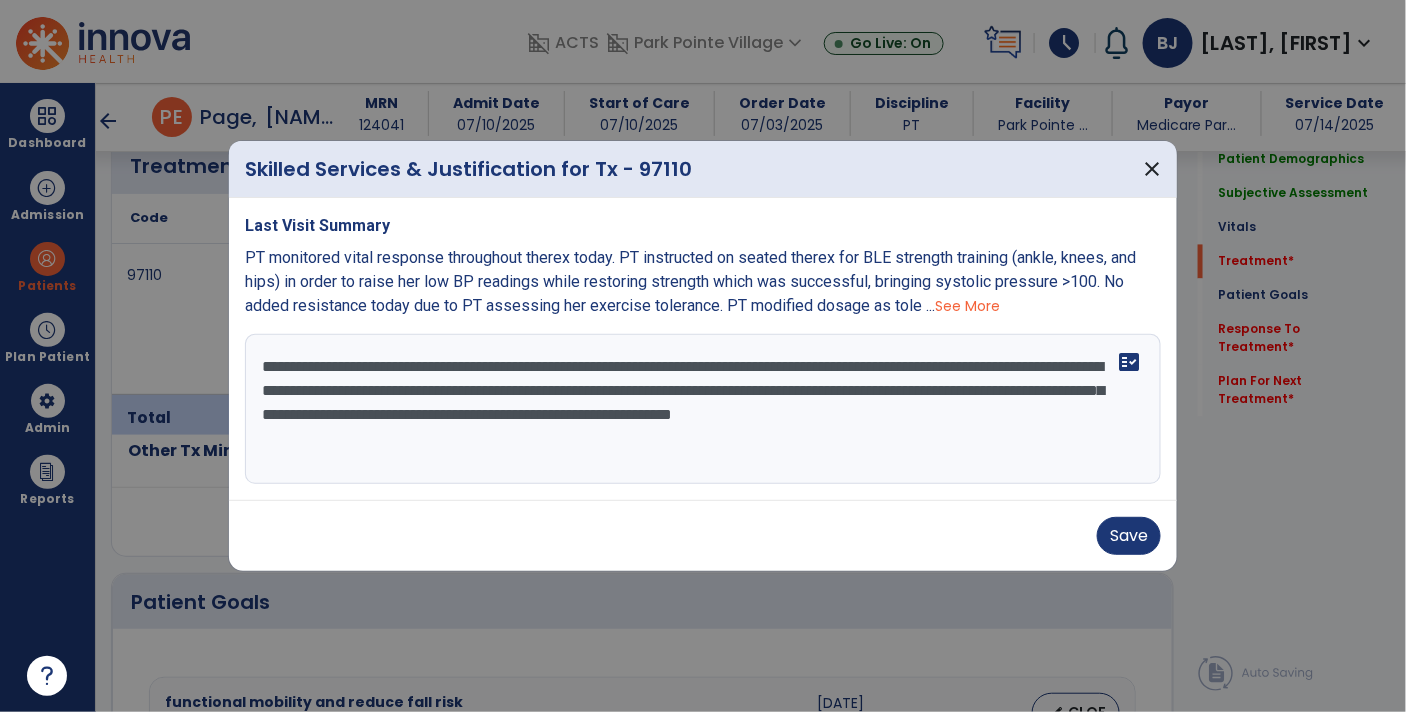 click on "**********" at bounding box center (703, 409) 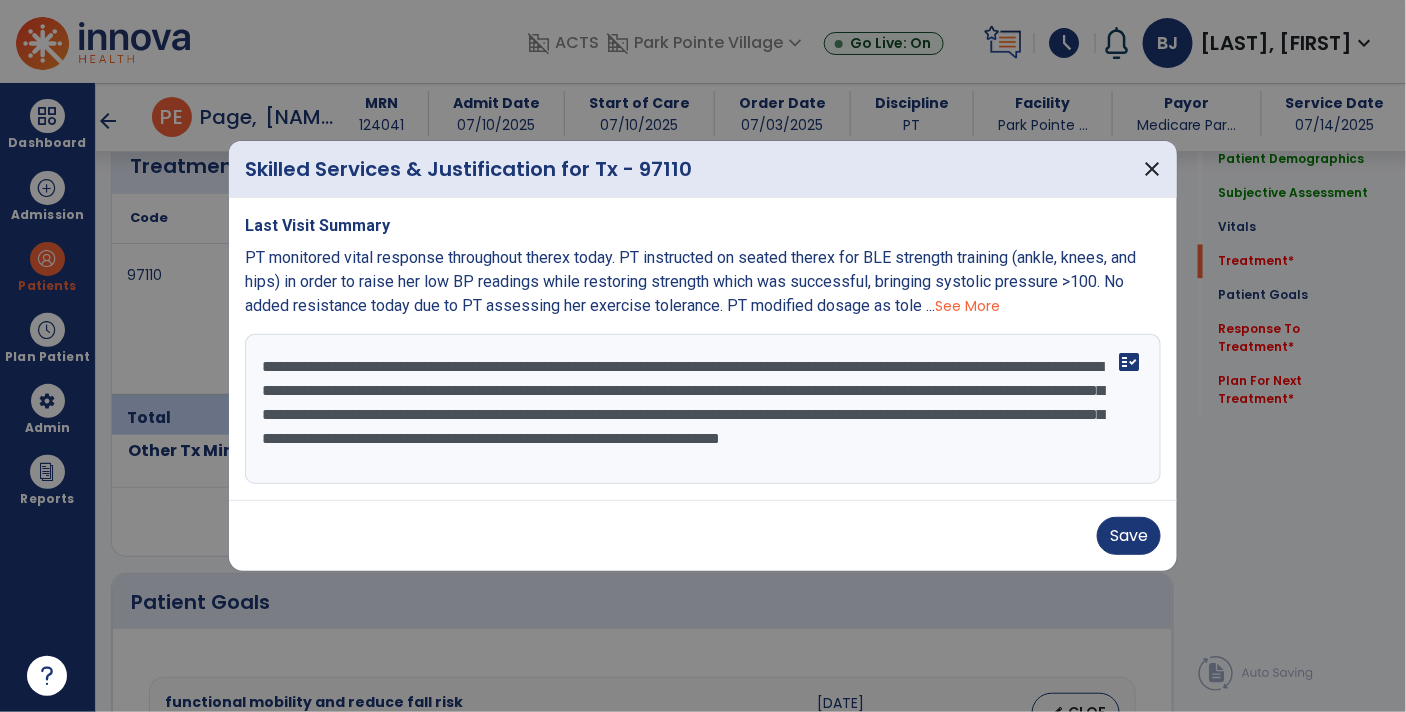 click on "**********" at bounding box center [703, 409] 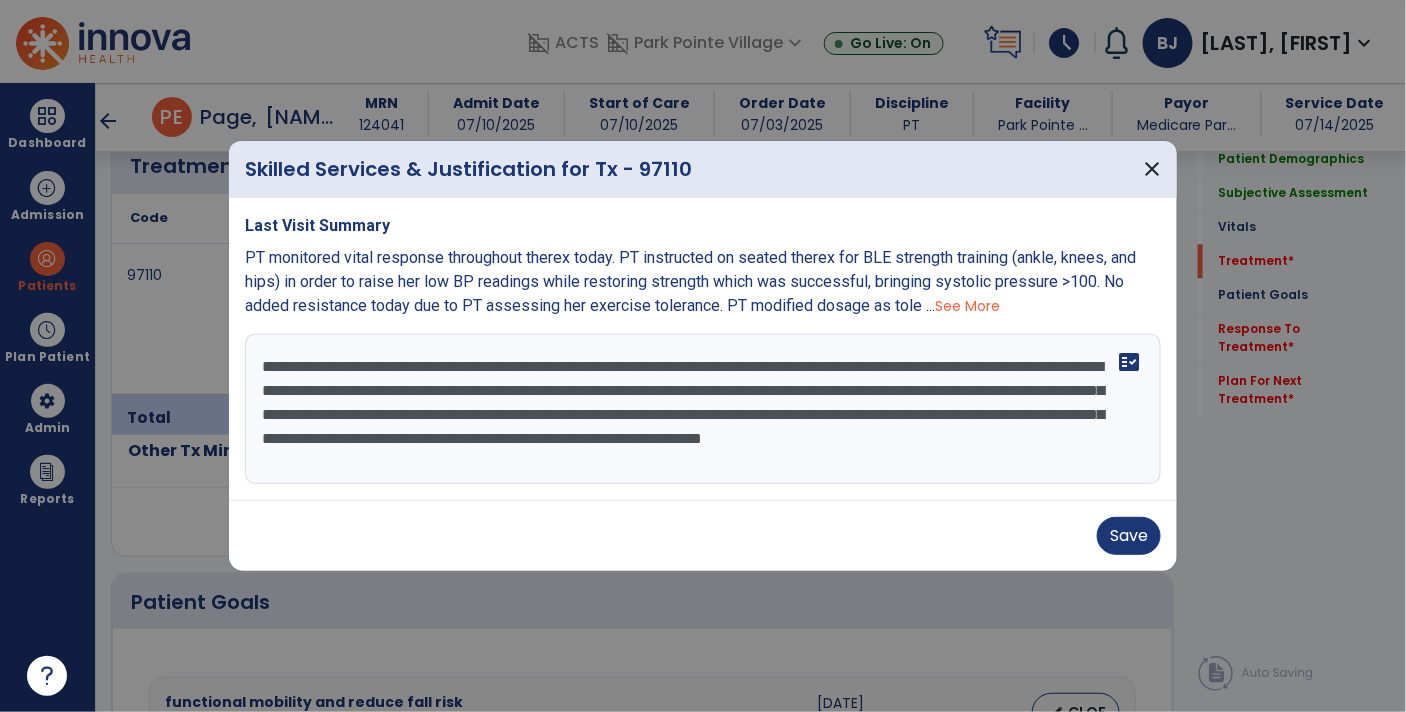 click on "**********" at bounding box center (703, 409) 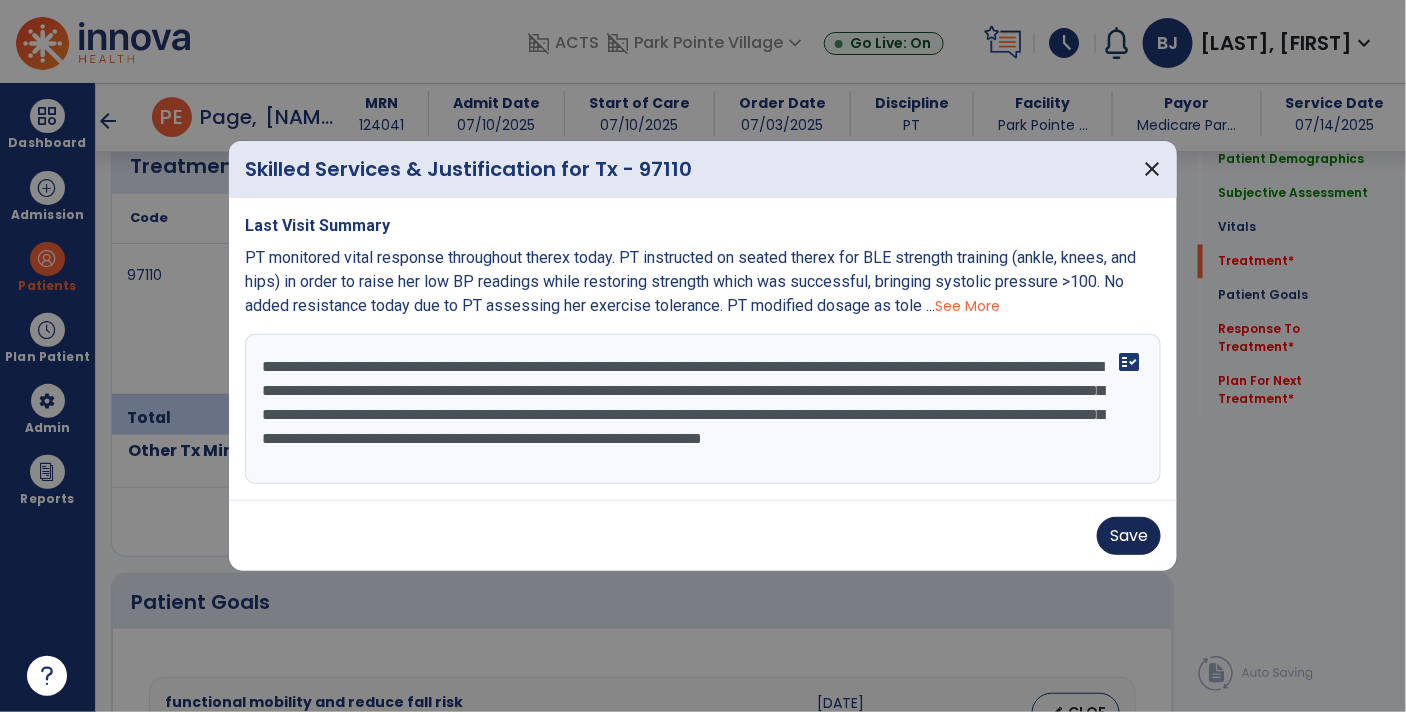 type on "**********" 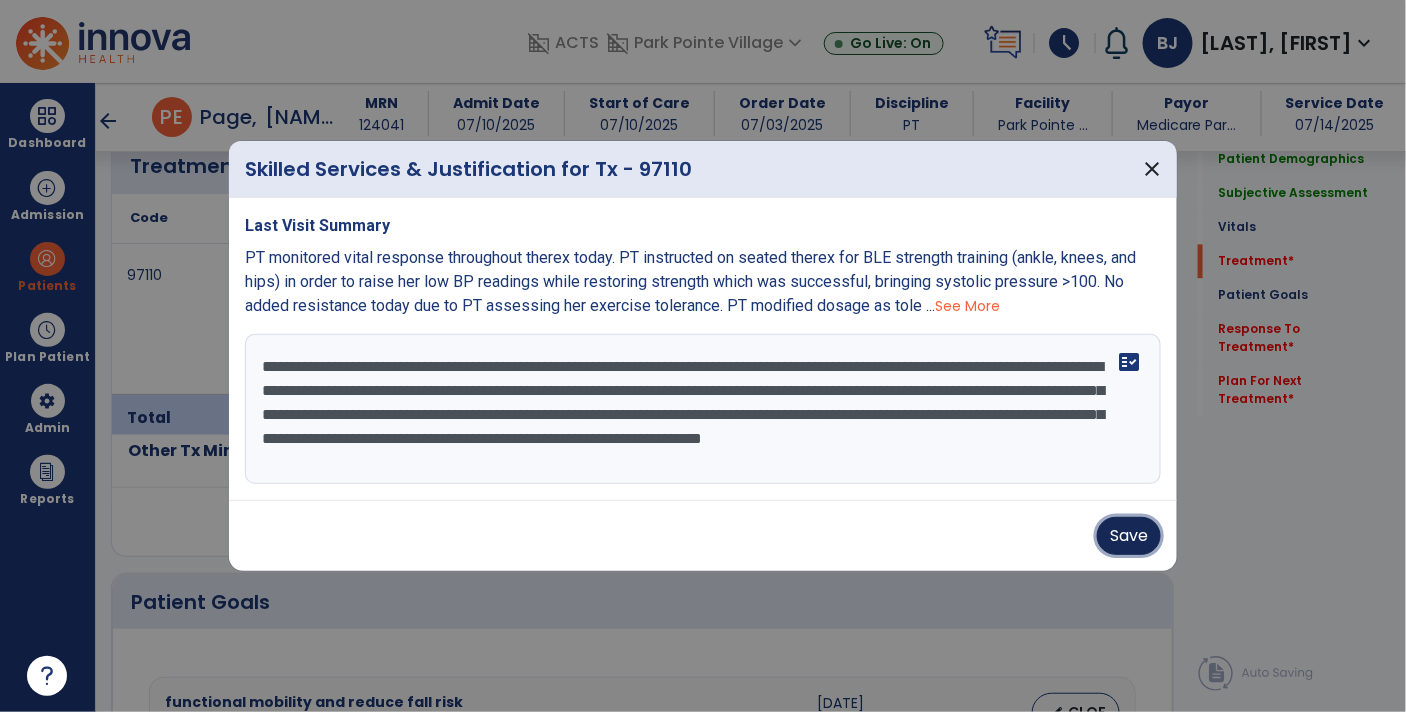 click on "Save" at bounding box center [1129, 536] 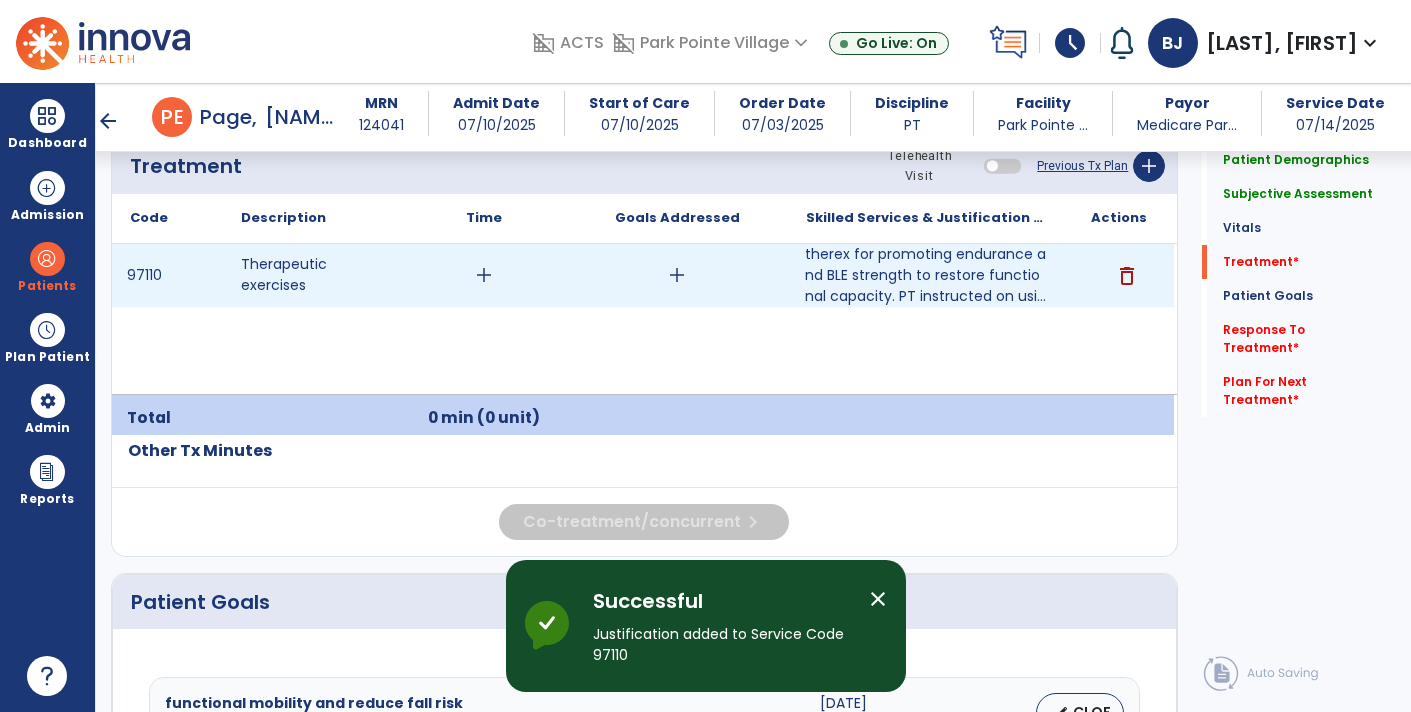 click on "add" at bounding box center [484, 275] 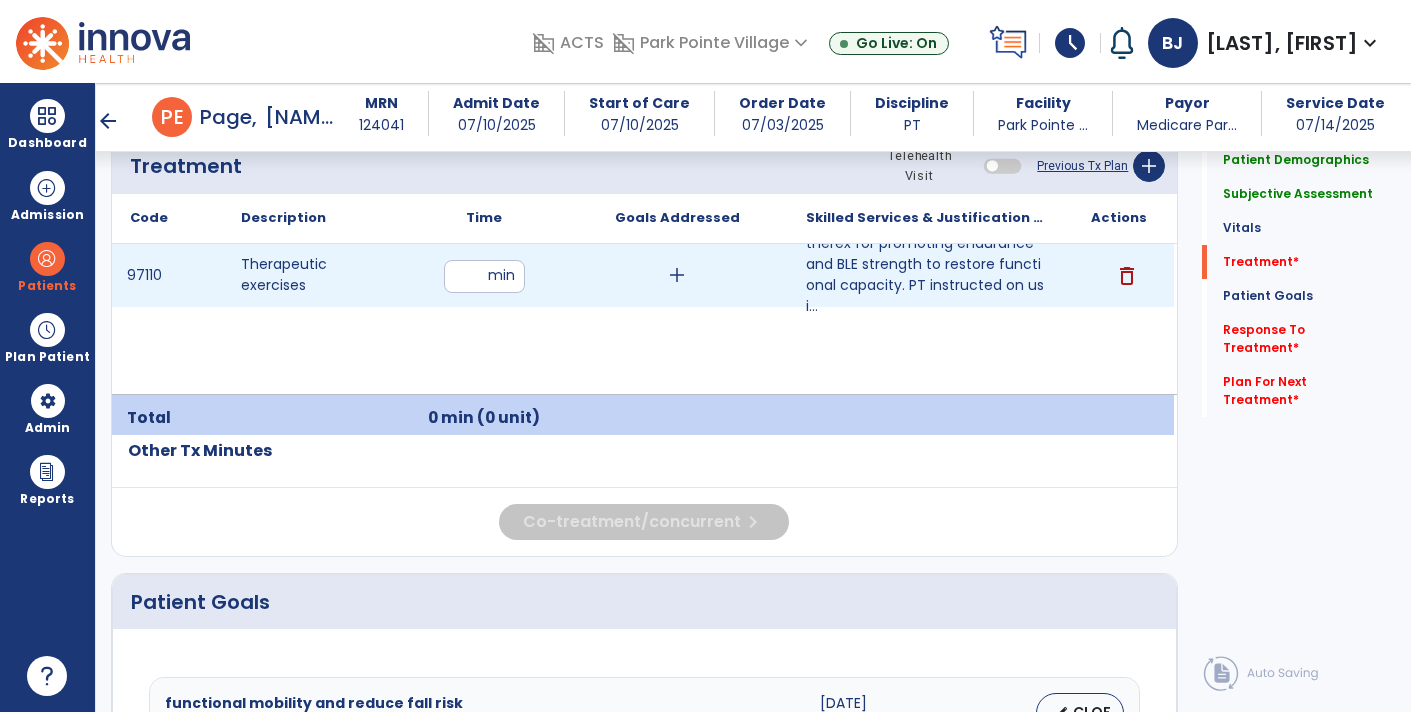 type on "**" 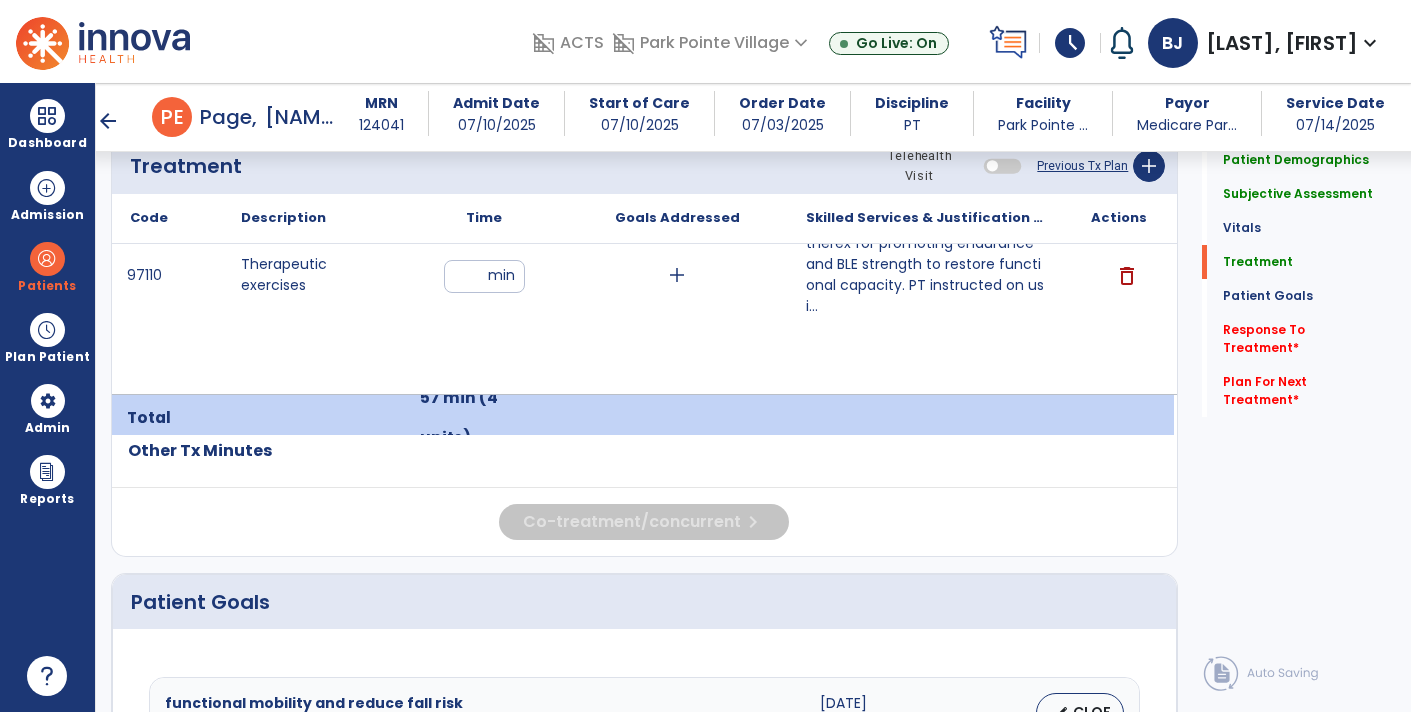 click on "Quick Links  Patient Demographics   Patient Demographics   Subjective Assessment   Subjective Assessment   Vitals   Vitals   Treatment   Treatment   Patient Goals   Patient Goals   Response To Treatment   *  Response To Treatment   *  Plan For Next Treatment   *  Plan For Next Treatment   *" 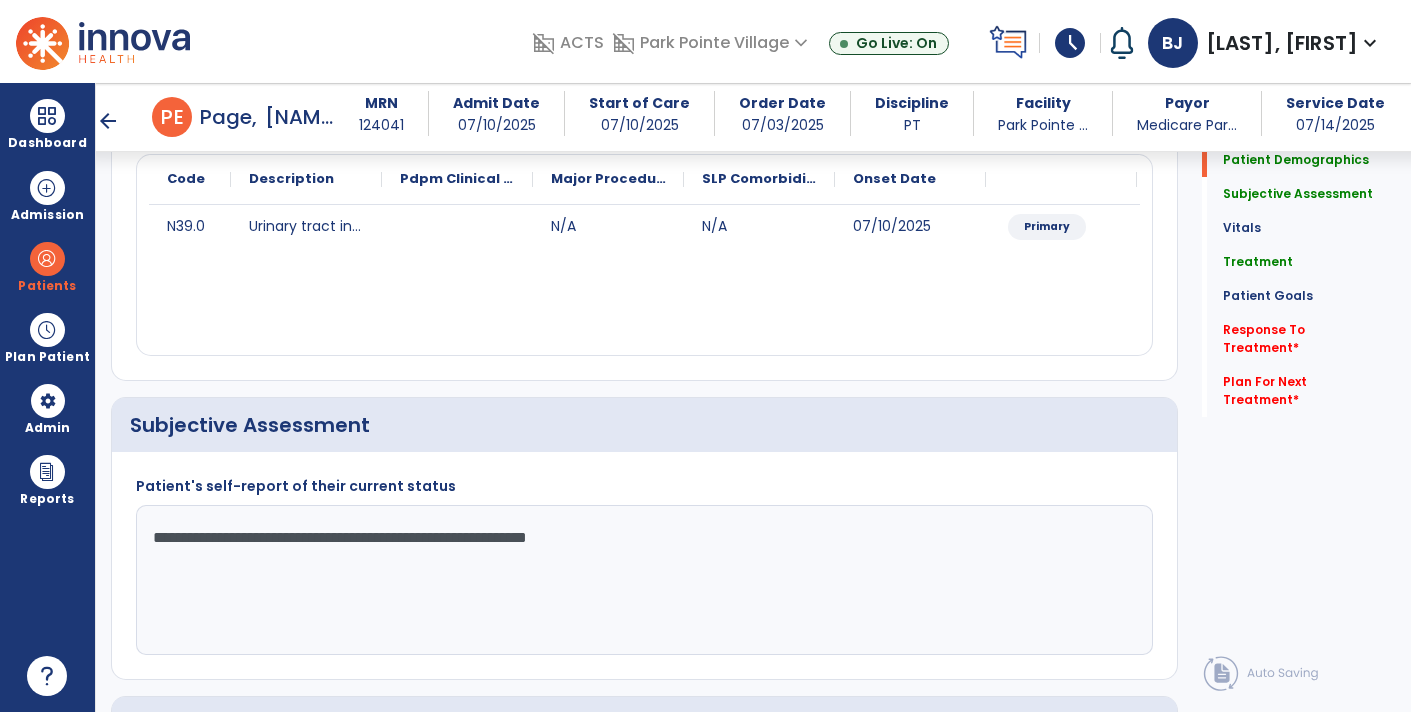 scroll, scrollTop: 240, scrollLeft: 0, axis: vertical 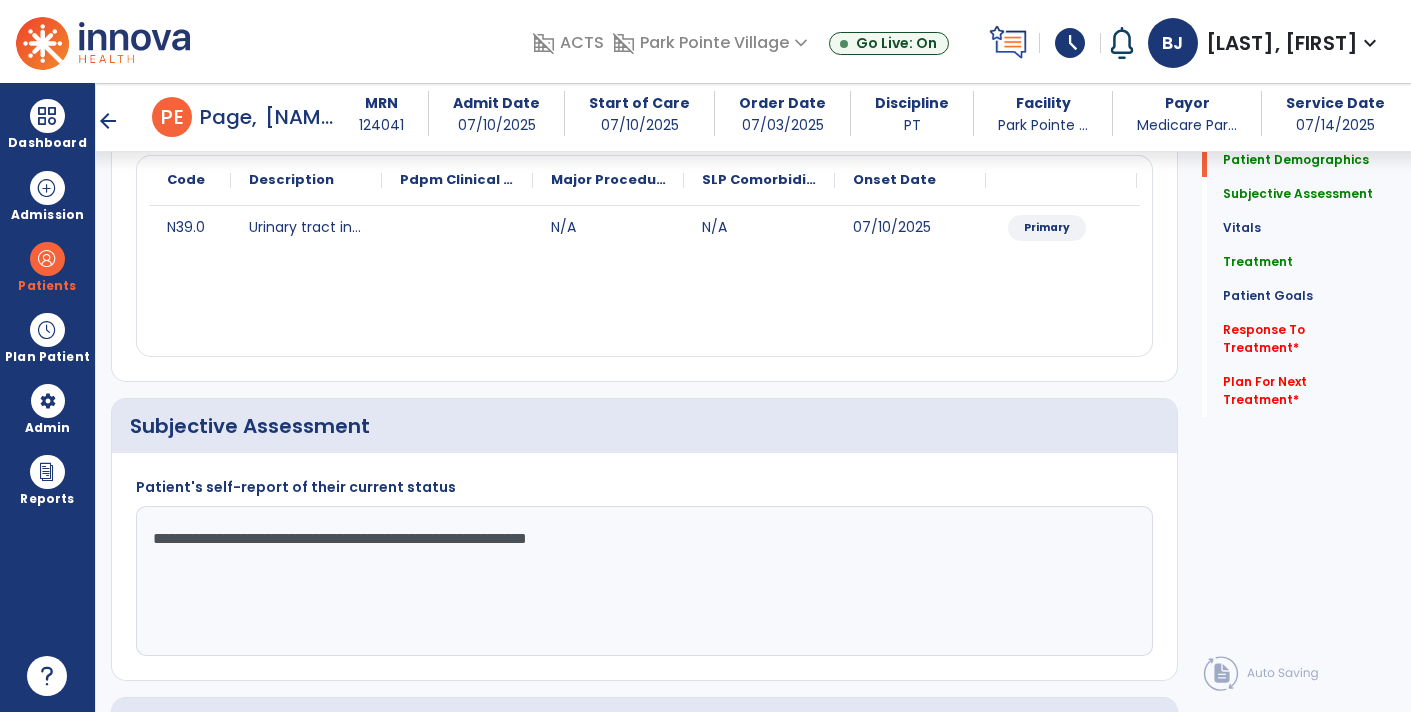 click on "**********" 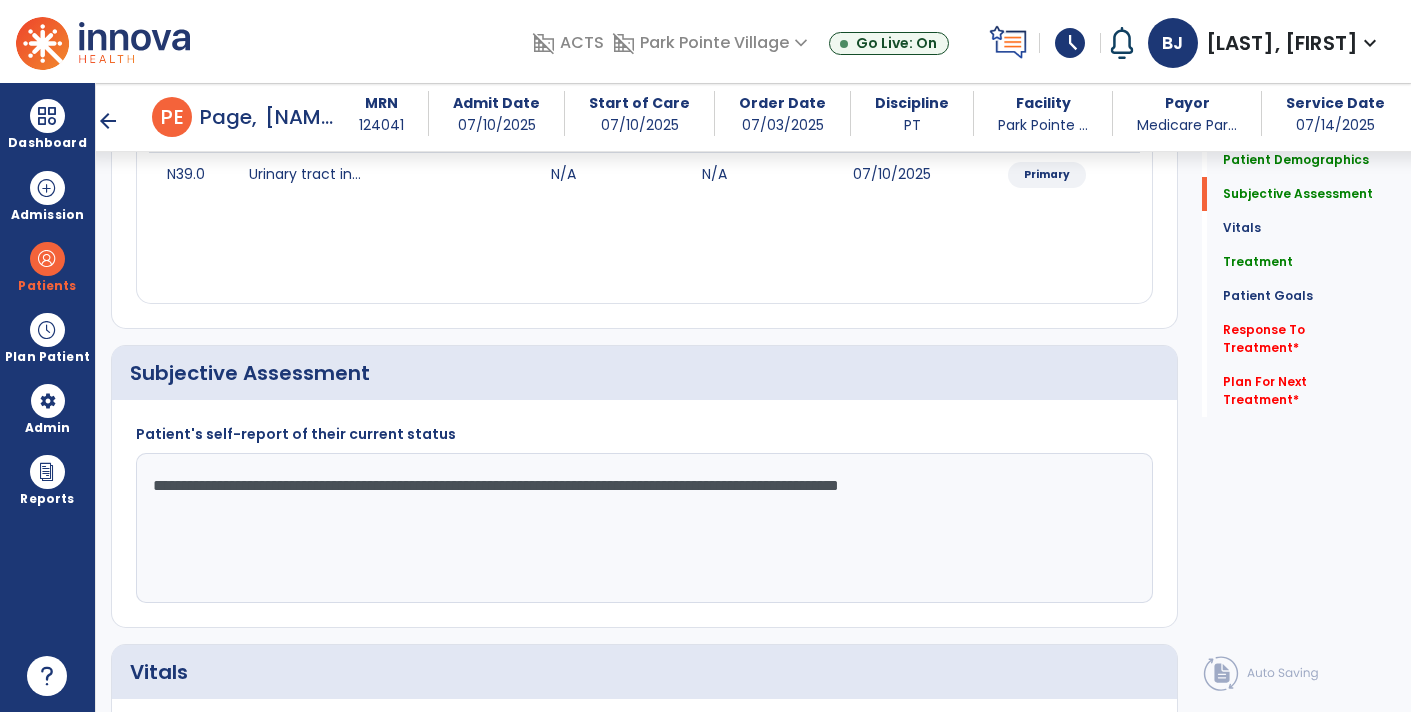 scroll, scrollTop: 290, scrollLeft: 0, axis: vertical 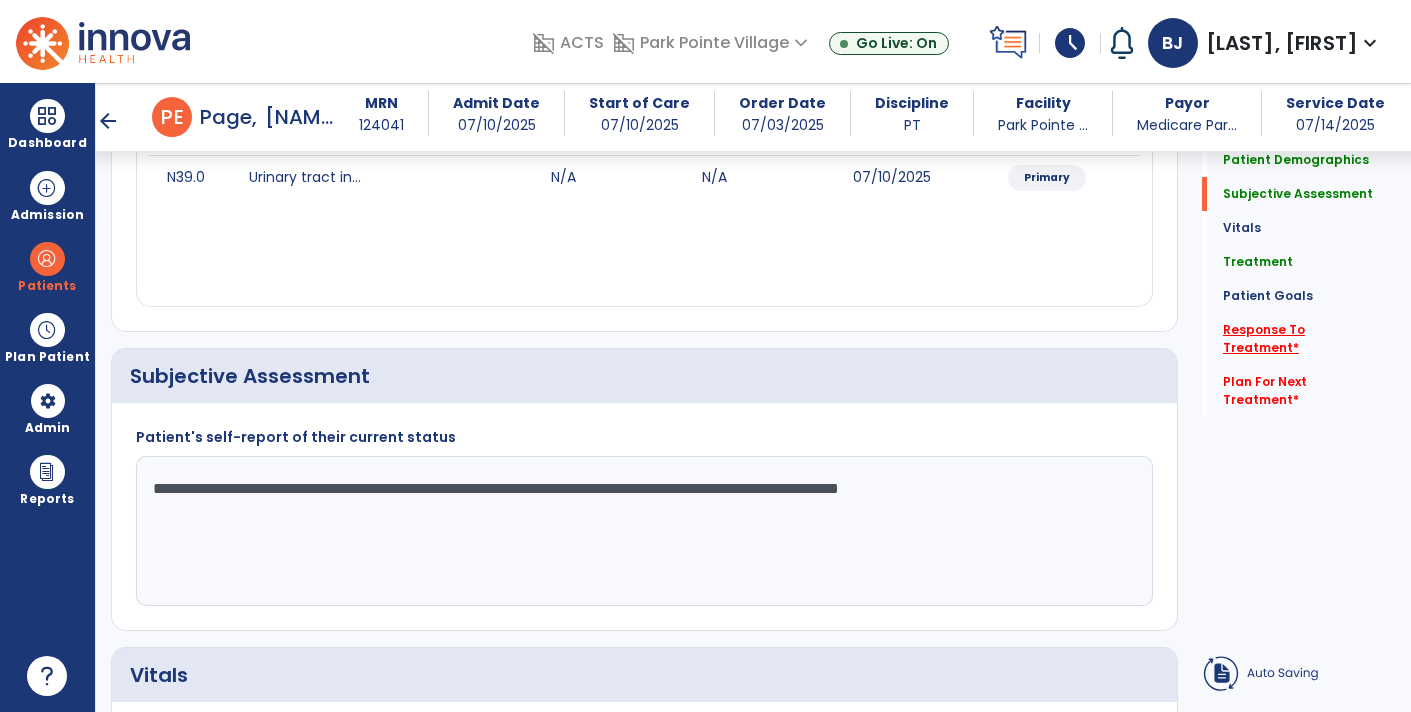 type on "**********" 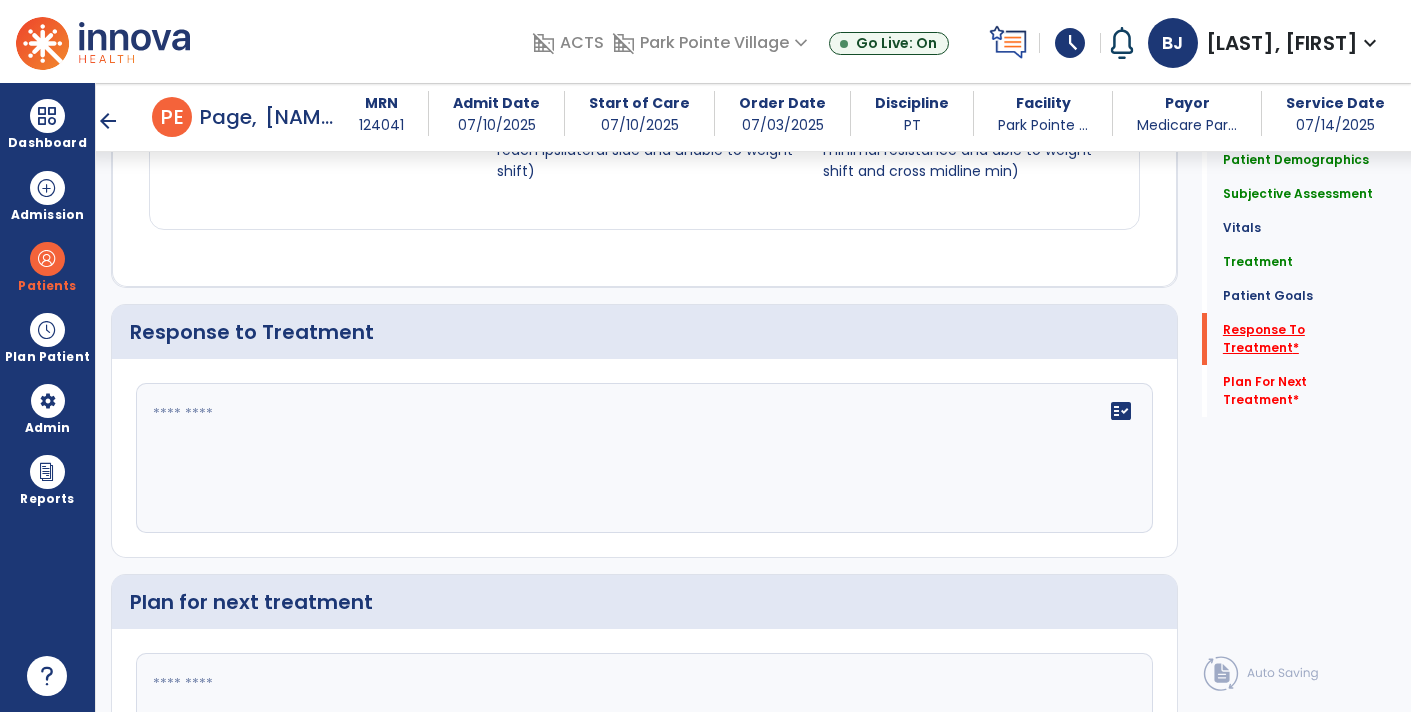 scroll, scrollTop: 2817, scrollLeft: 0, axis: vertical 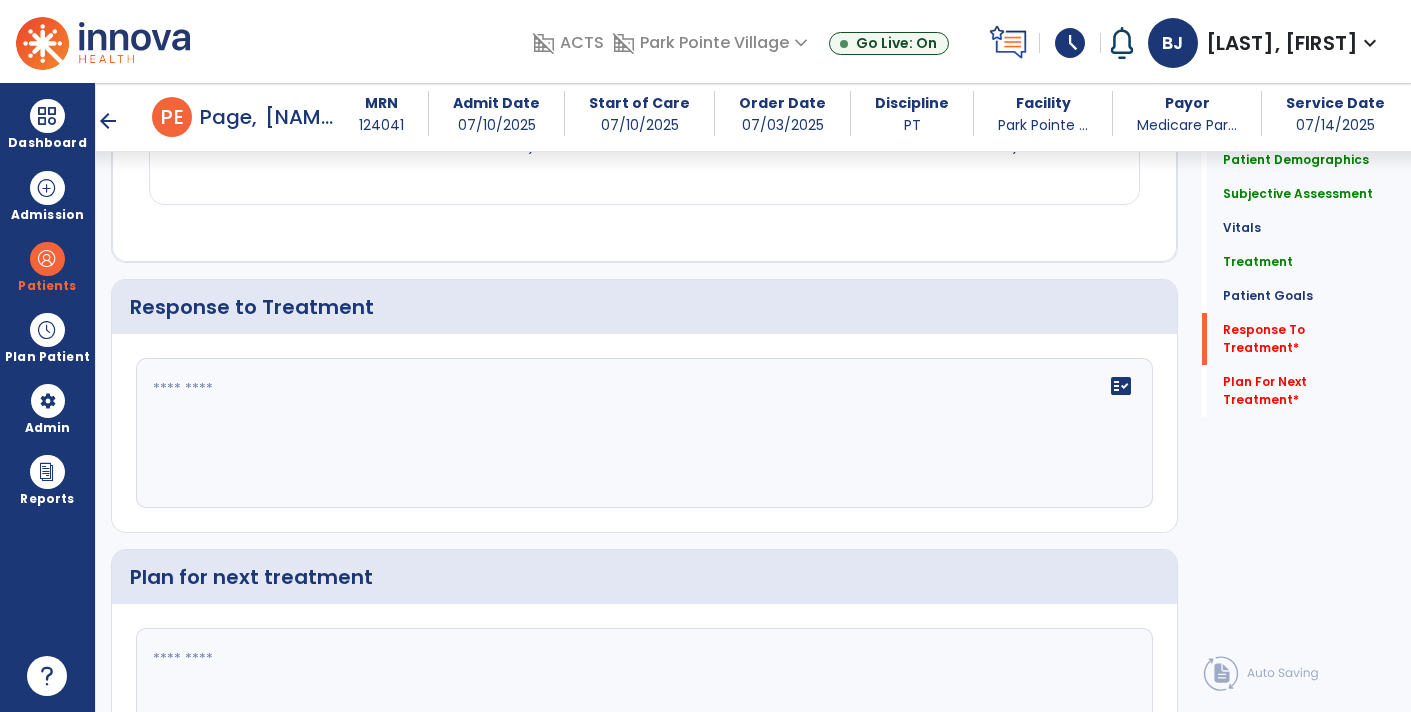 click on "fact_check" 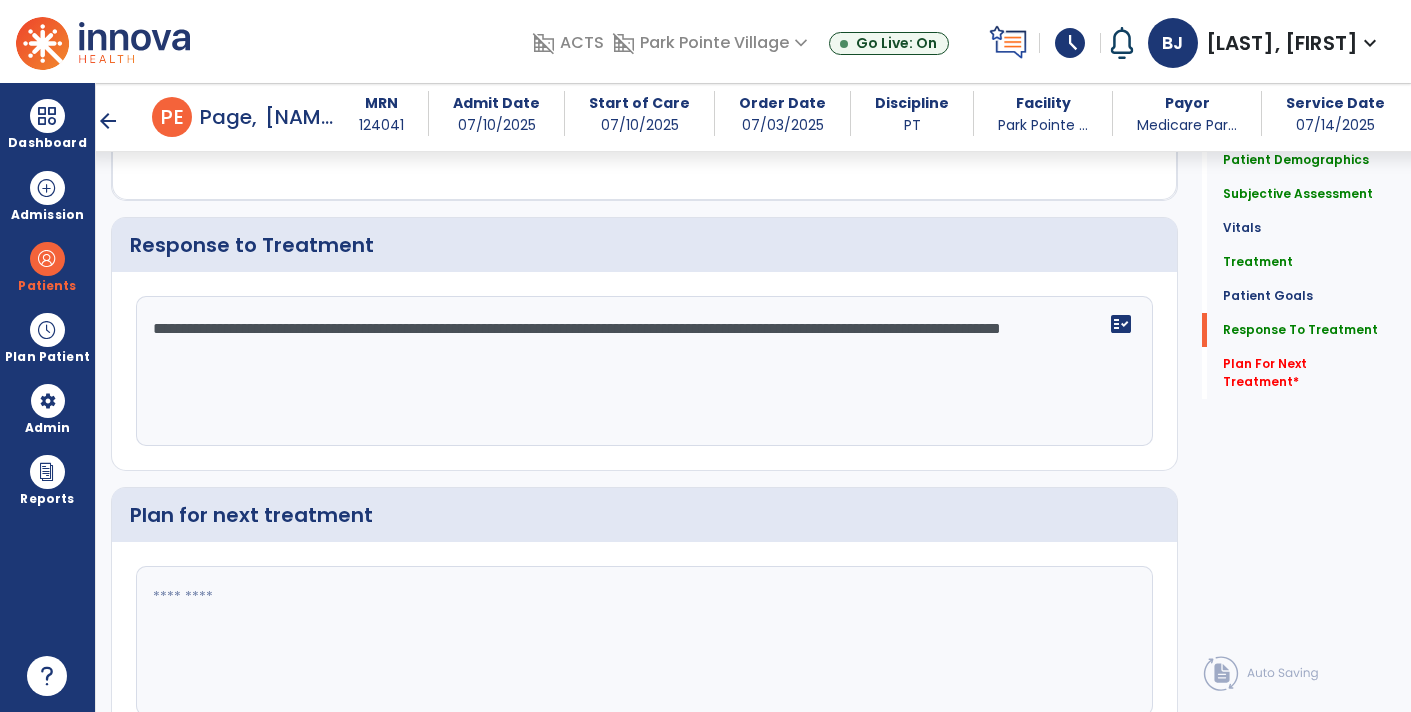 scroll, scrollTop: 2911, scrollLeft: 0, axis: vertical 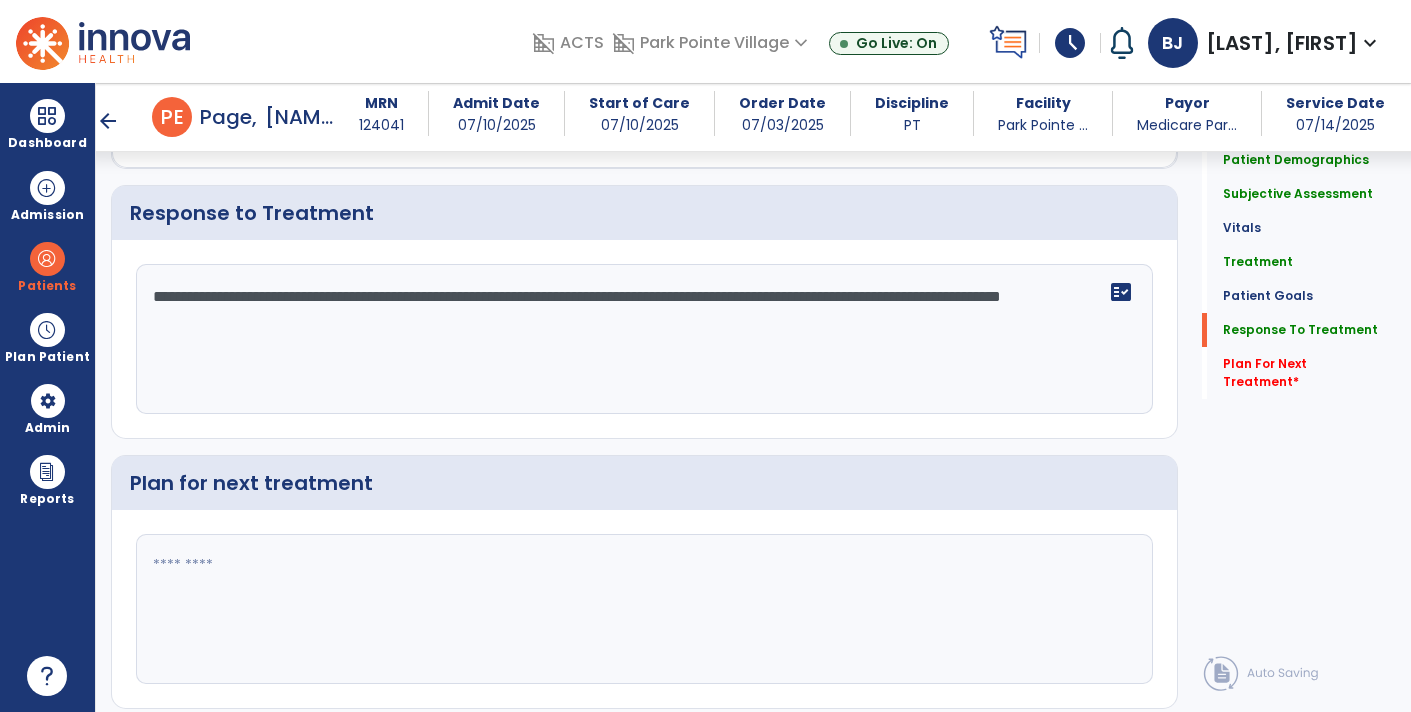 type on "**********" 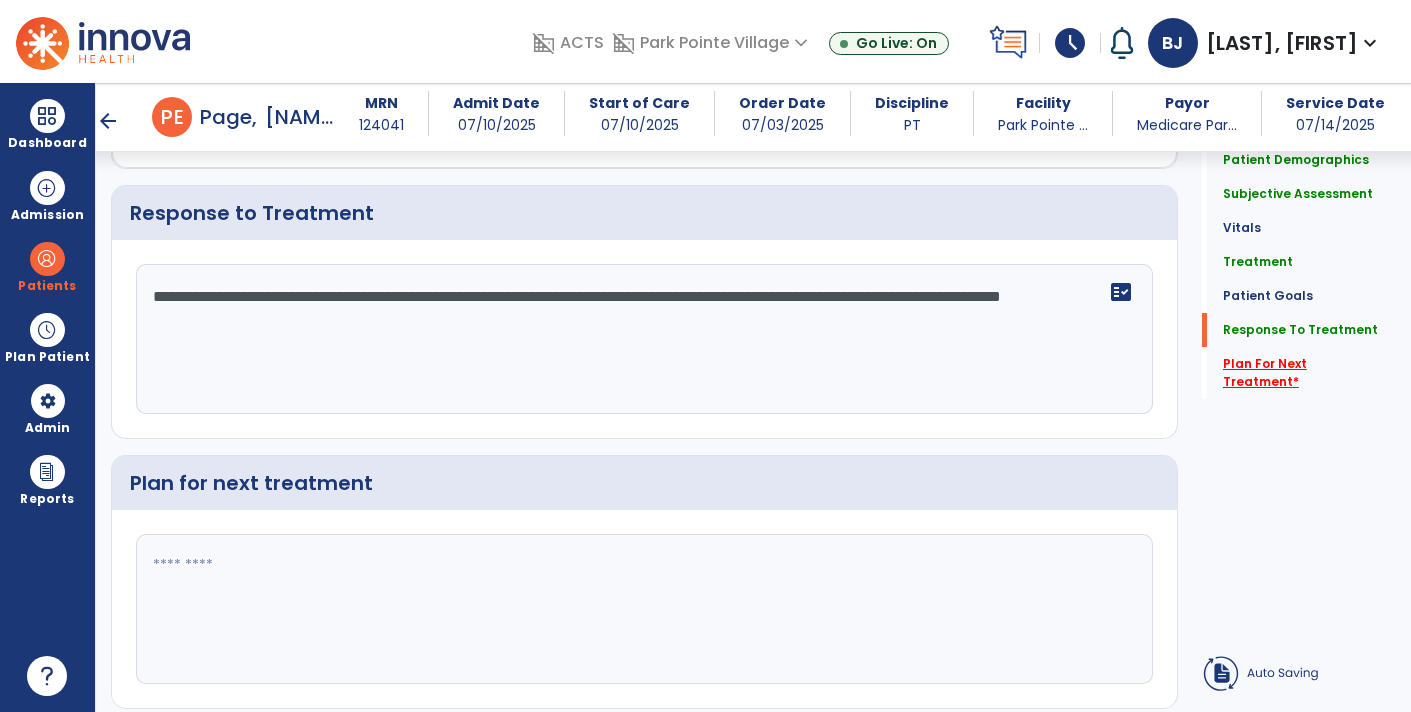 click on "Plan For Next Treatment   *" 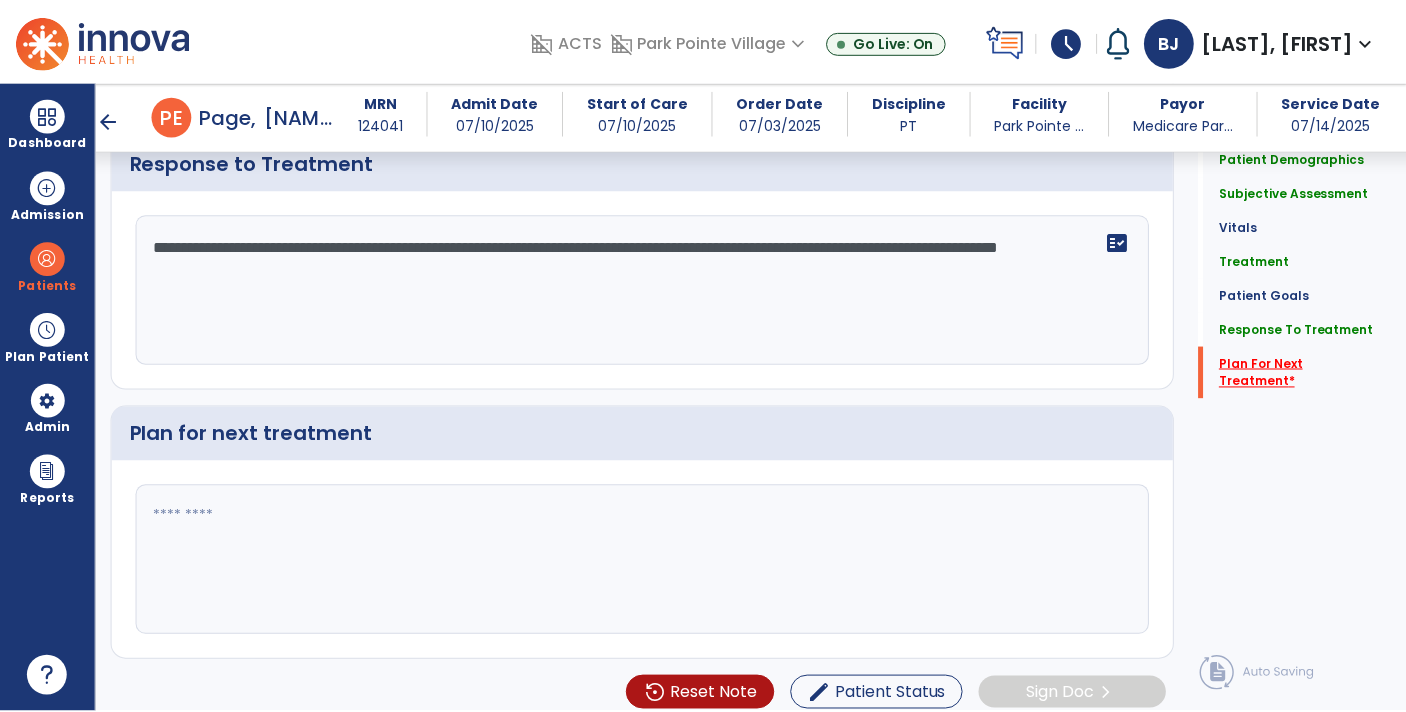 scroll, scrollTop: 2963, scrollLeft: 0, axis: vertical 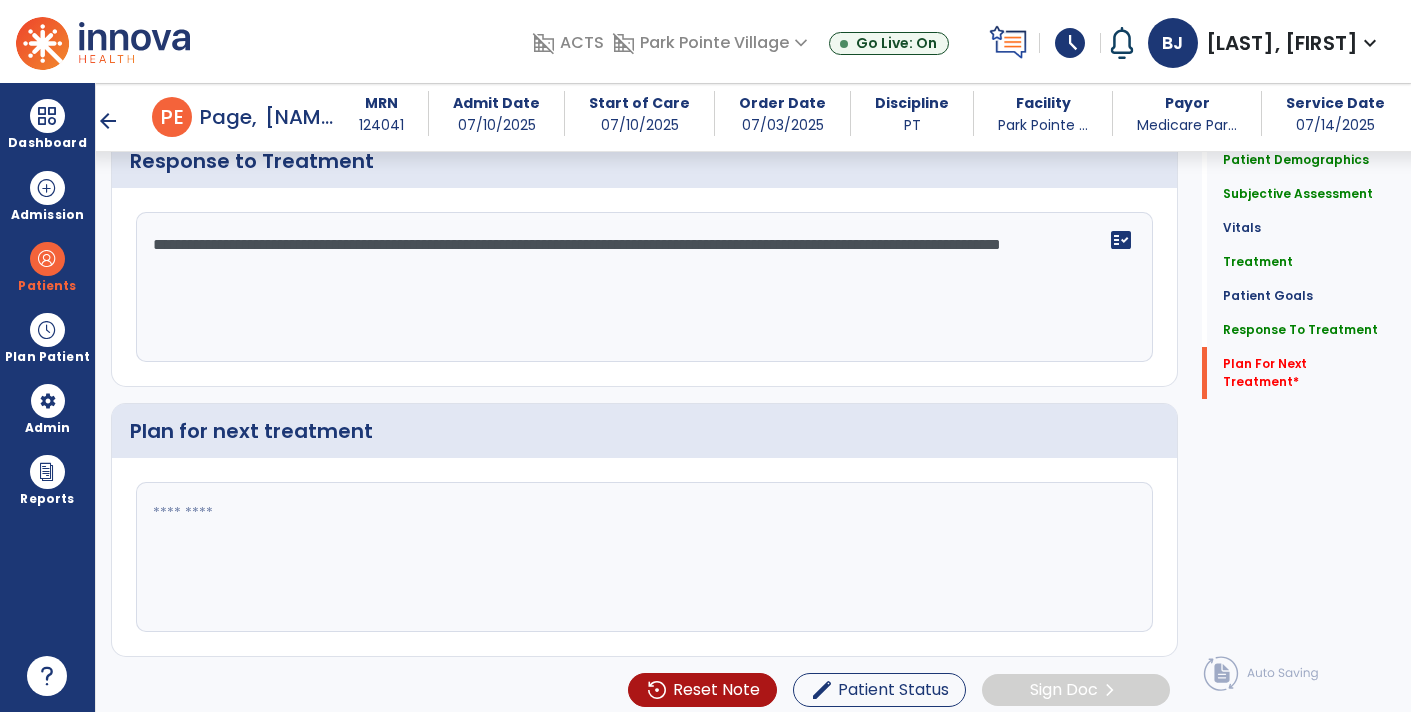 click 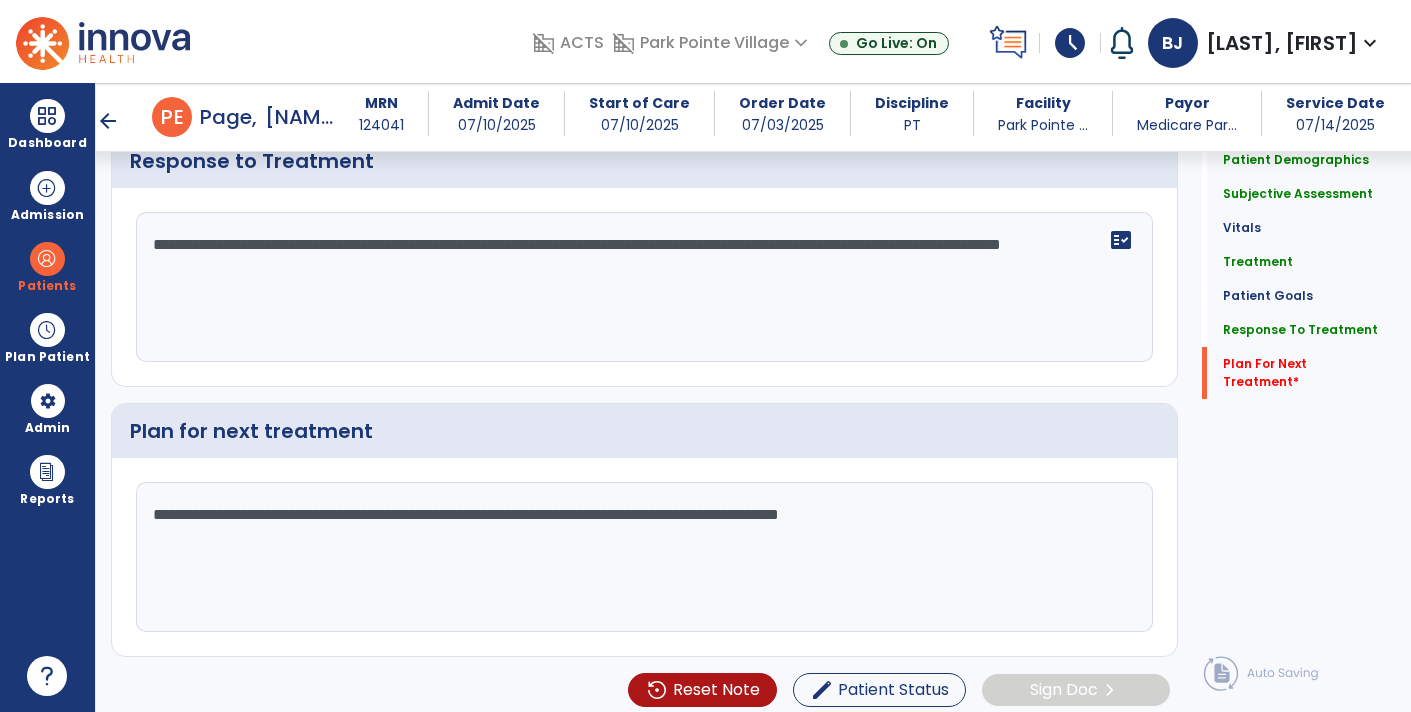 type on "**********" 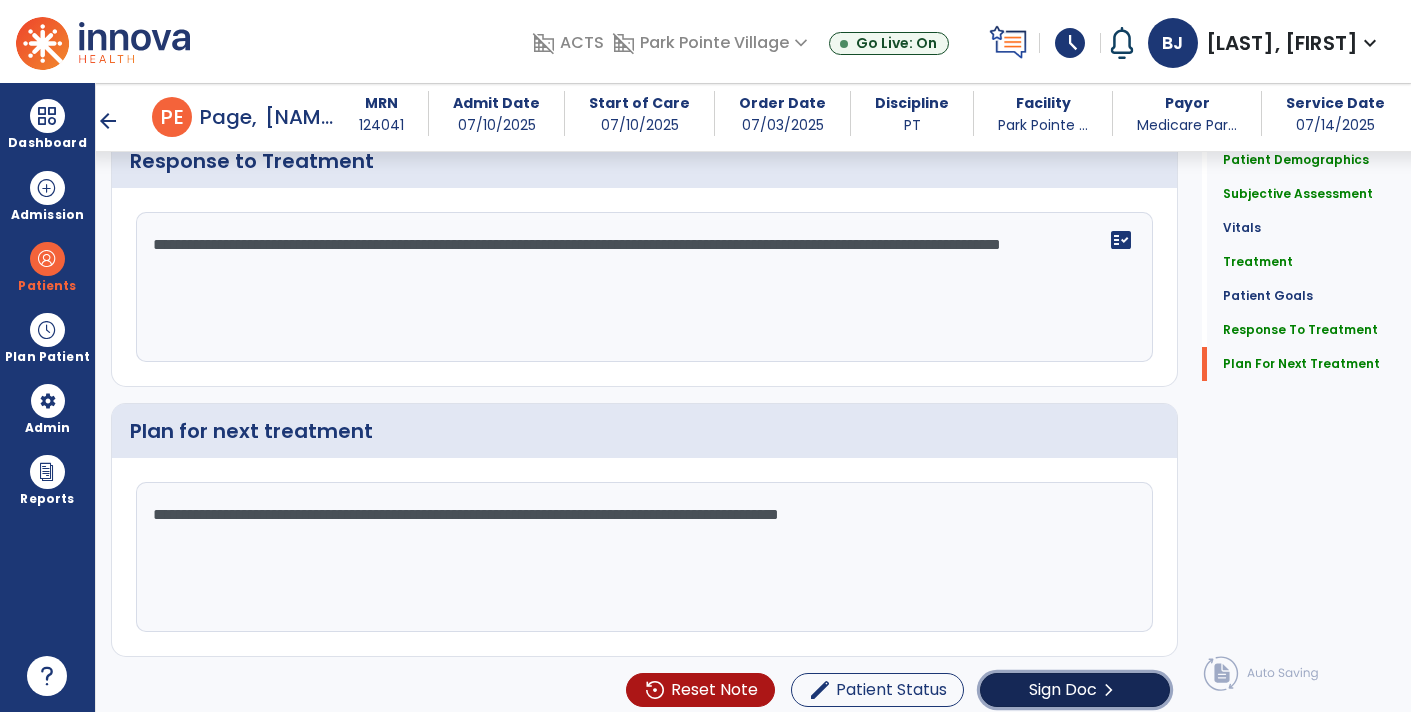 click on "Sign Doc" 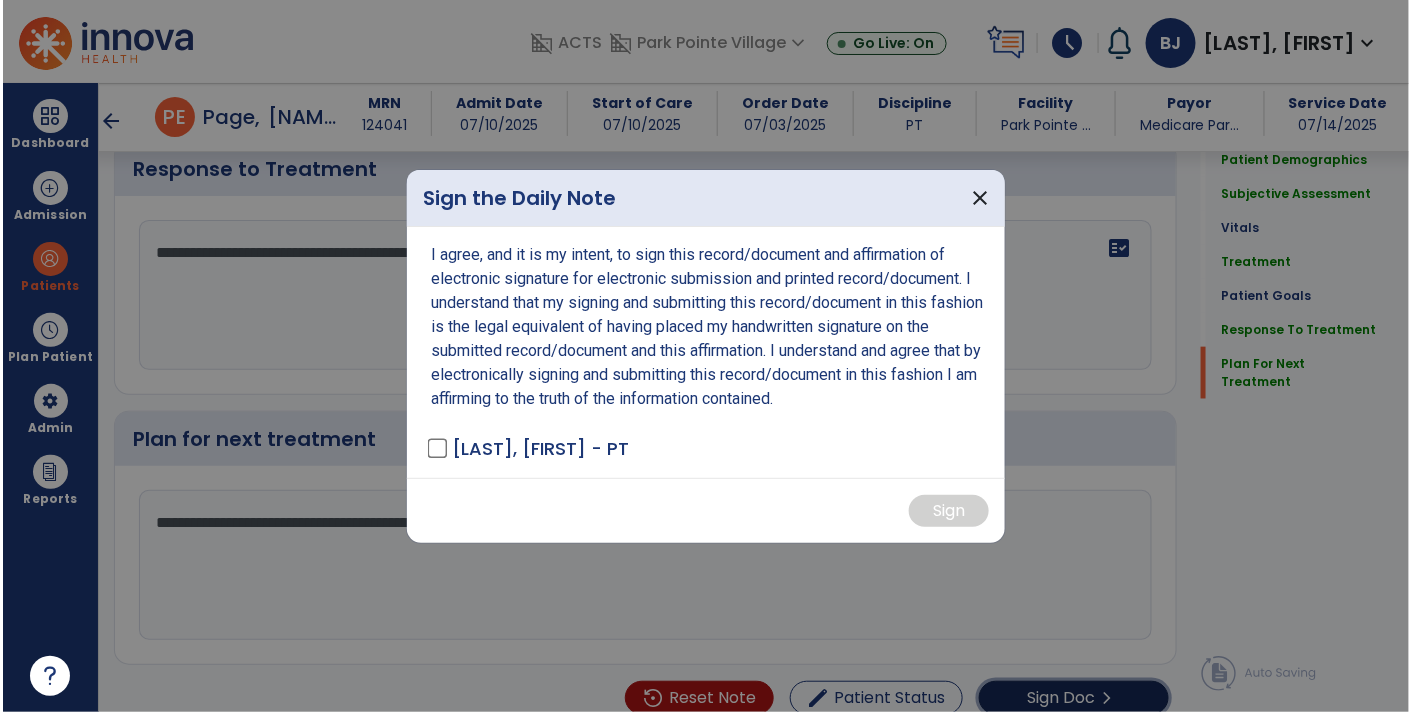 scroll, scrollTop: 2963, scrollLeft: 0, axis: vertical 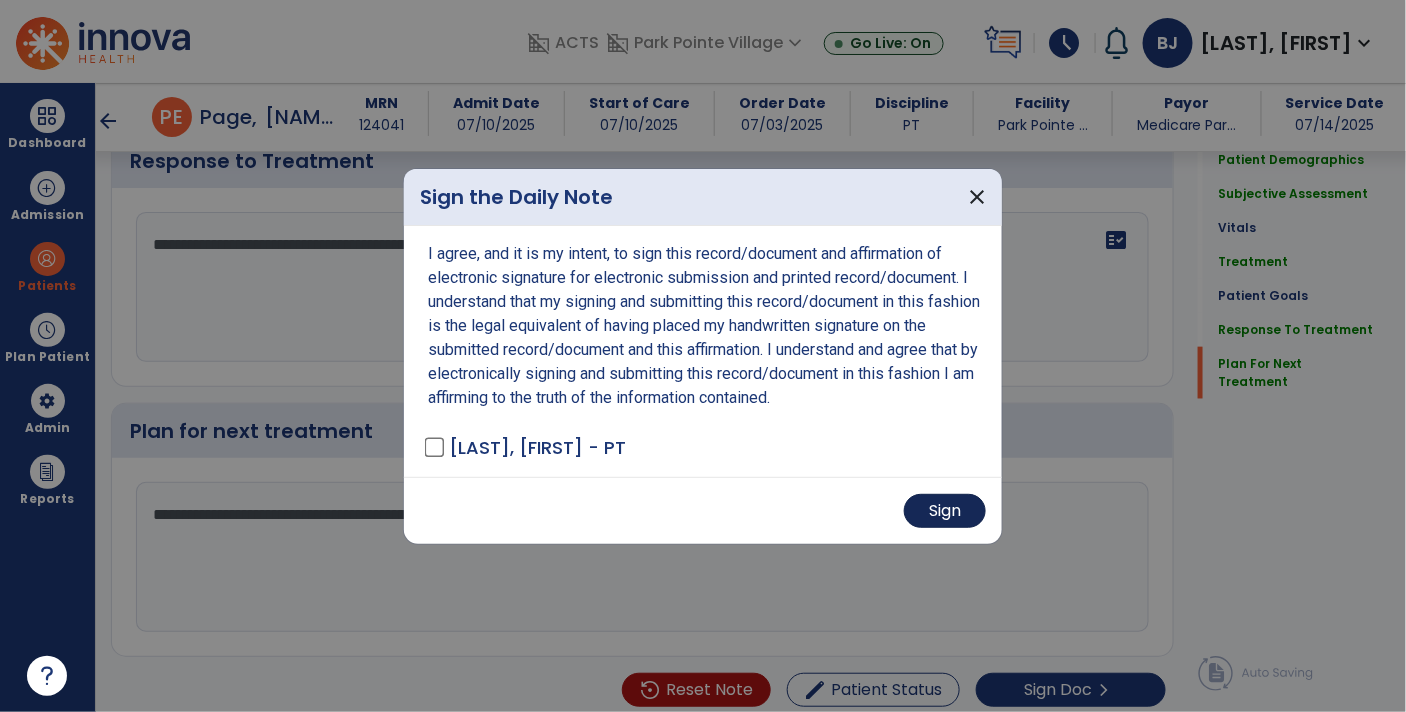 click on "Sign" at bounding box center [945, 511] 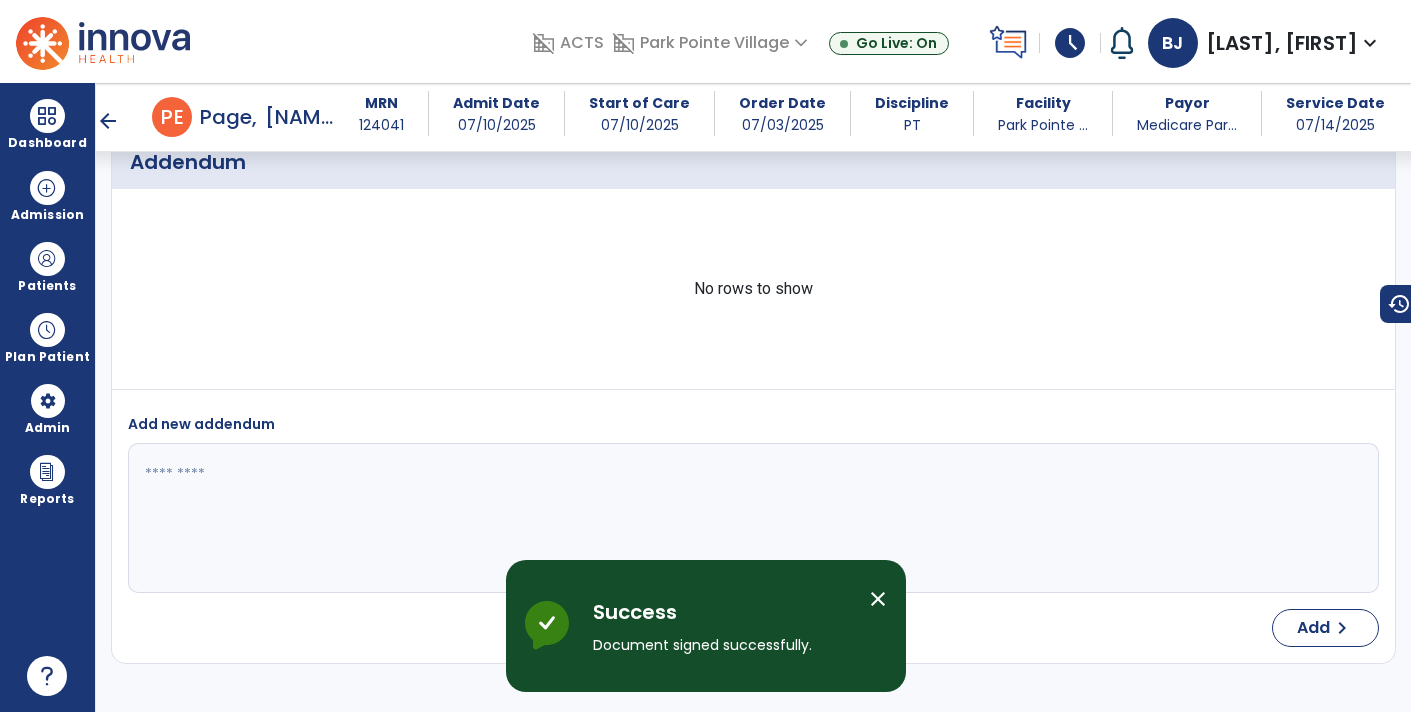 scroll, scrollTop: 4233, scrollLeft: 0, axis: vertical 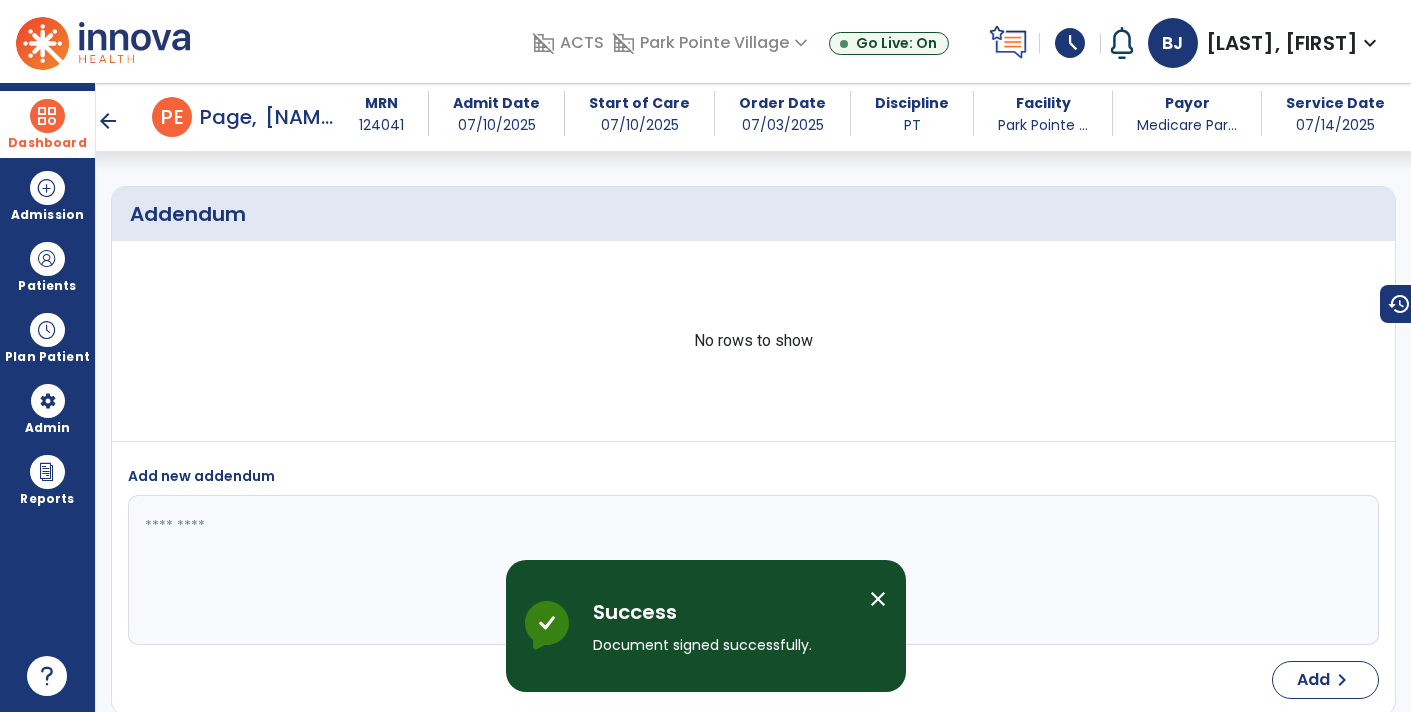 click at bounding box center (47, 116) 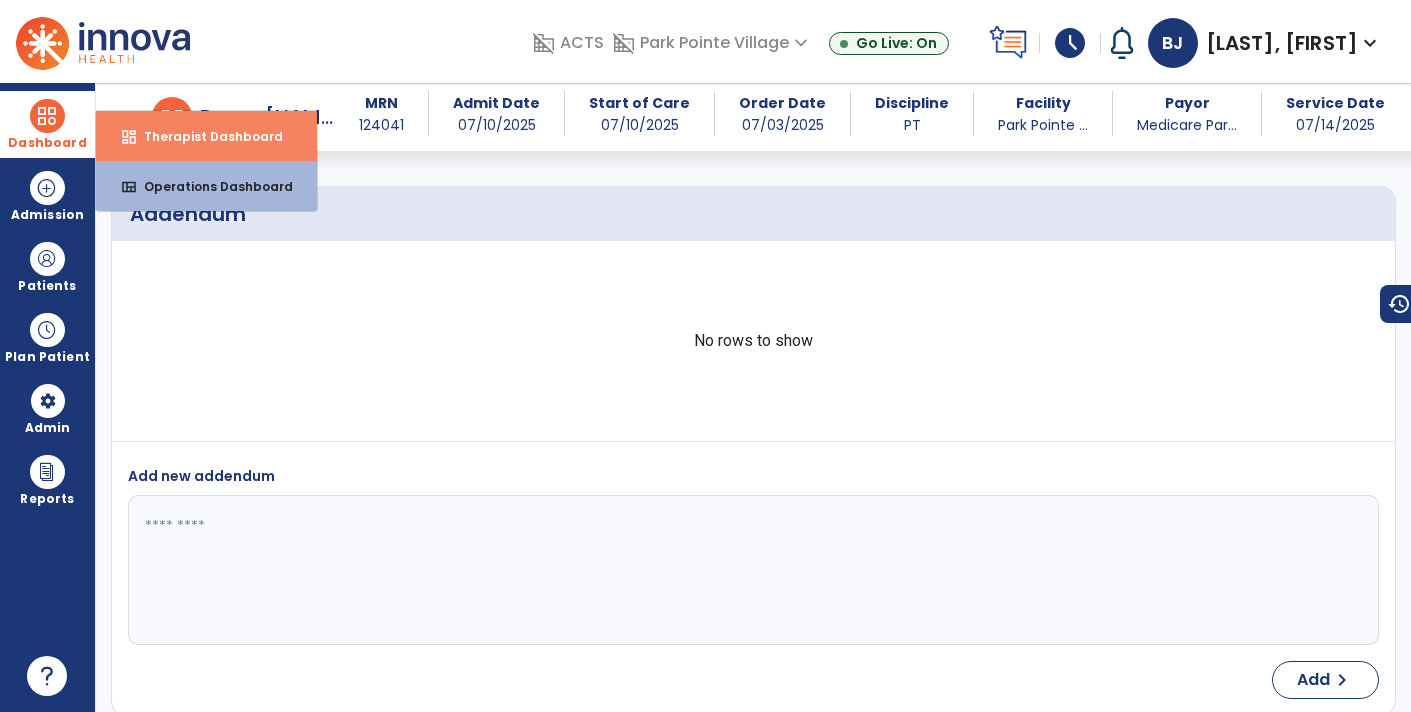 click on "dashboard  Therapist Dashboard" at bounding box center [206, 136] 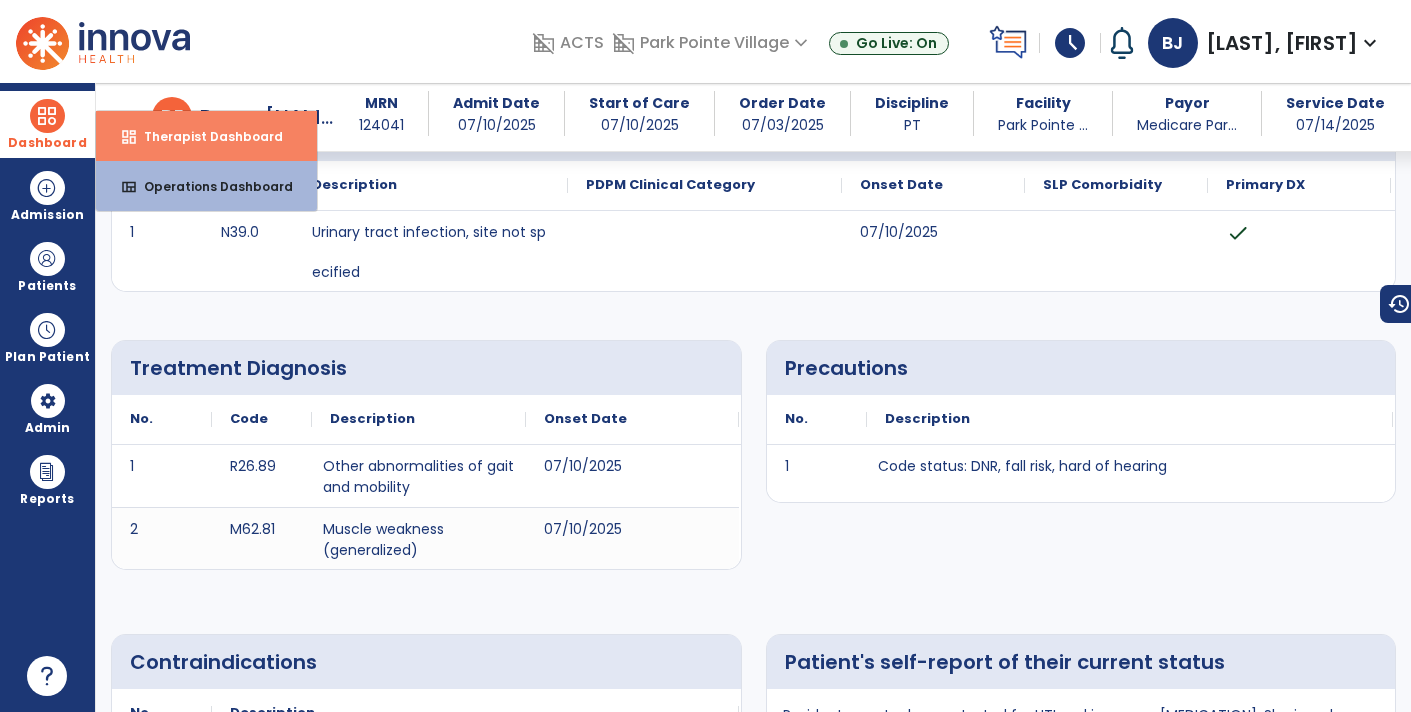 select on "****" 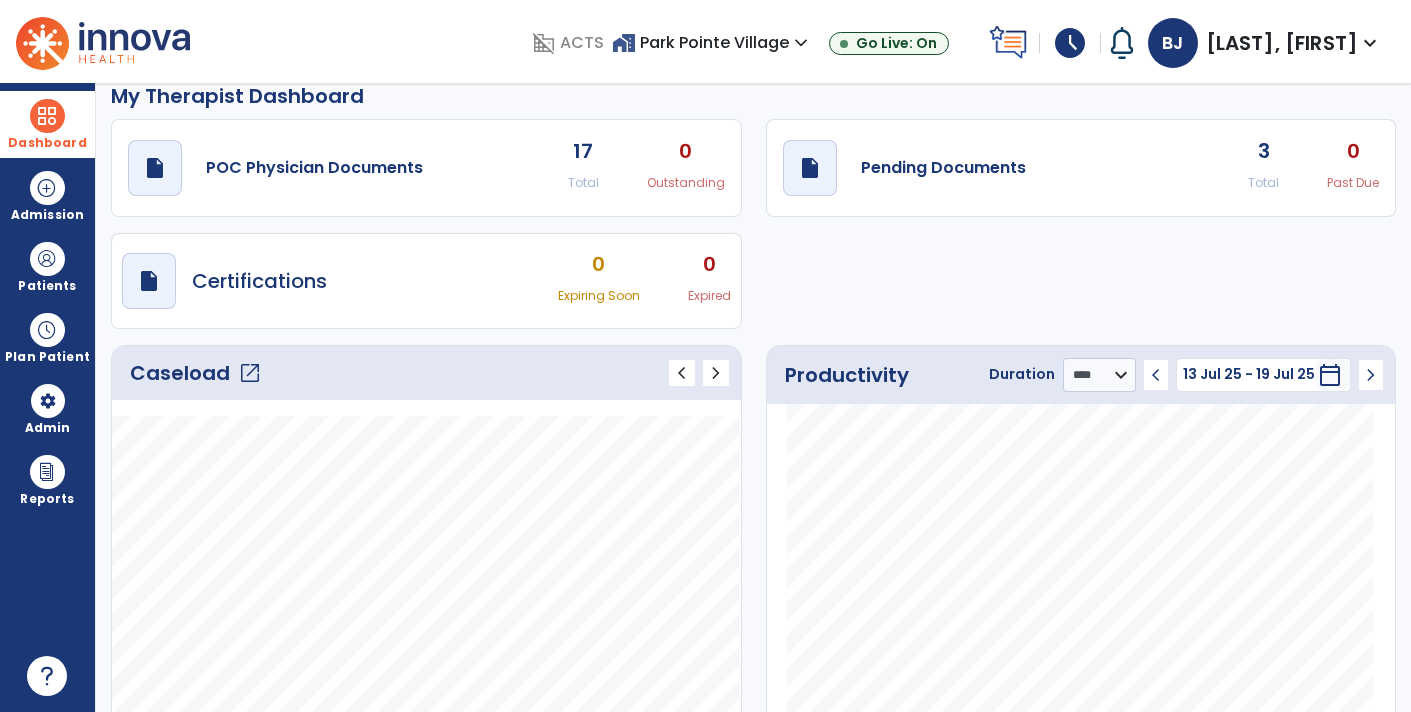 scroll, scrollTop: 27, scrollLeft: 0, axis: vertical 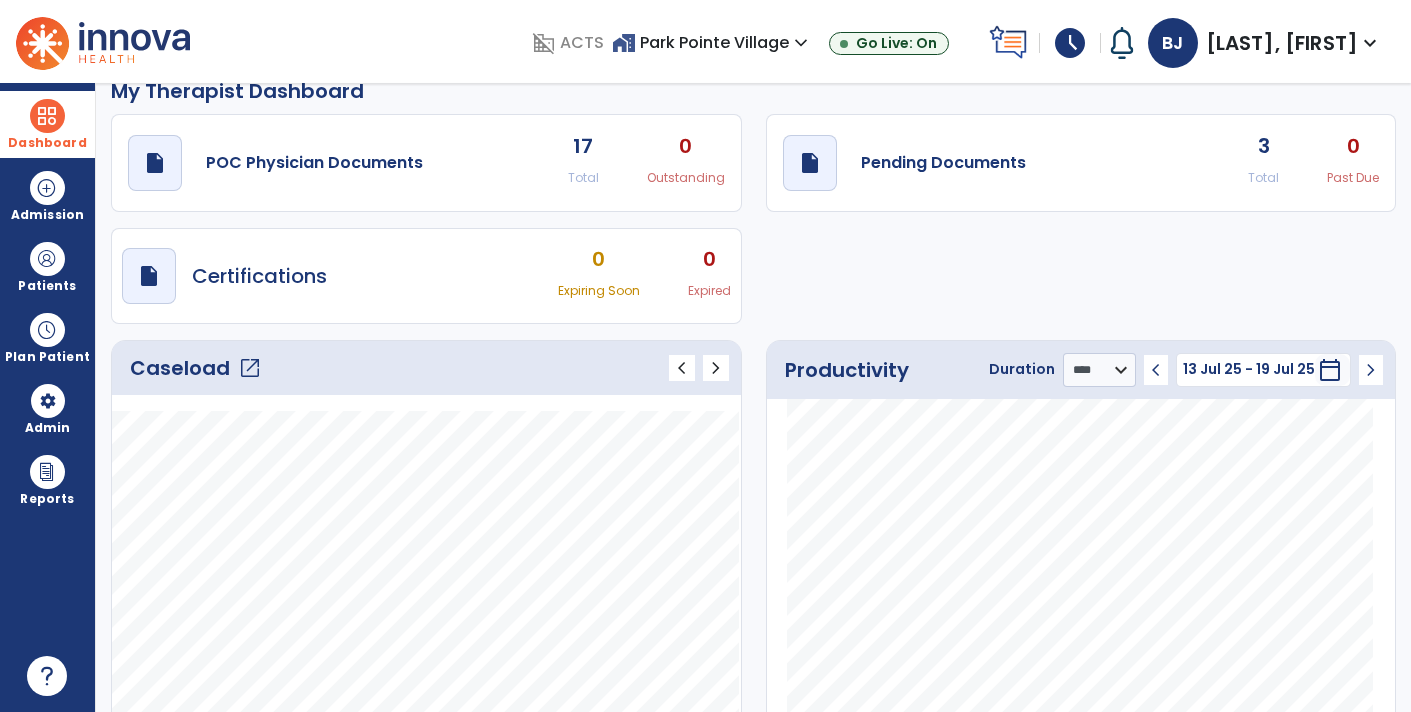 click on "draft   open_in_new  POC Physician Documents 17 Total 0 Outstanding  draft   open_in_new  Pending Documents 3 Total 0 Past Due  draft   open_in_new  Certifications 0 Expiring Soon 0 Expired" 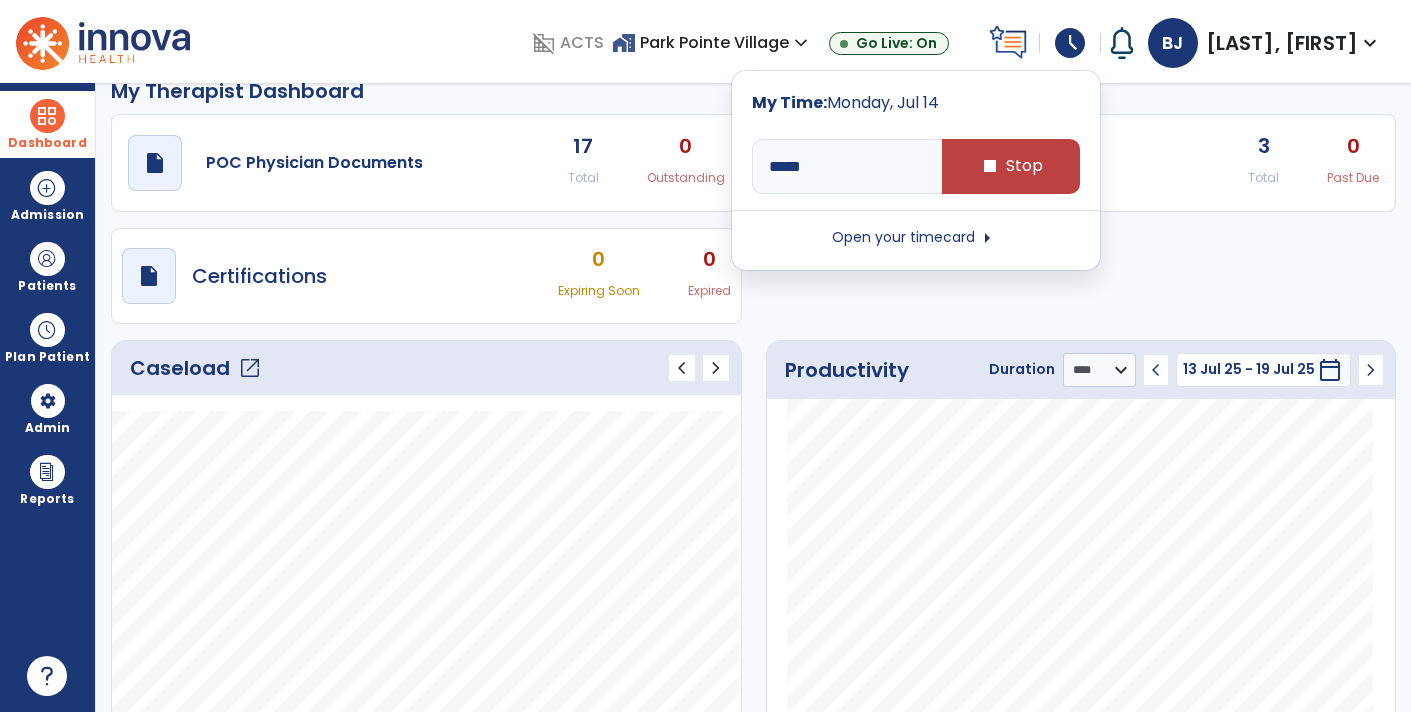 click on "Open your timecard  arrow_right" at bounding box center [916, 238] 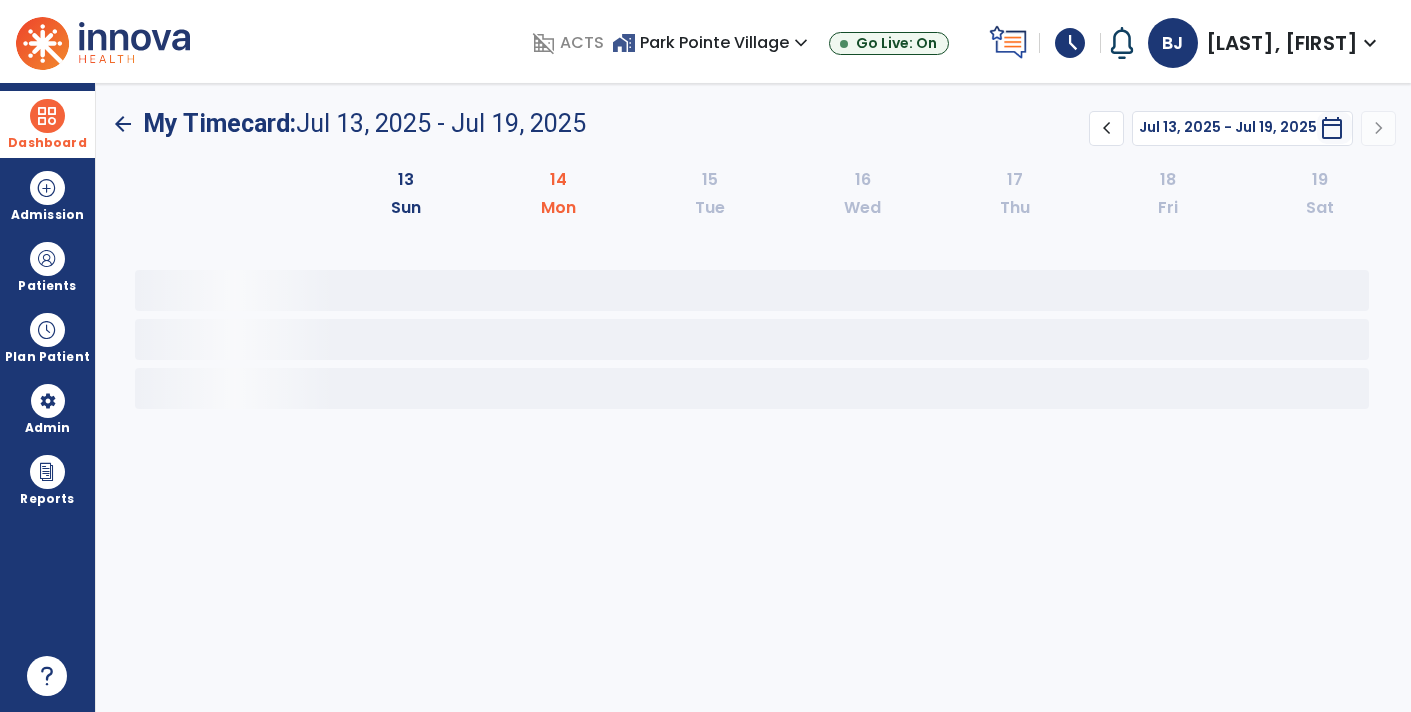 scroll, scrollTop: 0, scrollLeft: 0, axis: both 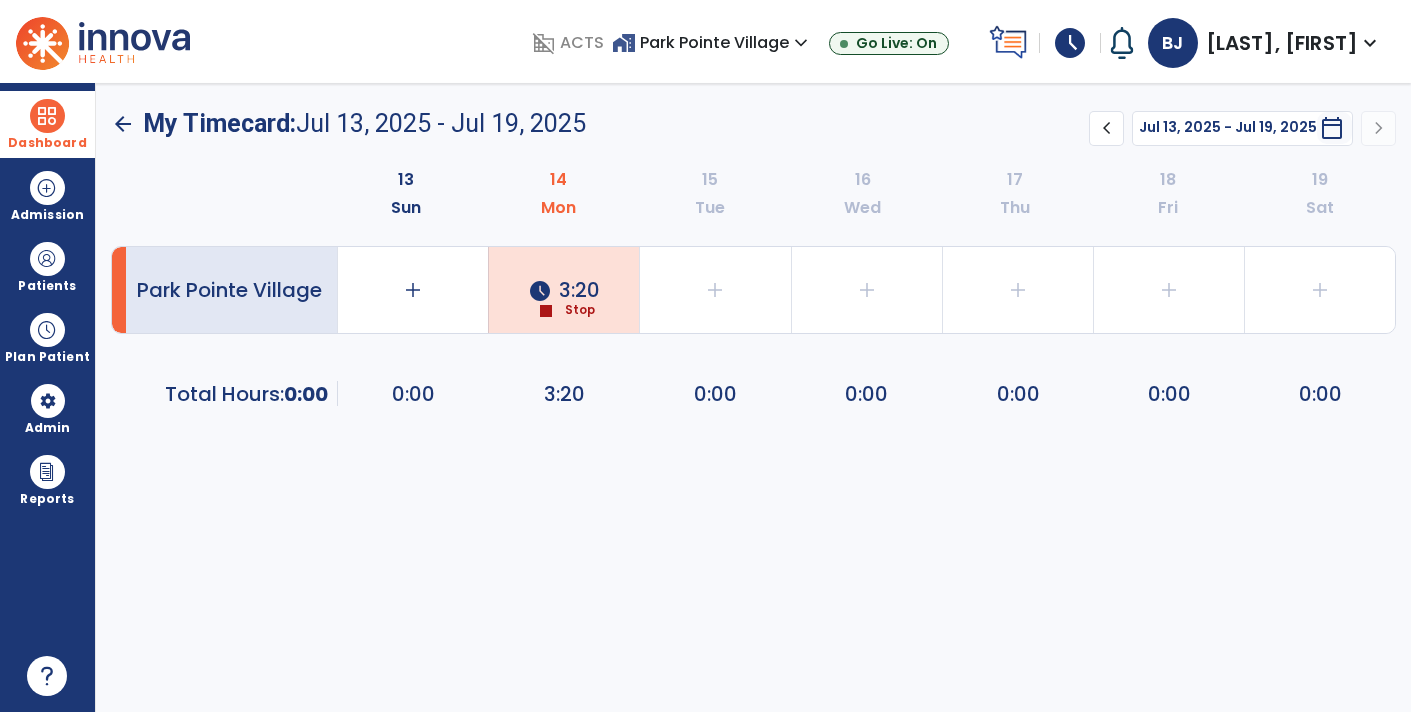 click on "chevron_left" 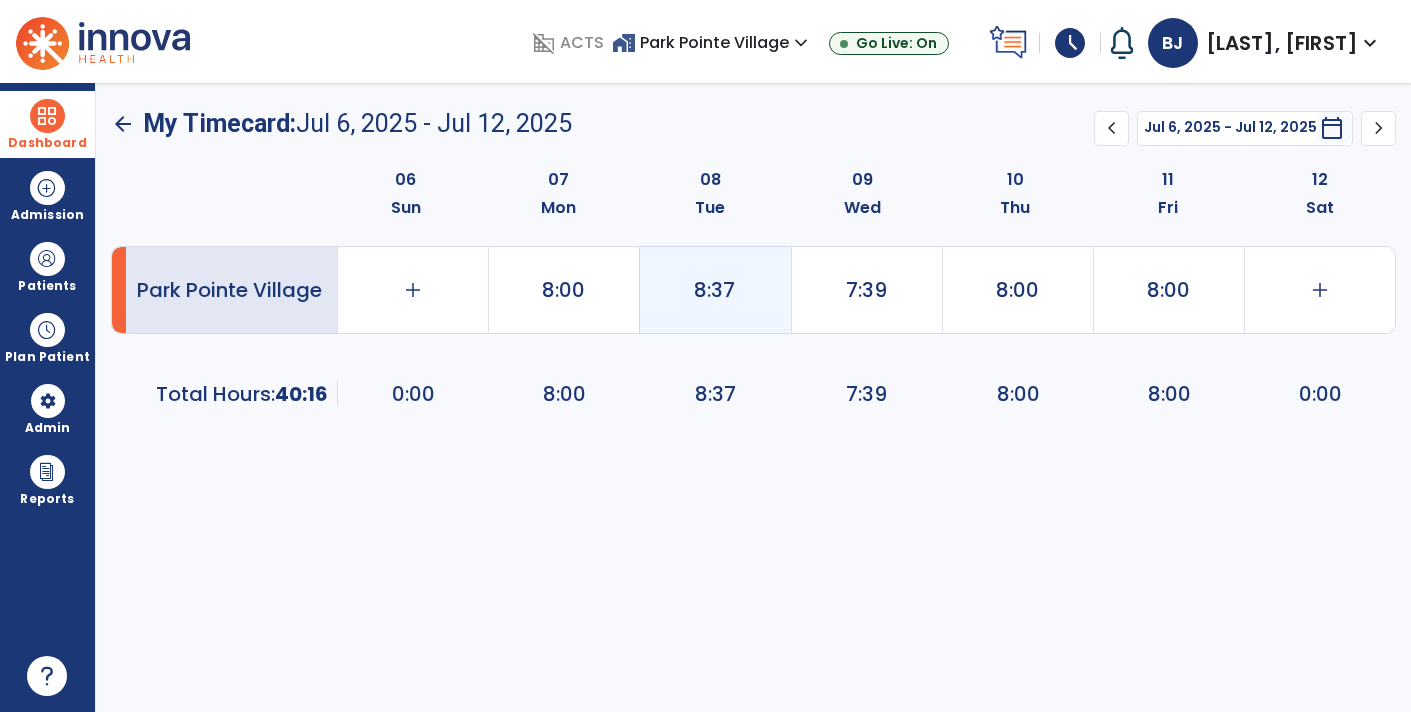 click on "8:37" 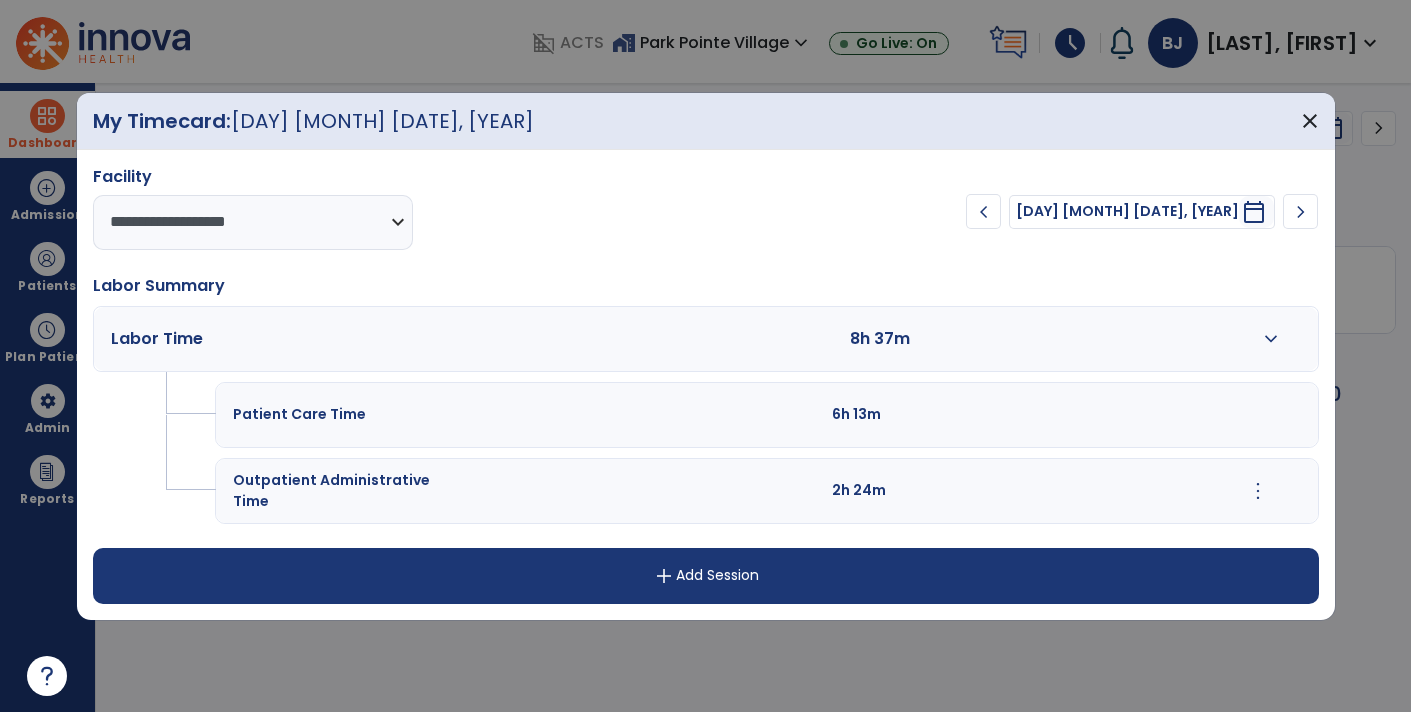 click on "Labor Time  8h 37m   expand_more" at bounding box center (706, 339) 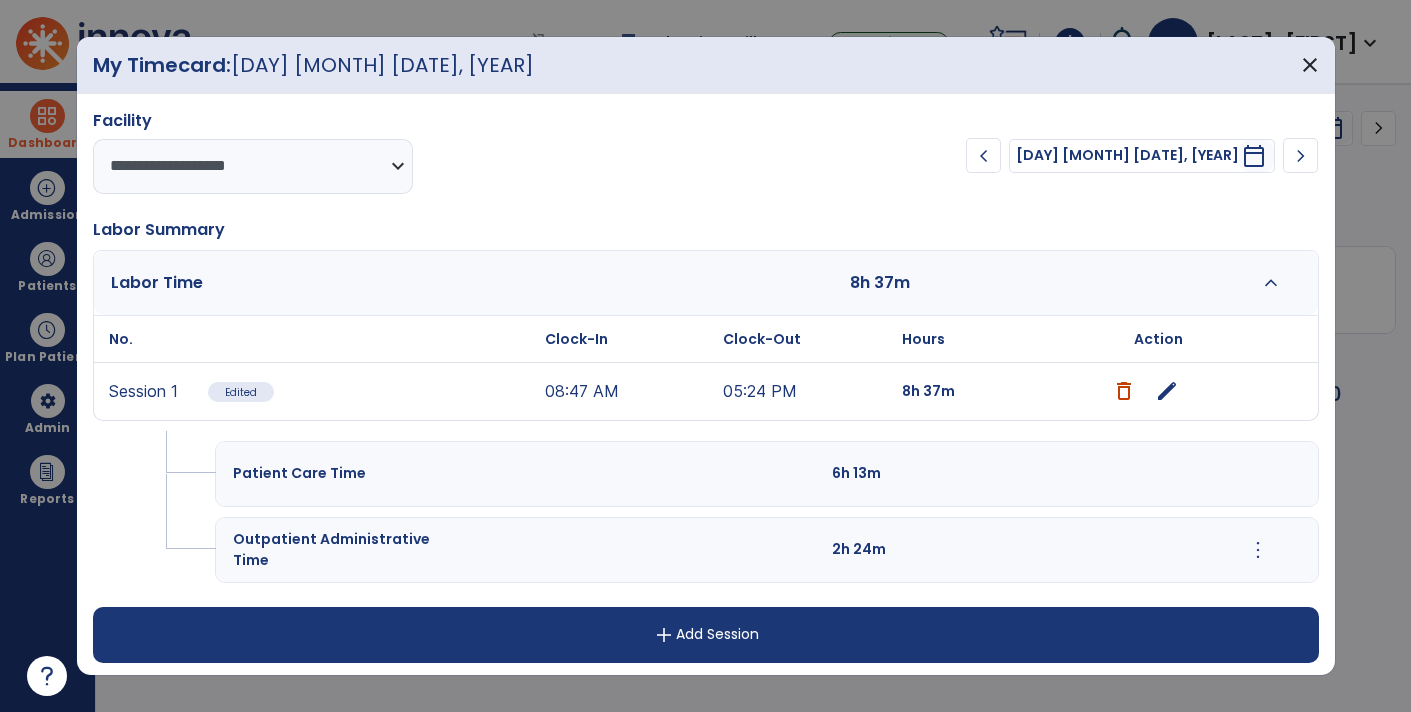 click on "edit" at bounding box center (1167, 391) 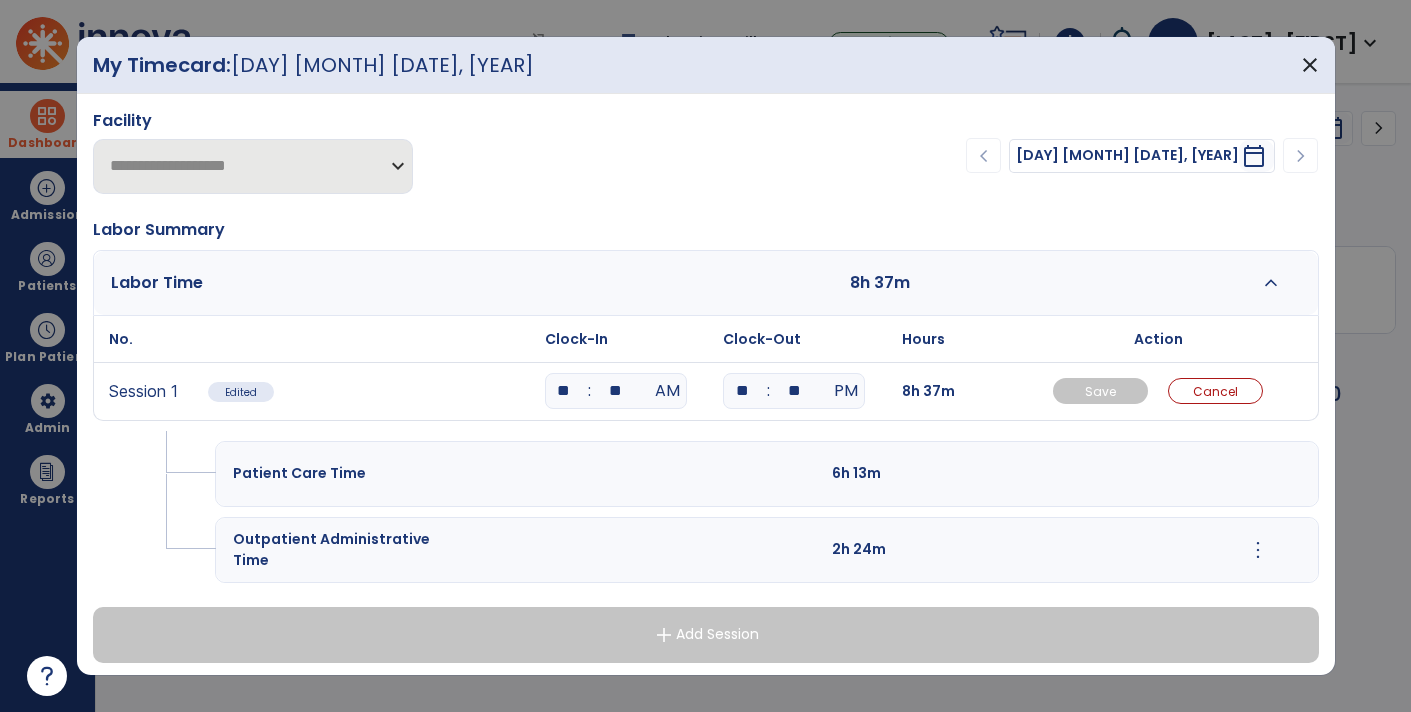 click on "**" at bounding box center [794, 391] 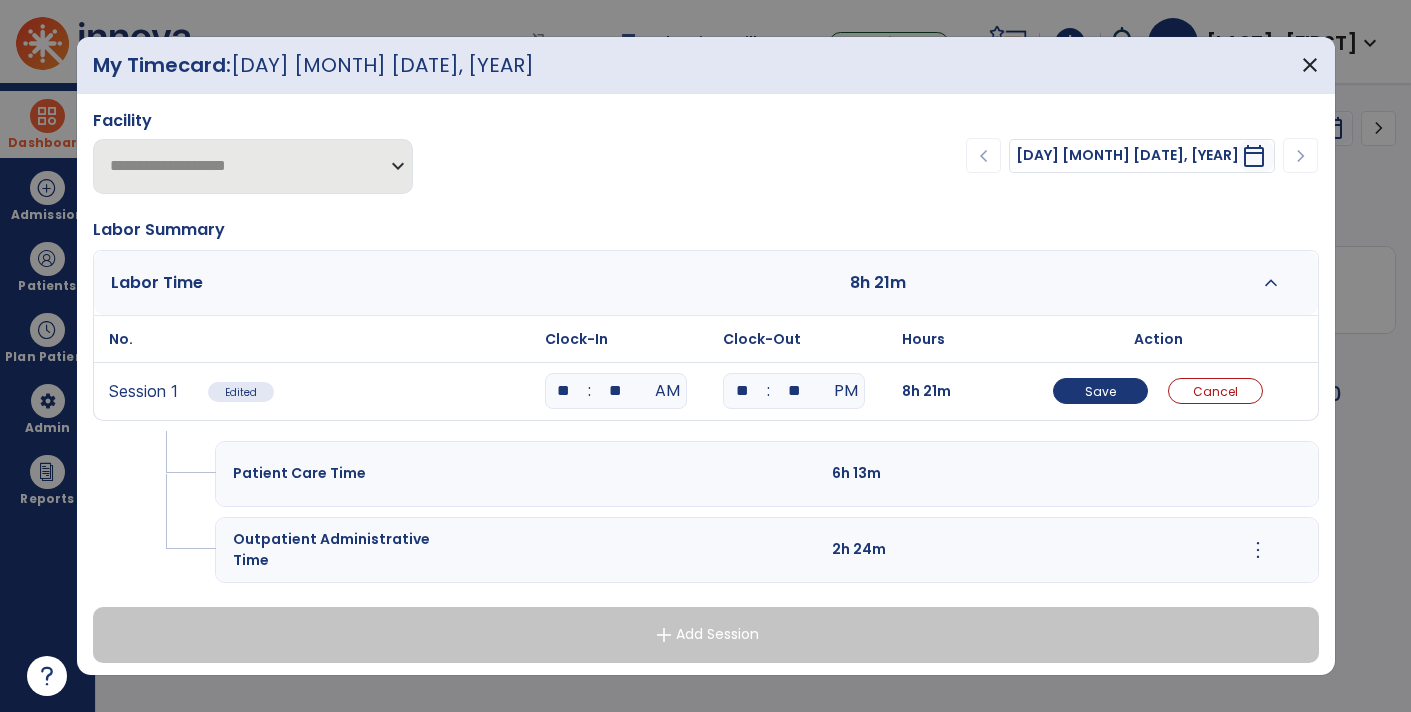 click on "Action" at bounding box center [1158, 339] 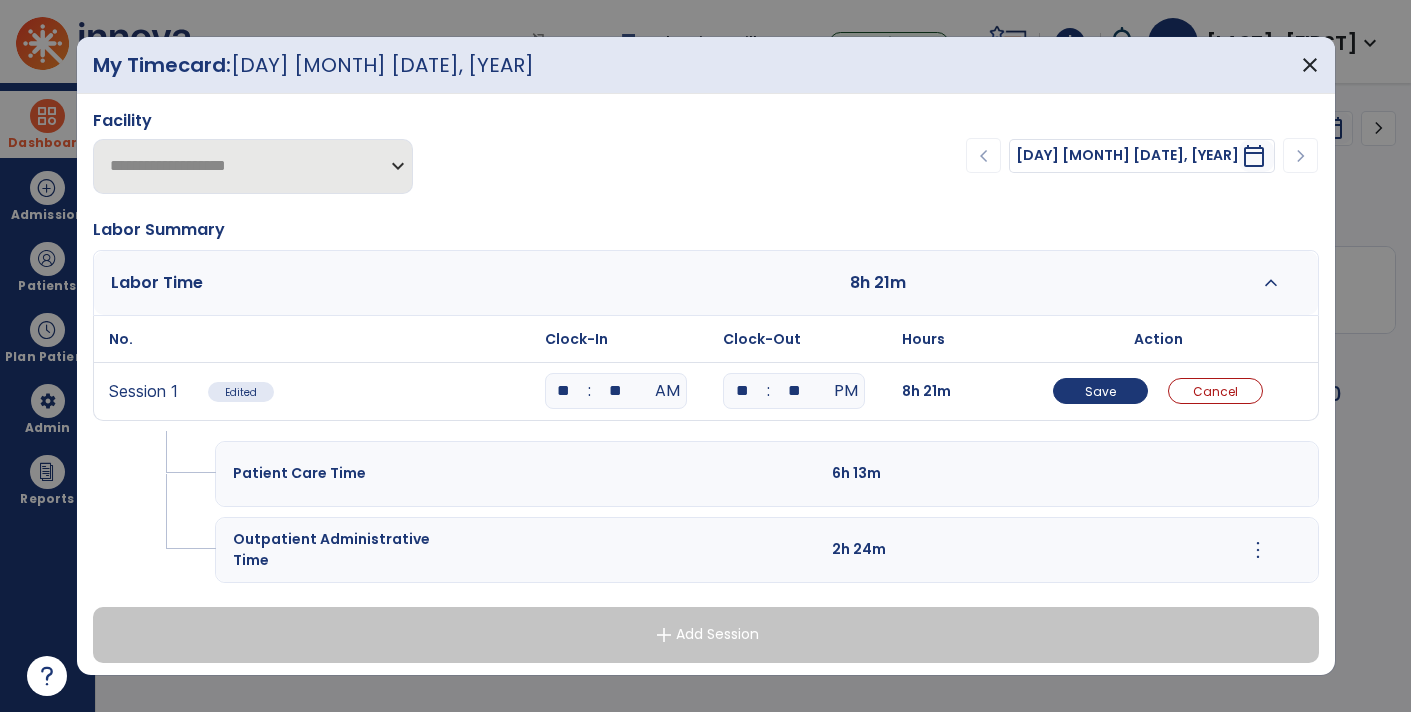 click on "more_vert" at bounding box center (1258, 550) 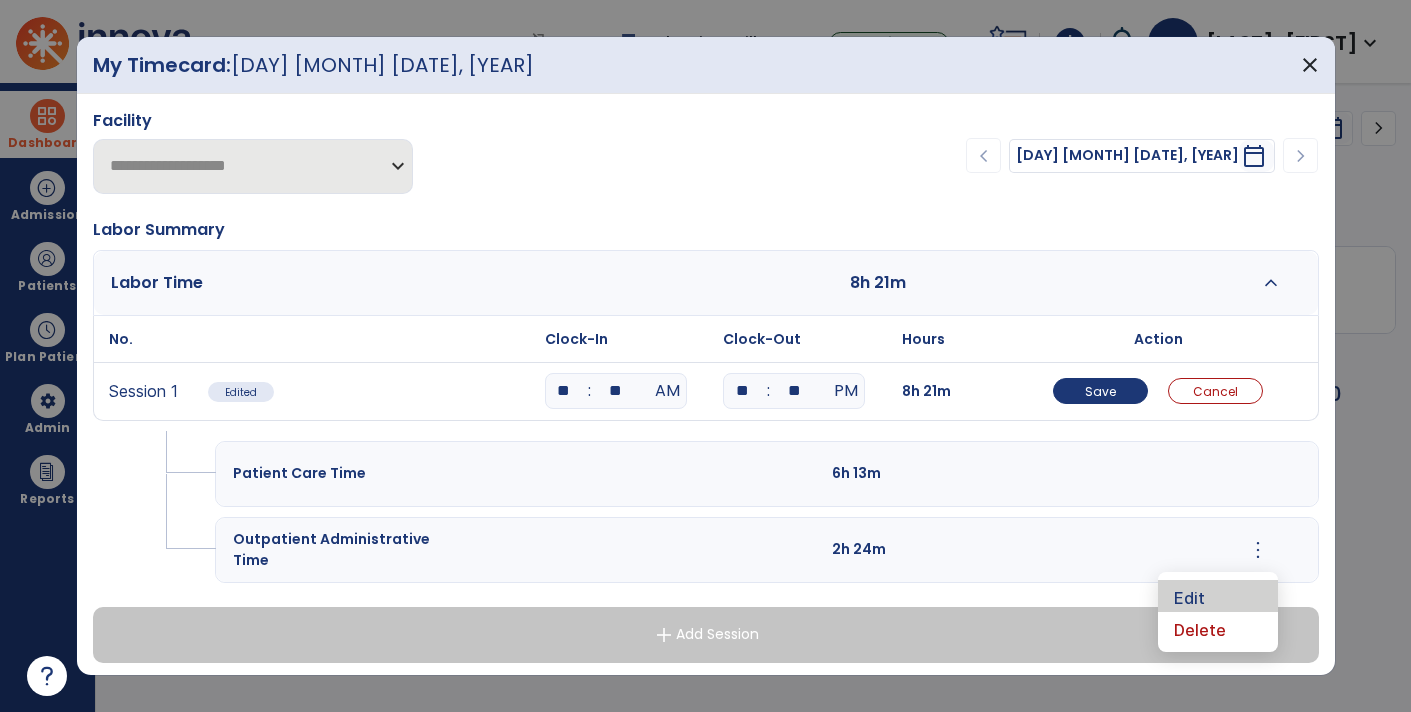 click on "Edit" at bounding box center (1218, 596) 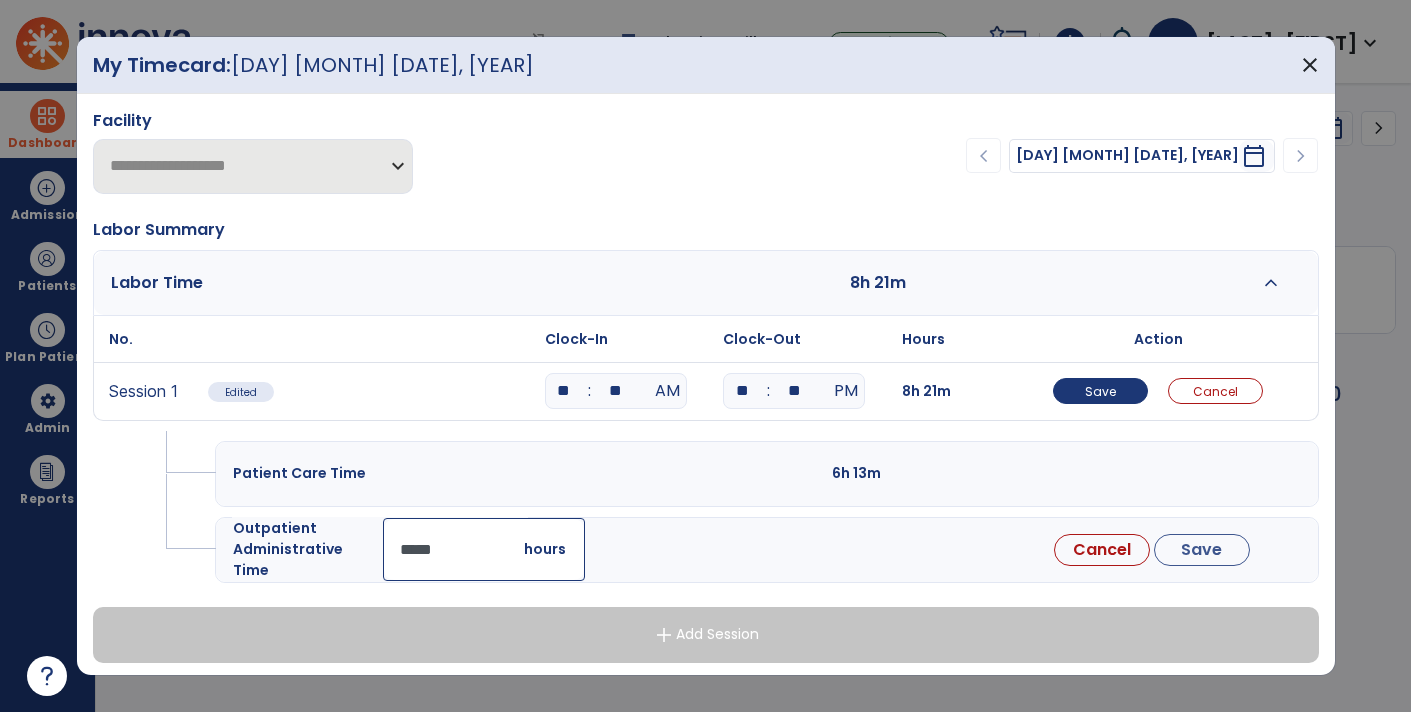 click on "*****" at bounding box center (484, 549) 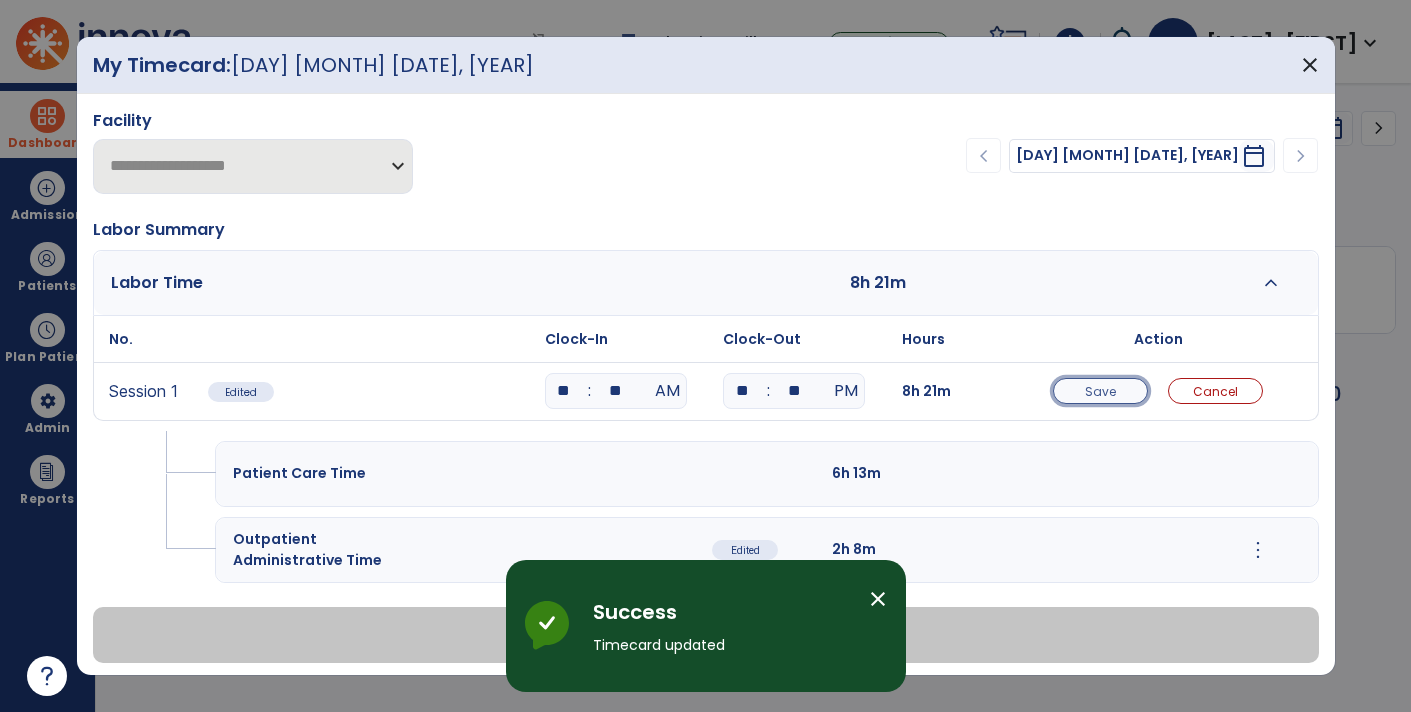 click on "Save" at bounding box center [1100, 391] 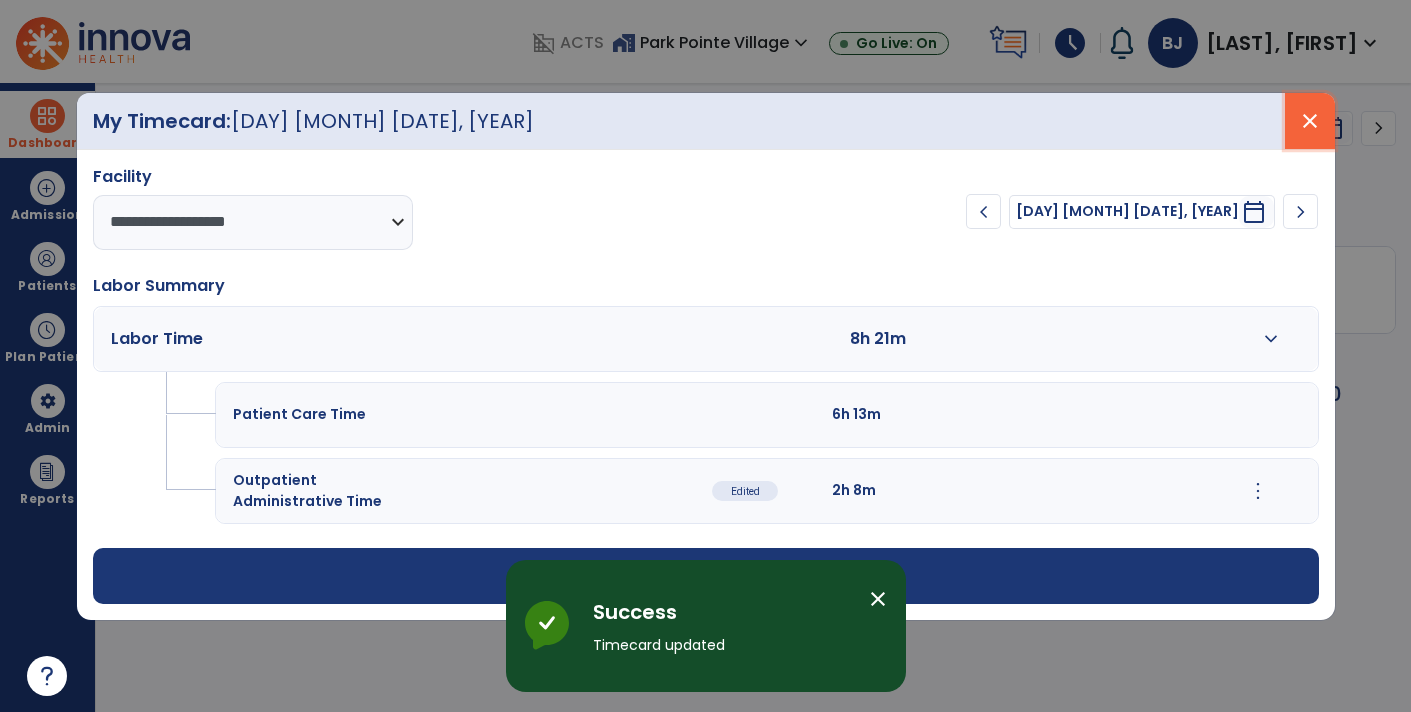 click on "close" at bounding box center (1310, 121) 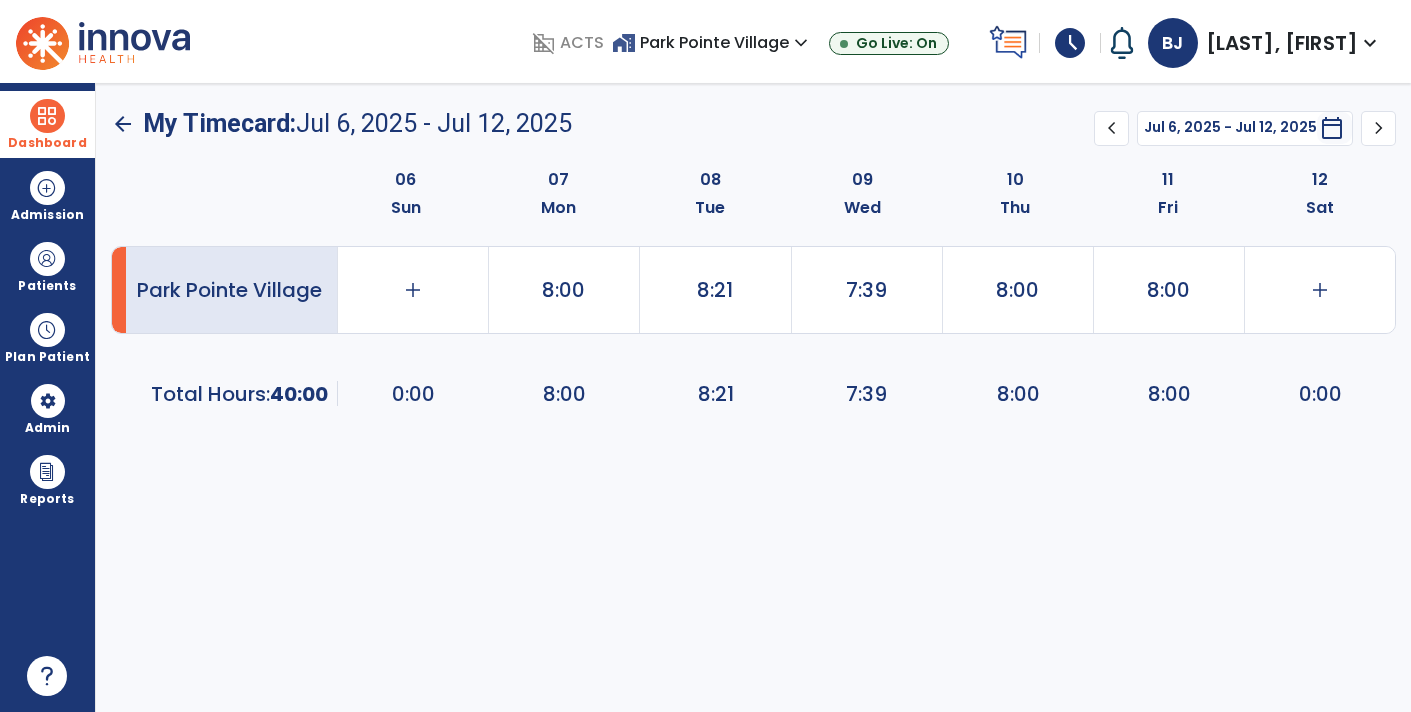 click on "chevron_right" 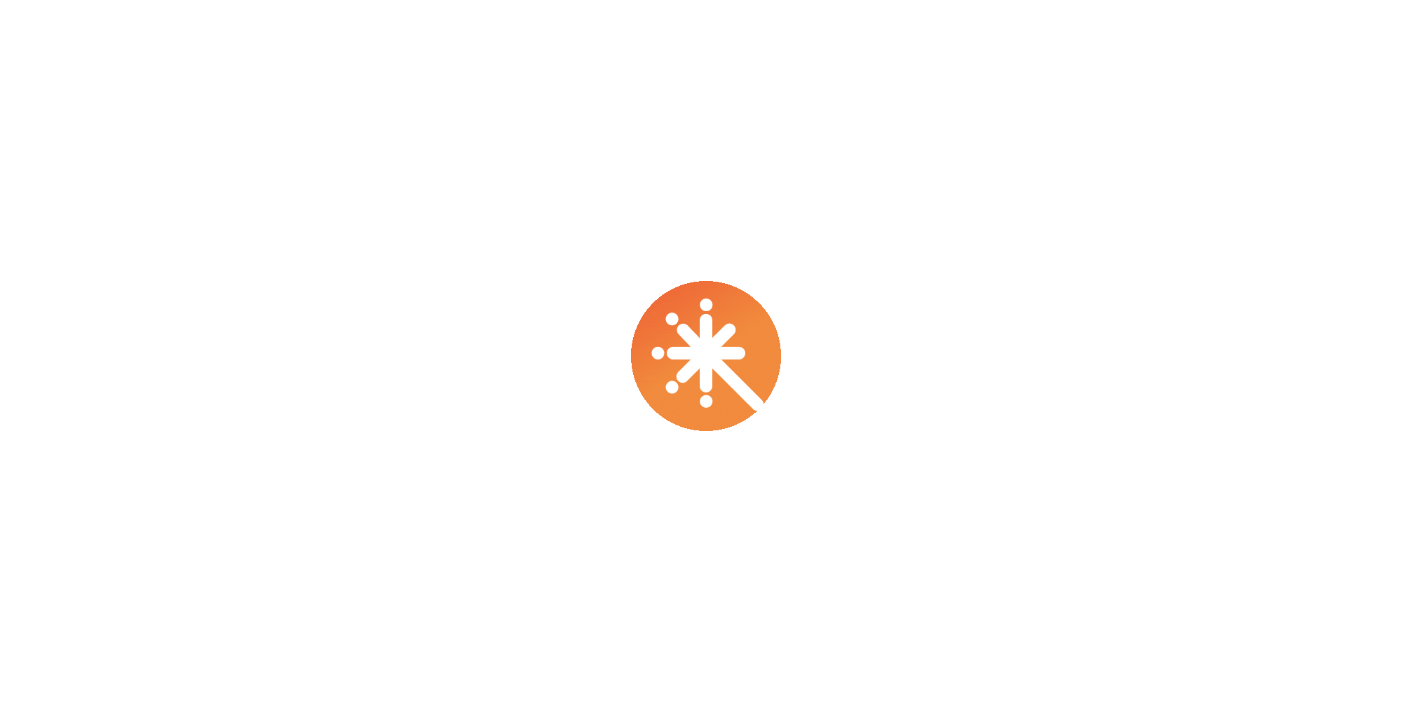 scroll, scrollTop: 0, scrollLeft: 0, axis: both 